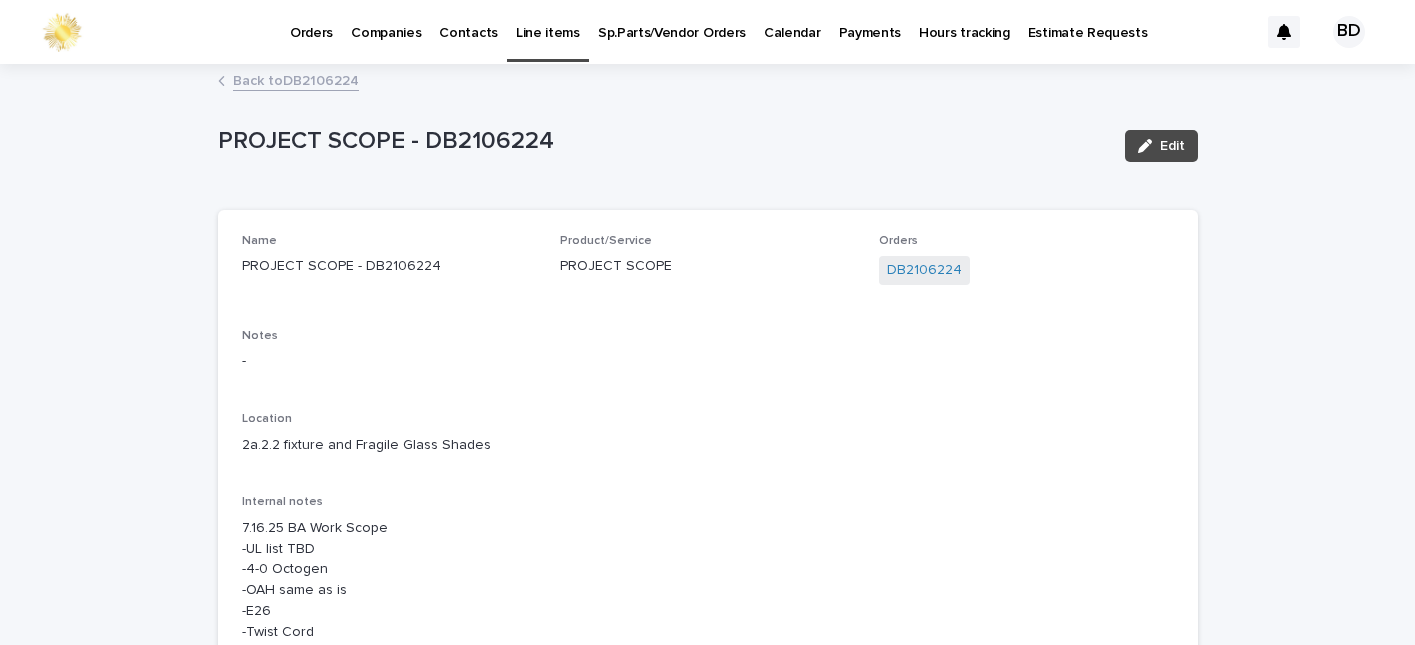 scroll, scrollTop: 0, scrollLeft: 0, axis: both 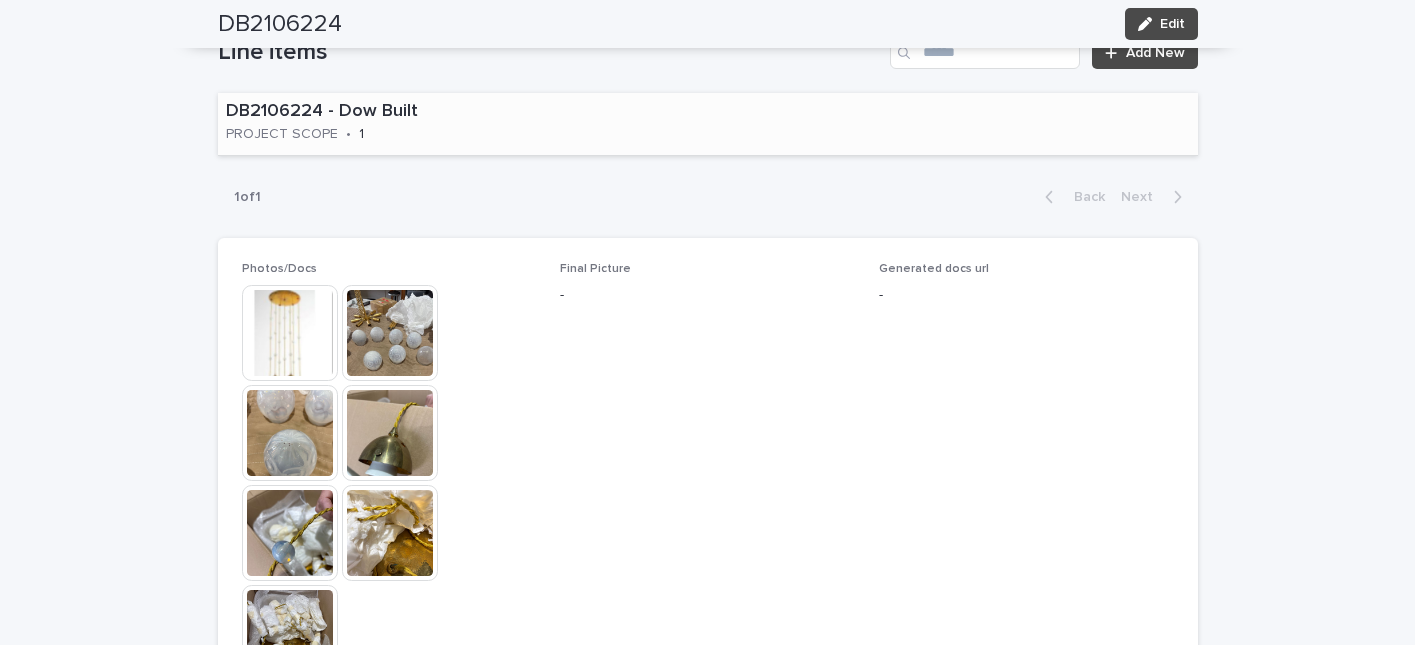 click on "DB2106224 - Dow Built PROJECT SCOPE • 1" at bounding box center (708, 124) 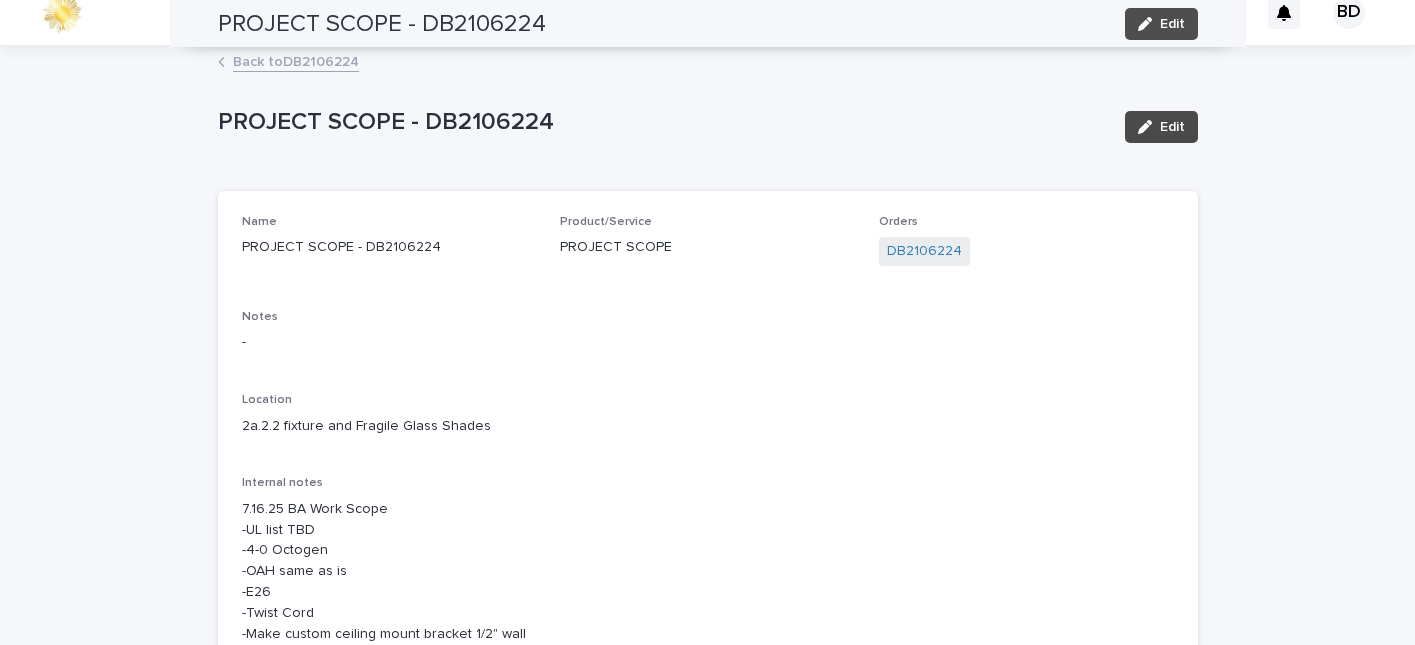 scroll, scrollTop: 0, scrollLeft: 0, axis: both 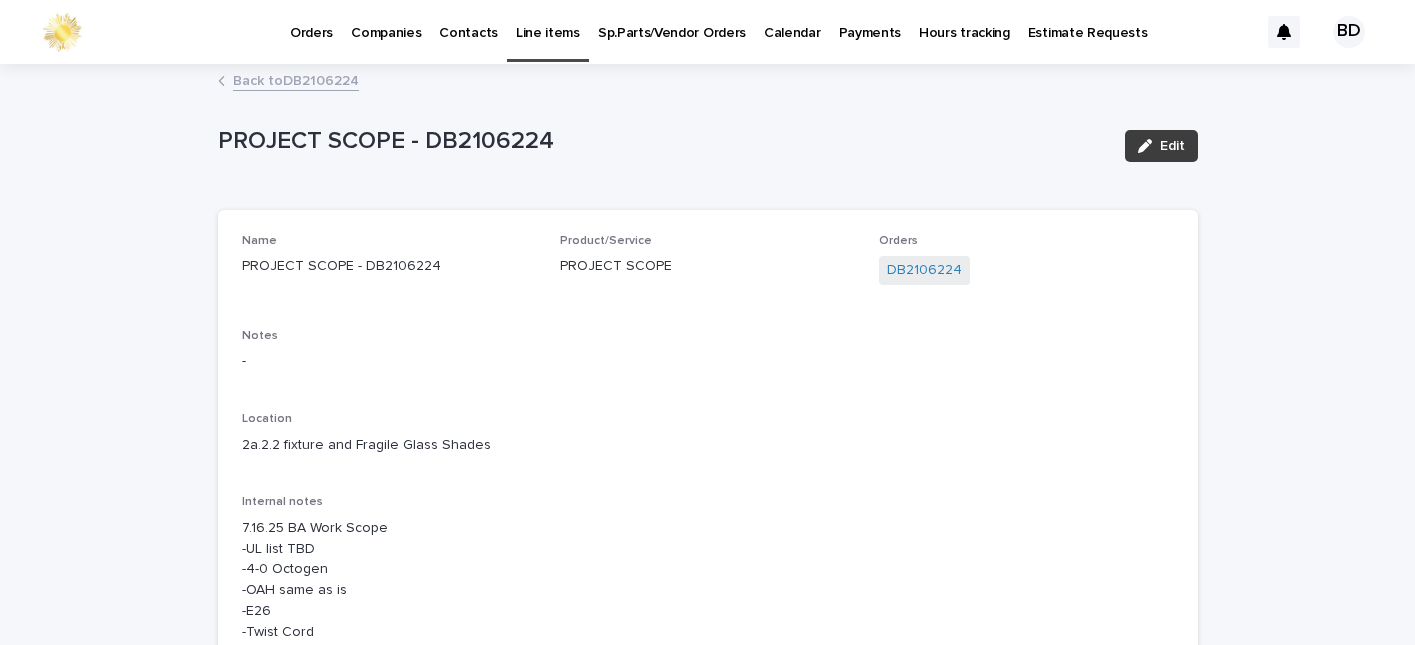 click on "Edit" at bounding box center (1172, 146) 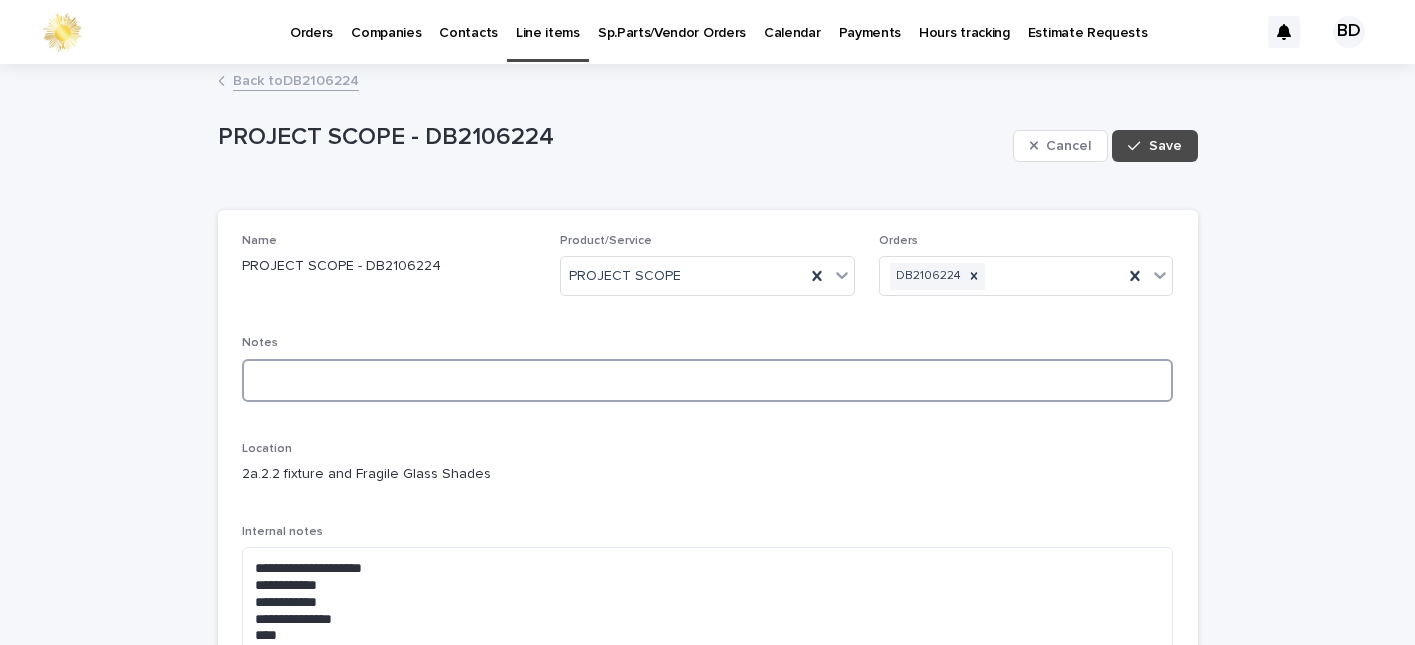 click at bounding box center [708, 380] 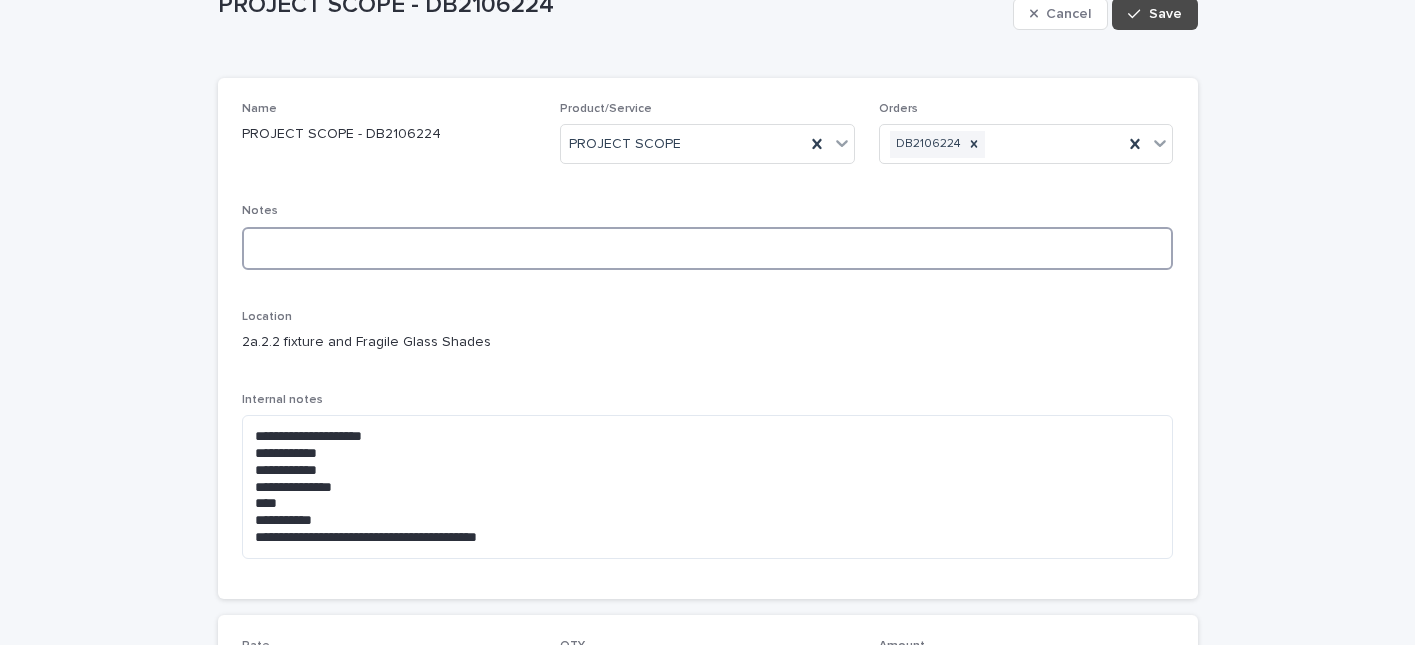 scroll, scrollTop: 165, scrollLeft: 0, axis: vertical 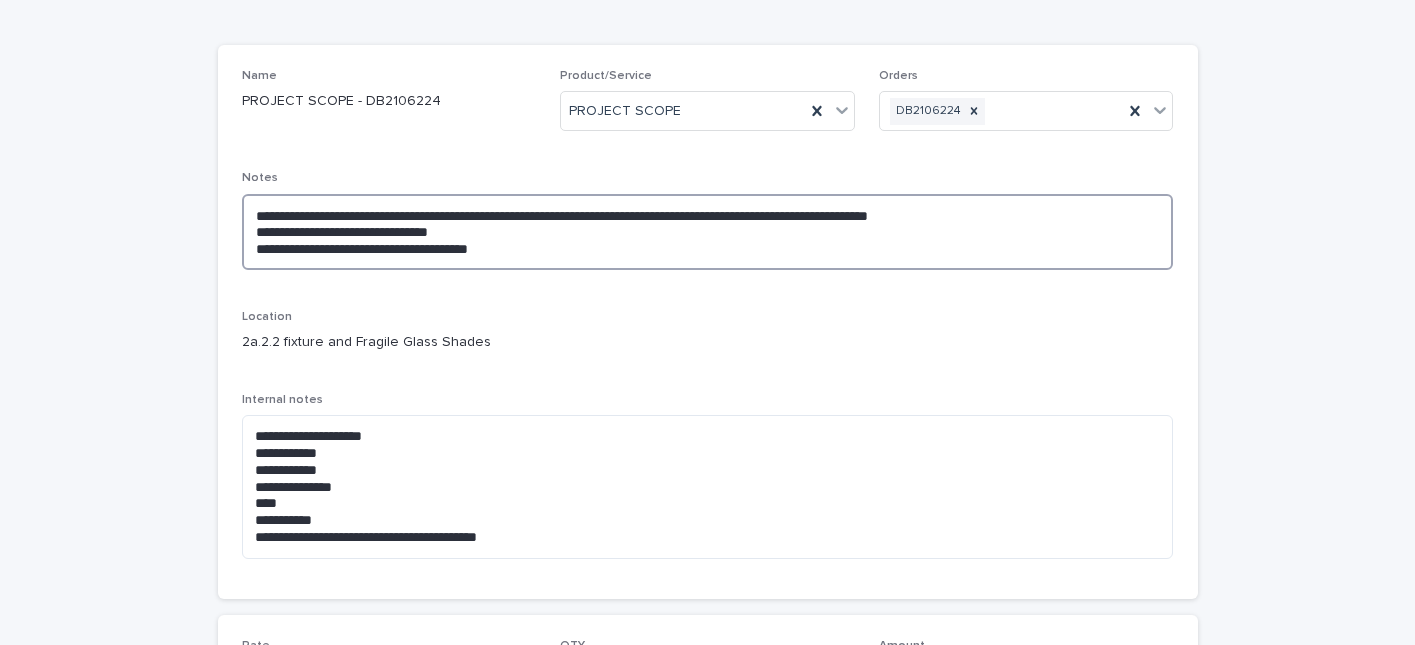 click on "**********" at bounding box center (708, 232) 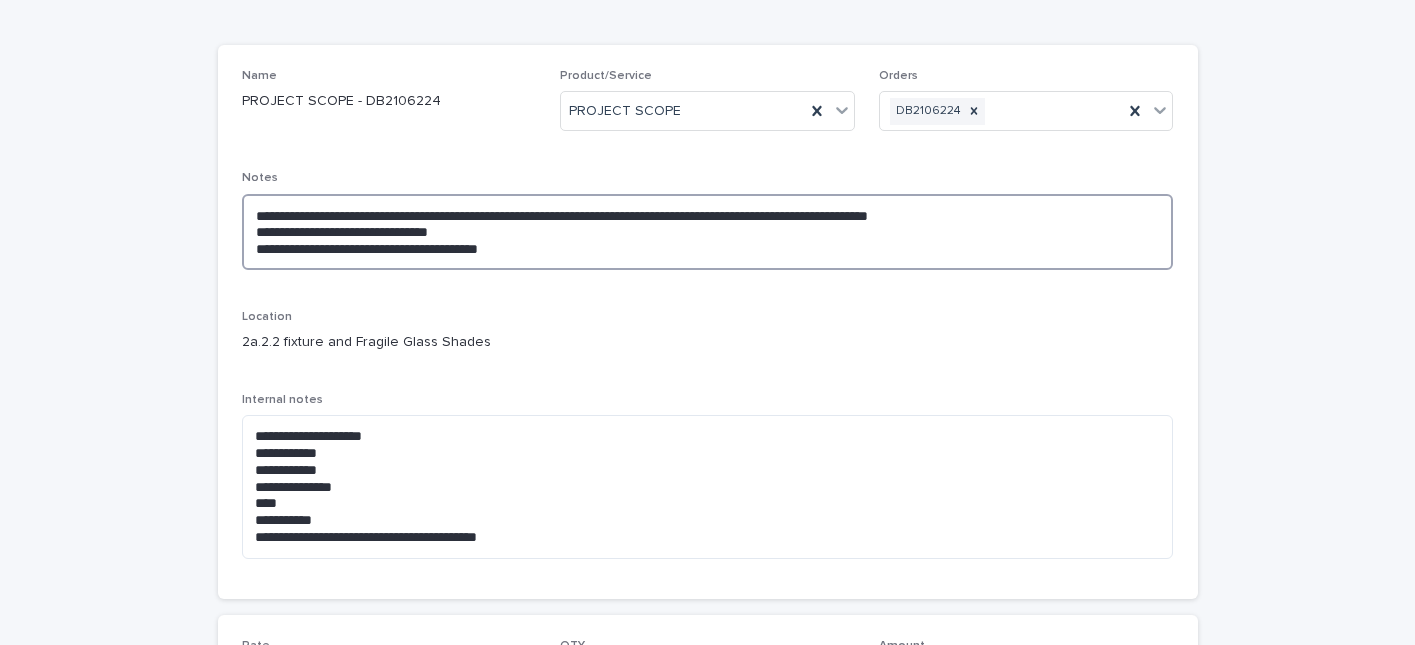 click on "**********" at bounding box center [708, 232] 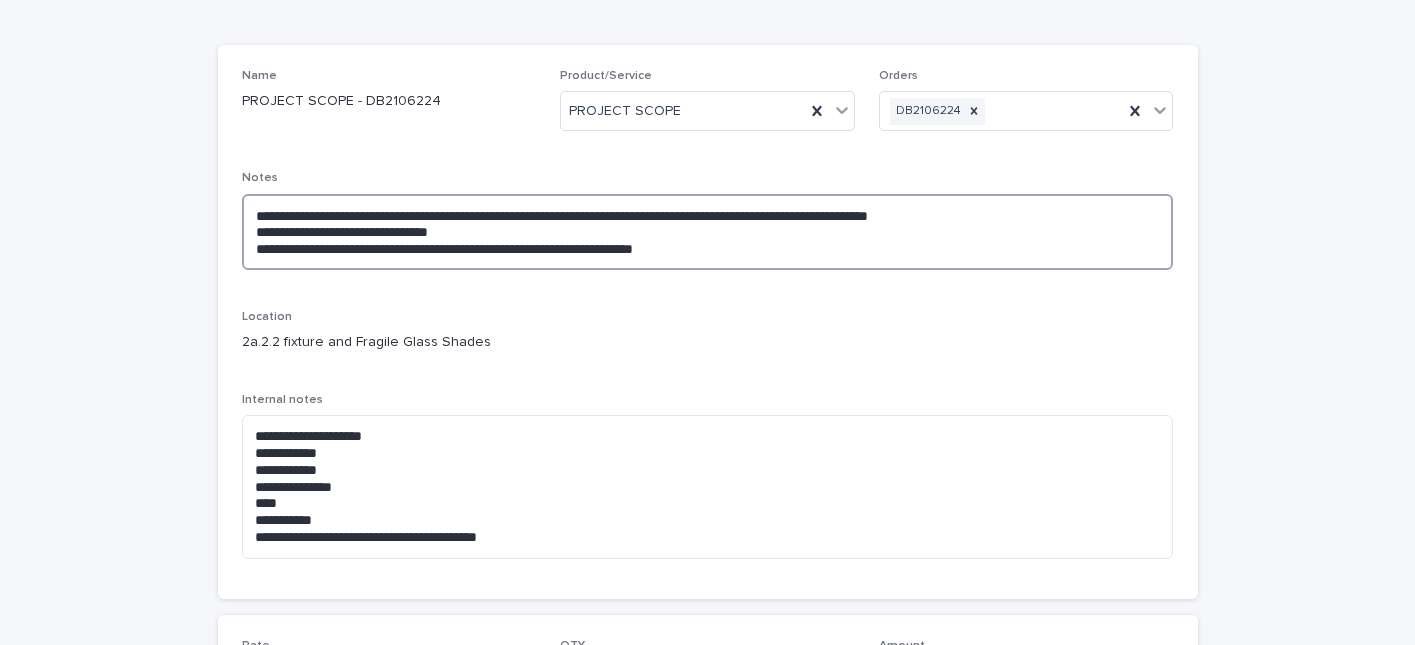 click on "**********" at bounding box center [708, 232] 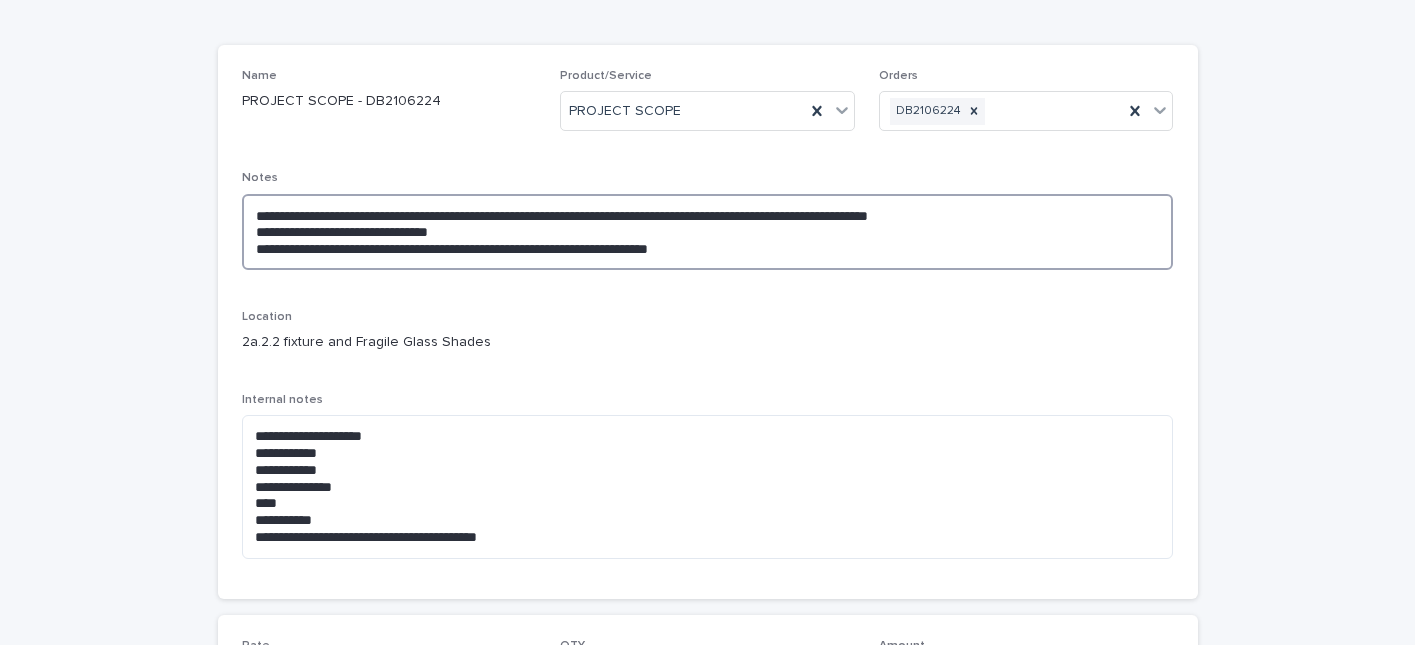 click on "**********" at bounding box center [708, 232] 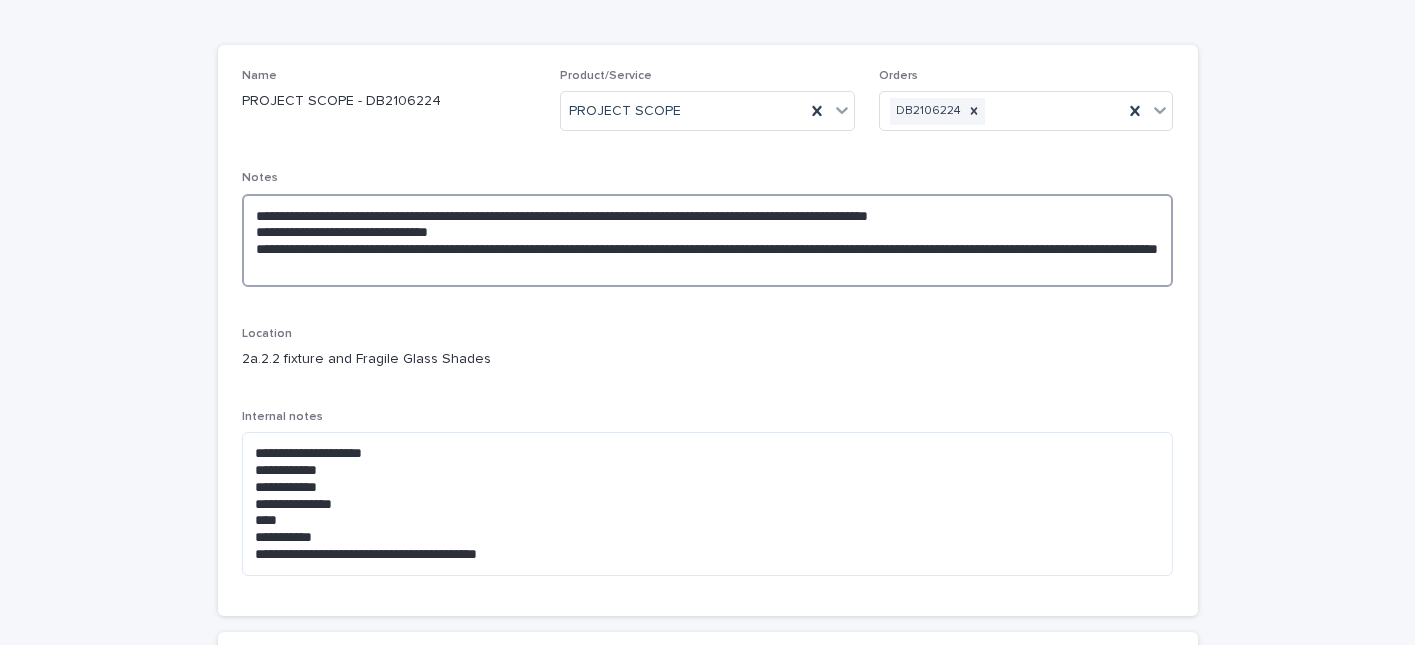 click on "**********" at bounding box center [708, 240] 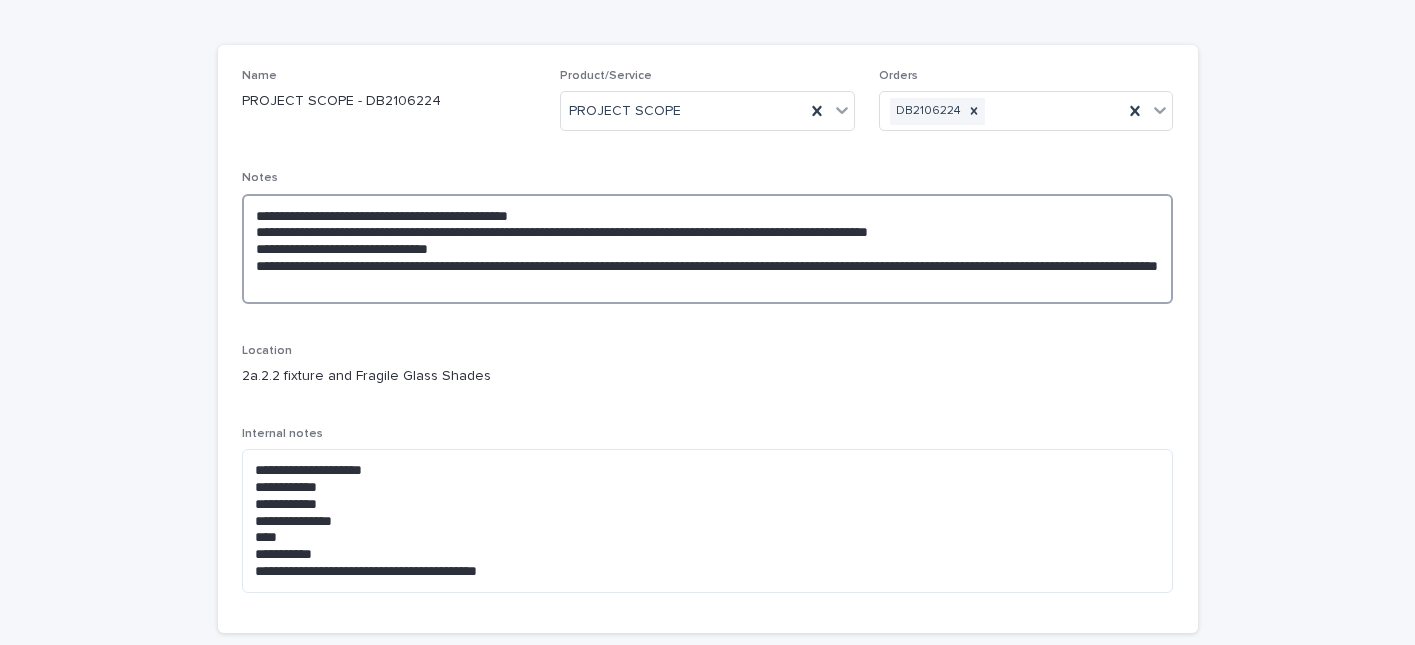click on "**********" at bounding box center [708, 249] 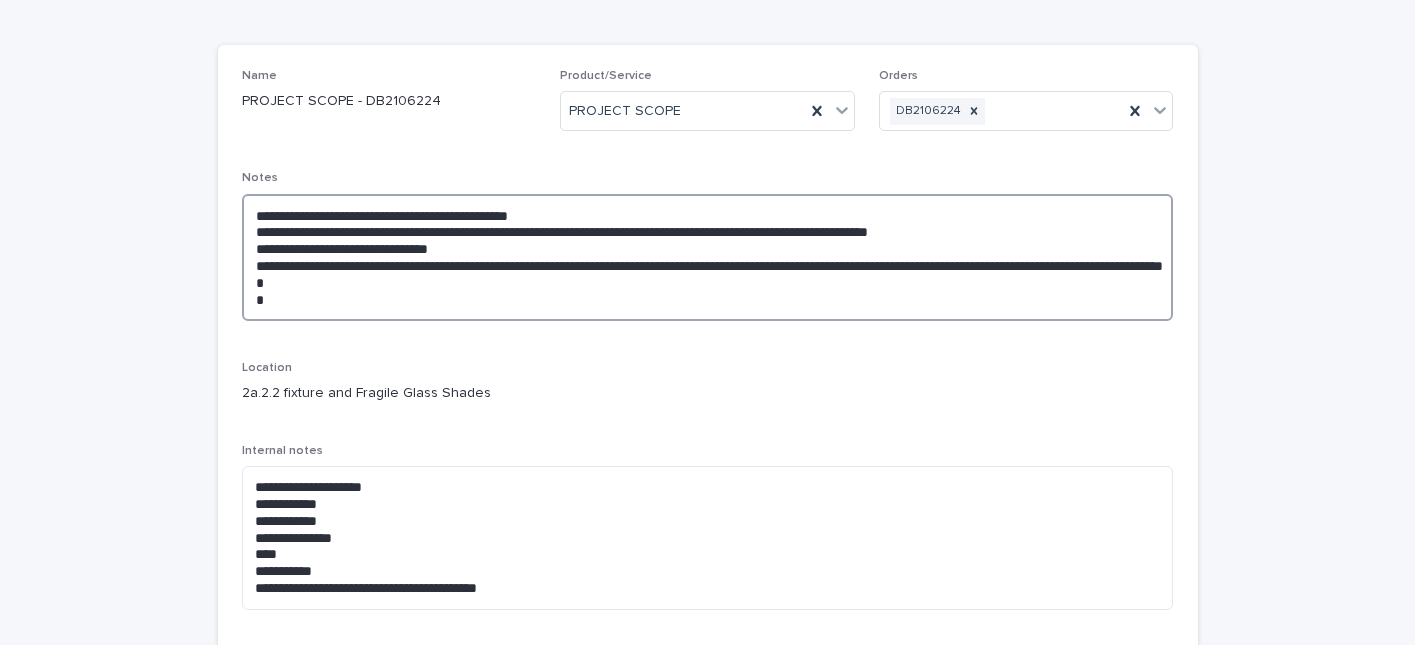 click on "**********" at bounding box center (708, 257) 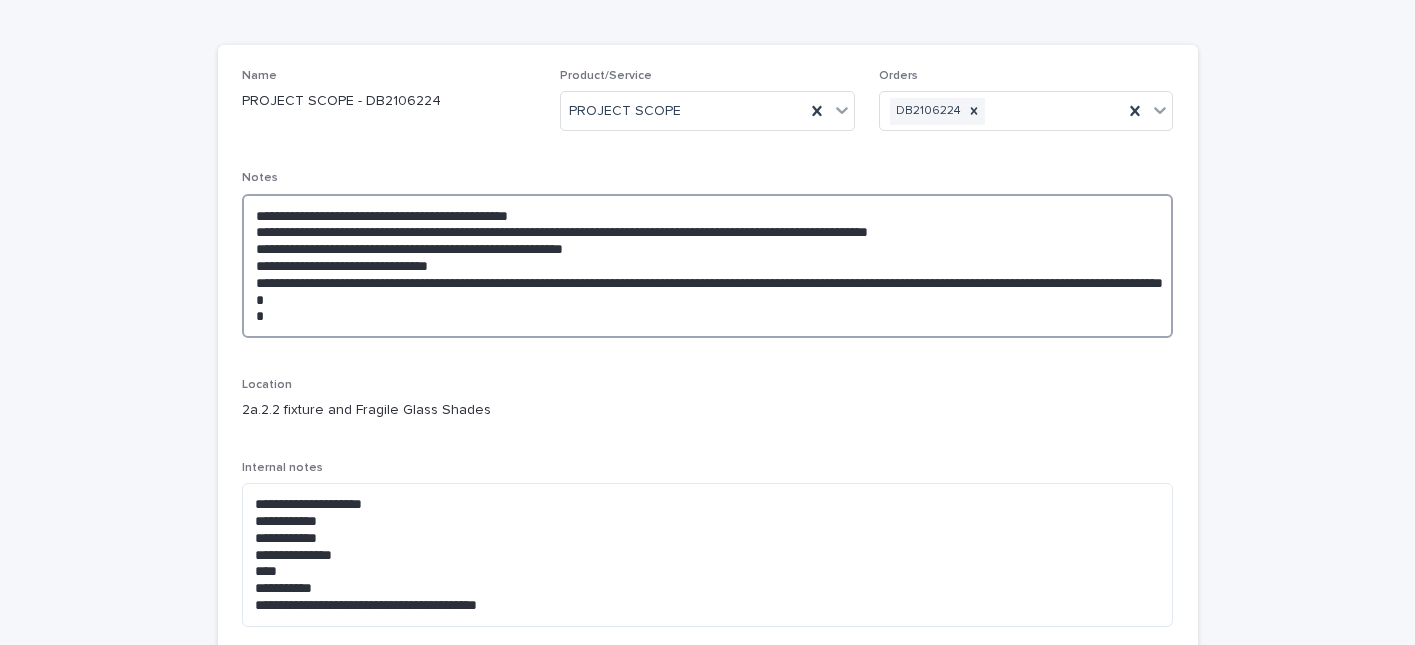click on "**********" at bounding box center [708, 266] 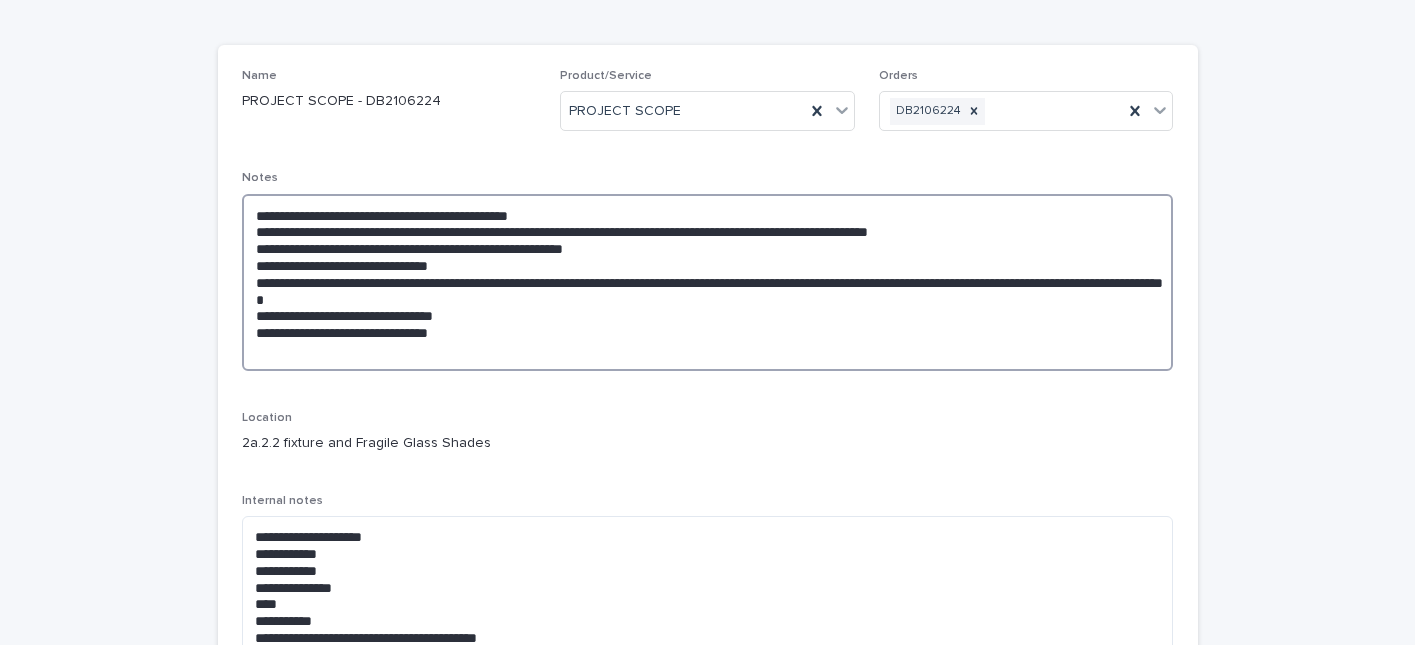 click on "**********" at bounding box center (708, 282) 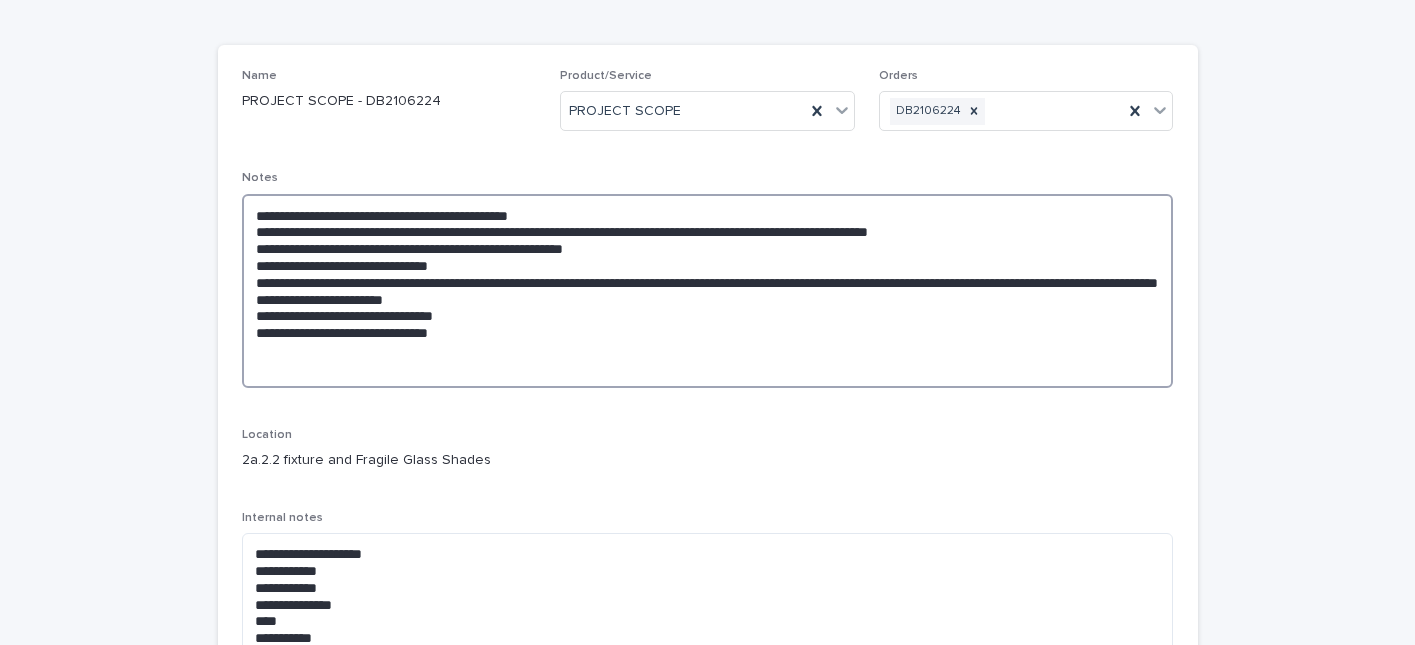 click on "**********" at bounding box center [708, 291] 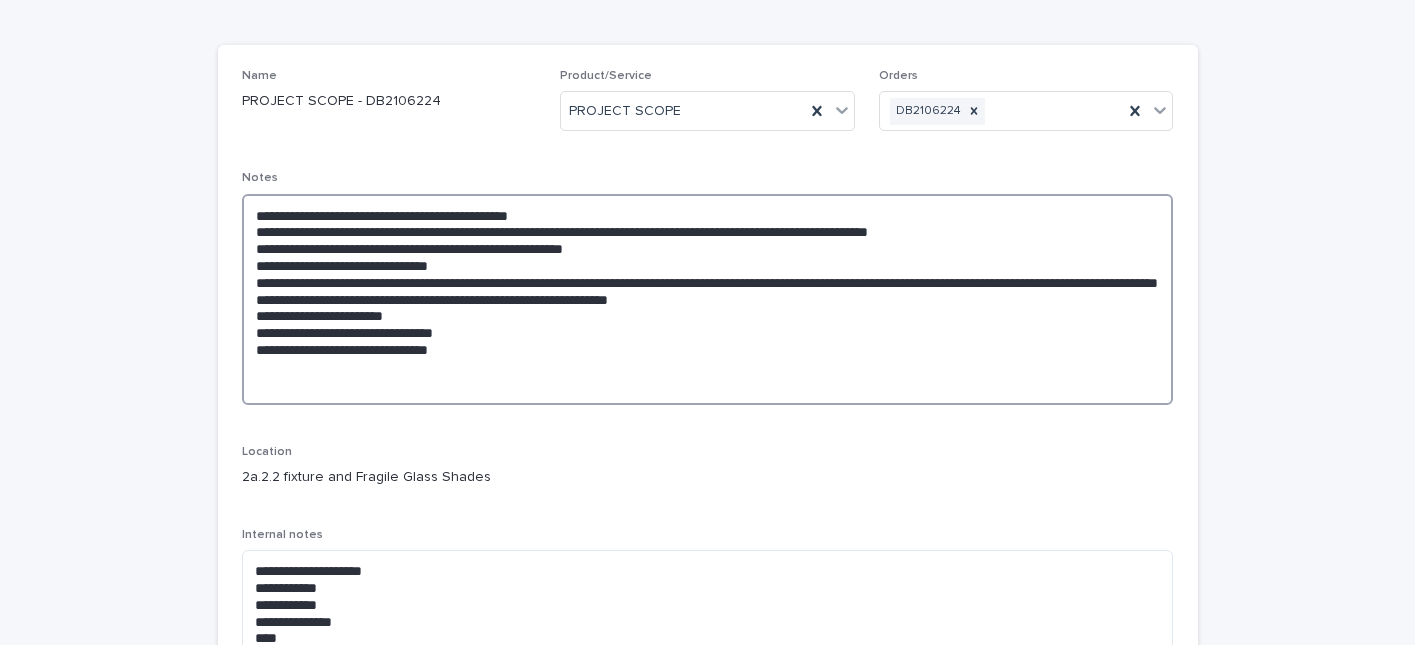 click on "**********" at bounding box center [708, 299] 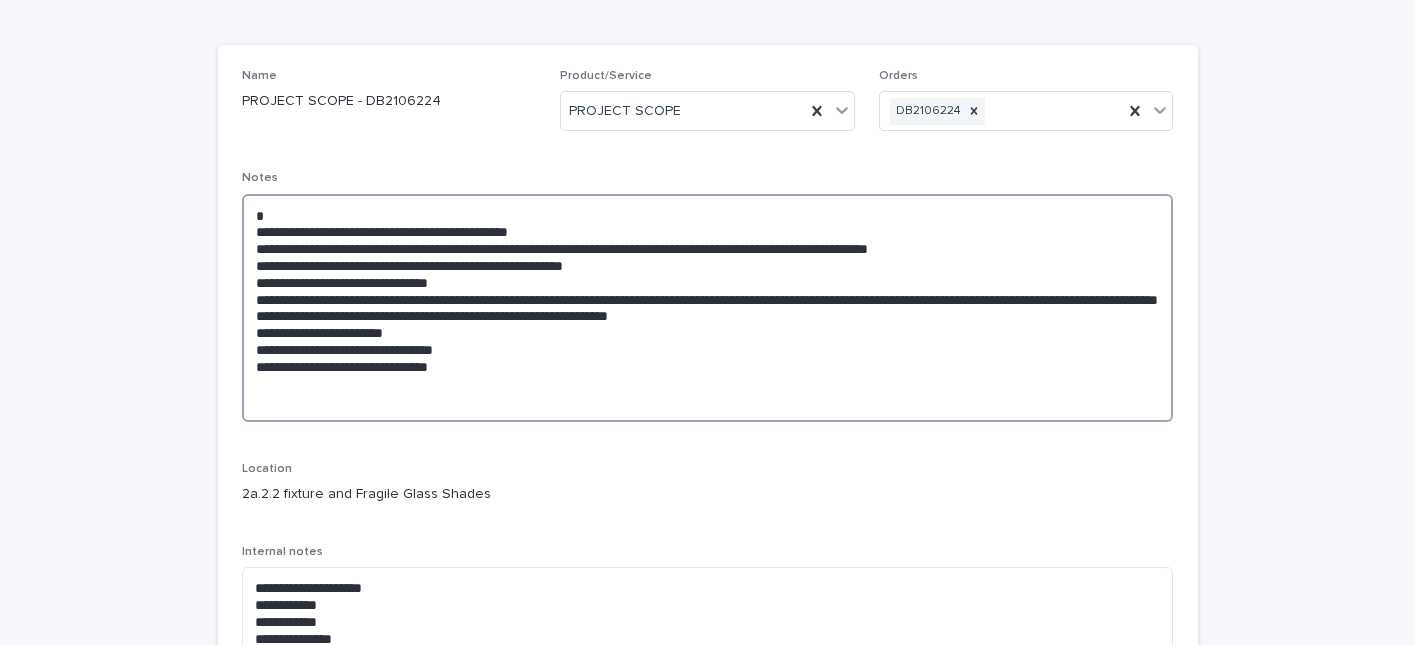 scroll, scrollTop: 0, scrollLeft: 0, axis: both 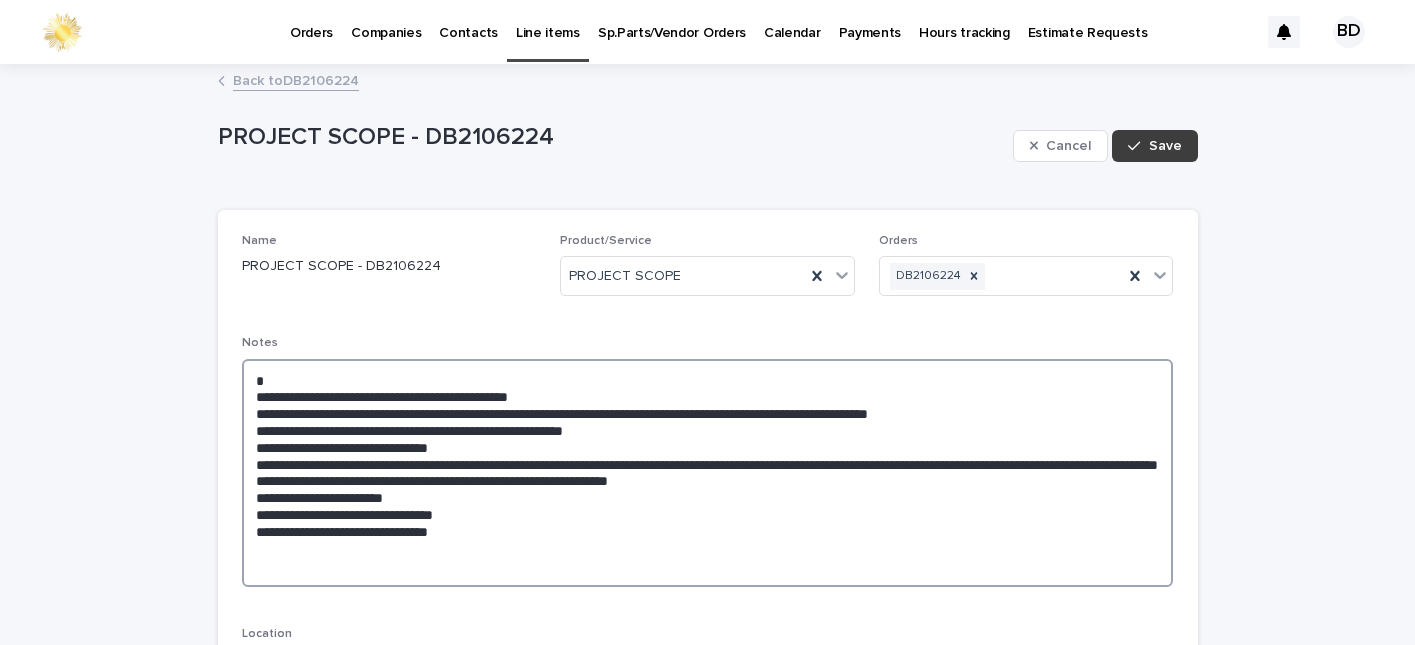 type on "**********" 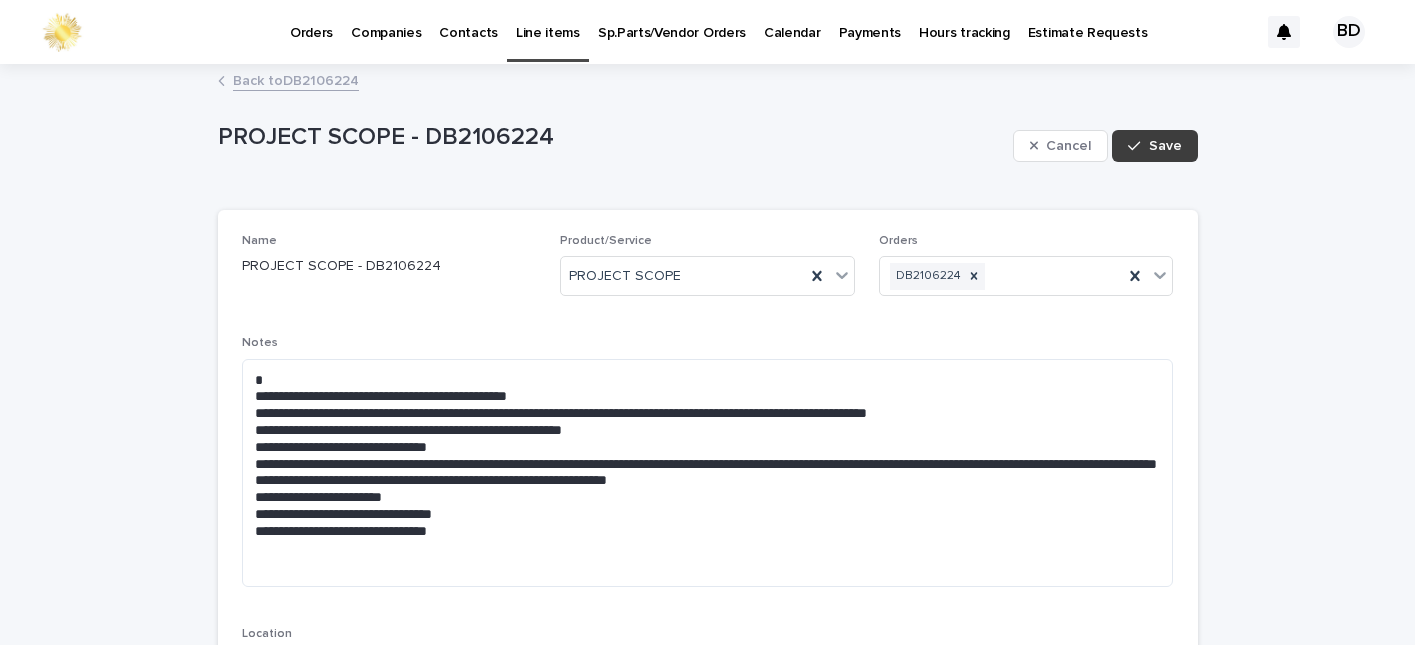 click on "Save" at bounding box center (1165, 146) 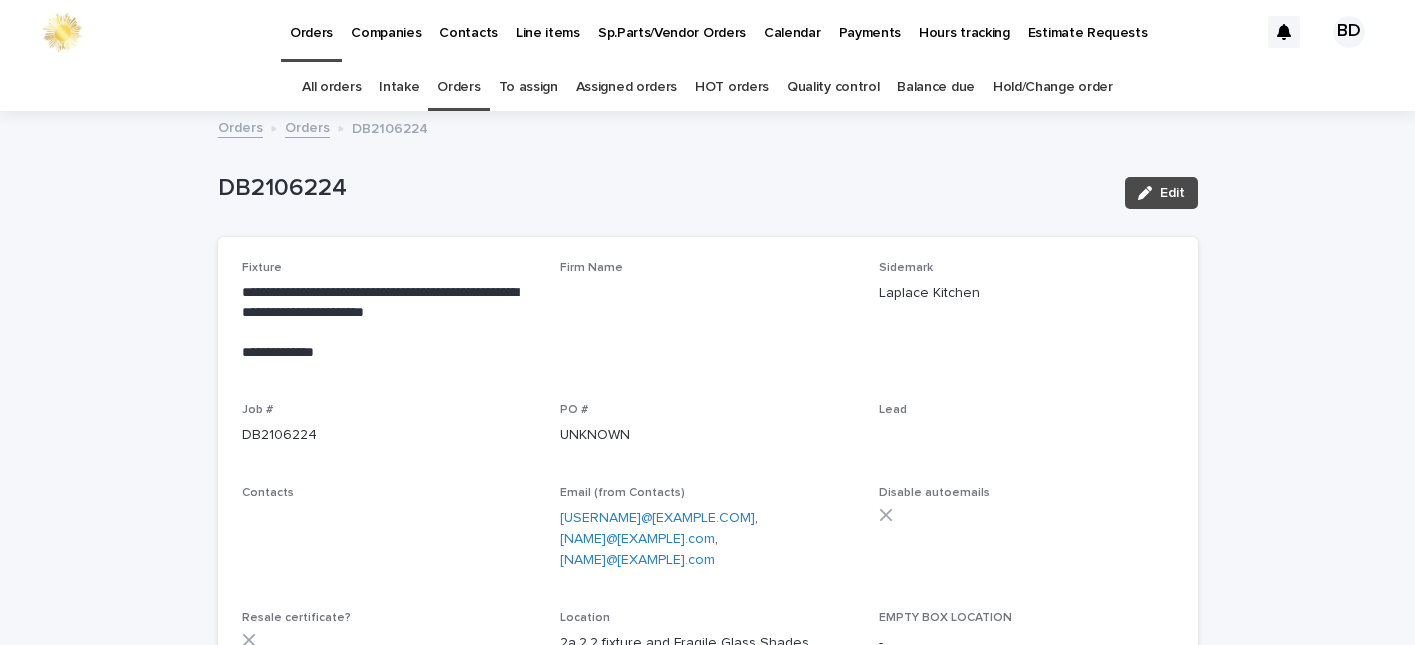 scroll, scrollTop: 64, scrollLeft: 0, axis: vertical 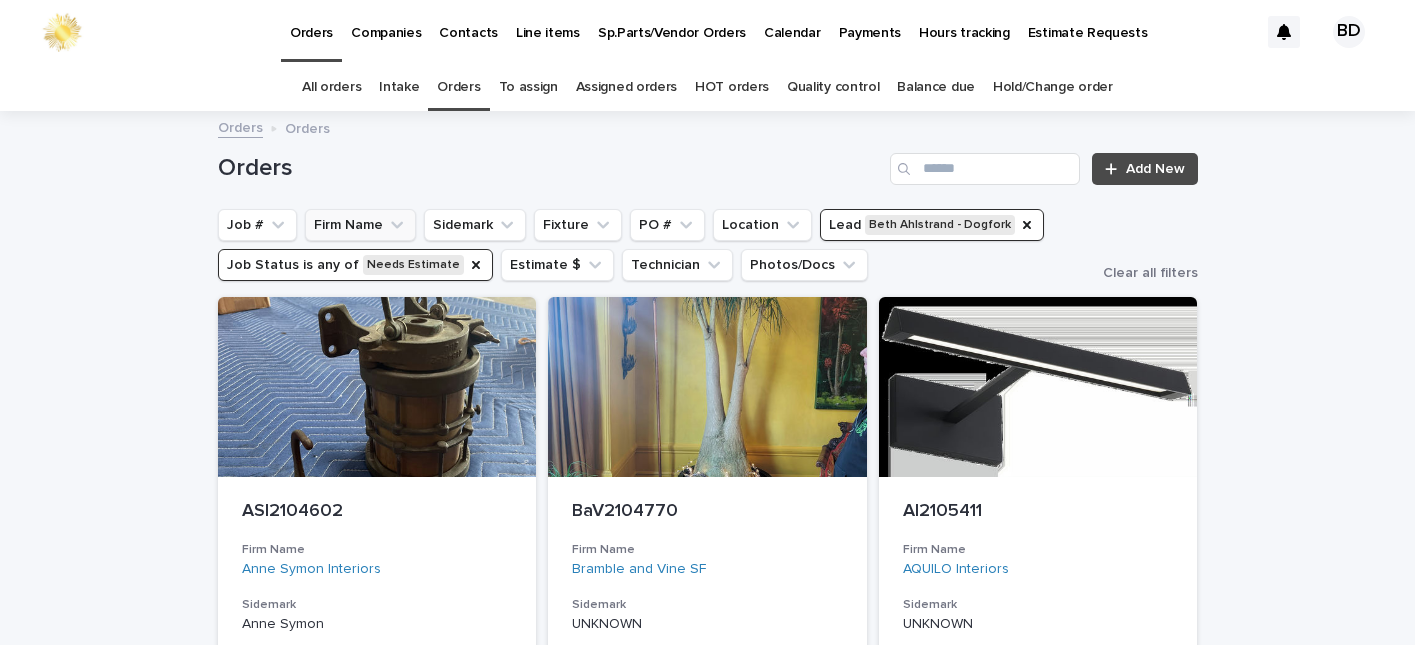click on "Firm Name" at bounding box center (360, 225) 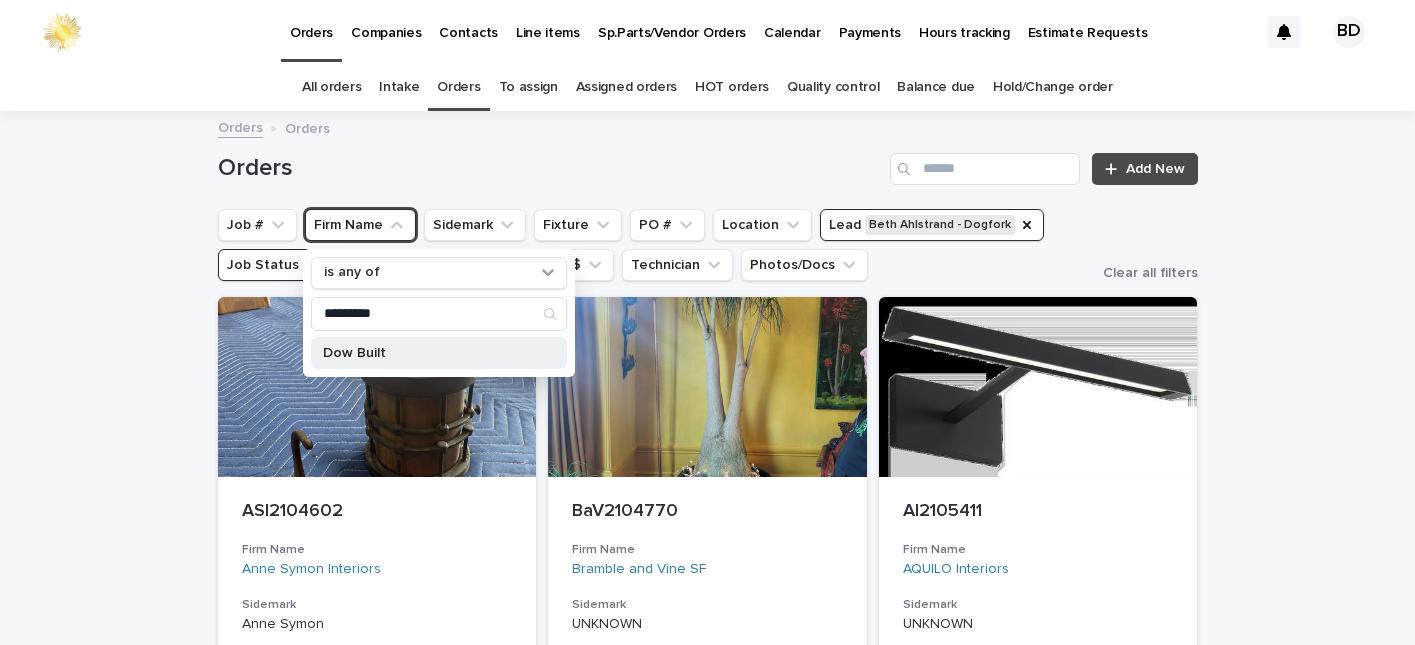 type on "*********" 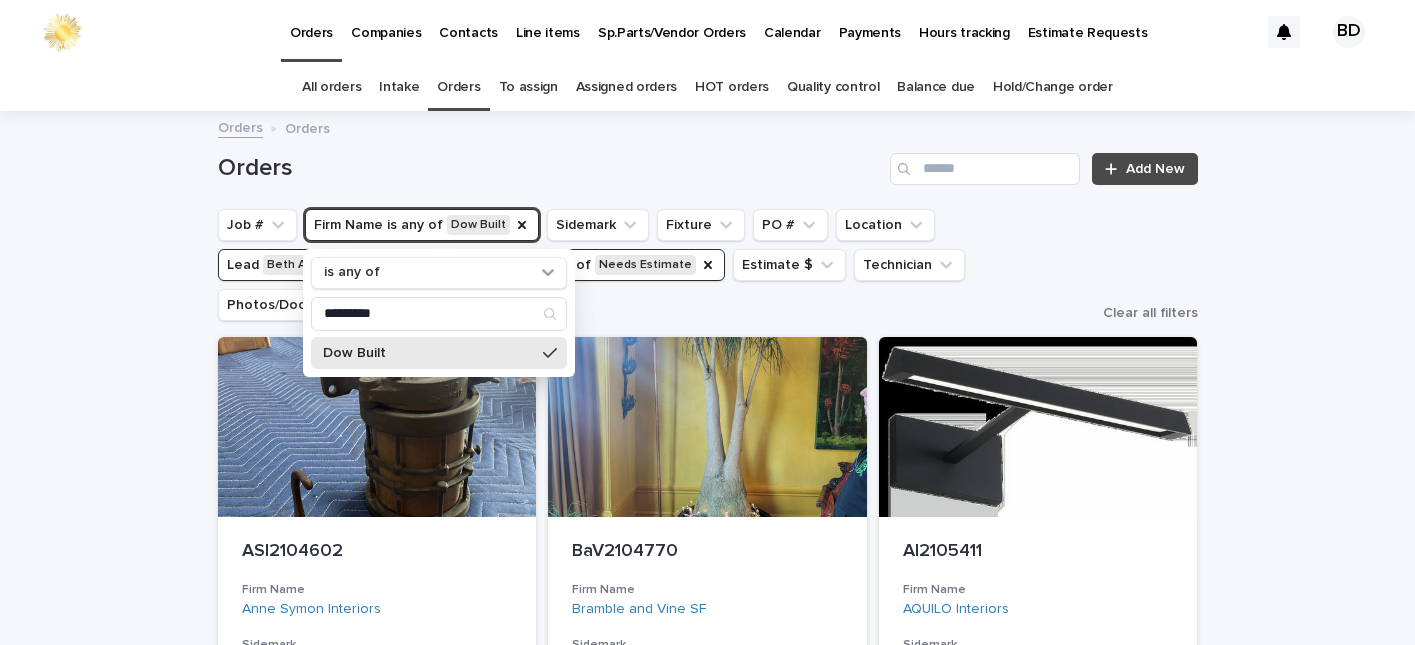 click on "Loading... Saving… Loading... Saving… Orders Add New Job # Firm Name is any of Dow Built is any of ********* Dow Built Sidemark Fixture PO # Location Lead Beth Ahlstrand - Dogfork Job Status is any of Needs Estimate Estimate $ Technician Photos/Docs Clear all filters ASI2104602 Firm Name Anne Symon Interiors Sidemark Anne Symon Fixture Three 1L MB Antique Lantern with Hook PO # UNKNOWN Location T9.2 with Hook in Baggie Lead Mike Donnelly - Dogfork Beth Ahlstrand - Dogfork + 0 Job Status Needs Estimate Estimate $ $ 15,174.00 Technician Ronald Orellana - Dogfork - Technician + 0 BaV2104770 Firm Name Bramble and Vine SF Sidemark UNKNOWN Fixture Custom floor lamp for large ponytail palm PO # UNKNOWN Location - Lead Beth Ahlstrand - Dogfork + 0 Job Status Needs Estimate Estimate $ $ 0 Technician - AI2105411 Firm Name AQUILO Interiors Sidemark UNKNOWN Fixture Nine LED Dessau 12 Picture Lights PO # UNKNOWN Location - Lead Beth Ahlstrand - Dogfork + 0 Job Status Needs Estimate Estimate $ -" at bounding box center [707, 3056] 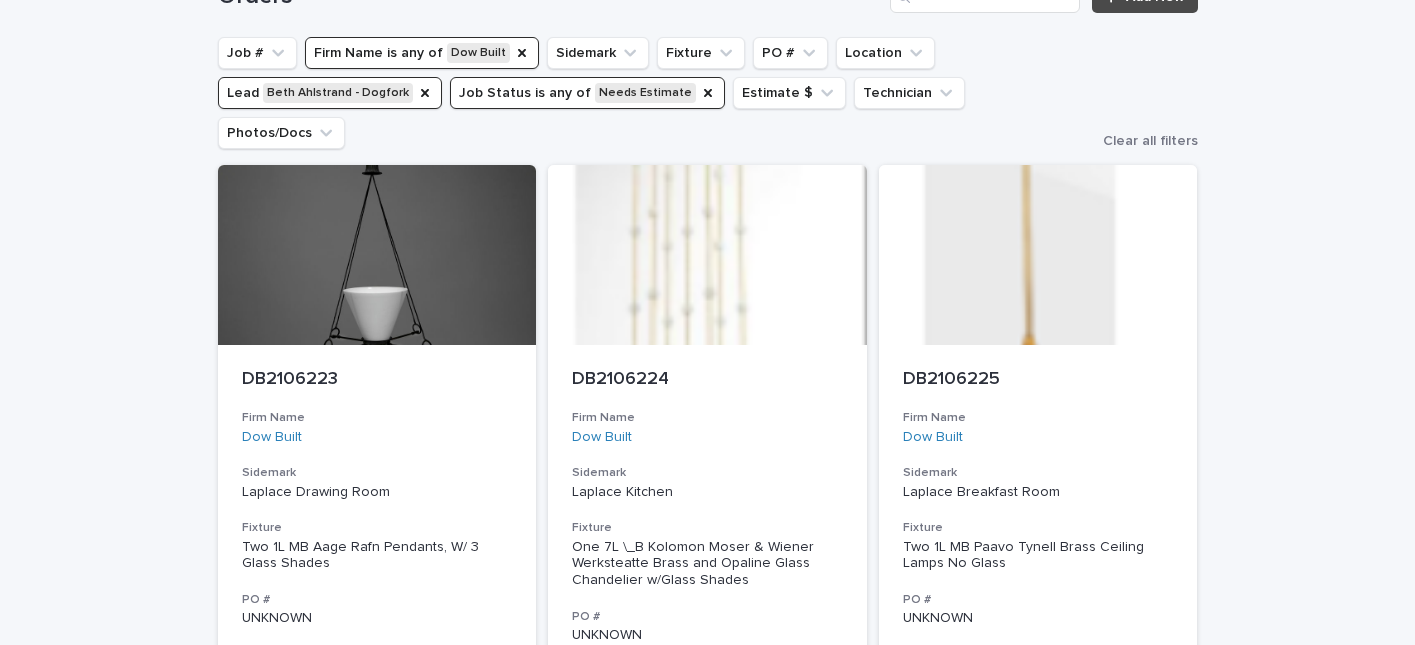 scroll, scrollTop: 225, scrollLeft: 0, axis: vertical 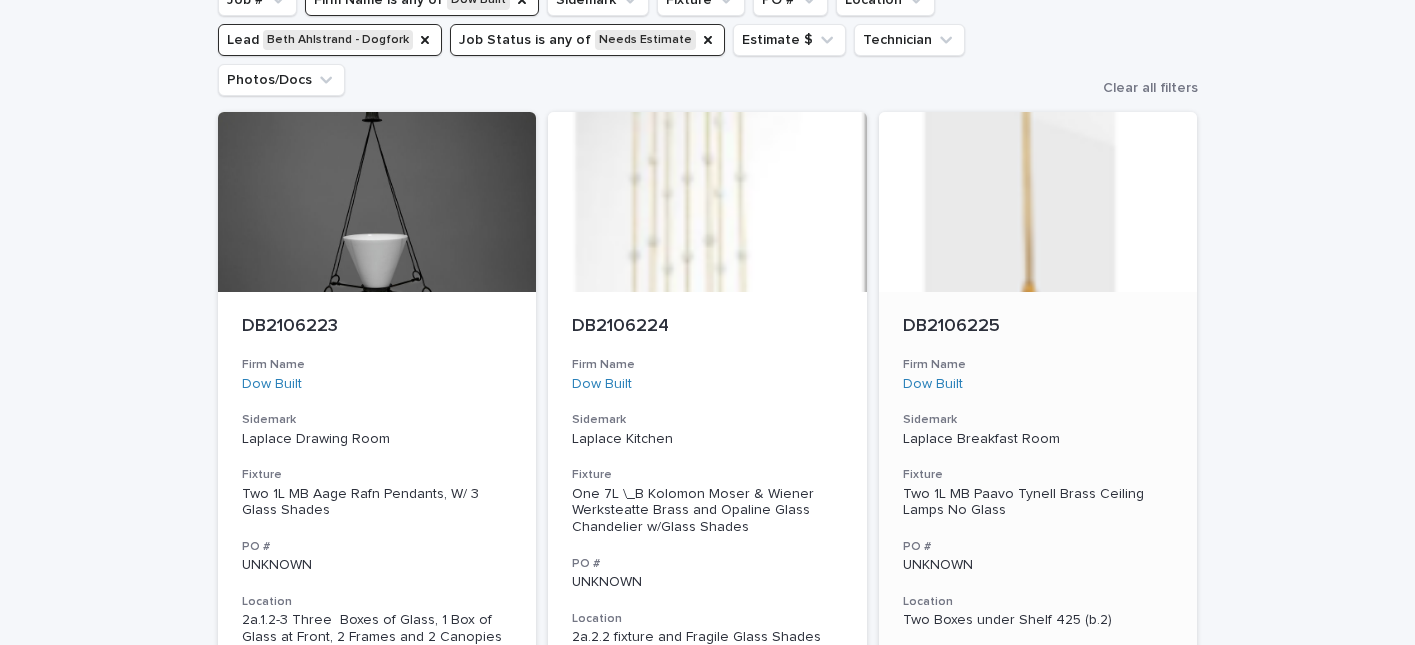 click on "DB2106225" at bounding box center (1038, 327) 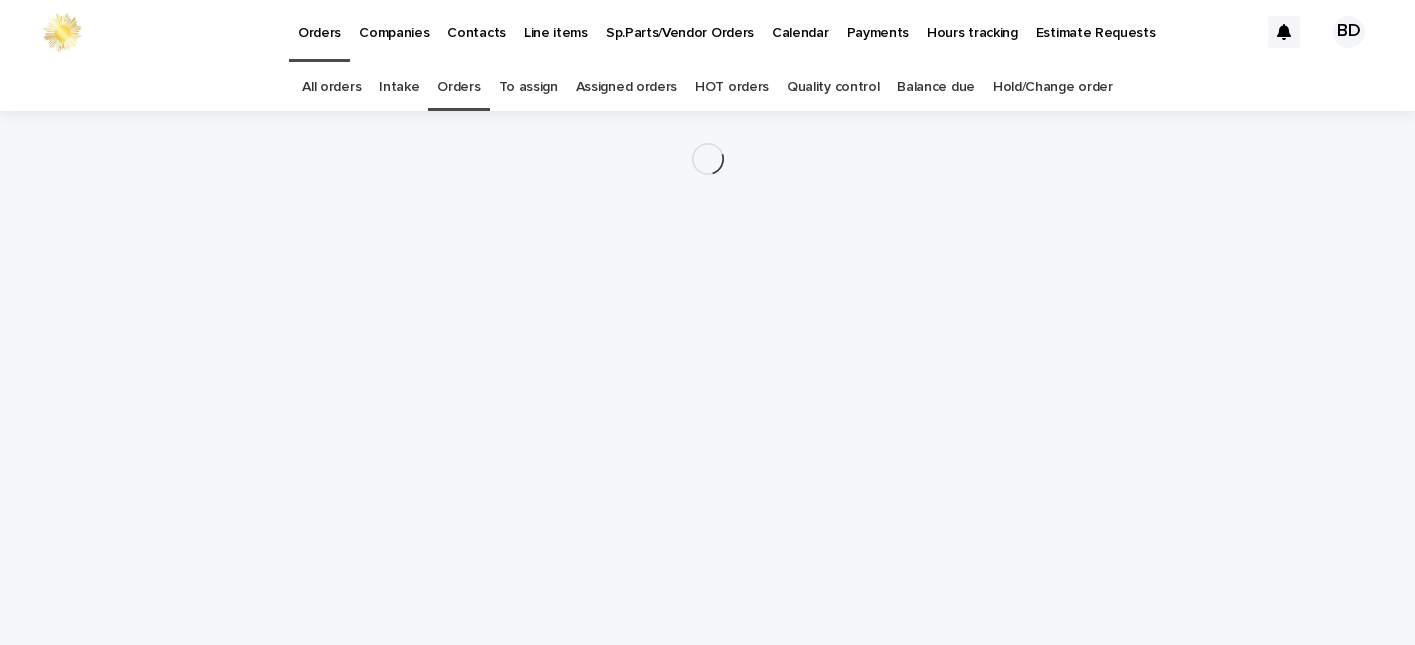 scroll, scrollTop: 0, scrollLeft: 0, axis: both 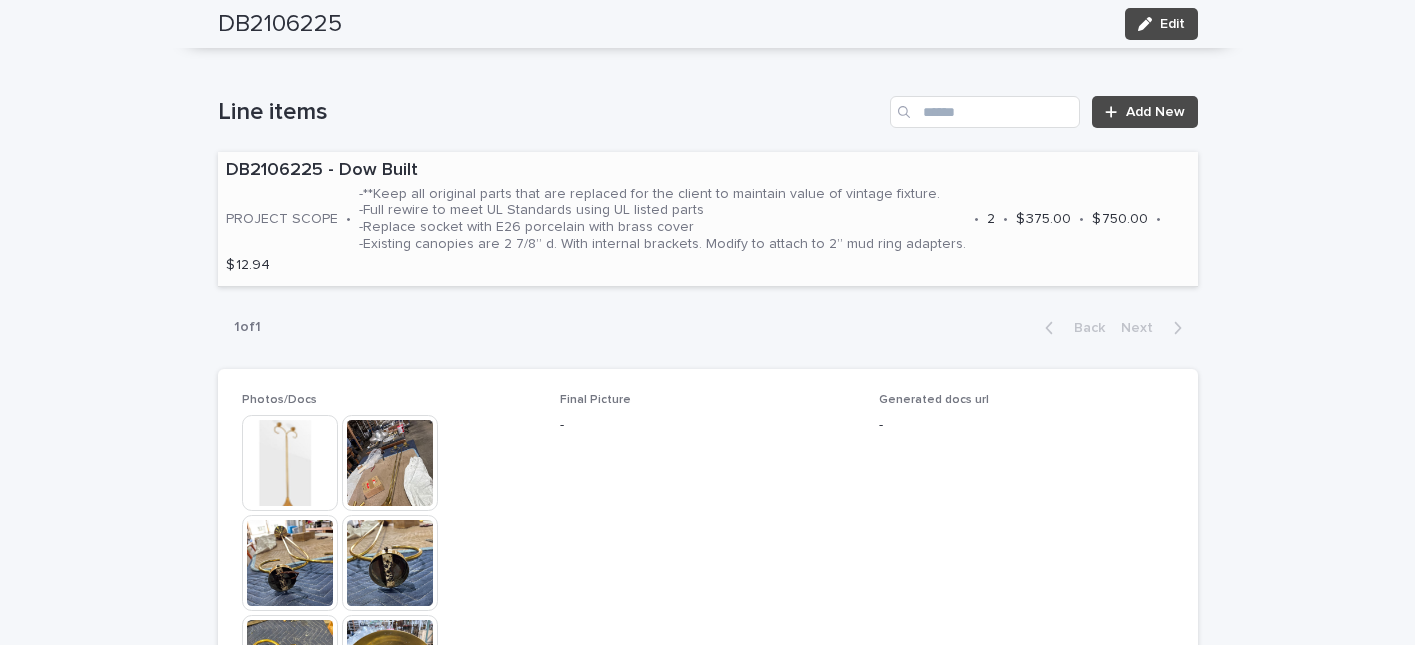 click on "DB2106225 - Dow Built" at bounding box center [708, 171] 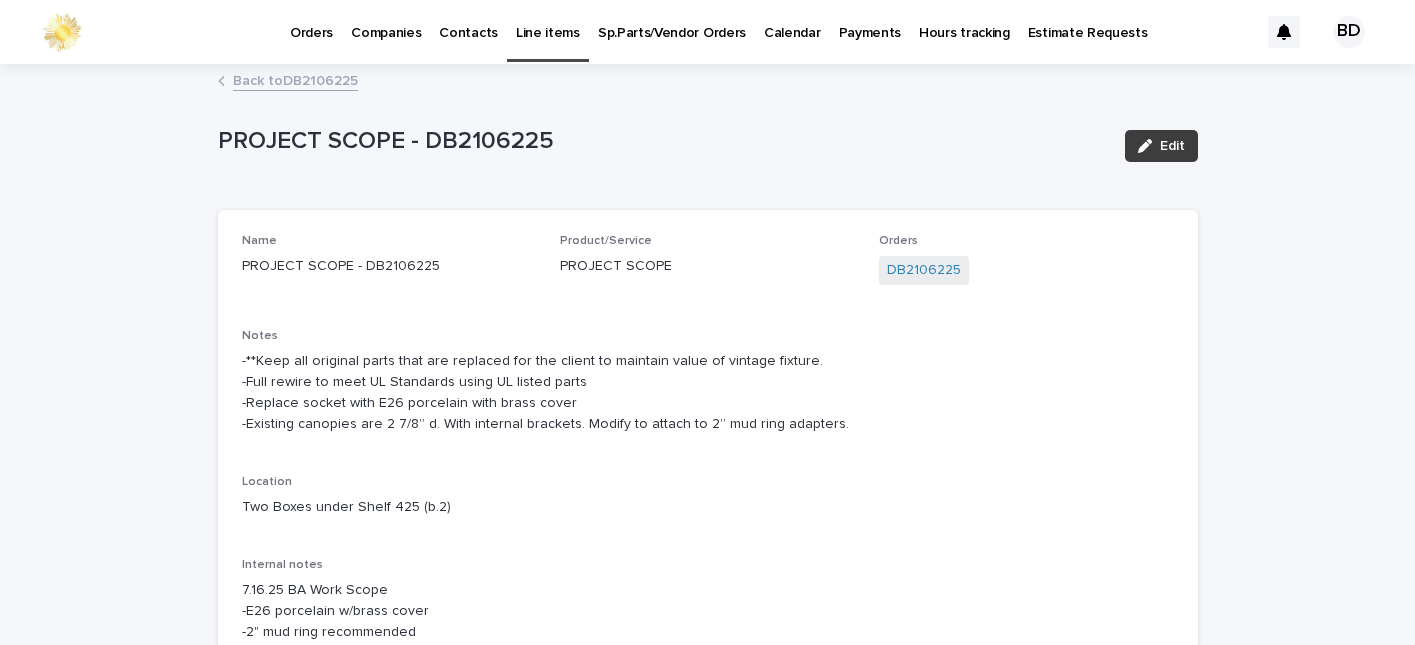 click on "Edit" at bounding box center (1161, 146) 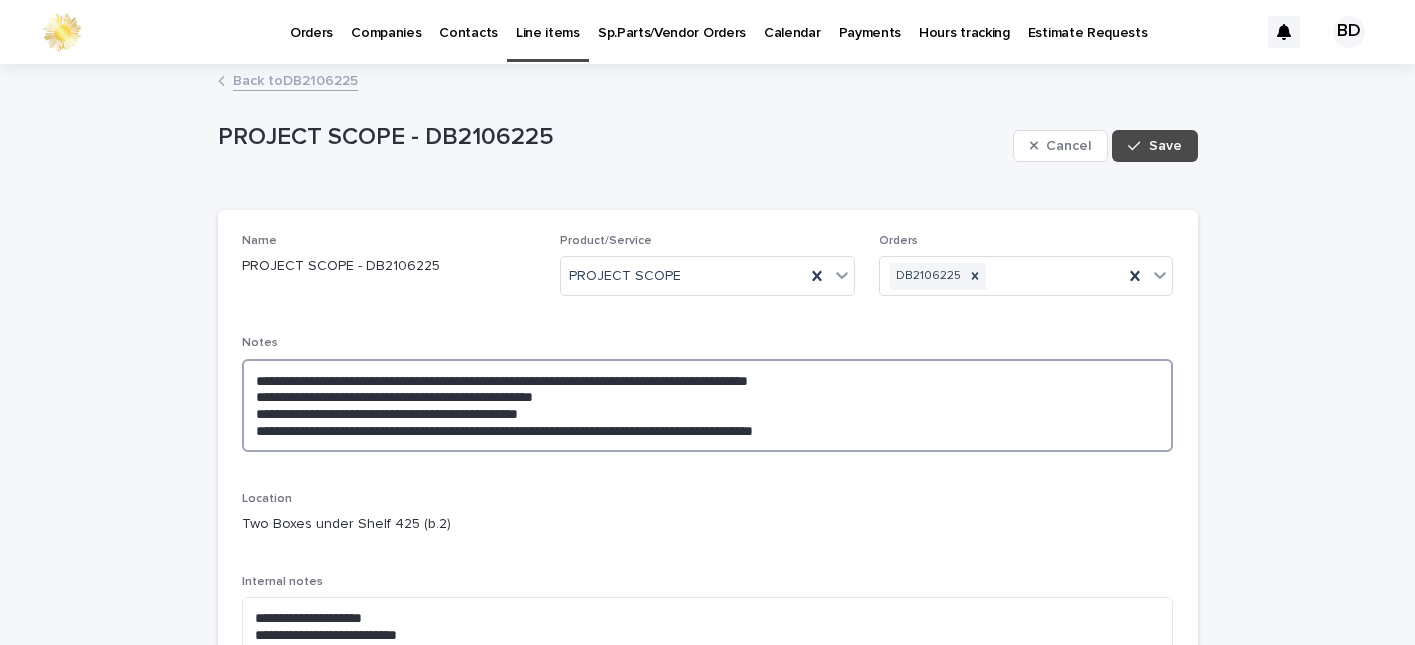 drag, startPoint x: 245, startPoint y: 382, endPoint x: 844, endPoint y: 386, distance: 599.01337 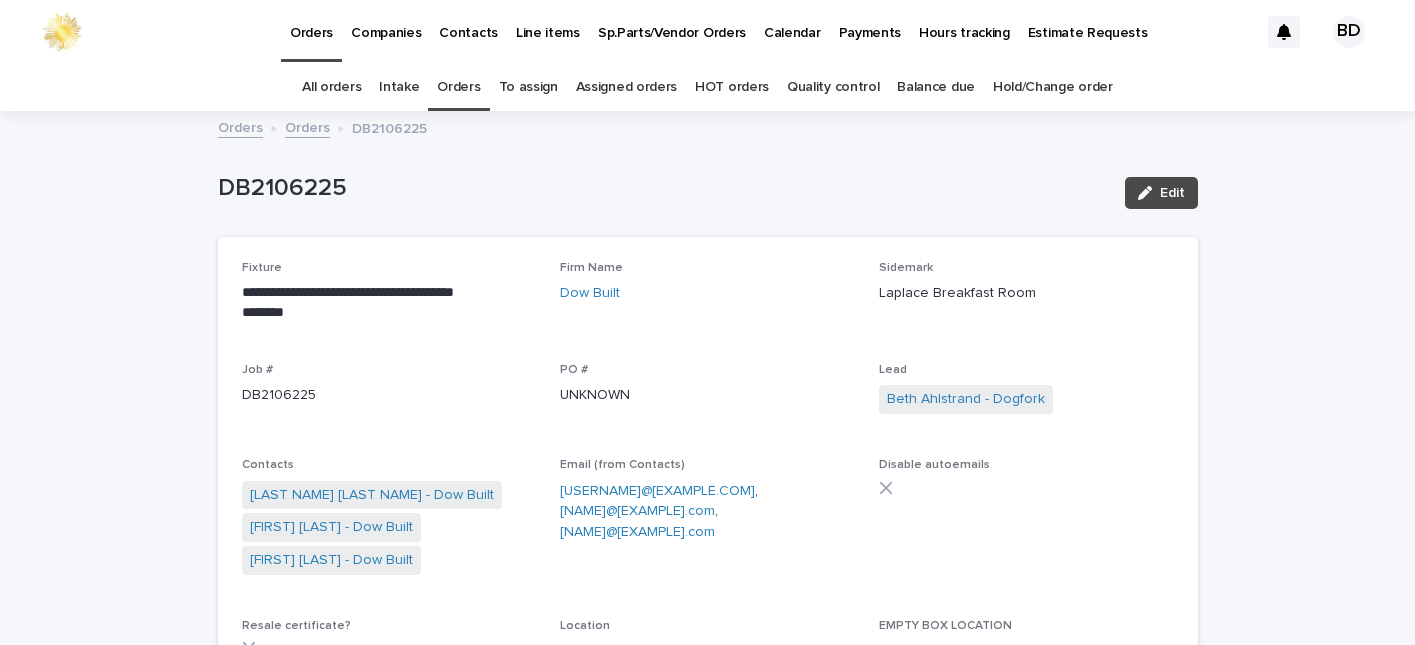 scroll, scrollTop: 64, scrollLeft: 0, axis: vertical 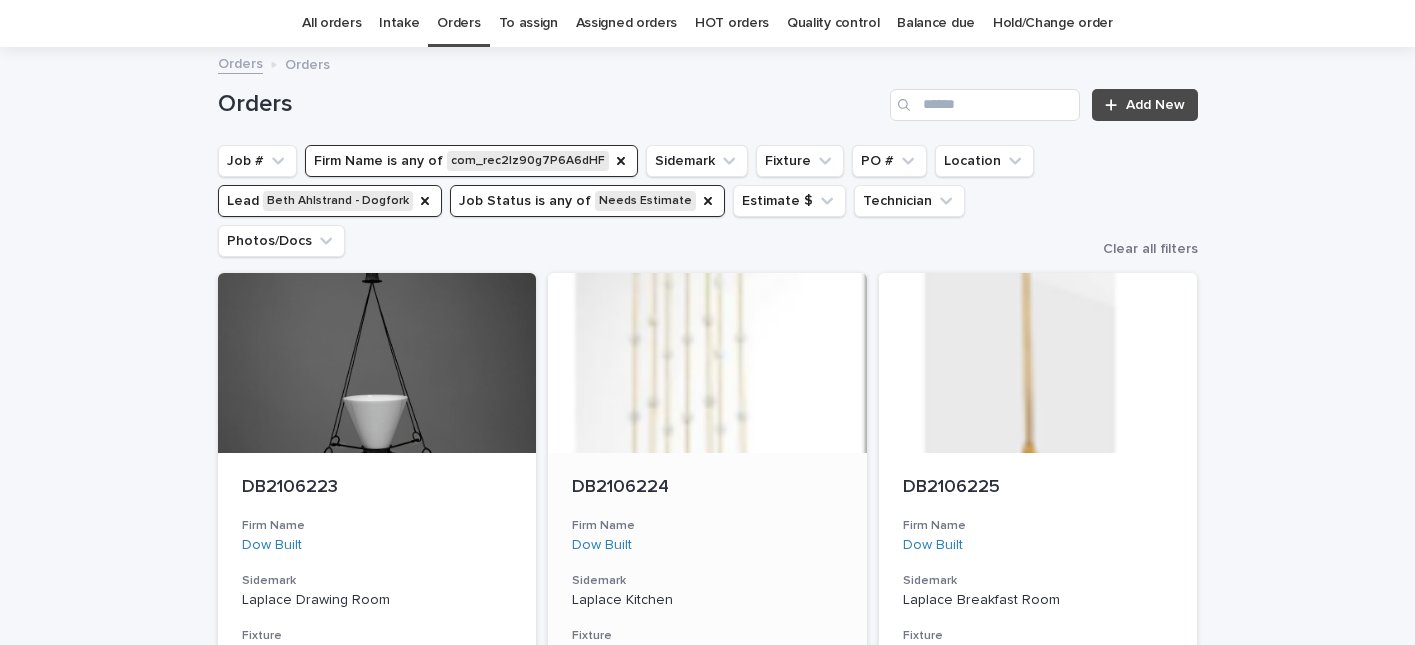 click on "DB2106224" at bounding box center [707, 488] 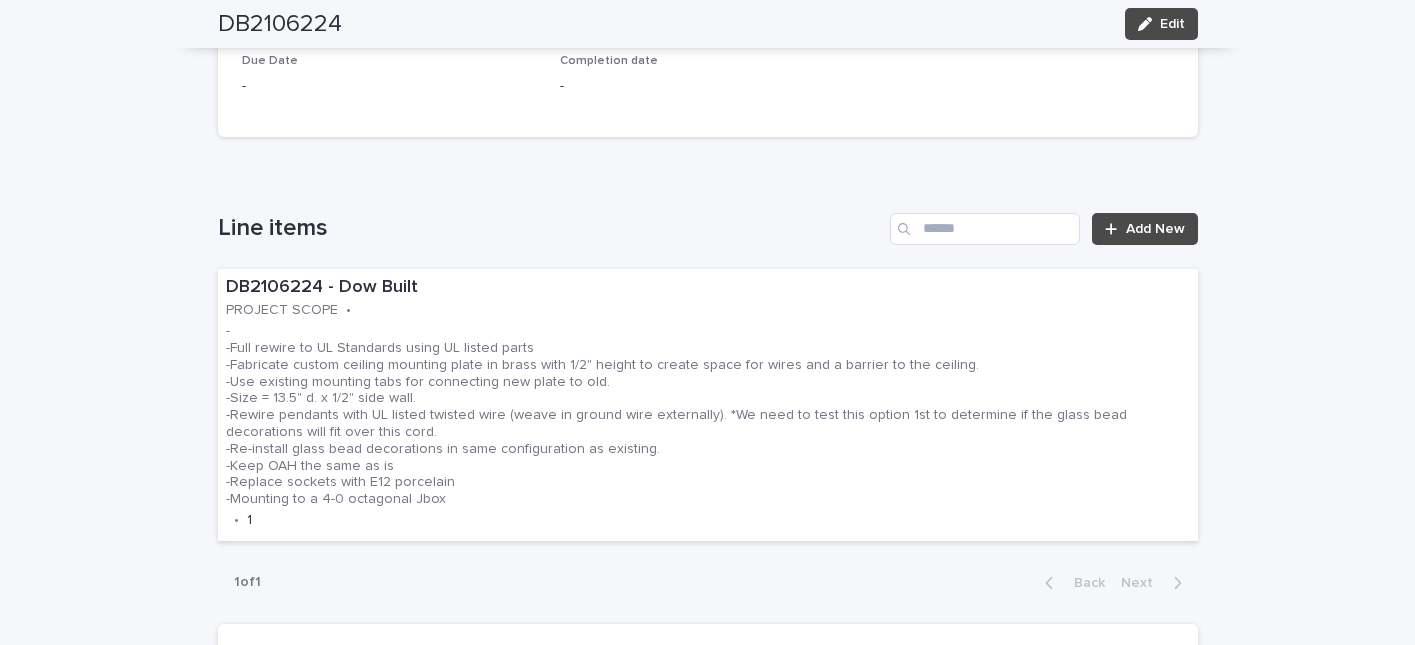 scroll, scrollTop: 1158, scrollLeft: 0, axis: vertical 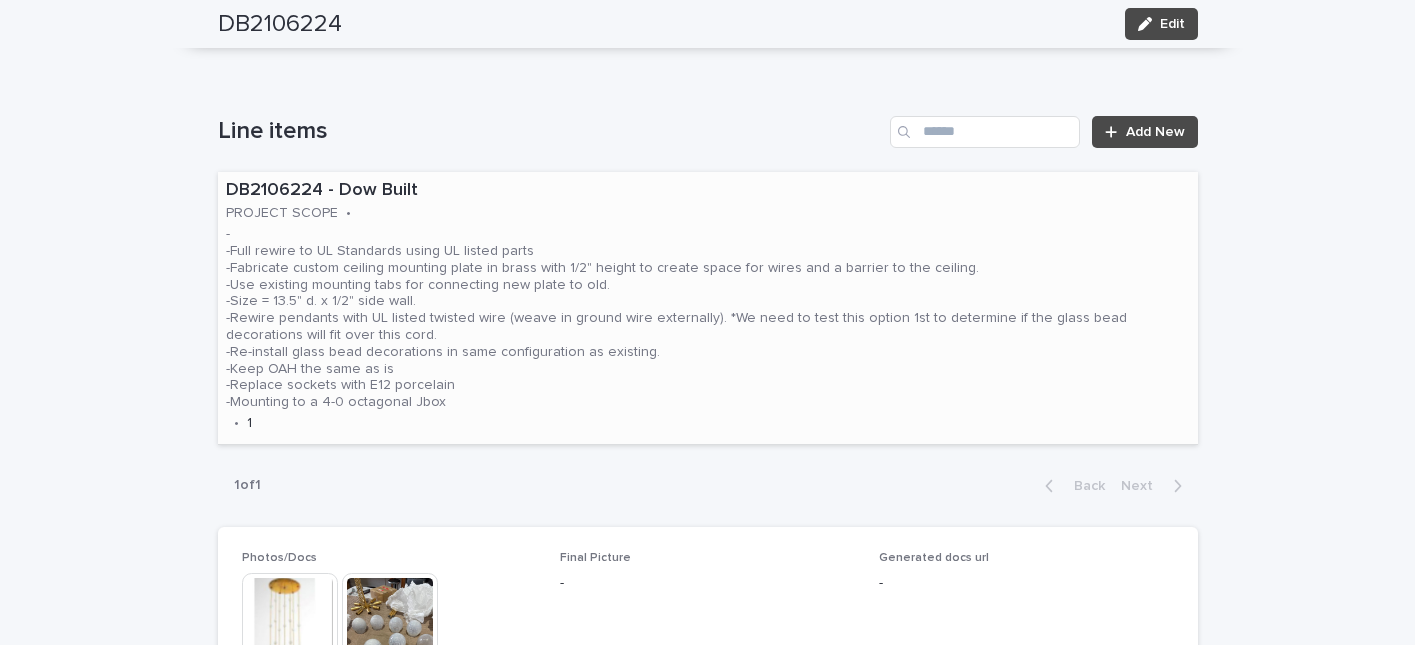 click on "DB2106224 - Dow Built" at bounding box center [708, 191] 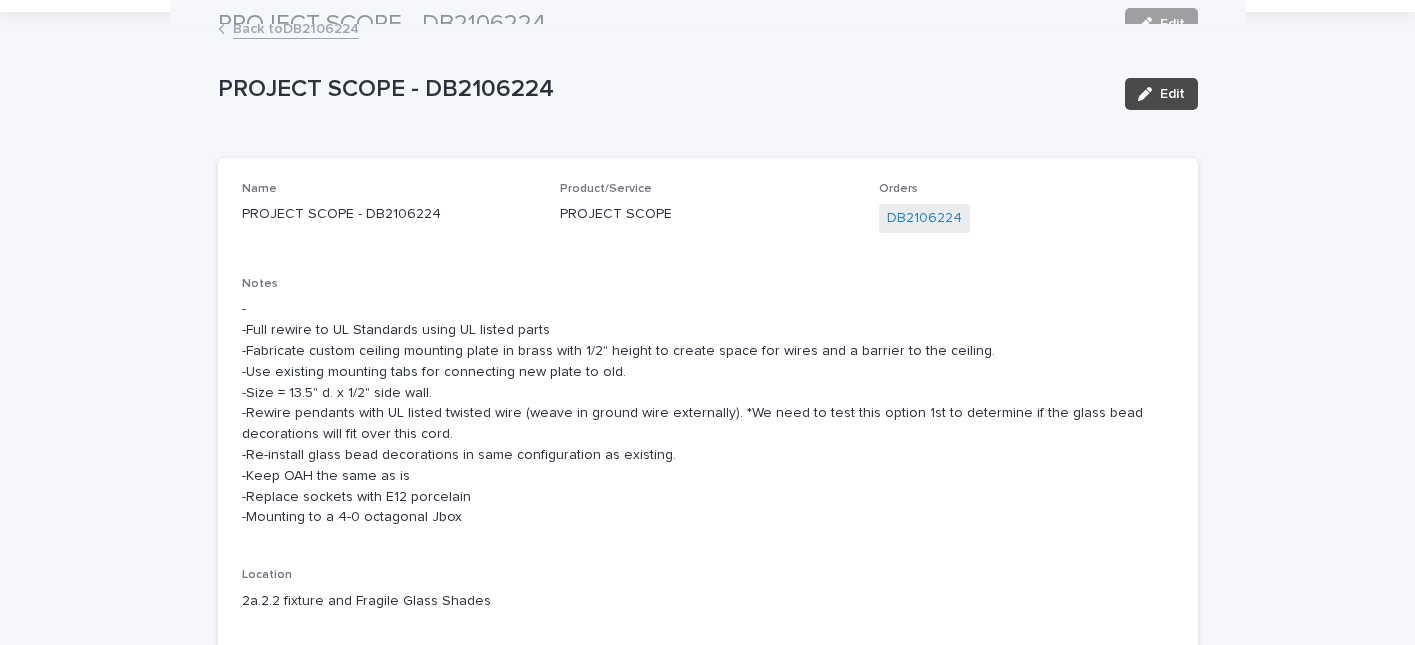 scroll, scrollTop: 0, scrollLeft: 0, axis: both 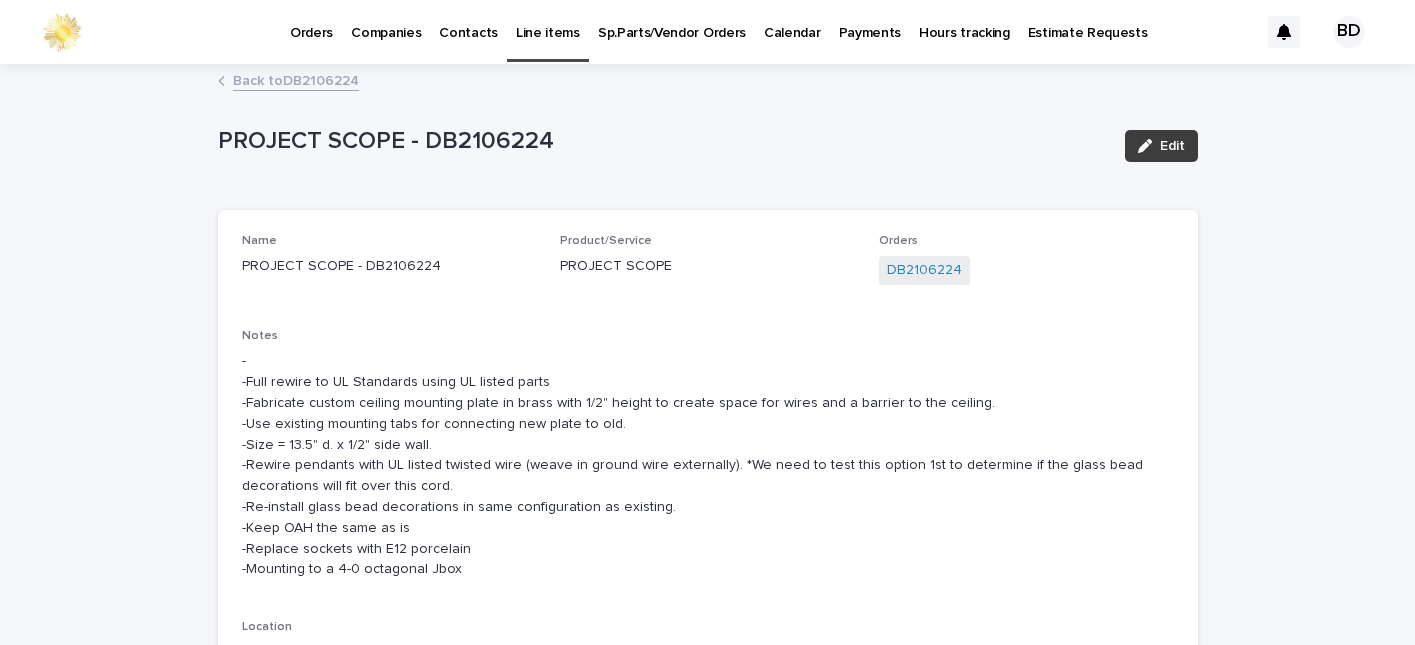 click on "Edit" at bounding box center [1161, 146] 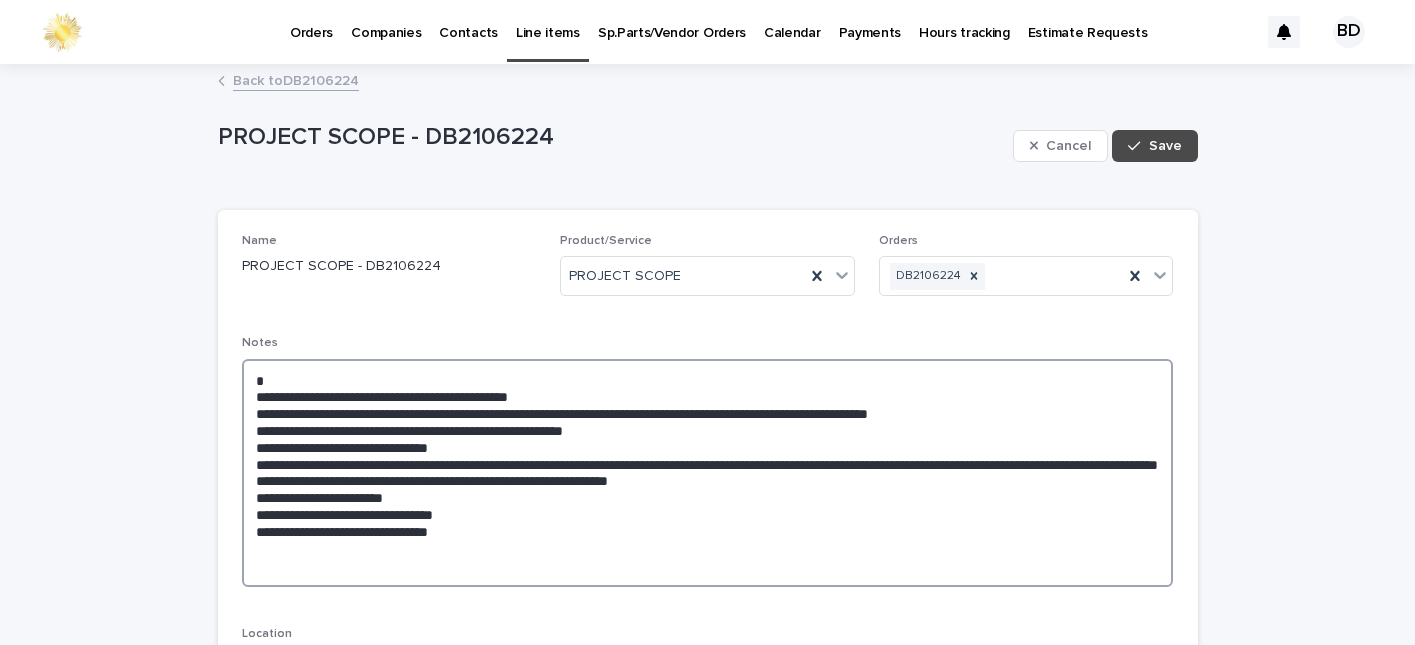 click on "**********" at bounding box center [708, 473] 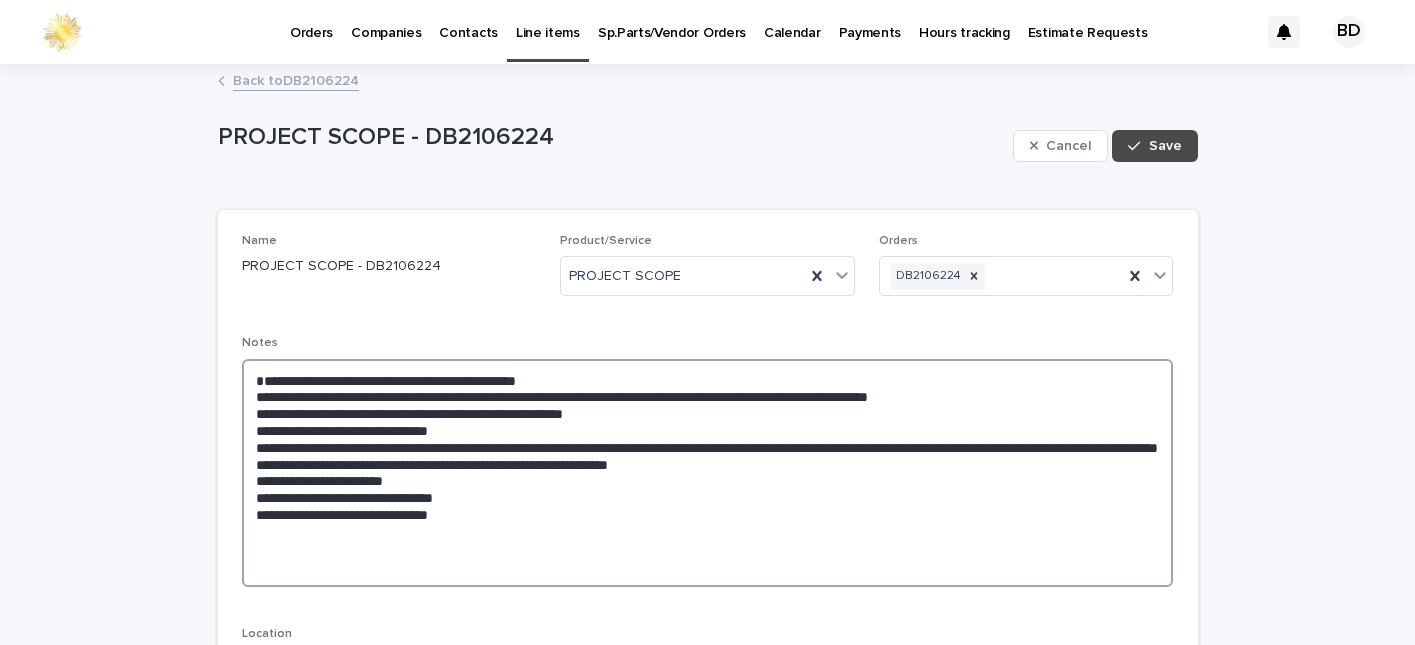 paste on "**********" 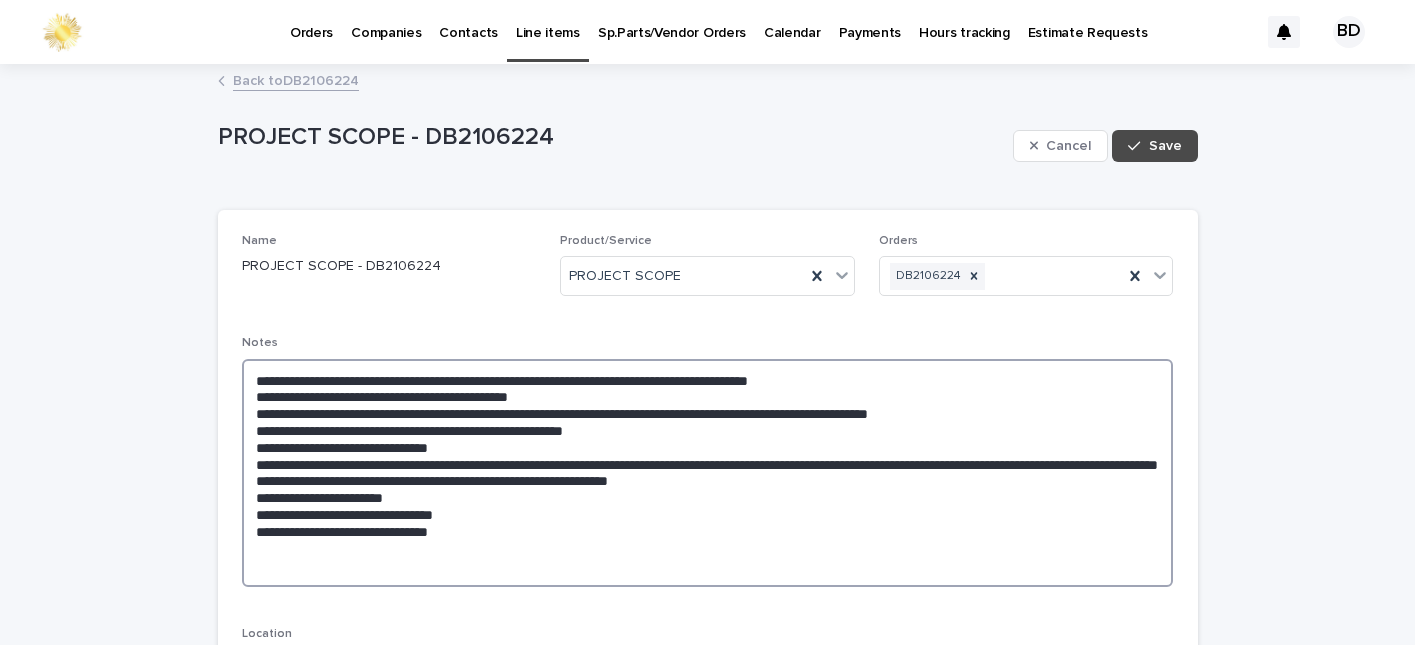 click on "**********" at bounding box center [708, 473] 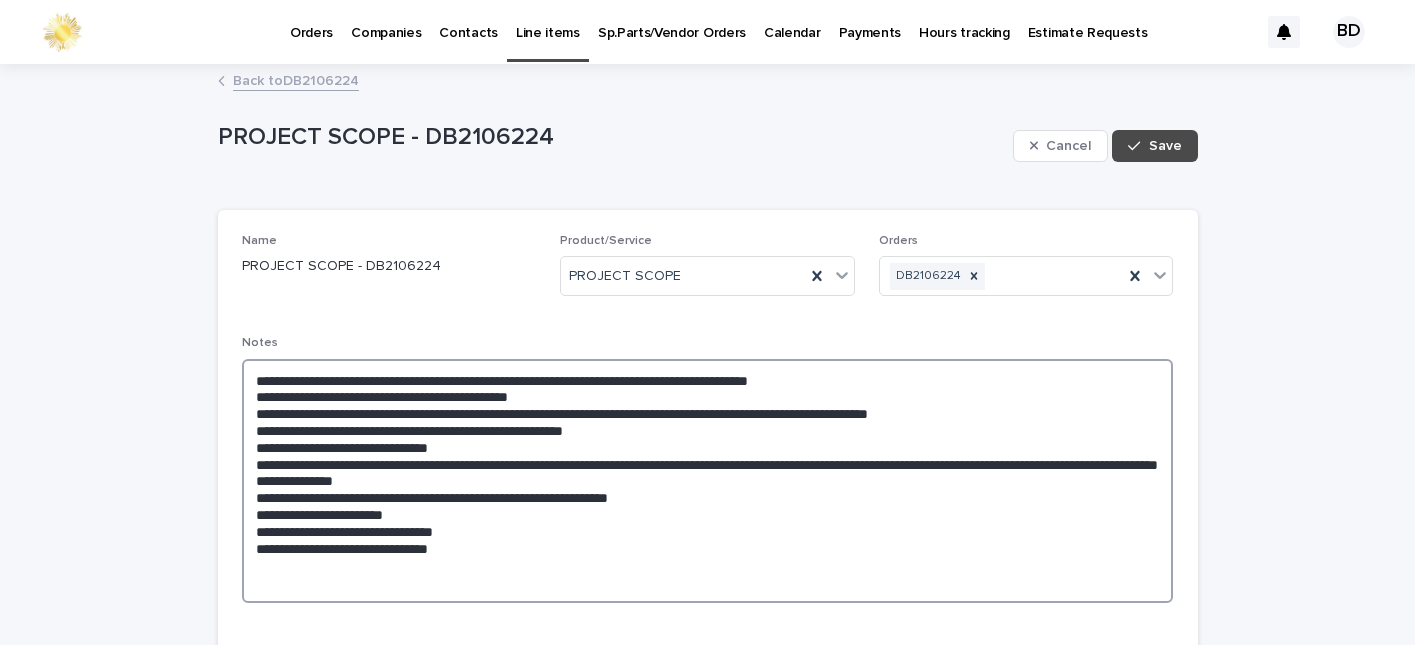 click on "**********" at bounding box center (708, 481) 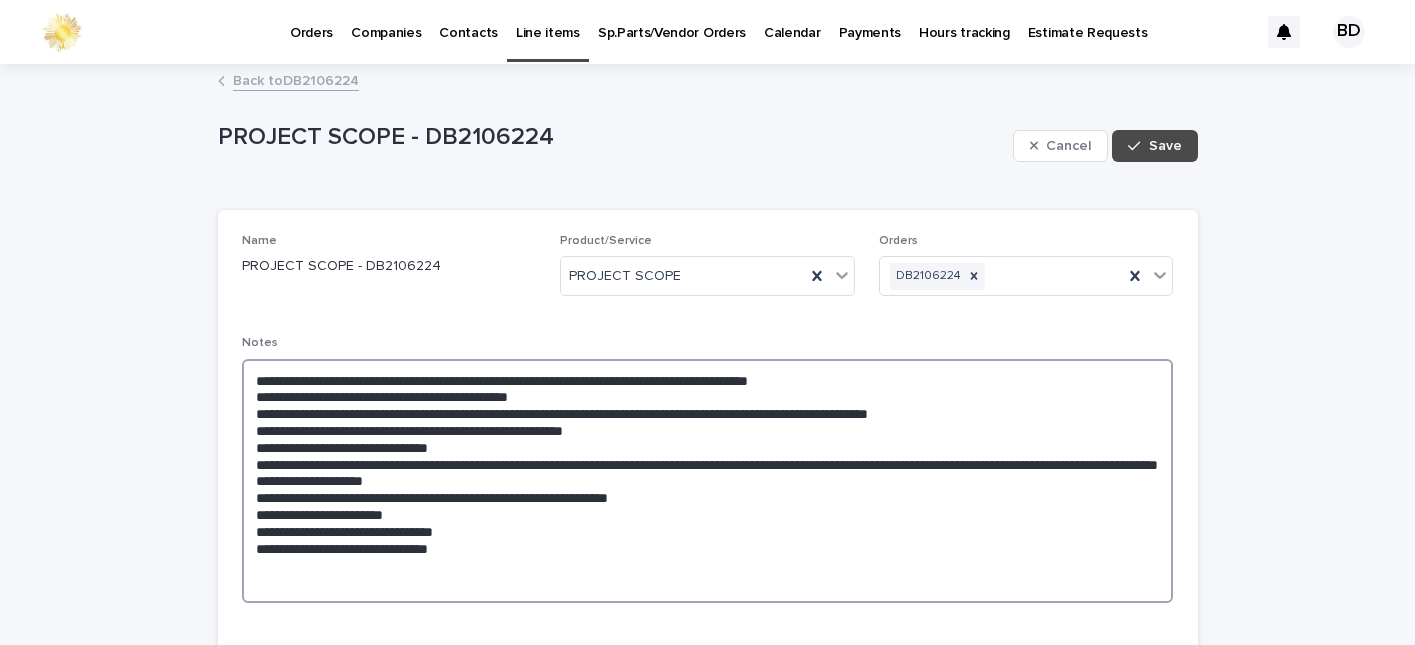 click on "**********" at bounding box center (708, 481) 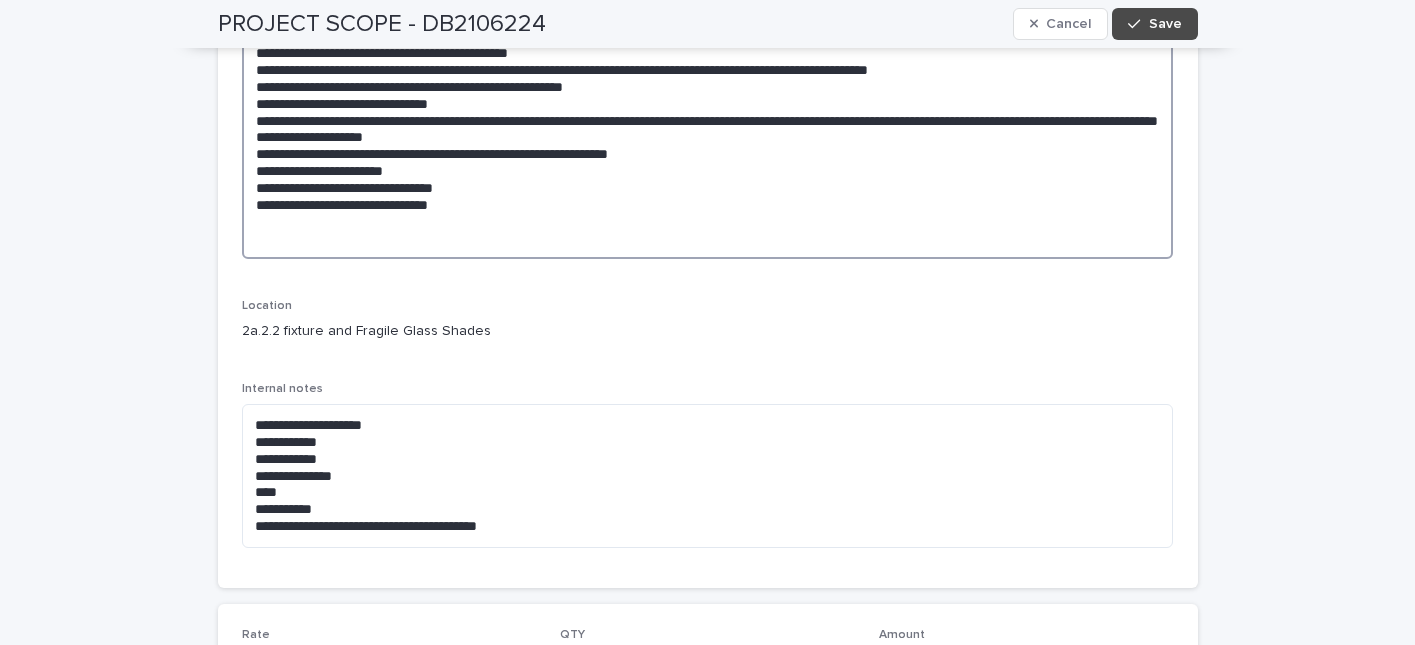 scroll, scrollTop: 595, scrollLeft: 0, axis: vertical 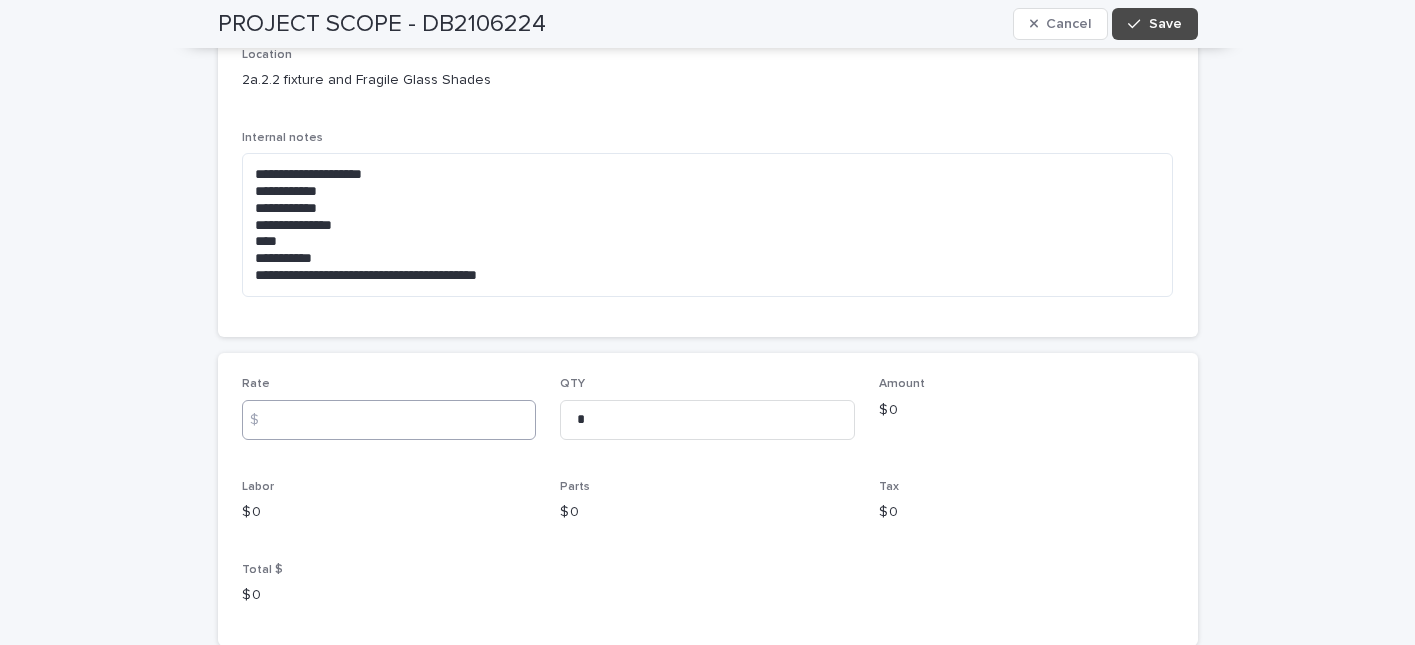 type on "**********" 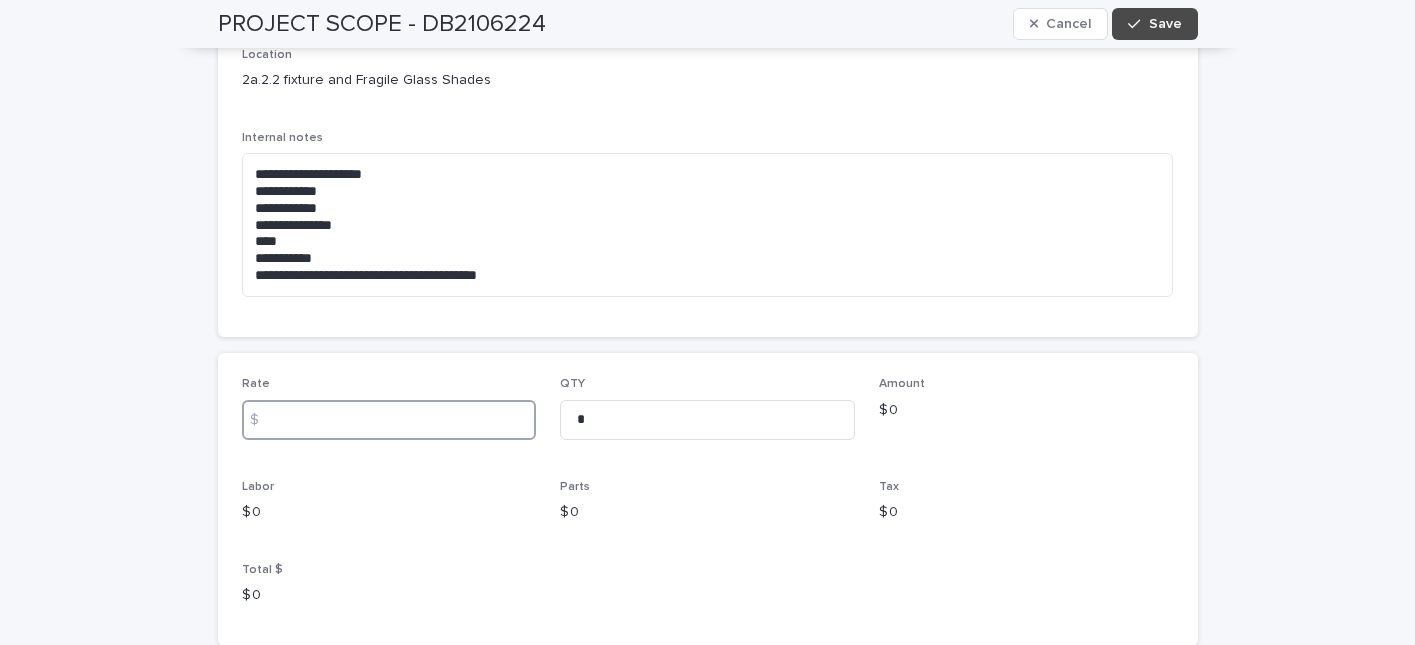 click at bounding box center (389, 420) 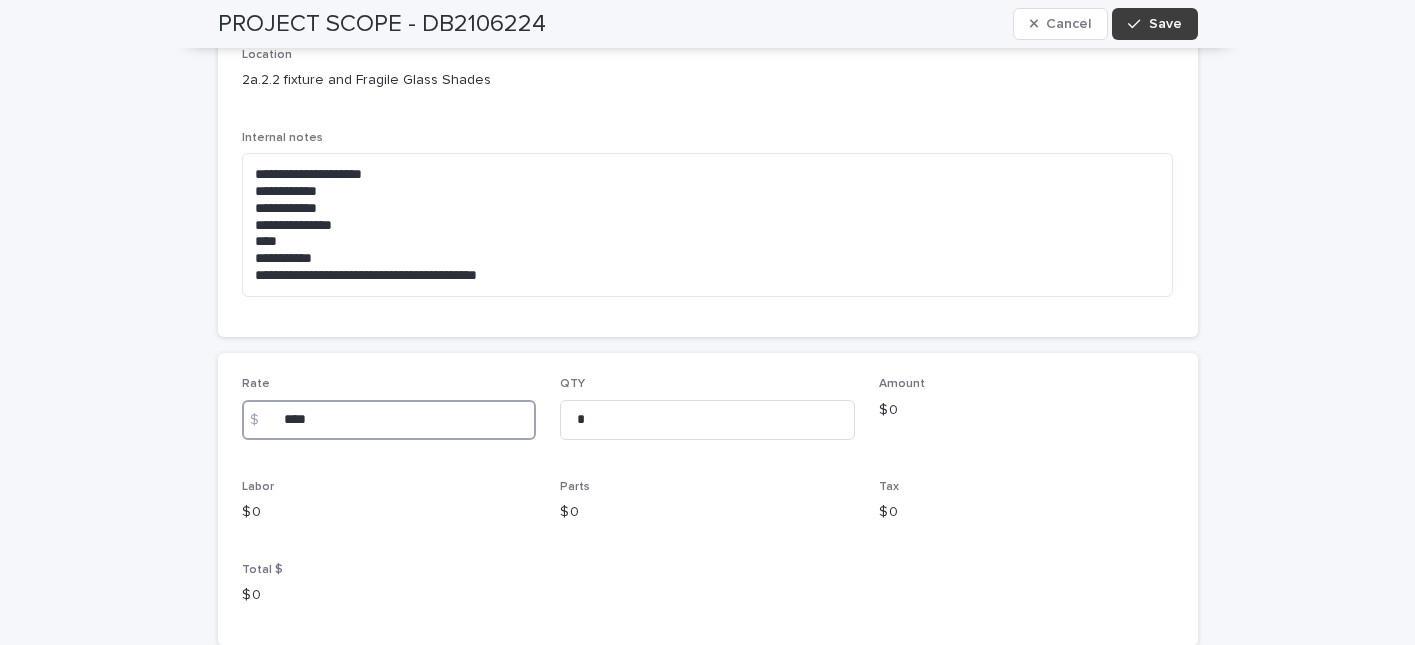 type on "****" 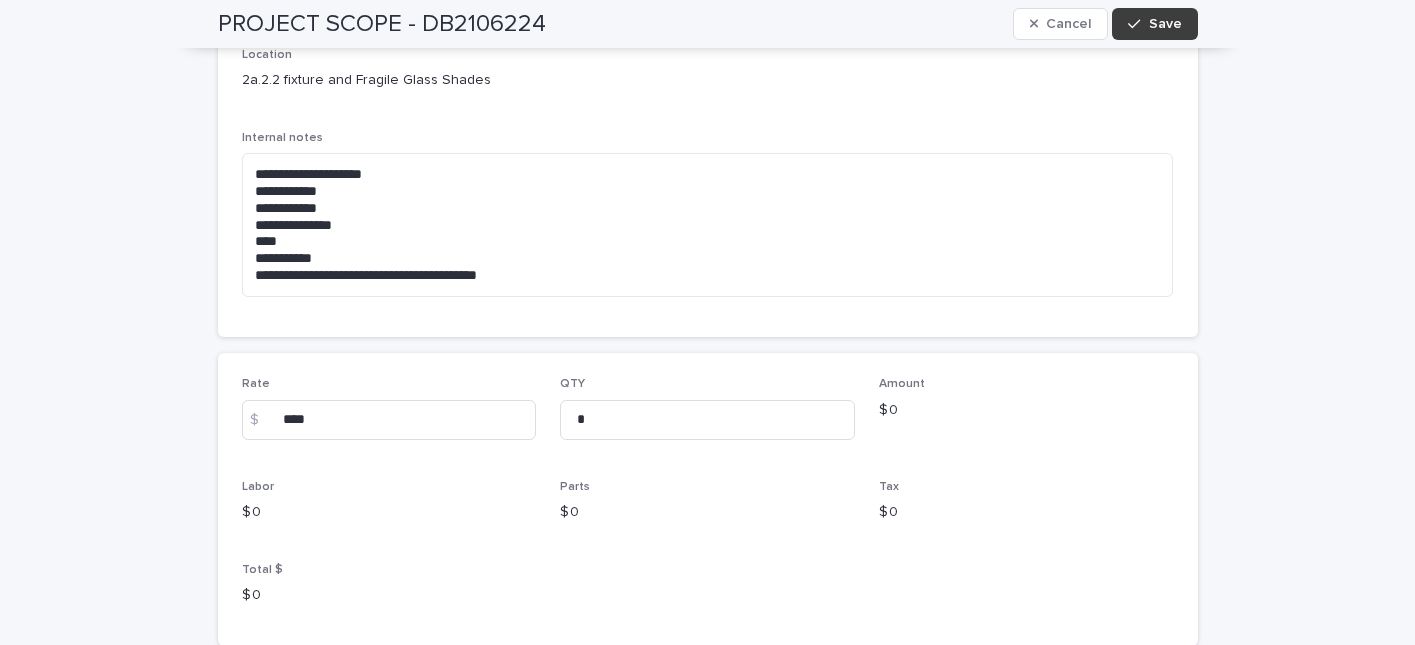 click at bounding box center [1138, 24] 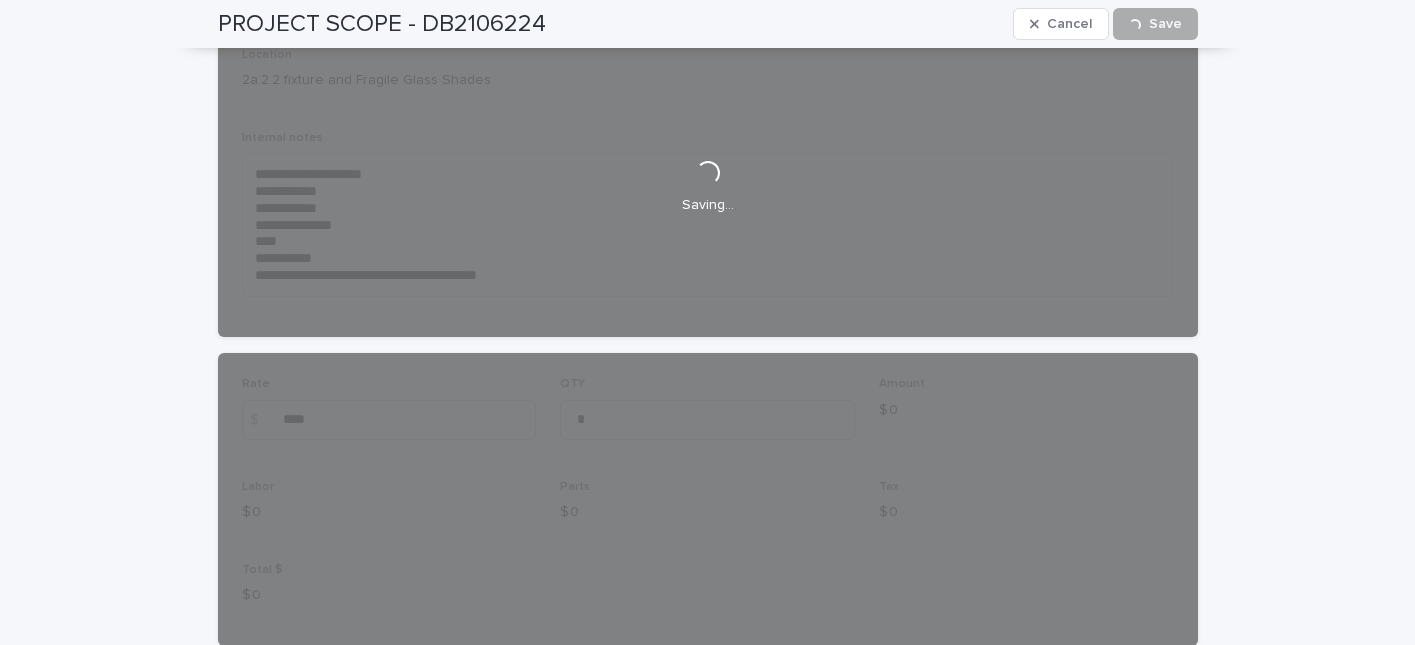 scroll, scrollTop: 585, scrollLeft: 0, axis: vertical 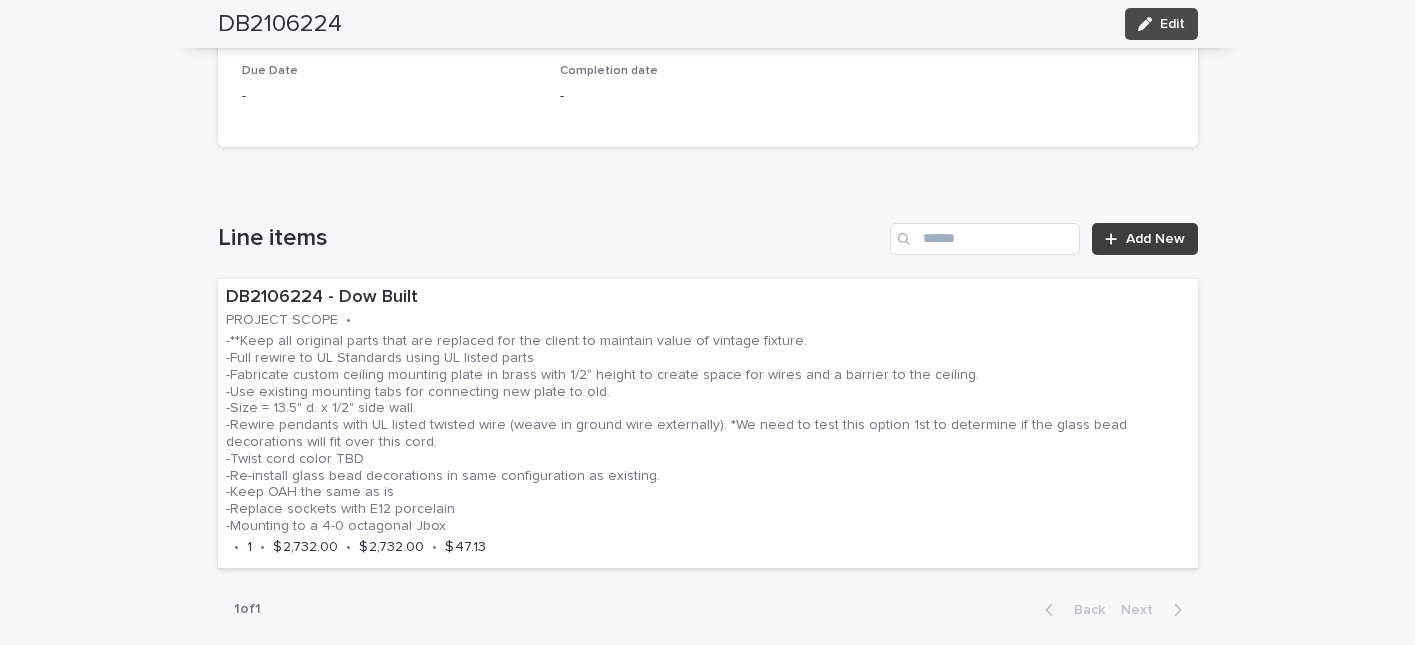 click on "Add New" at bounding box center [1155, 239] 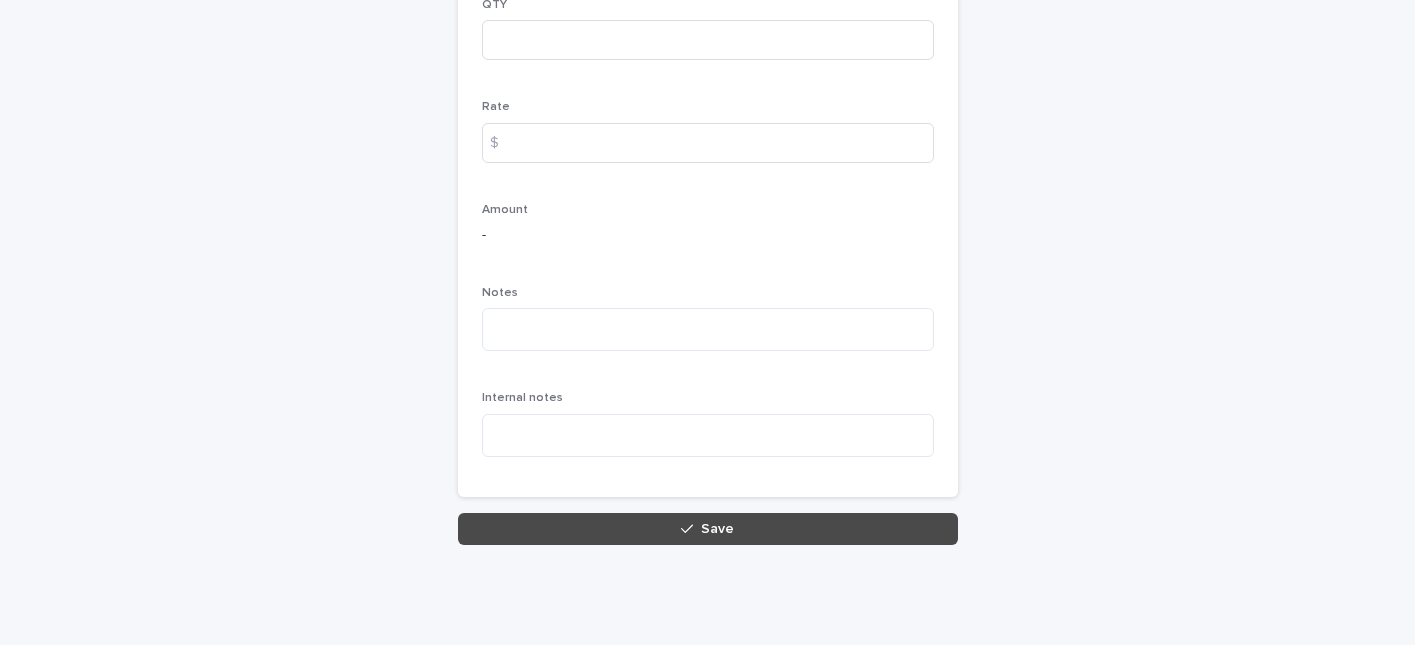 scroll, scrollTop: 487, scrollLeft: 0, axis: vertical 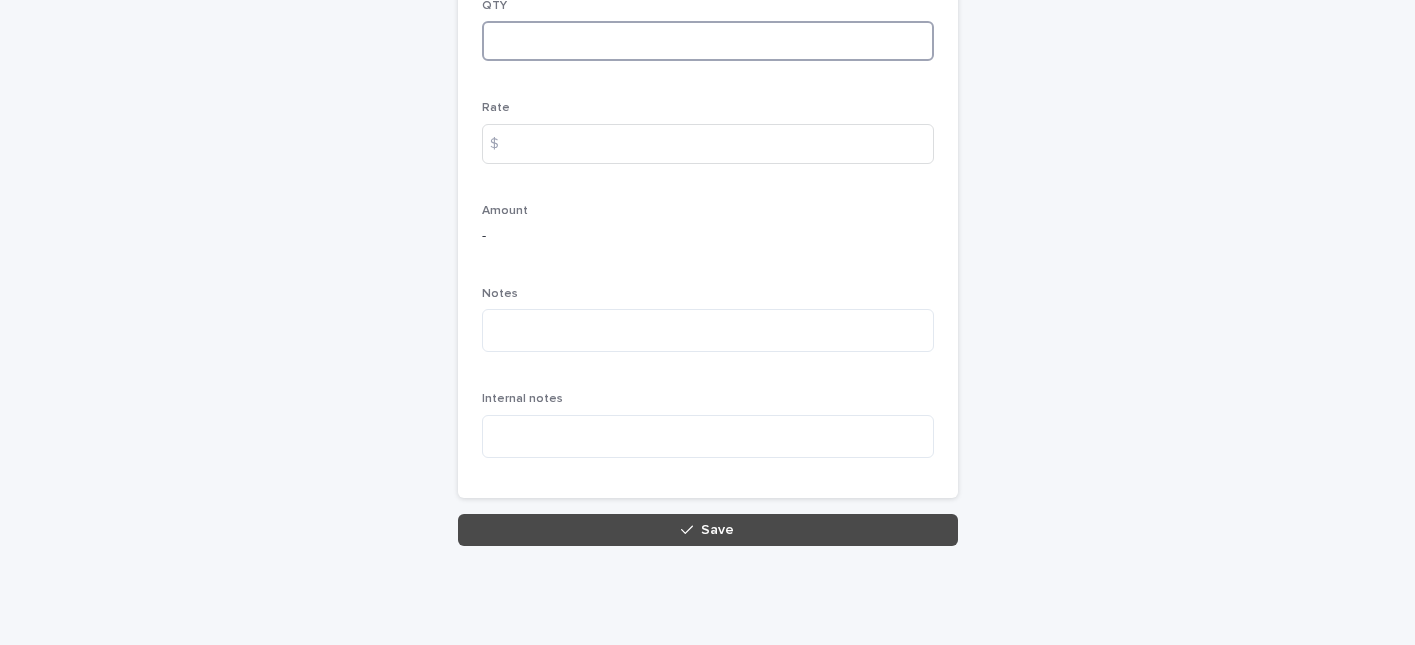 click at bounding box center (708, 41) 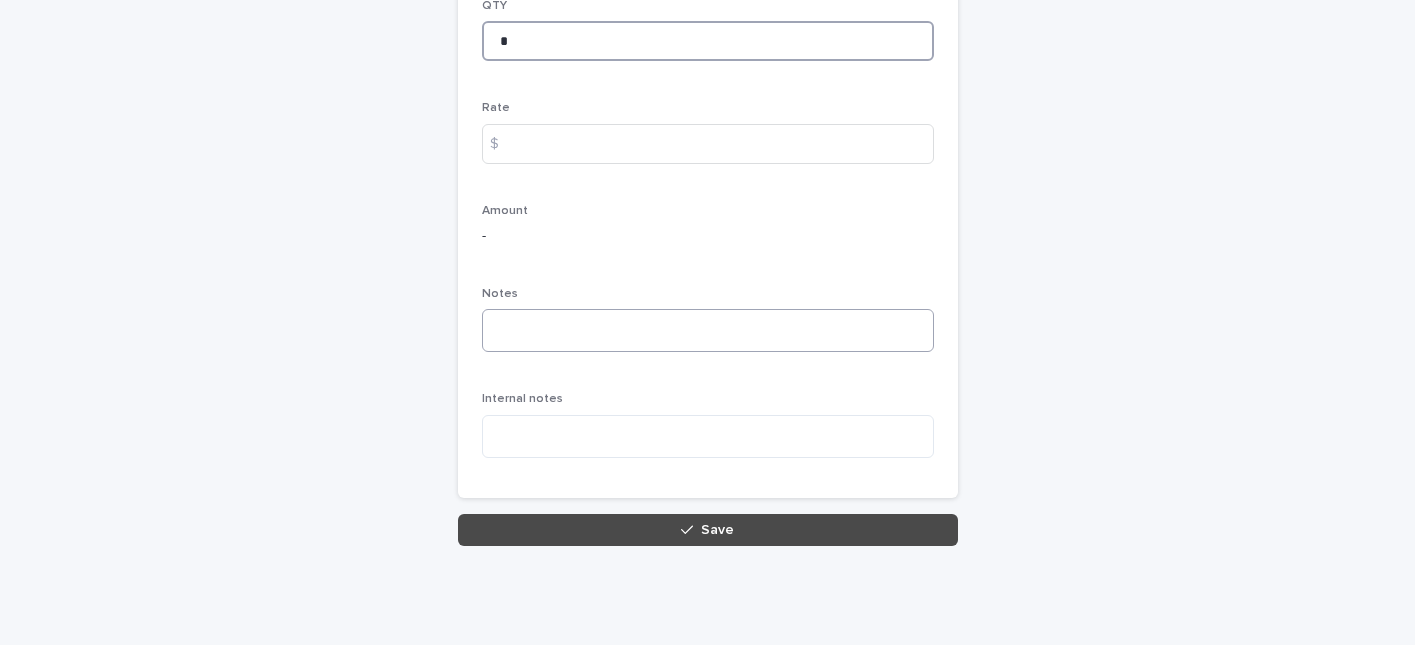 type on "*" 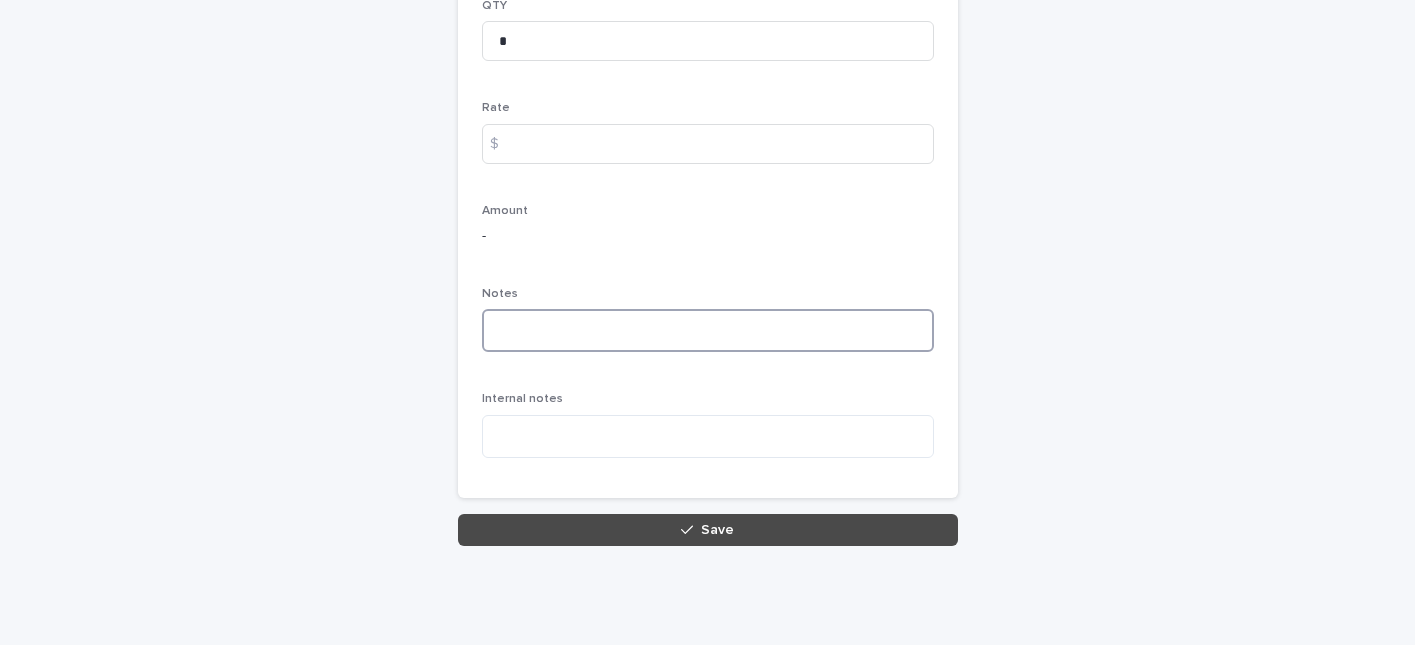 click at bounding box center [708, 330] 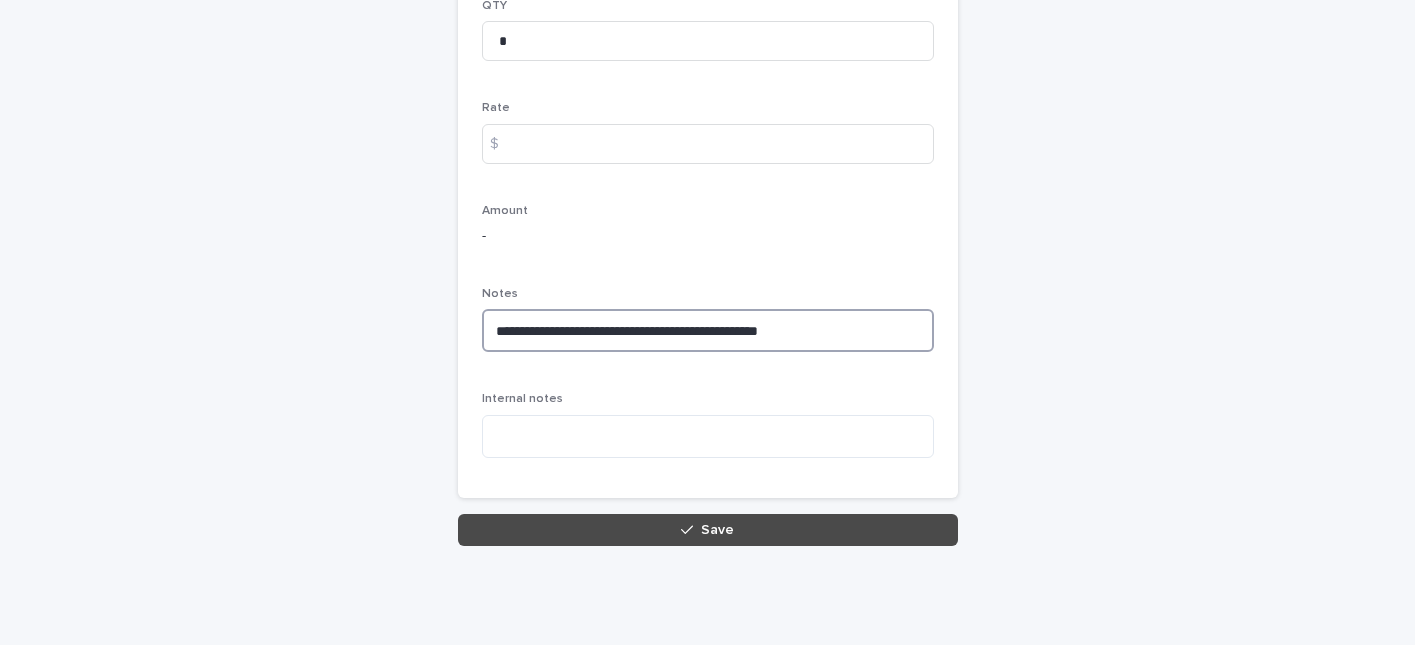 scroll, scrollTop: 338, scrollLeft: 0, axis: vertical 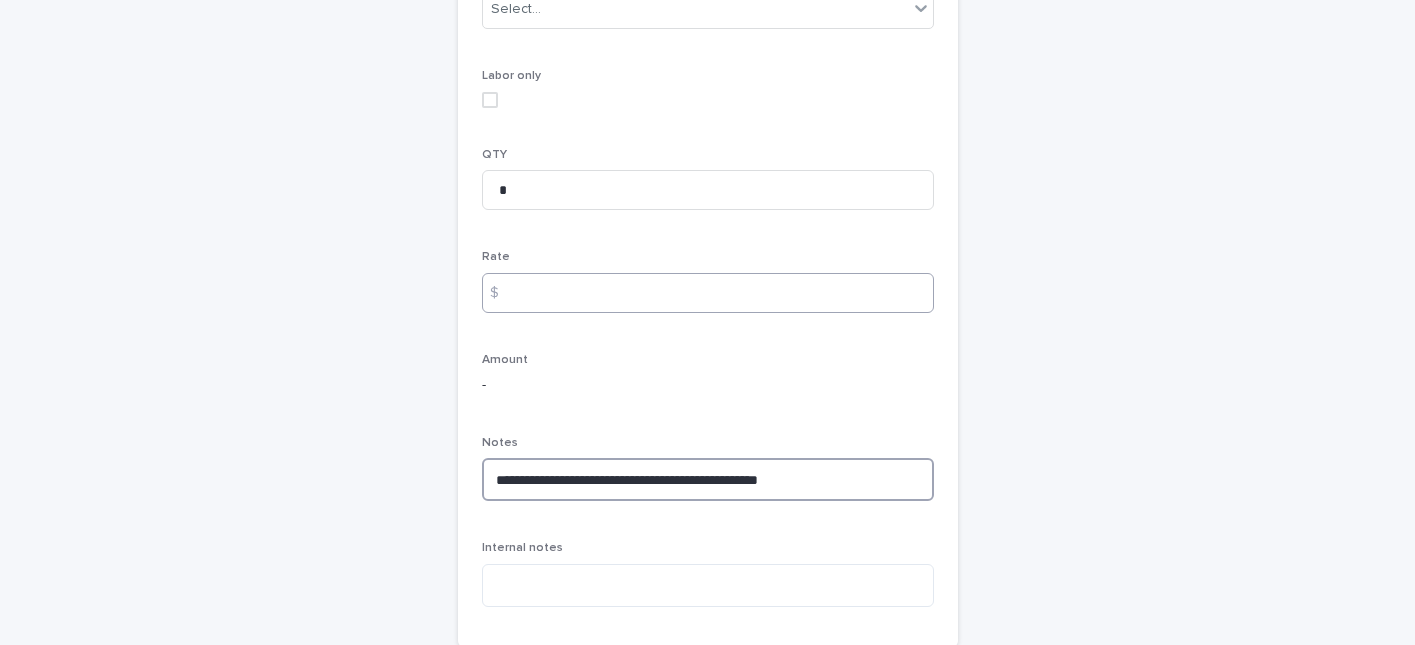 type on "**********" 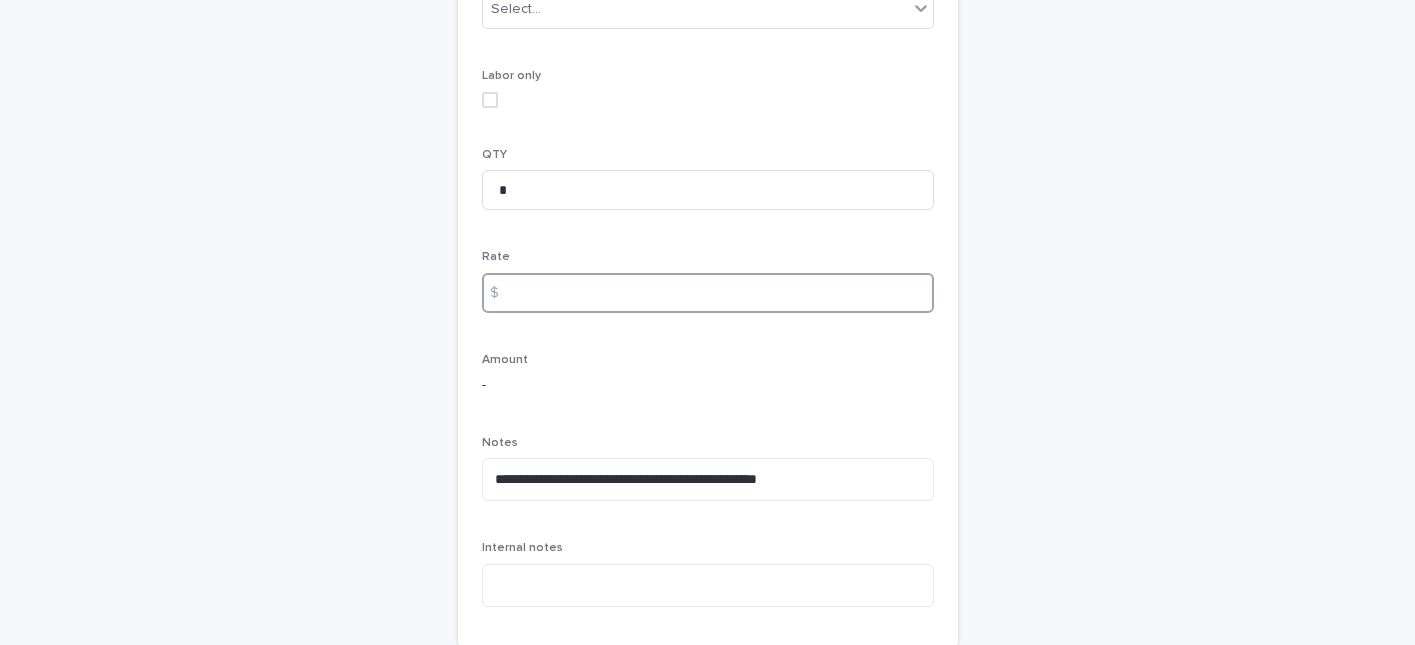 click at bounding box center (708, 293) 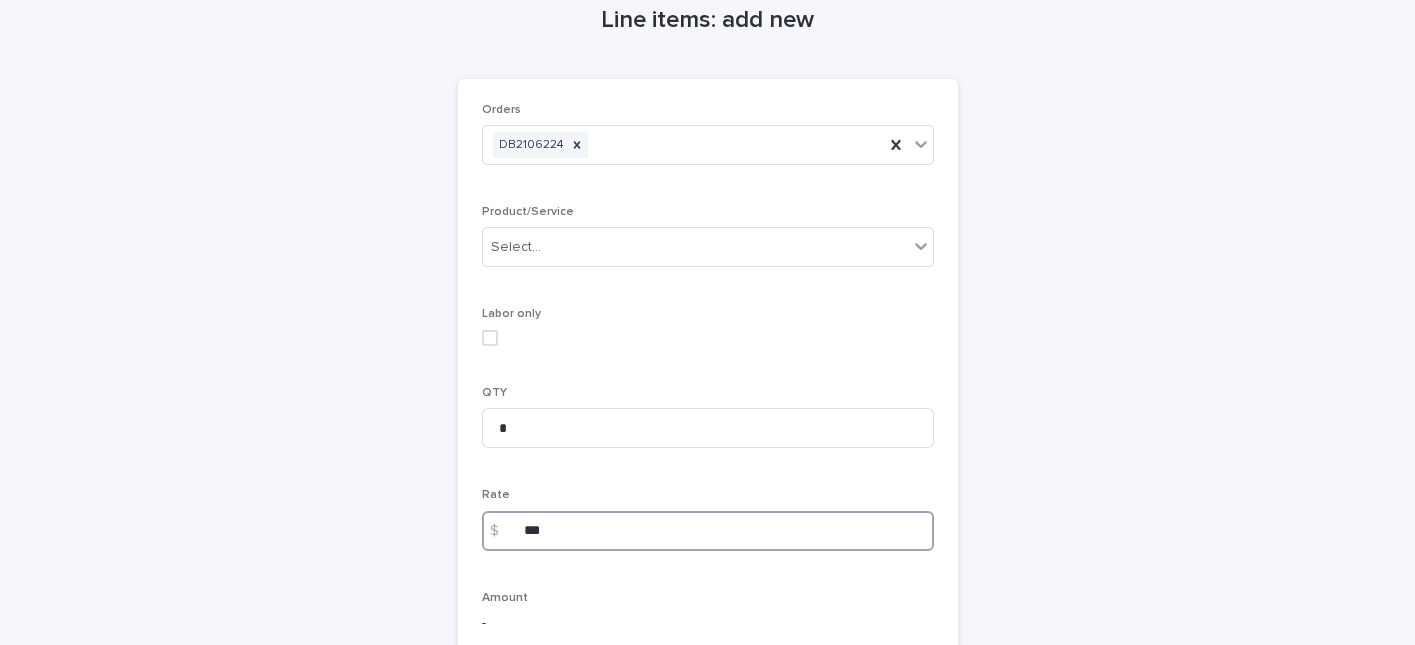 scroll, scrollTop: 96, scrollLeft: 0, axis: vertical 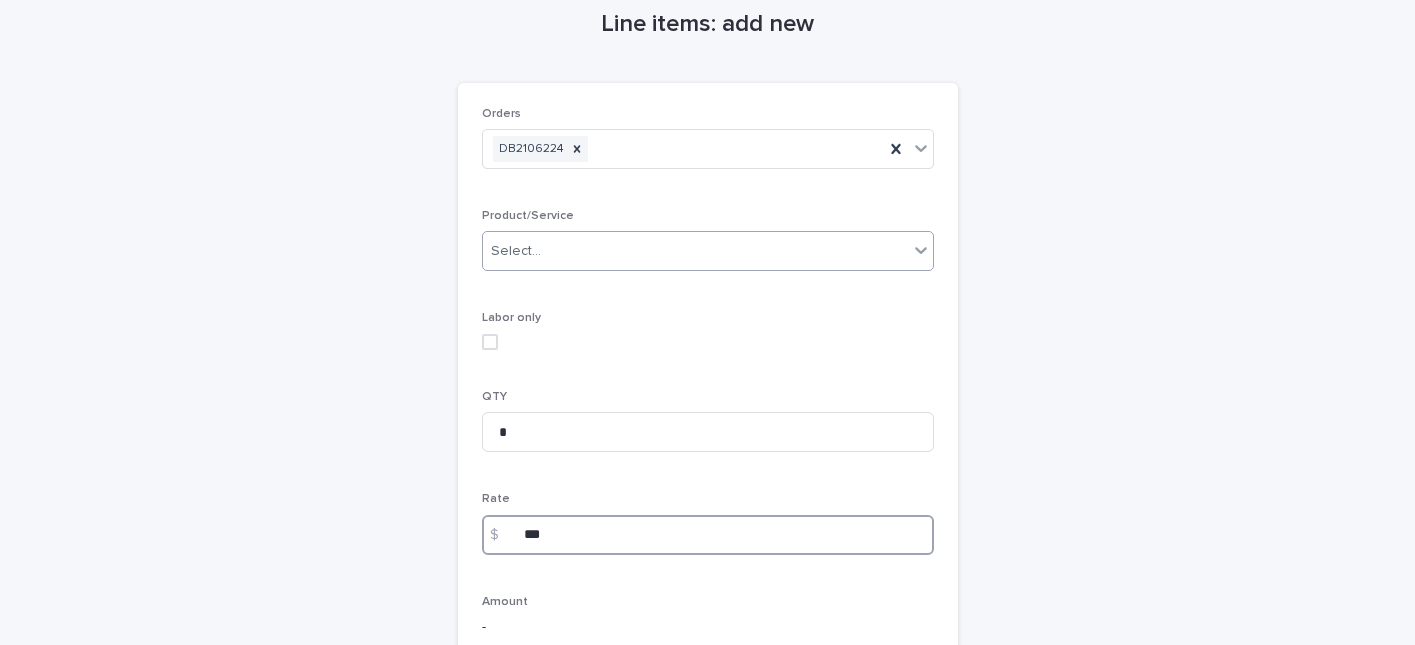 type on "***" 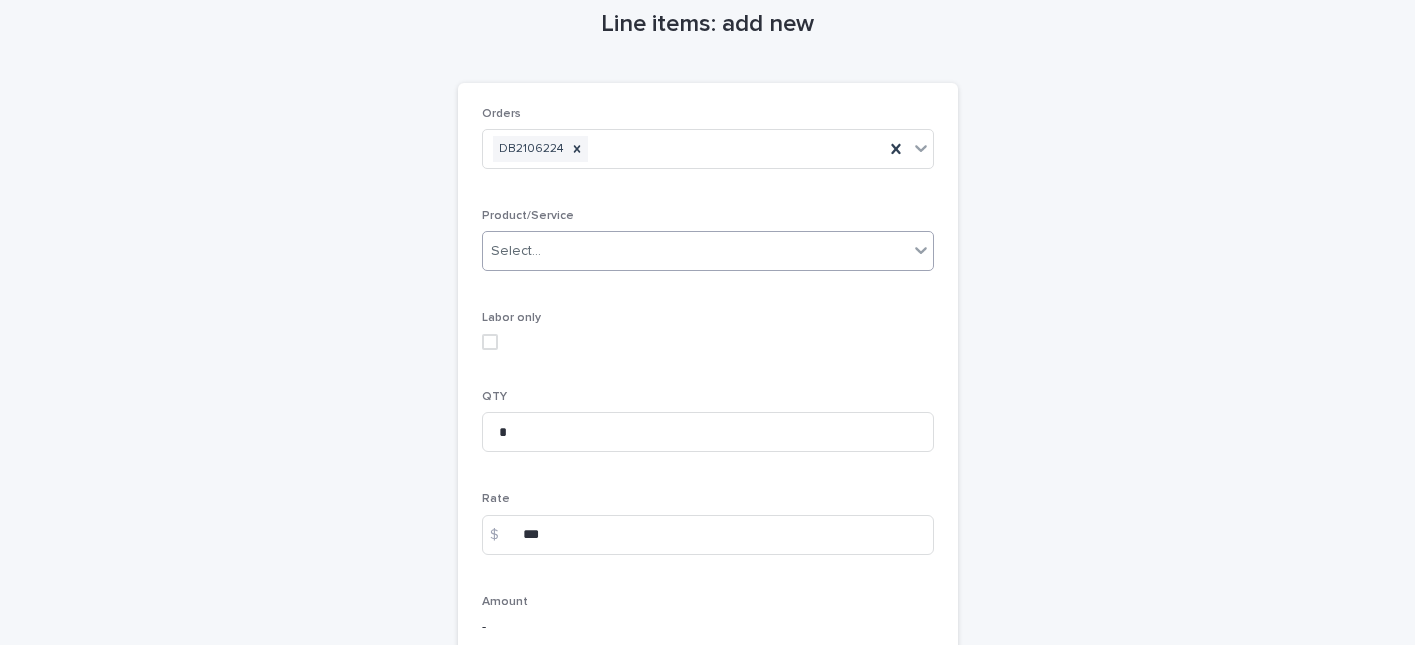 click 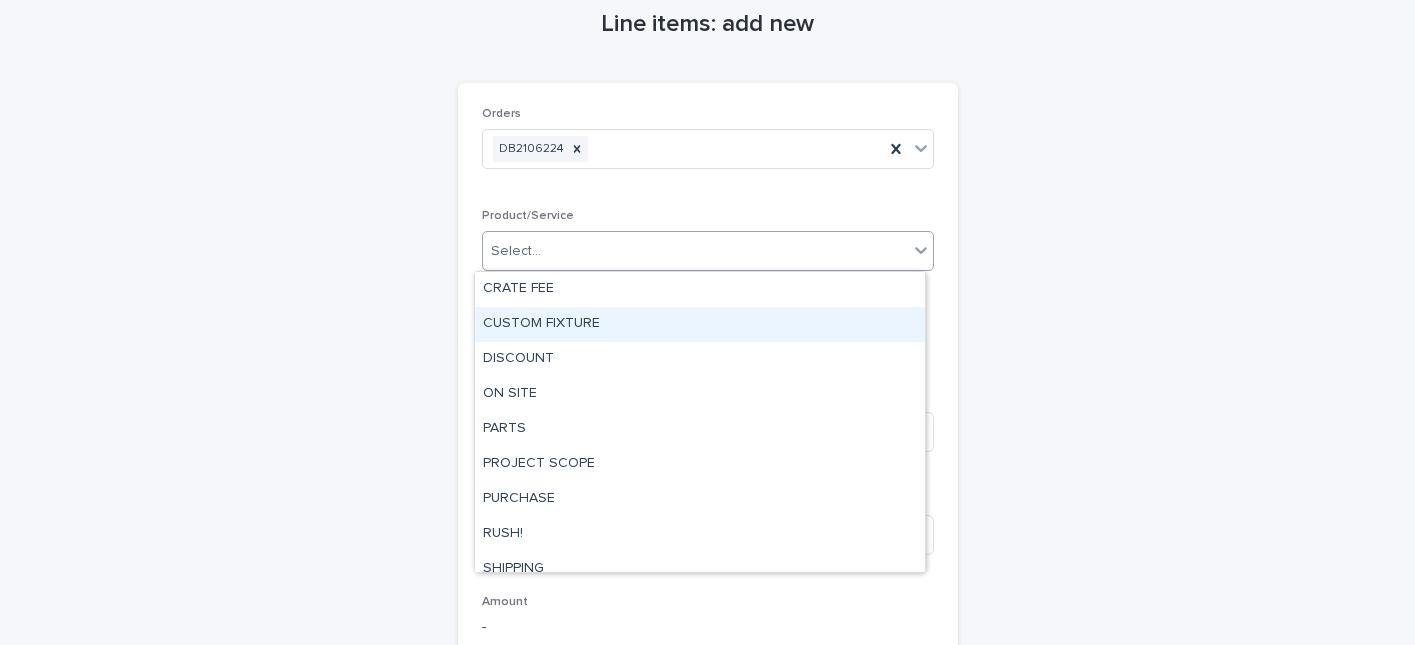 scroll, scrollTop: 85, scrollLeft: 0, axis: vertical 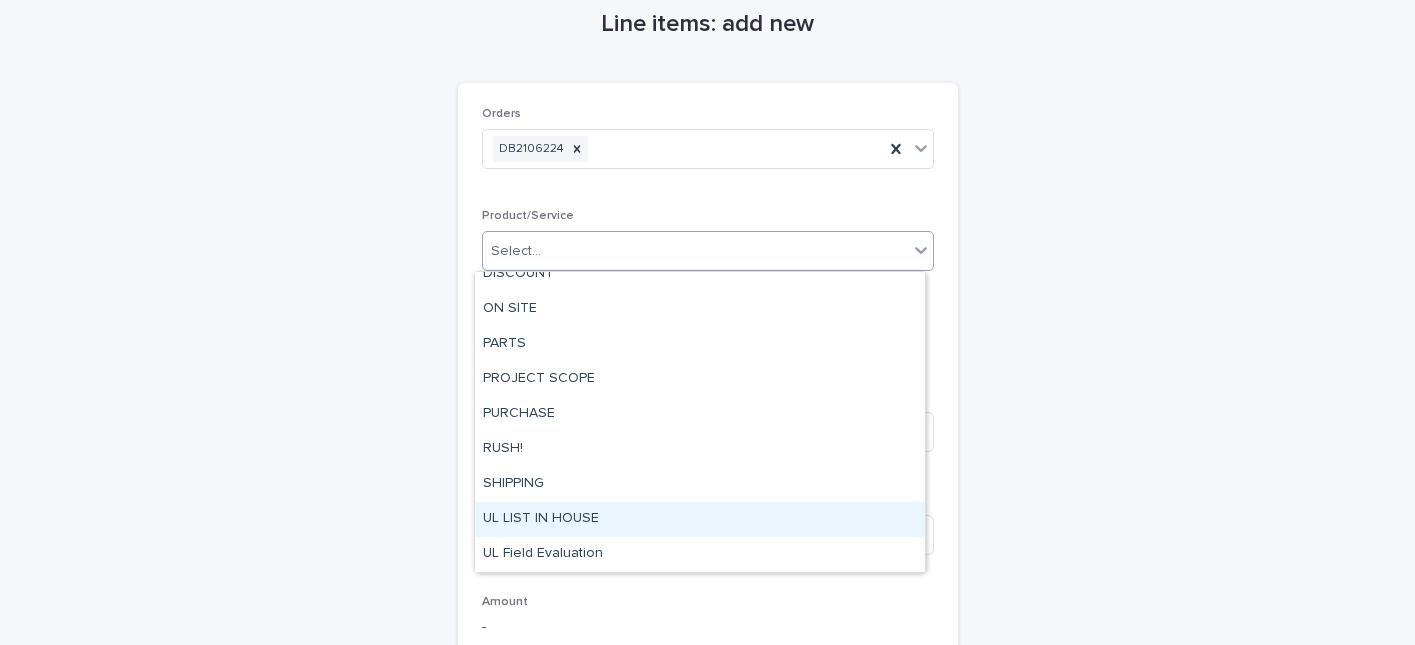 click on "UL LIST IN HOUSE" at bounding box center (700, 519) 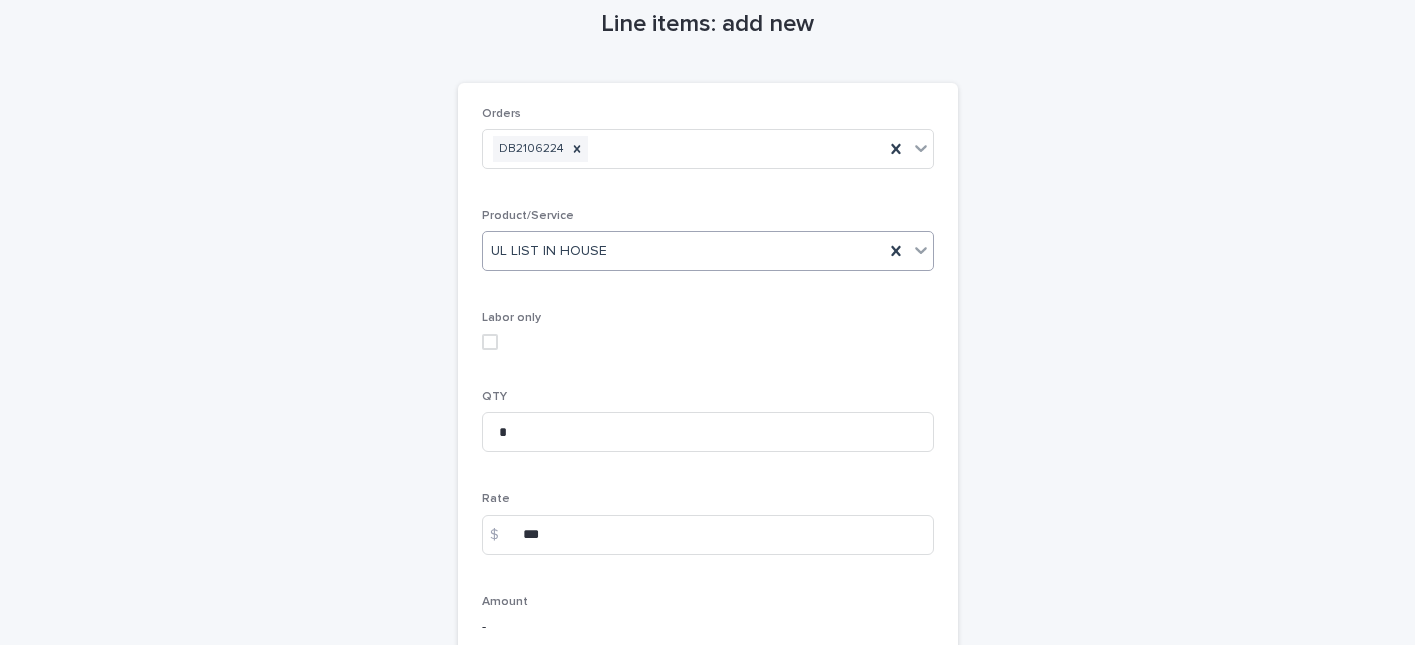 scroll, scrollTop: 488, scrollLeft: 0, axis: vertical 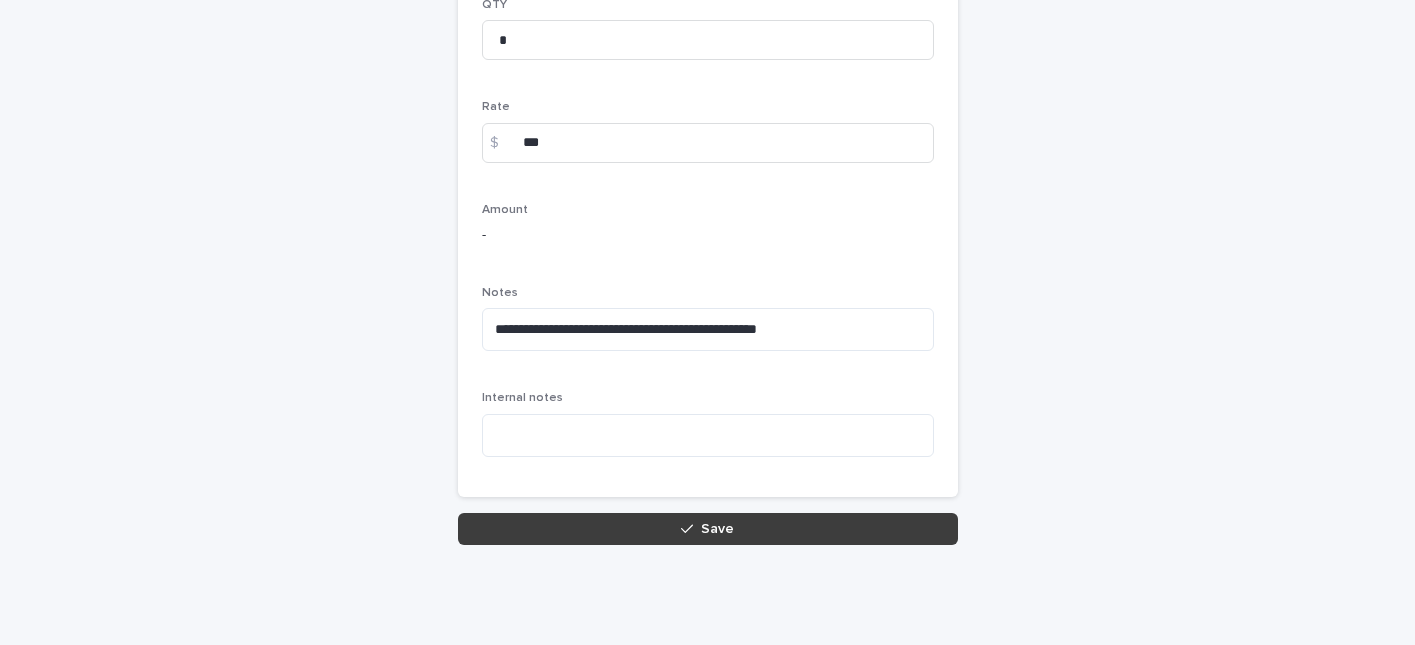 click on "Save" at bounding box center (717, 529) 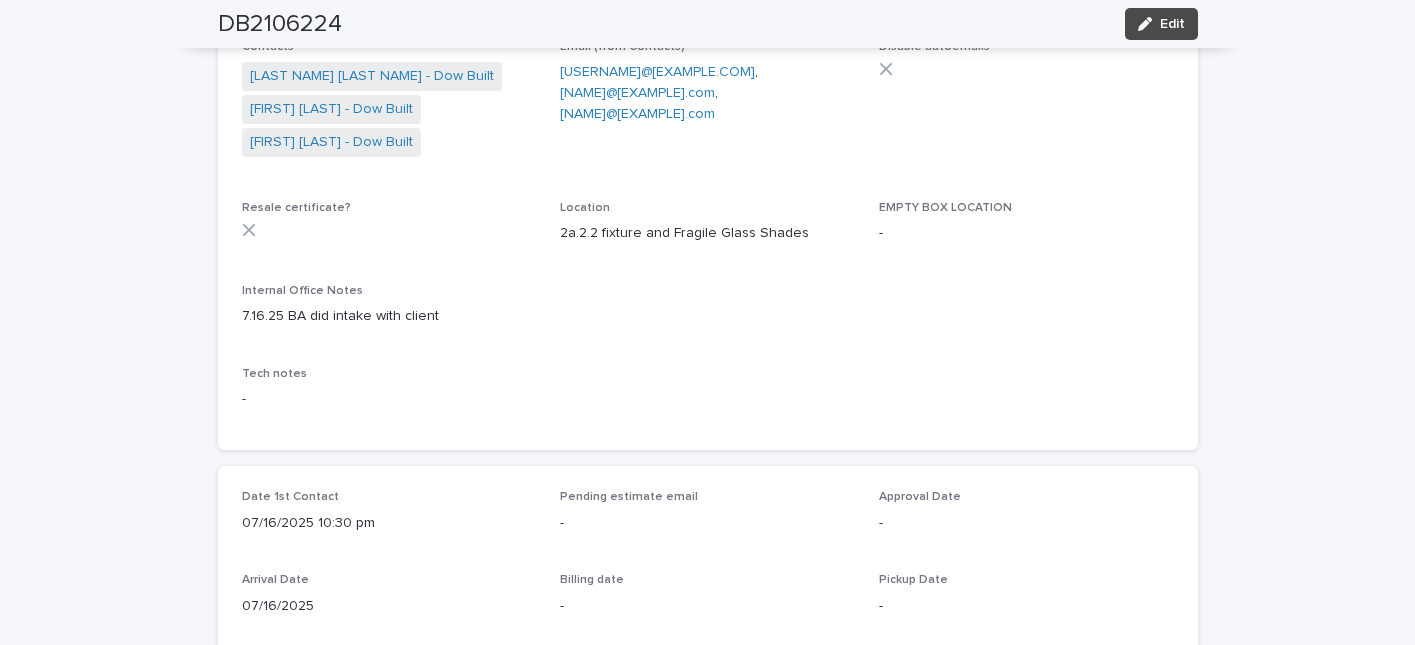 scroll, scrollTop: 0, scrollLeft: 0, axis: both 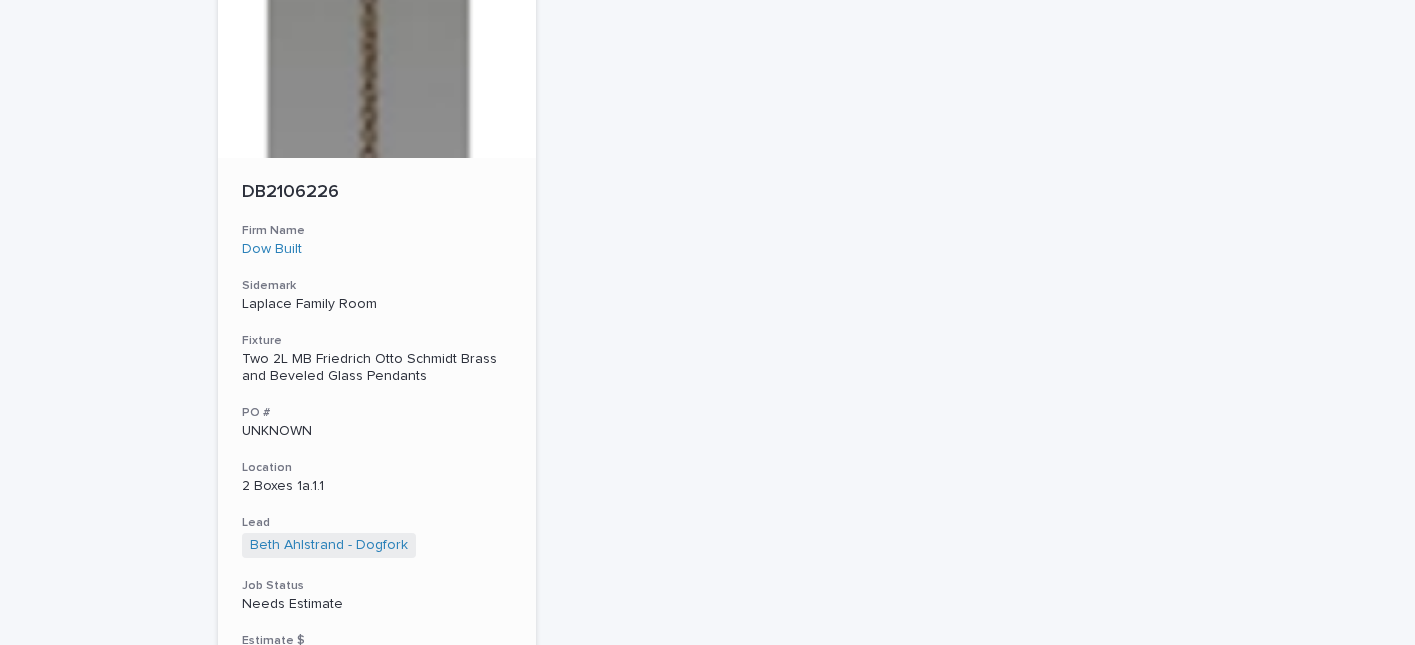 click on "DB2106226" at bounding box center (377, 193) 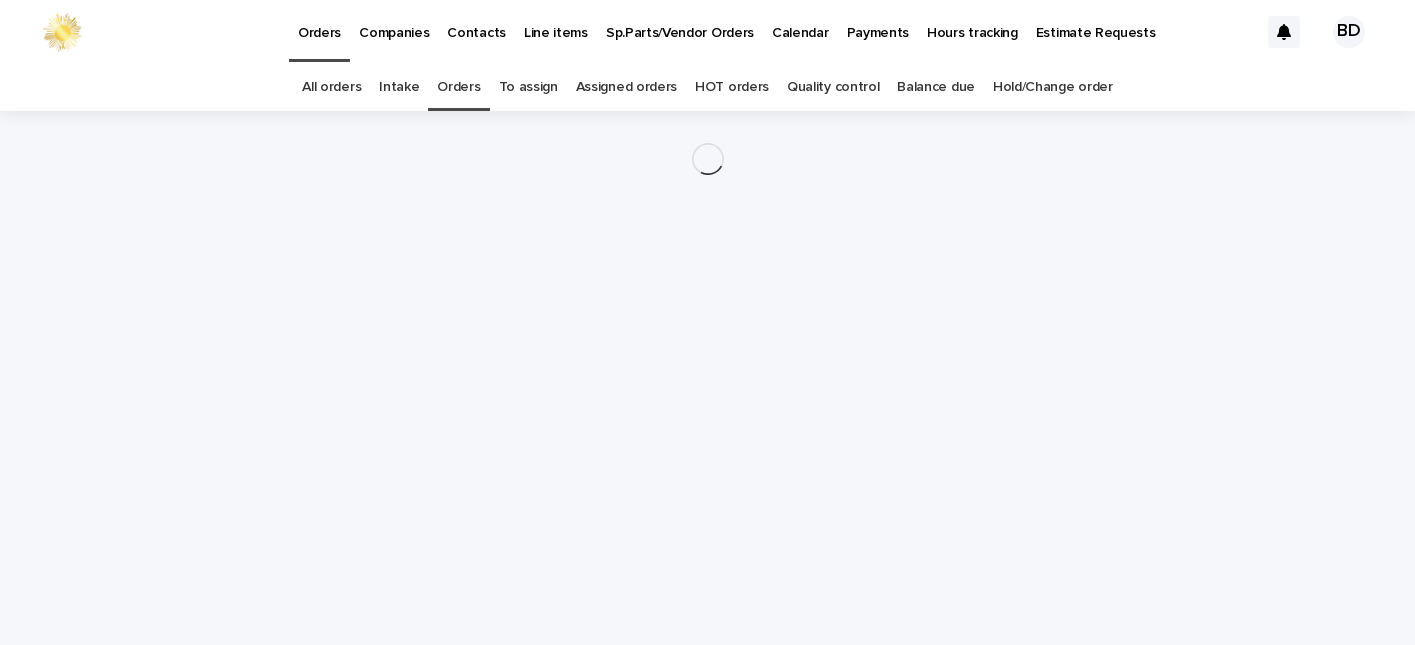 scroll, scrollTop: 0, scrollLeft: 0, axis: both 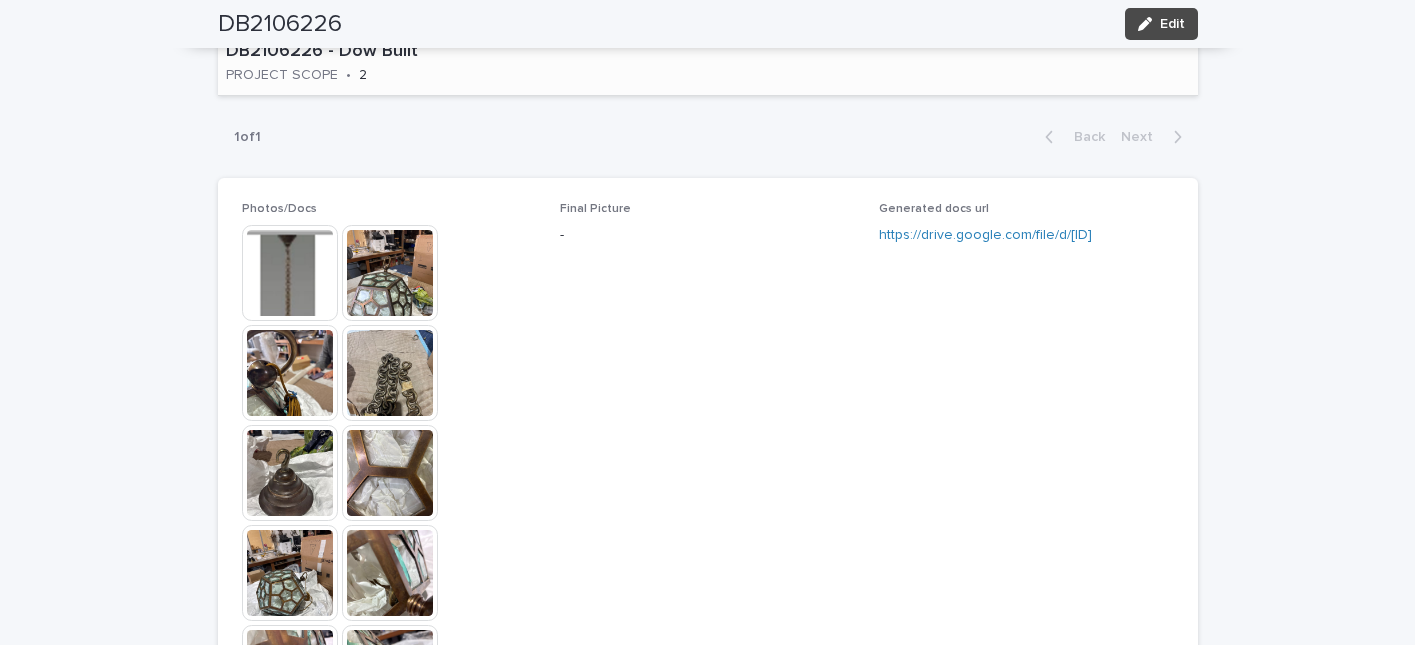 click on "DB2106226 - Dow Built PROJECT SCOPE • 2" at bounding box center [392, 64] 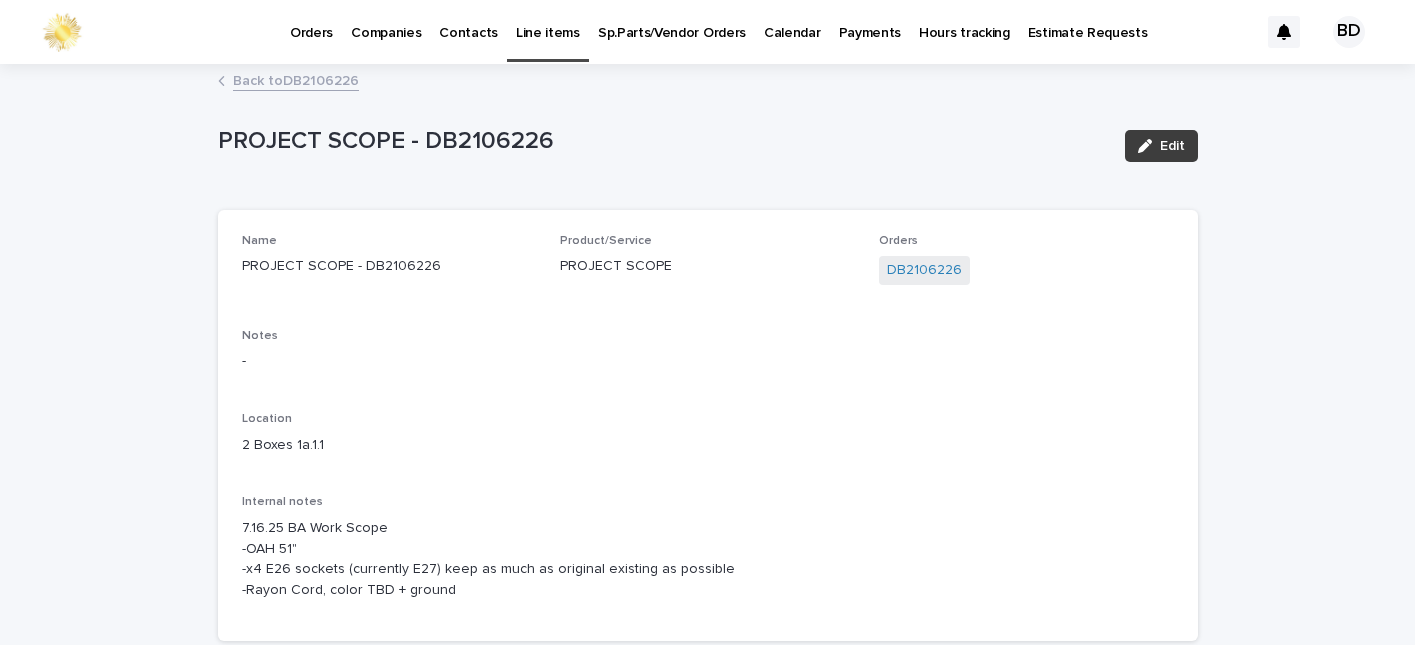 click on "Edit" at bounding box center (1172, 146) 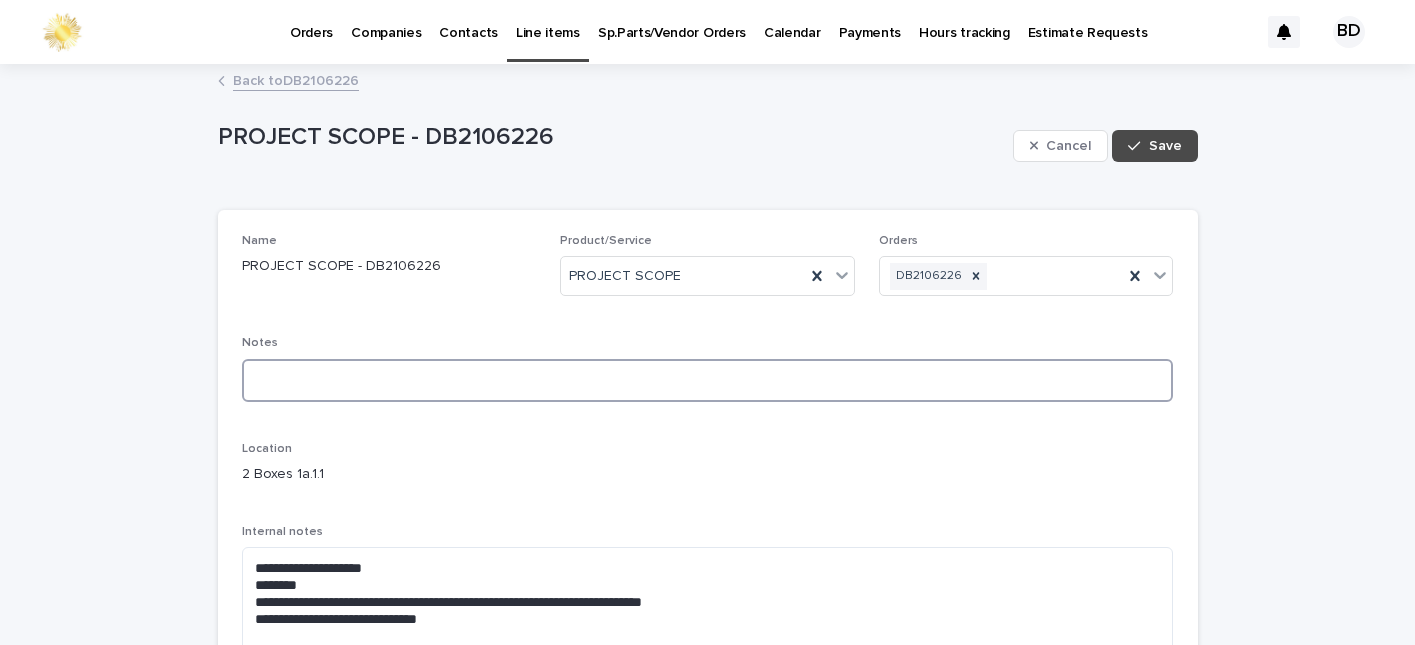 click at bounding box center (708, 380) 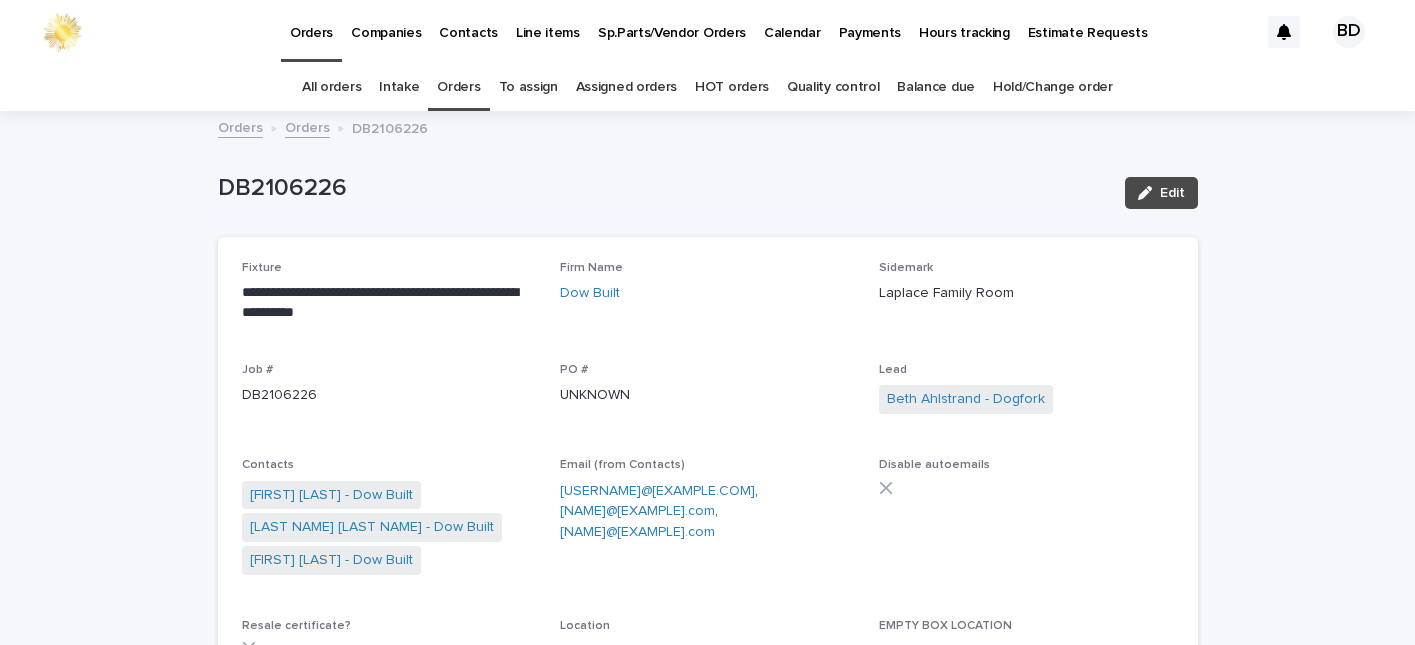 scroll, scrollTop: 64, scrollLeft: 0, axis: vertical 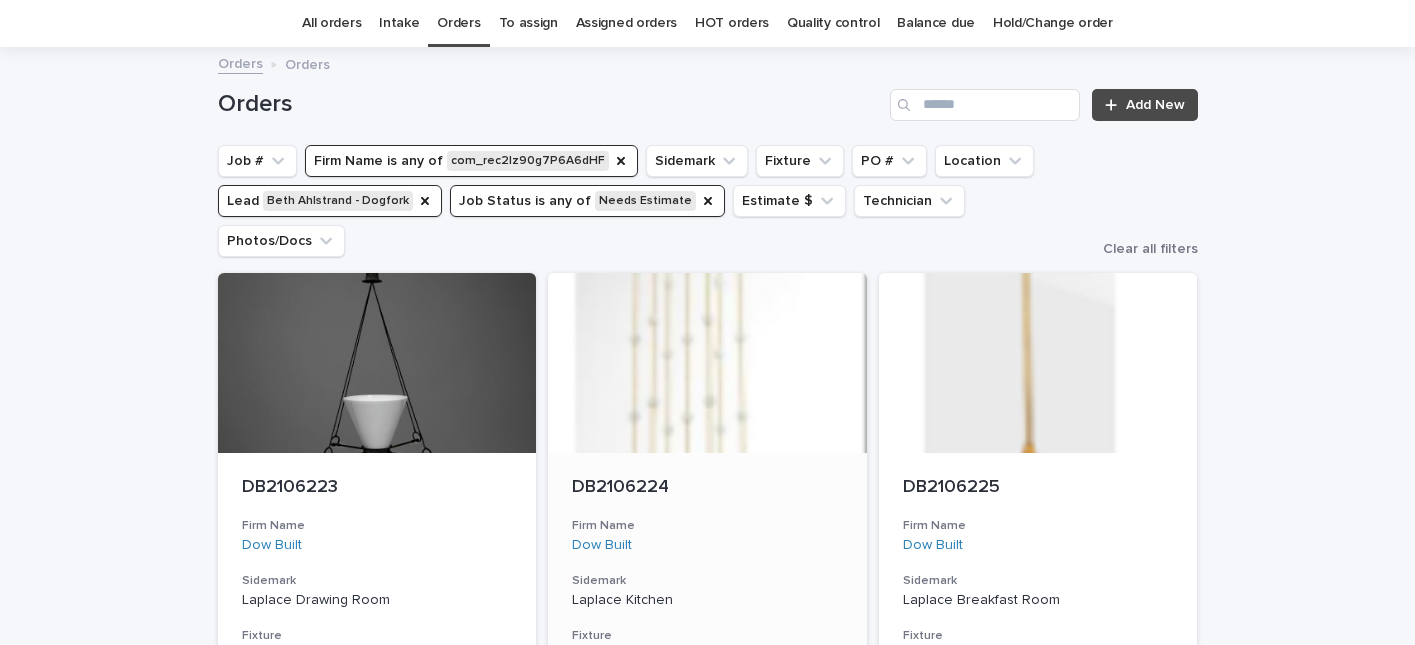 click on "DB2106224" at bounding box center [707, 488] 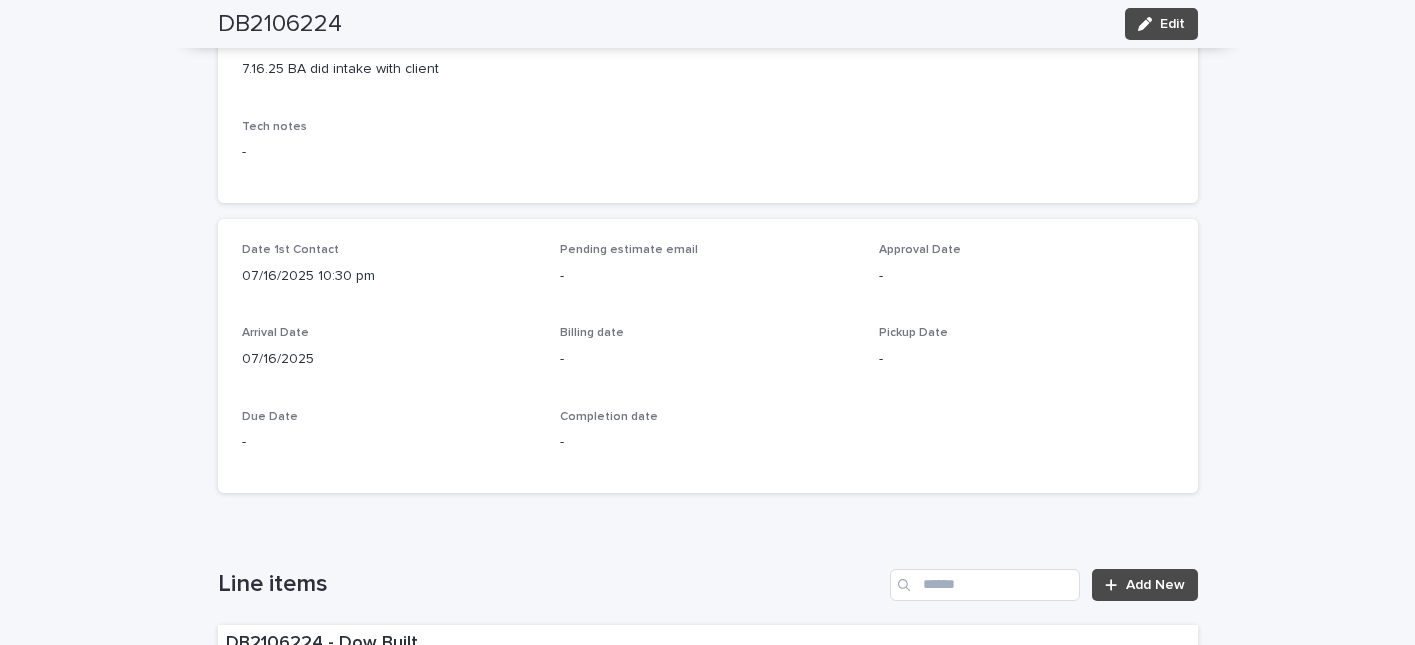scroll, scrollTop: 1246, scrollLeft: 0, axis: vertical 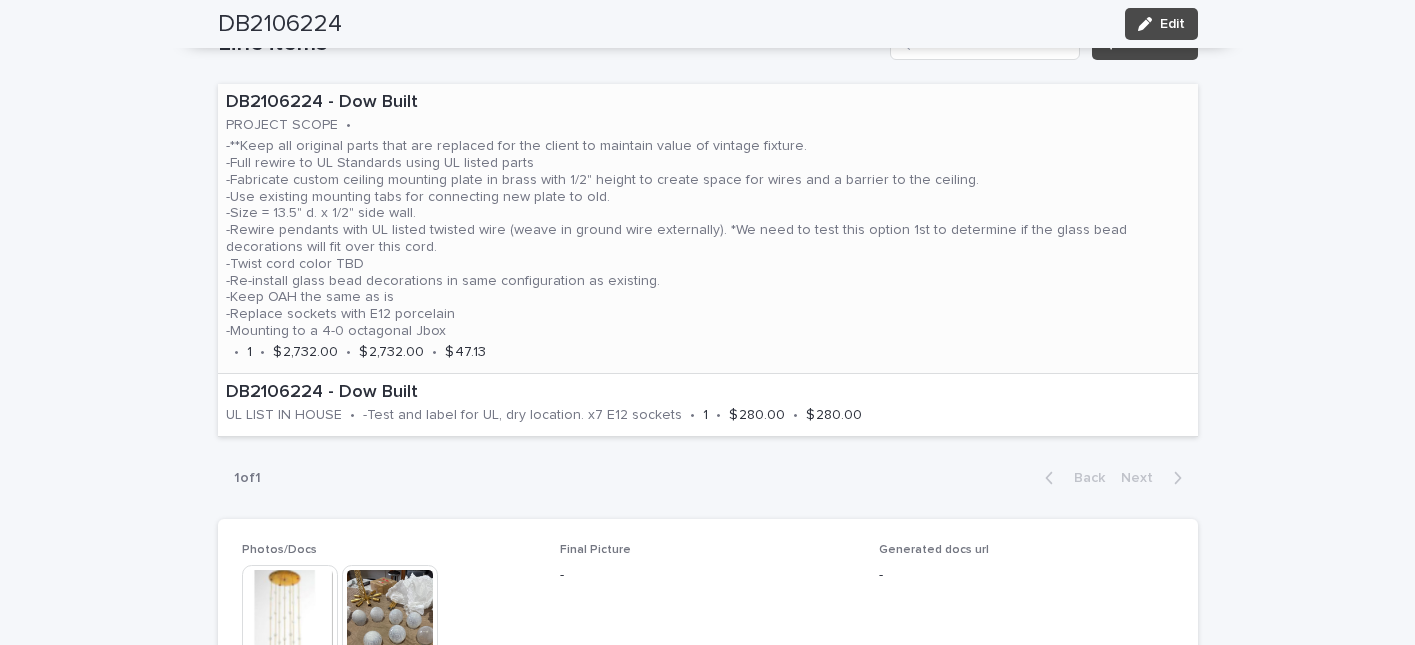 click on "DB2106224 - Dow Built PROJECT SCOPE • -**Keep all original parts that are replaced for the client to maintain value of vintage fixture.
-Full rewire to UL Standards using UL listed parts
-Fabricate custom ceiling mounting plate in brass with 1/2" height to create space for wires and a barrier to the ceiling.
-Use existing mounting tabs for connecting new plate to old.
-Size = 13.5" d. x 1/2" side wall.
-Rewire pendants with UL listed twisted wire (weave in ground wire externally). *We need to test this option 1st to determine if the glass bead decorations will fit over this cord.
-Twist cord color TBD
-Re-install glass bead decorations in same configuration as existing.
-Keep OAH the same as is
-Replace sockets with E12 porcelain
-Mounting to a 4-0 octagonal Jbox
• 1 • $ 2,732.00 • $ 2,732.00 • $ 47.13" at bounding box center [708, 228] 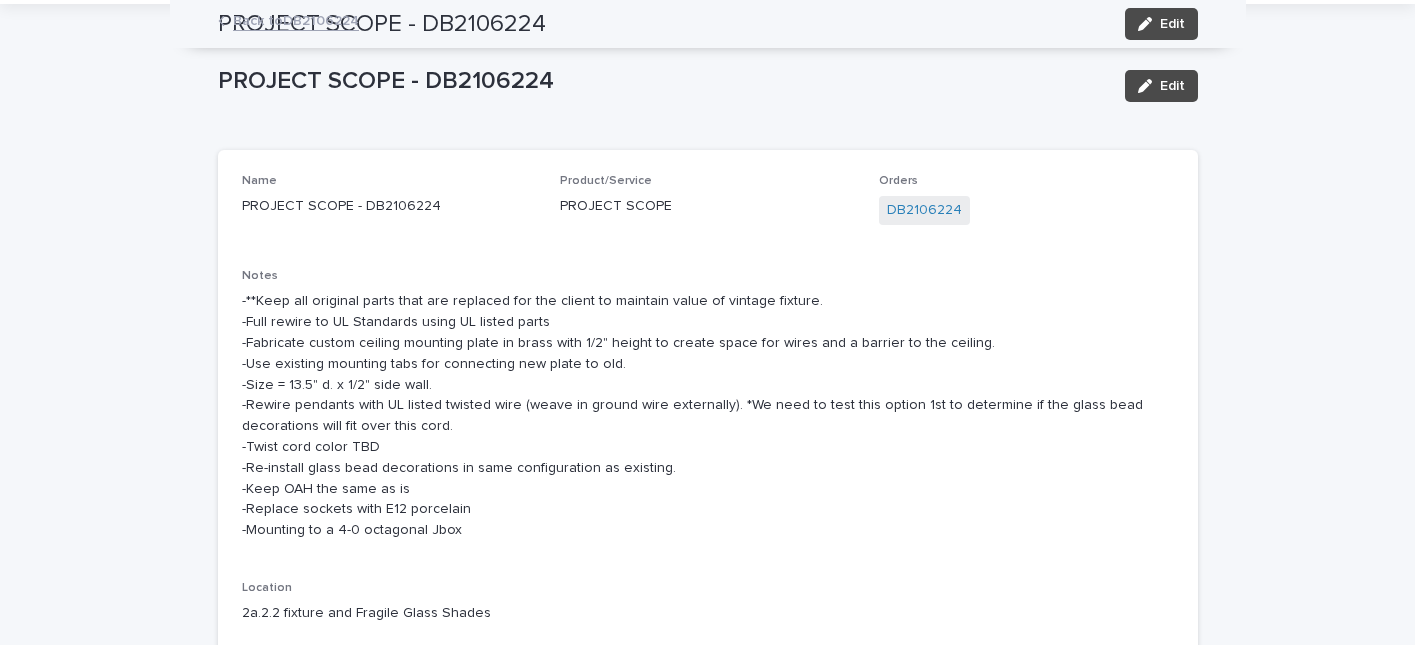 scroll, scrollTop: 0, scrollLeft: 0, axis: both 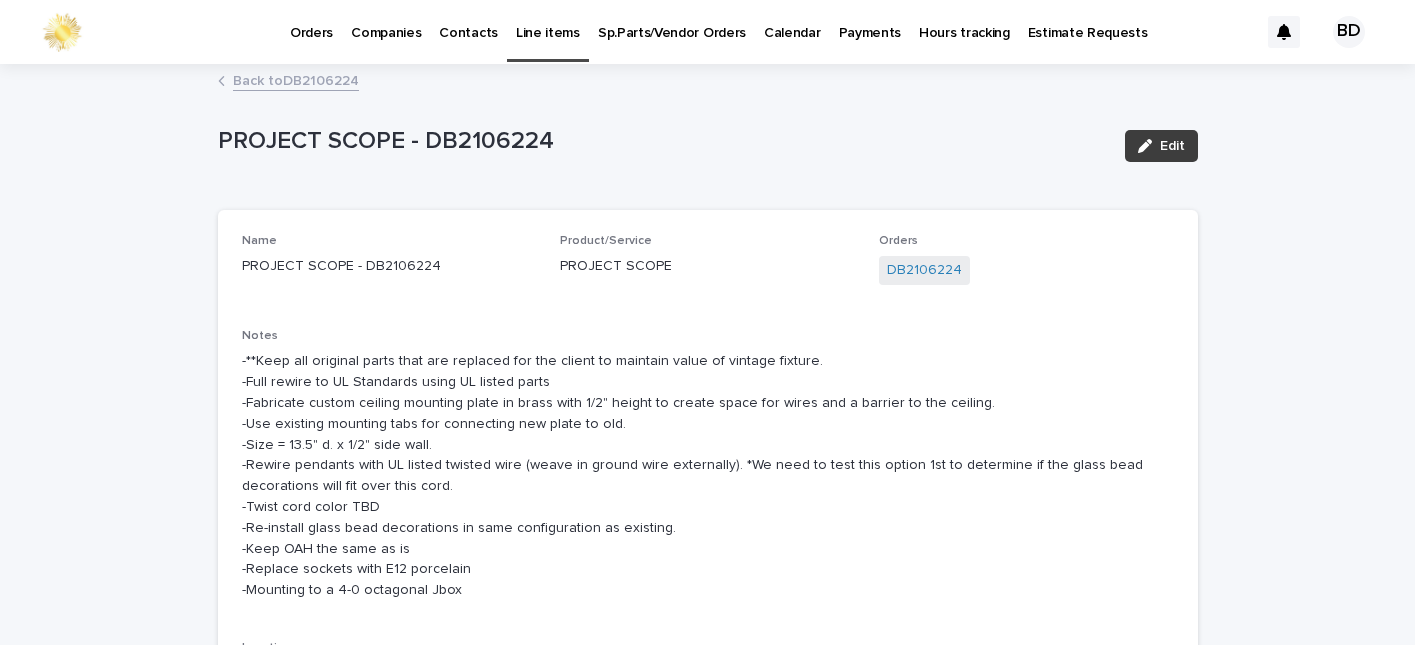 click on "Edit" at bounding box center (1161, 146) 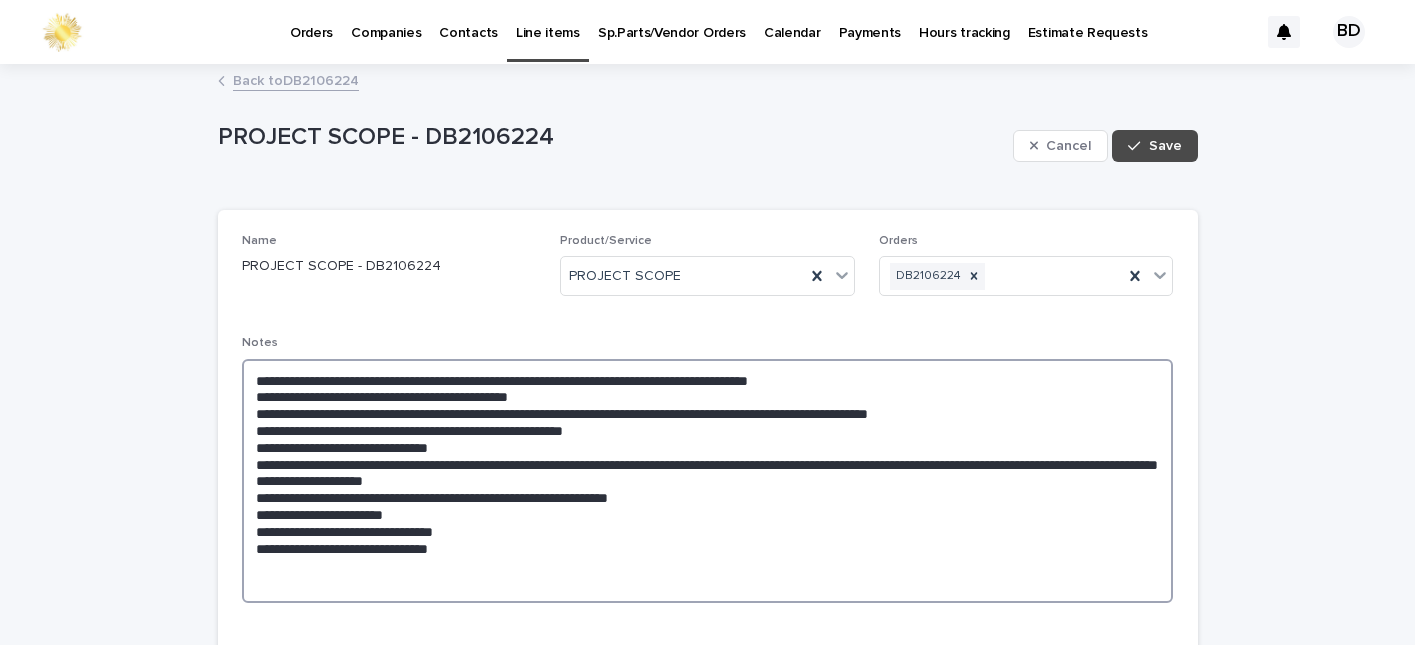 drag, startPoint x: 238, startPoint y: 379, endPoint x: 599, endPoint y: 392, distance: 361.234 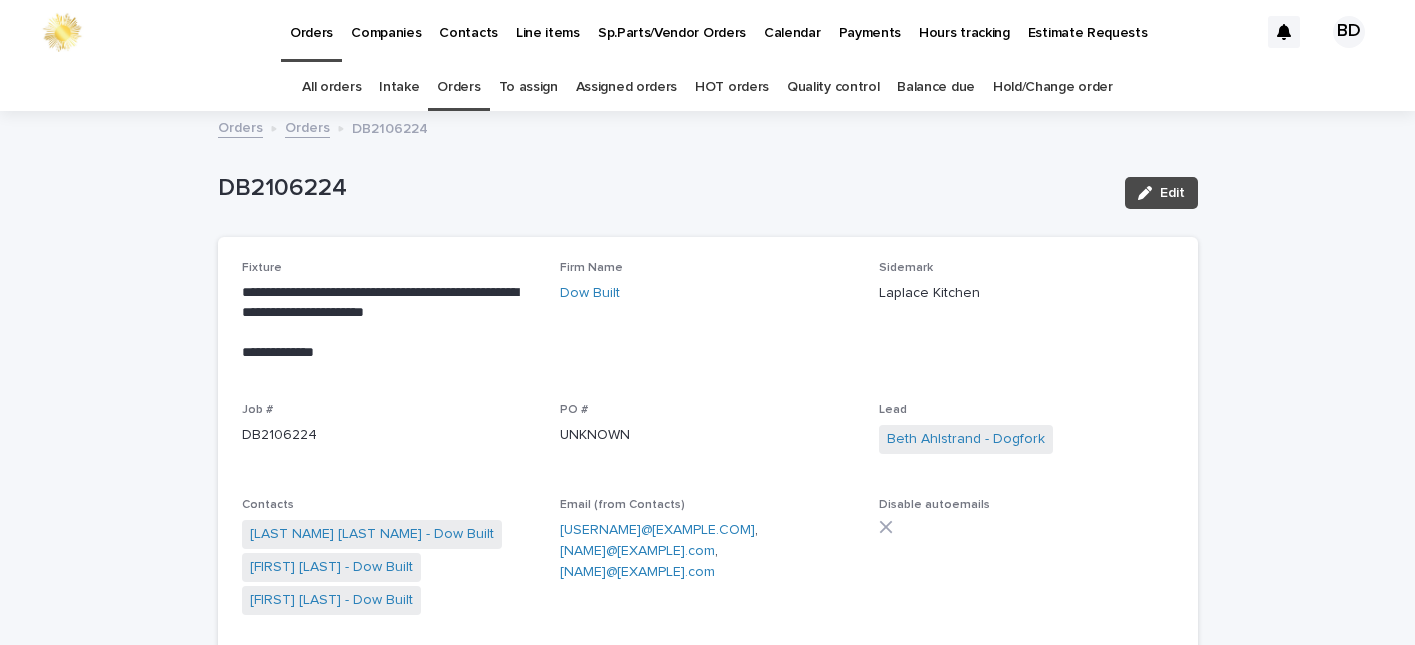 scroll, scrollTop: 64, scrollLeft: 0, axis: vertical 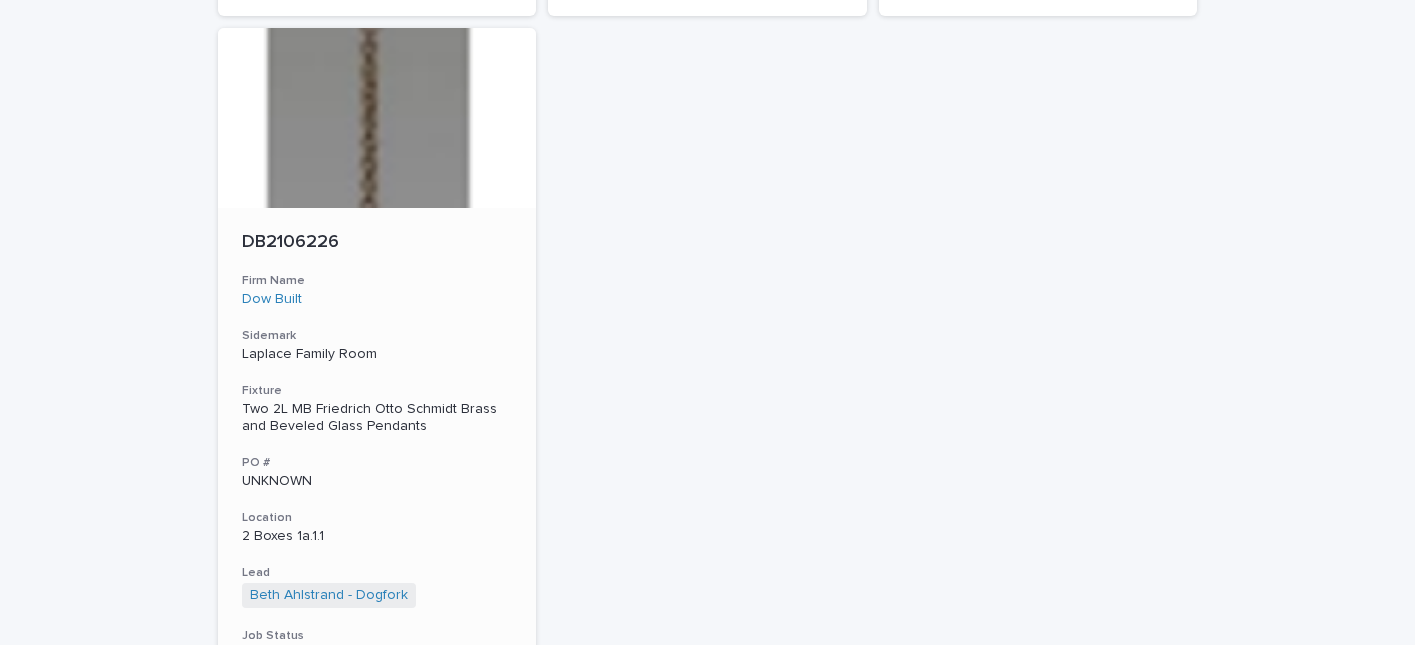click on "DB2106226" at bounding box center (377, 243) 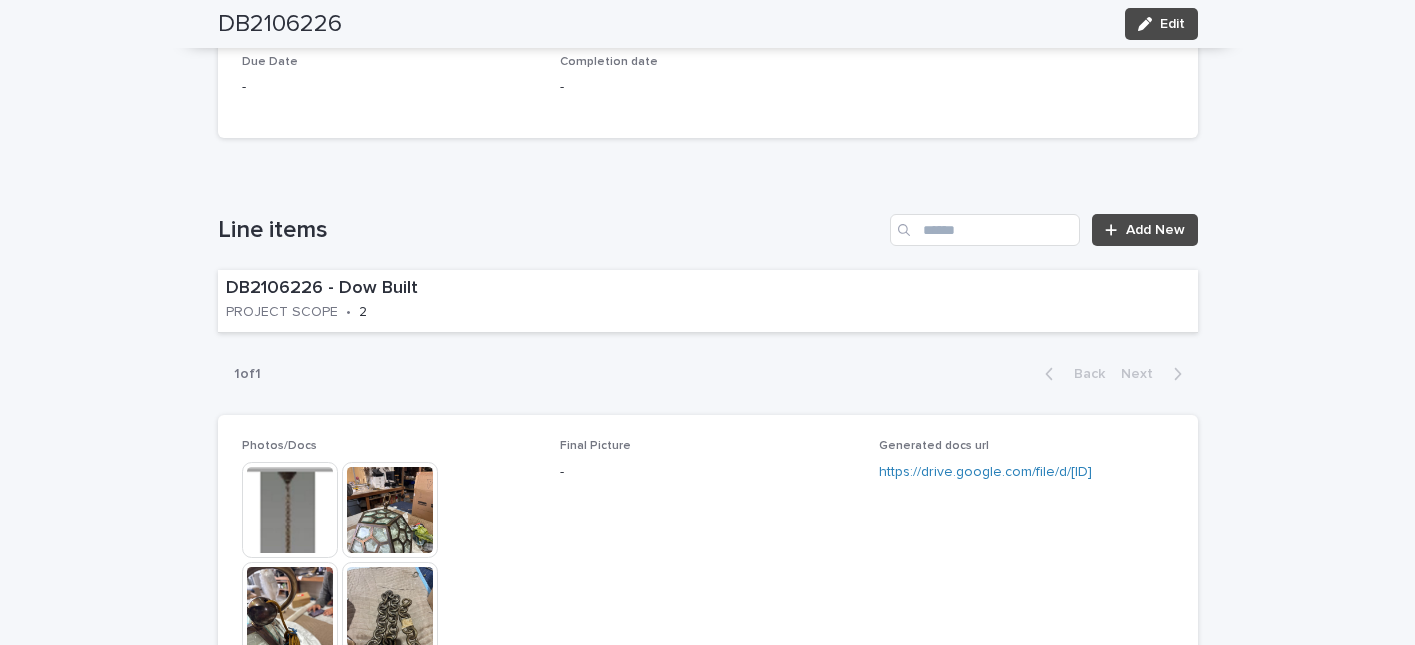scroll, scrollTop: 1013, scrollLeft: 0, axis: vertical 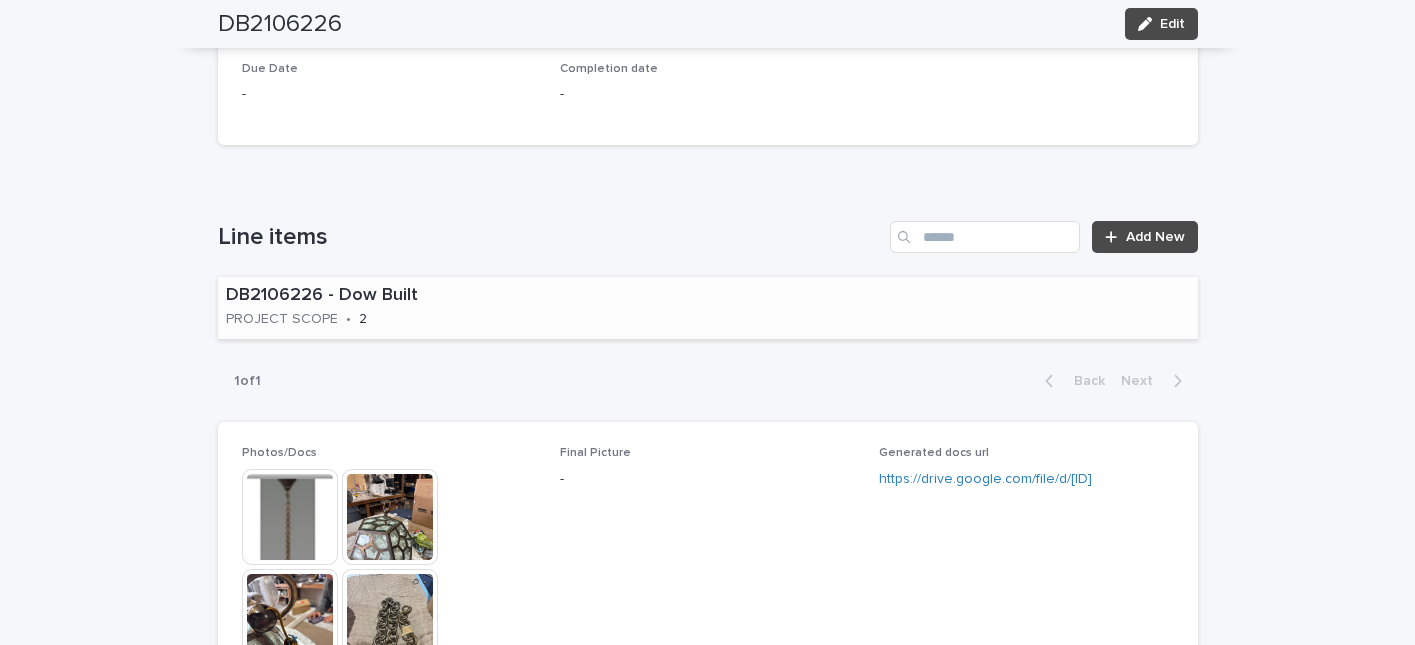 click on "DB2106226 - Dow Built PROJECT SCOPE • 2" at bounding box center [708, 308] 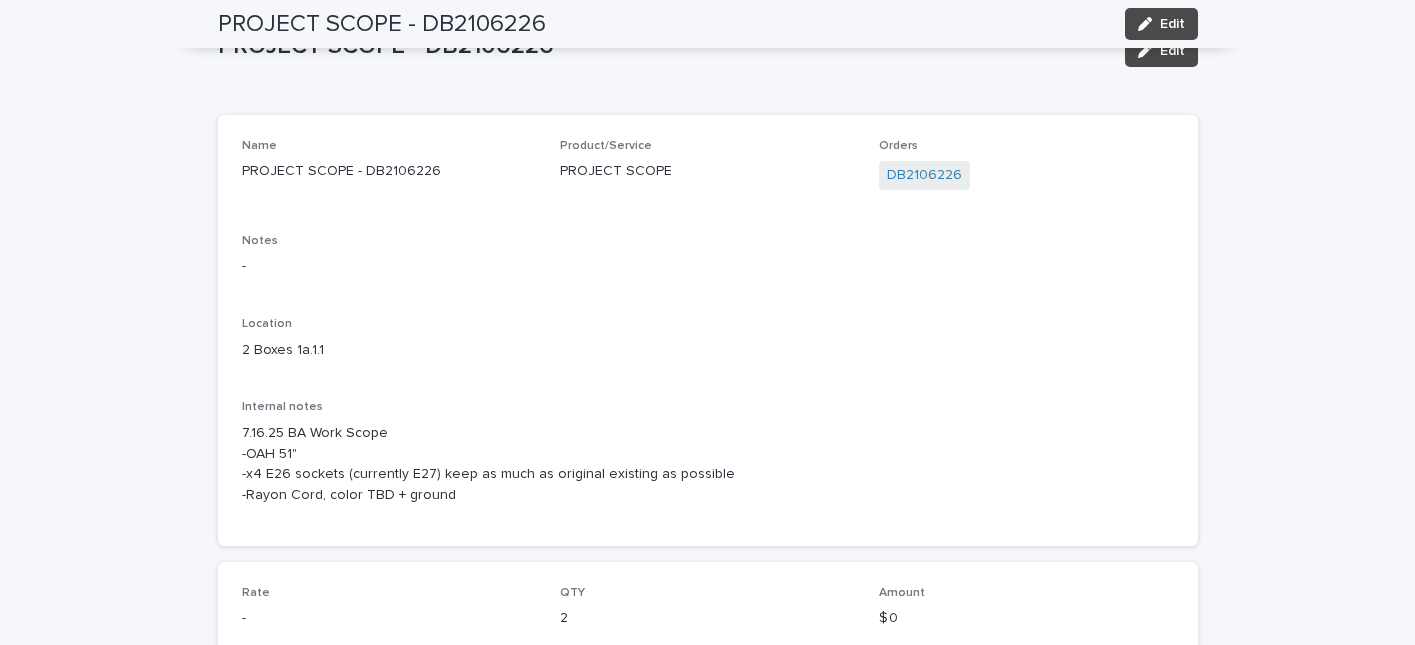 scroll, scrollTop: 0, scrollLeft: 0, axis: both 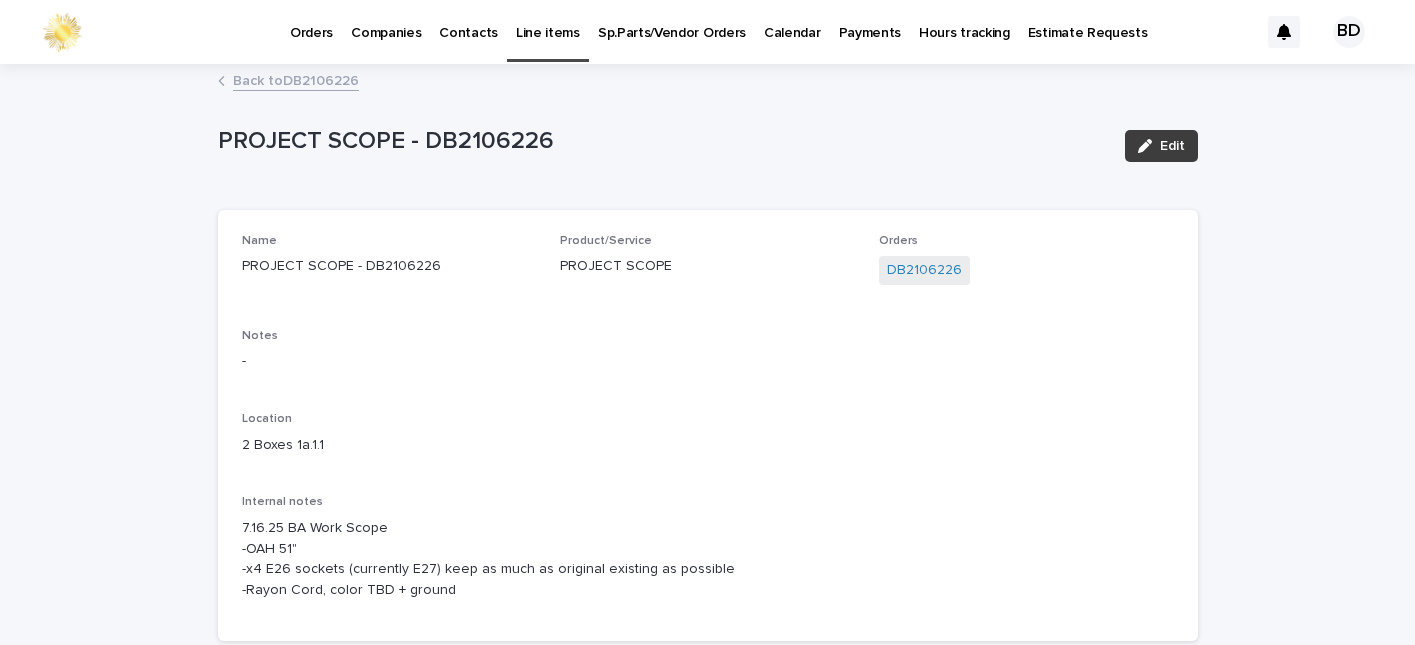 click on "Edit" at bounding box center [1172, 146] 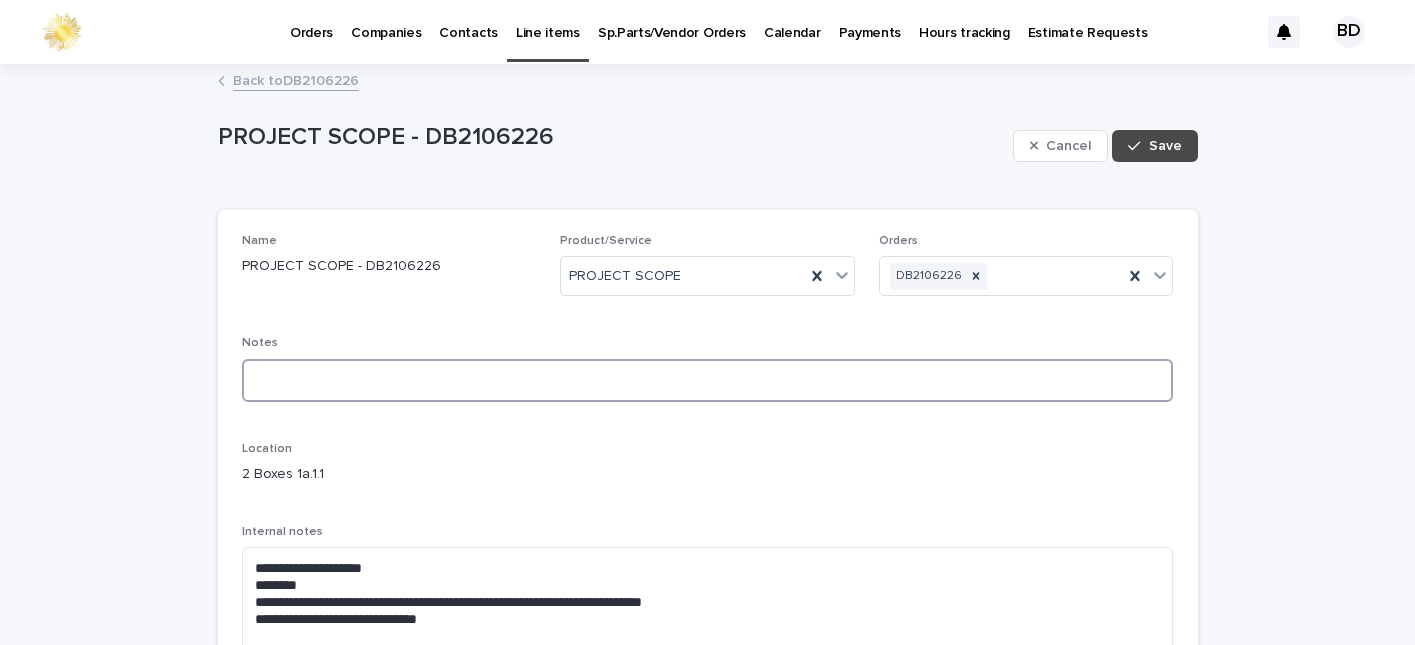 click at bounding box center [708, 380] 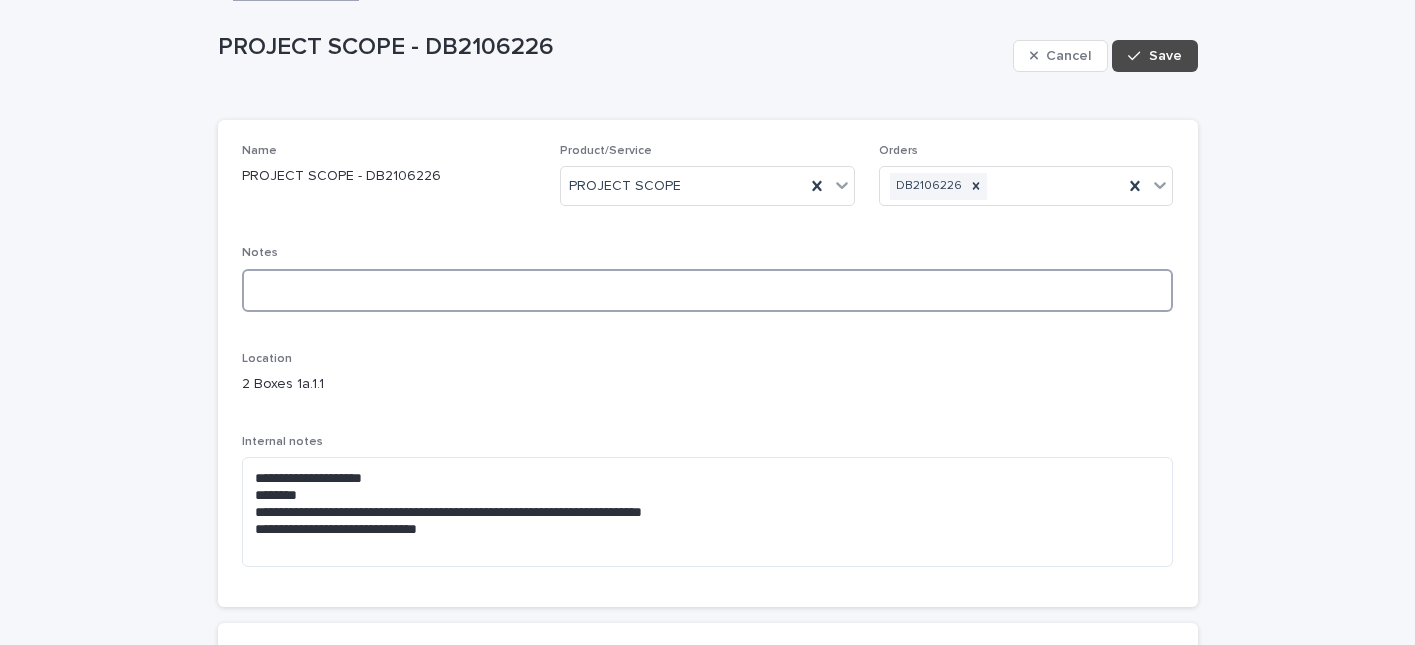 scroll, scrollTop: 153, scrollLeft: 0, axis: vertical 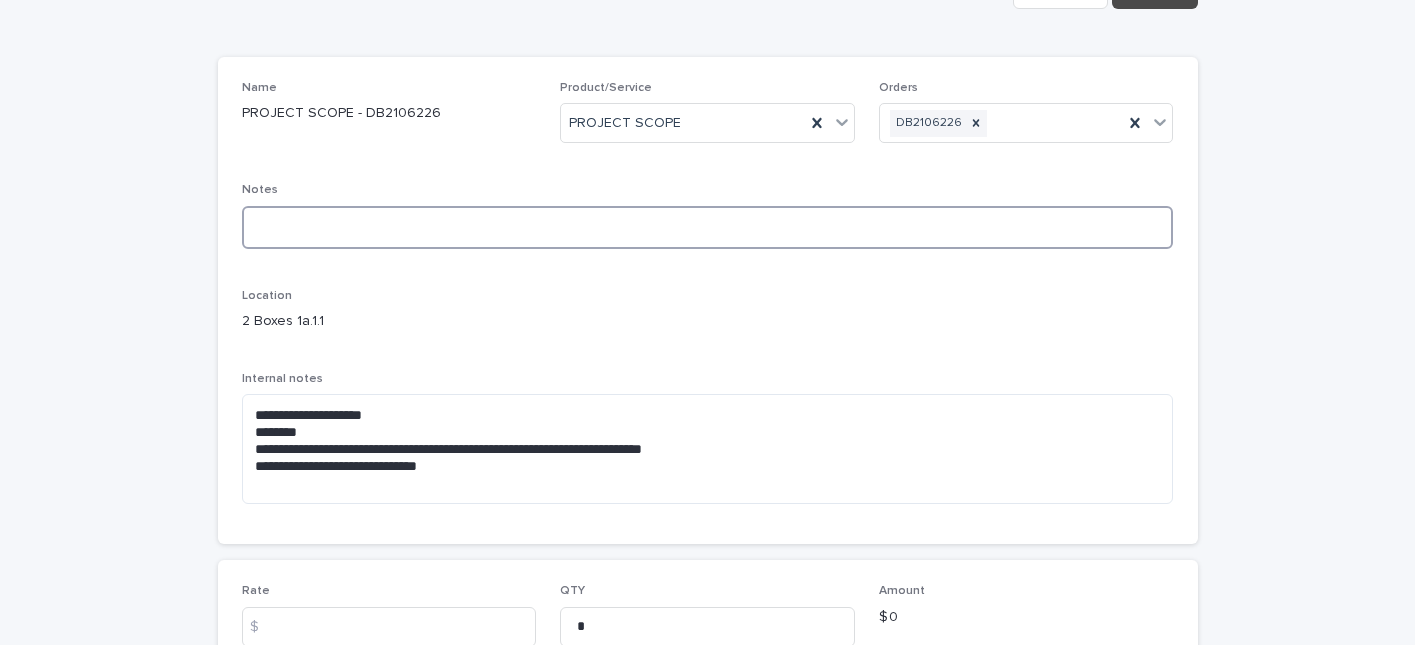 paste on "**********" 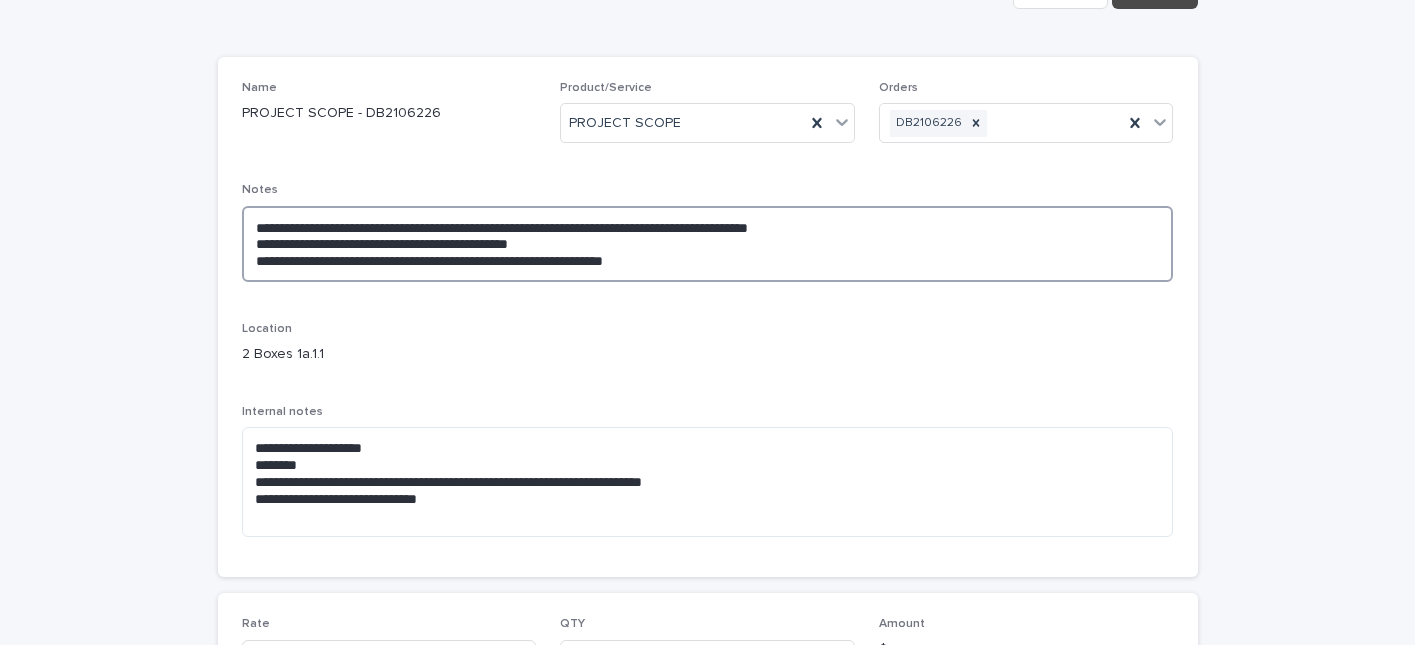 click on "**********" at bounding box center (708, 244) 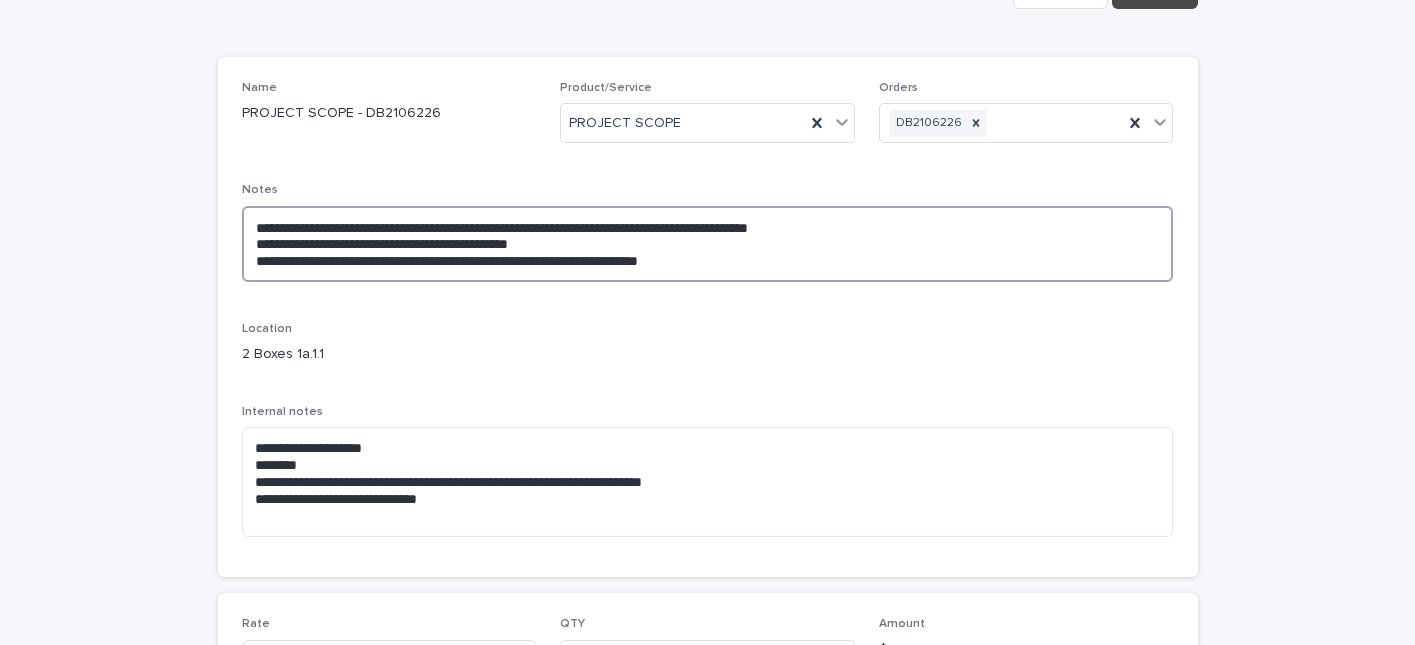 click on "**********" at bounding box center (708, 244) 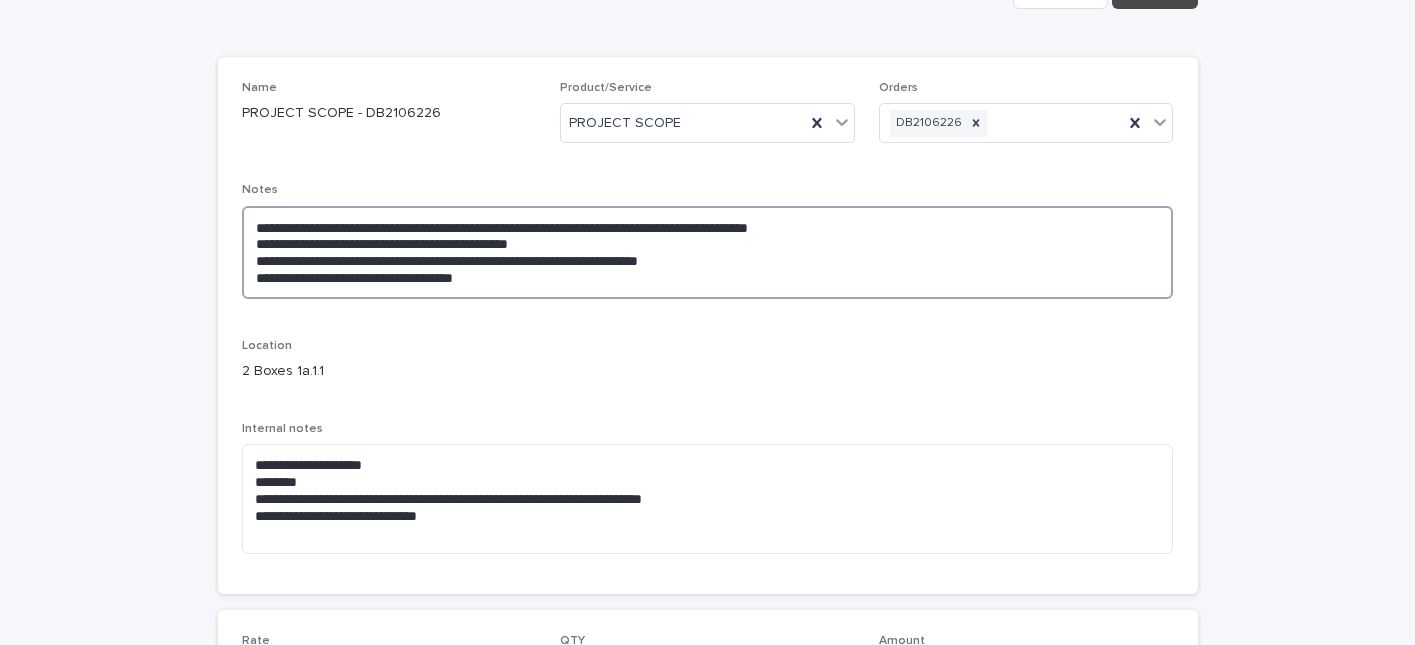click on "**********" at bounding box center (708, 252) 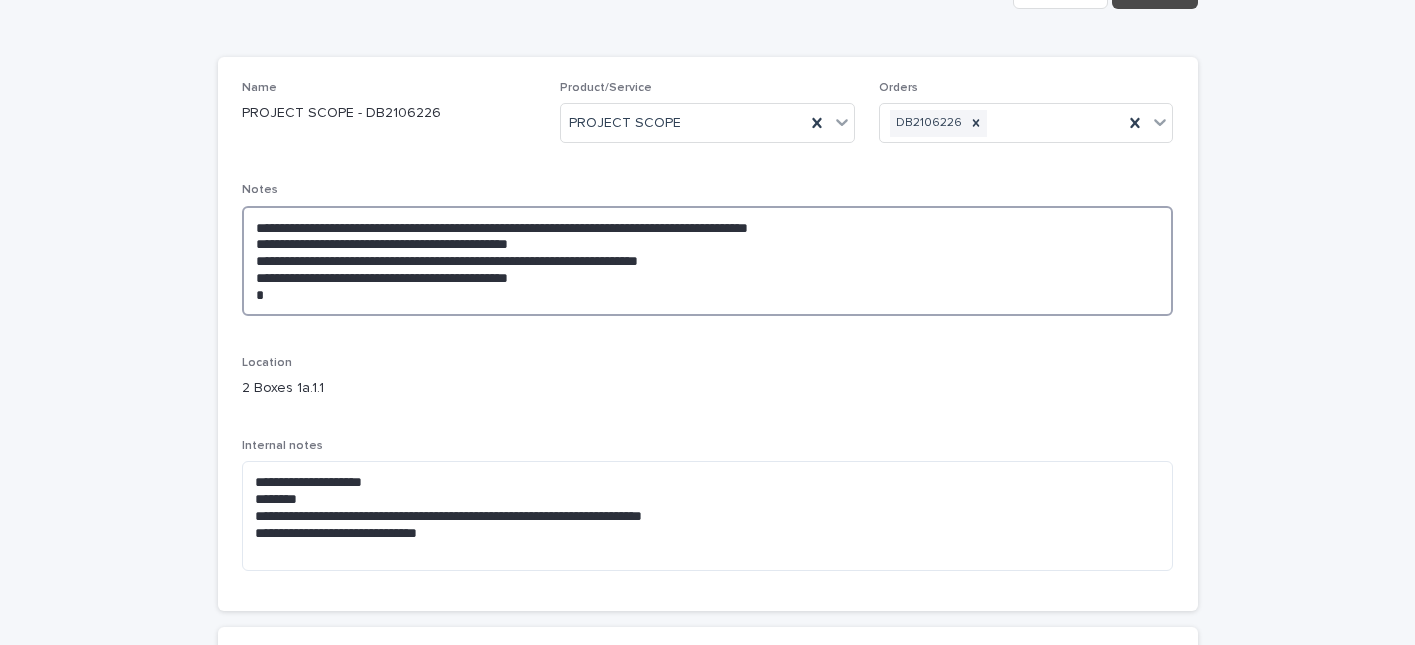 drag, startPoint x: 470, startPoint y: 279, endPoint x: 557, endPoint y: 270, distance: 87.46428 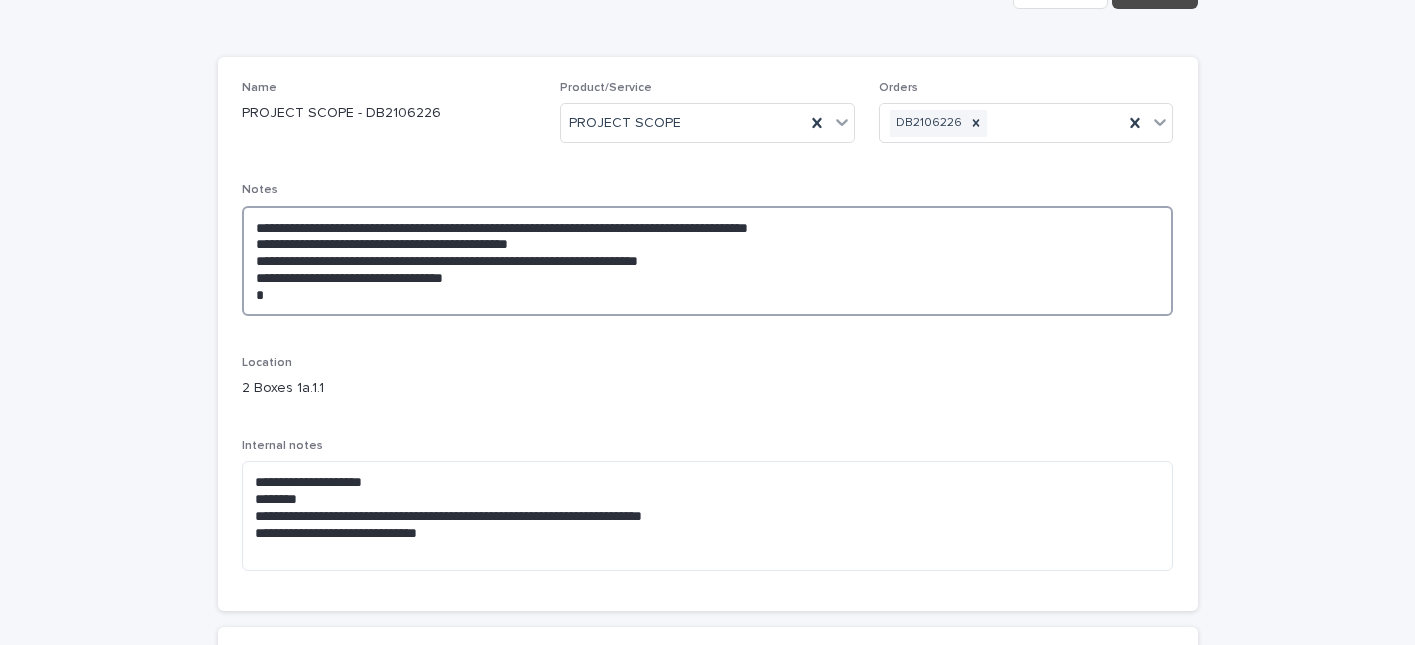 click on "**********" at bounding box center [708, 261] 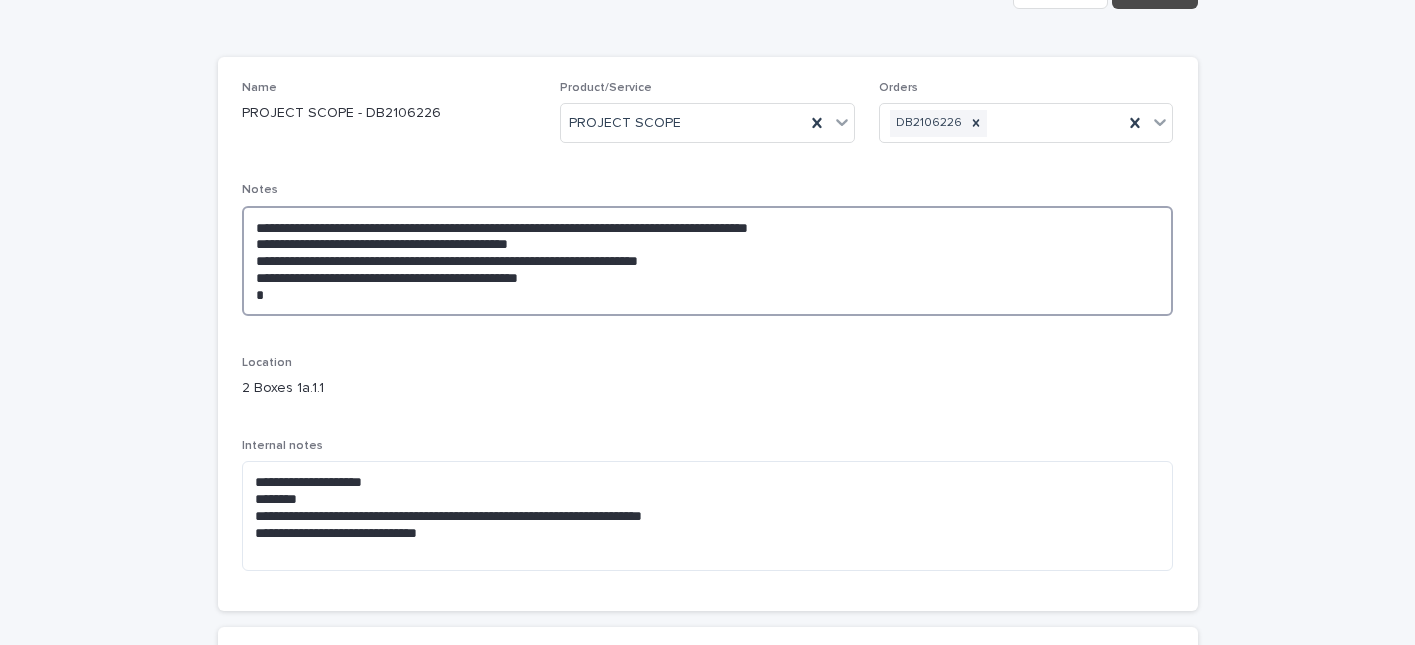 click on "**********" at bounding box center [708, 261] 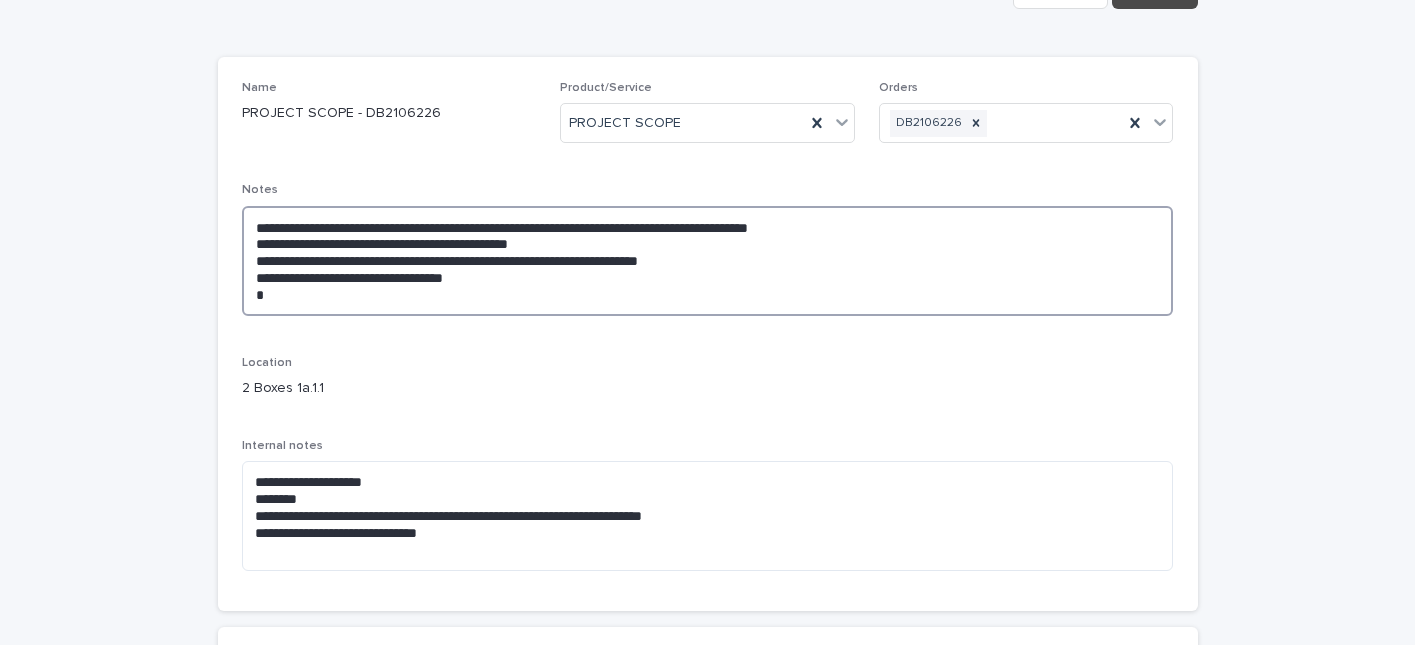 click on "**********" at bounding box center [708, 261] 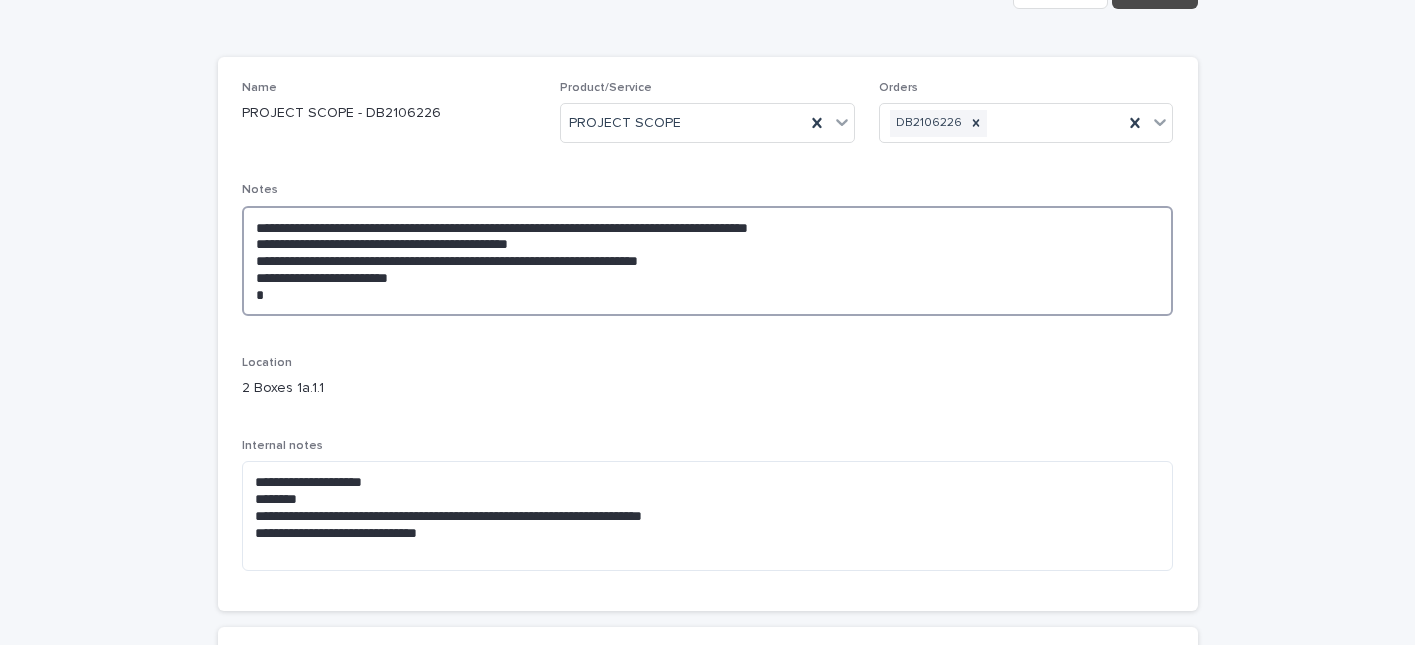 click on "**********" at bounding box center (708, 261) 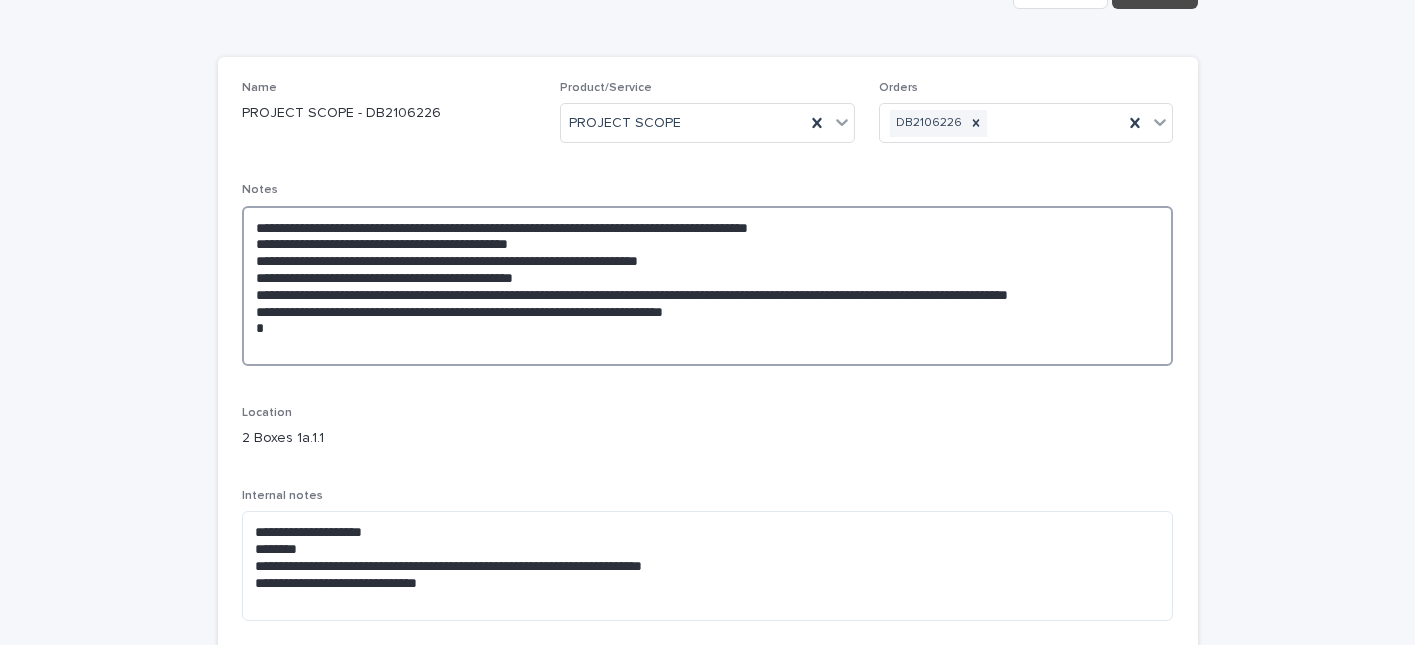 click on "**********" at bounding box center [708, 286] 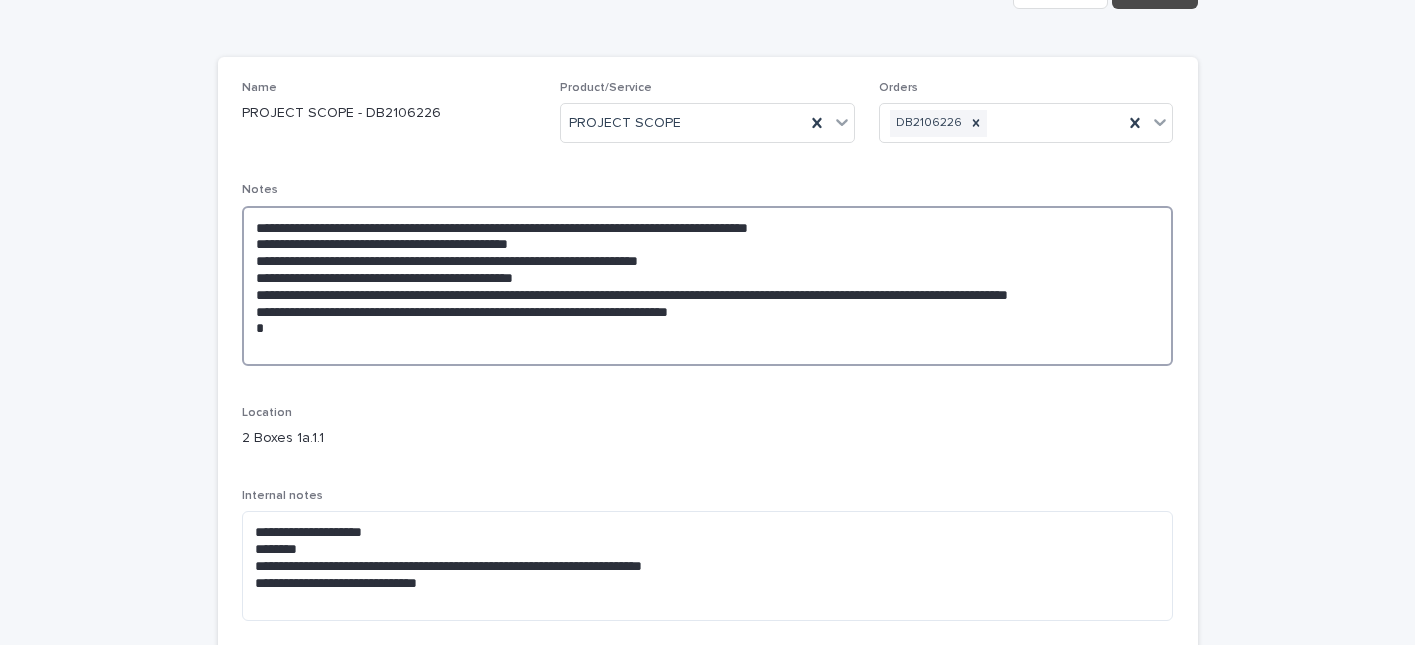 click on "**********" at bounding box center [708, 286] 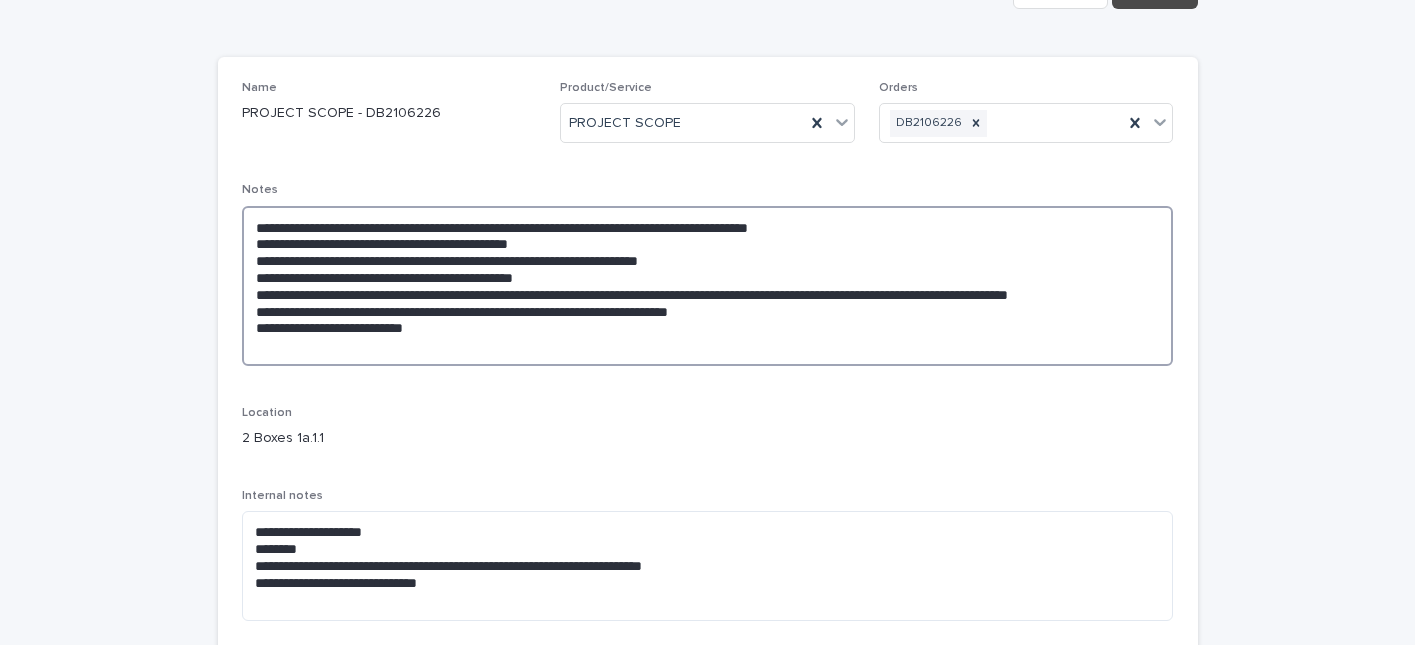 click on "**********" at bounding box center [708, 286] 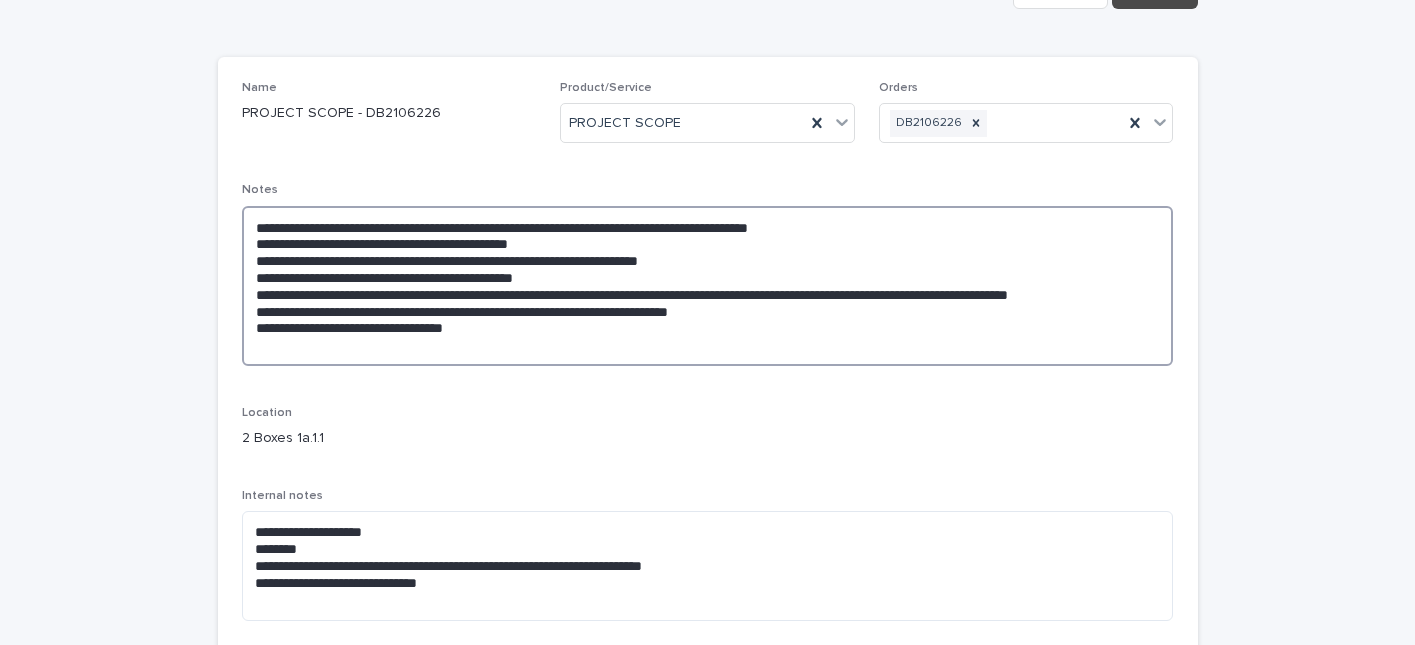 click on "**********" at bounding box center (708, 286) 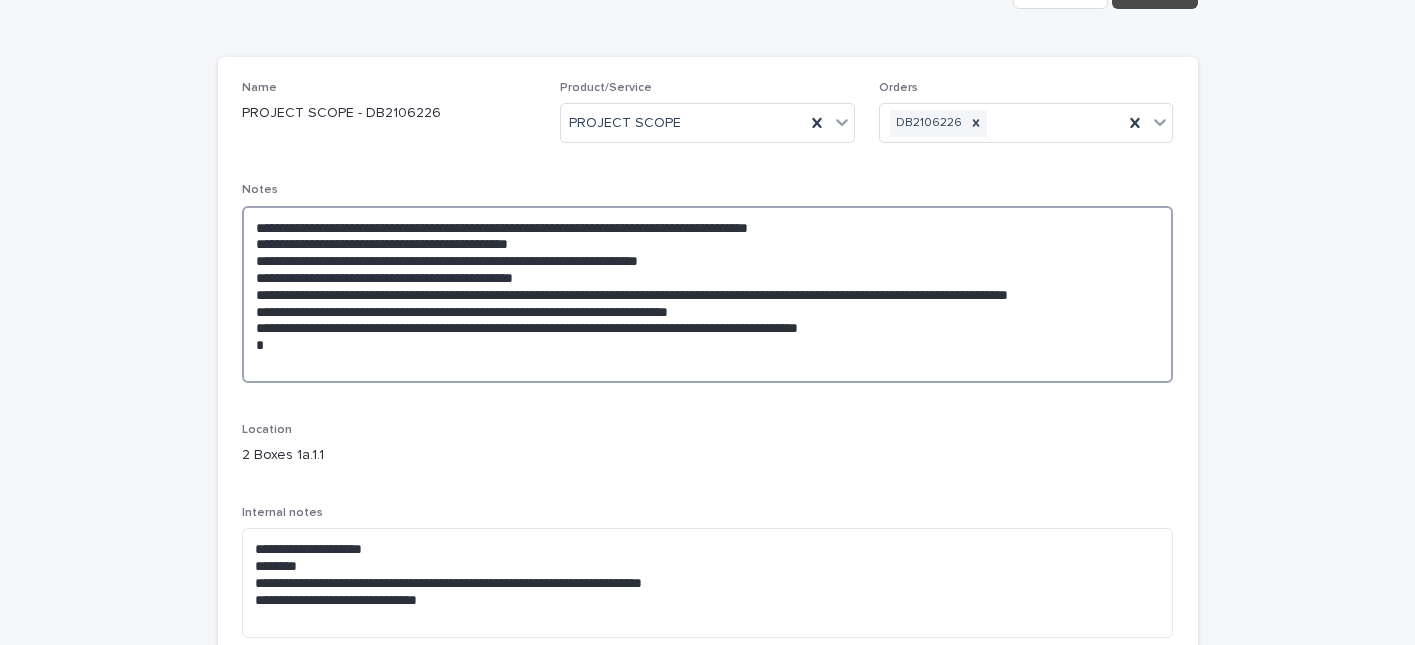 click on "**********" at bounding box center [708, 294] 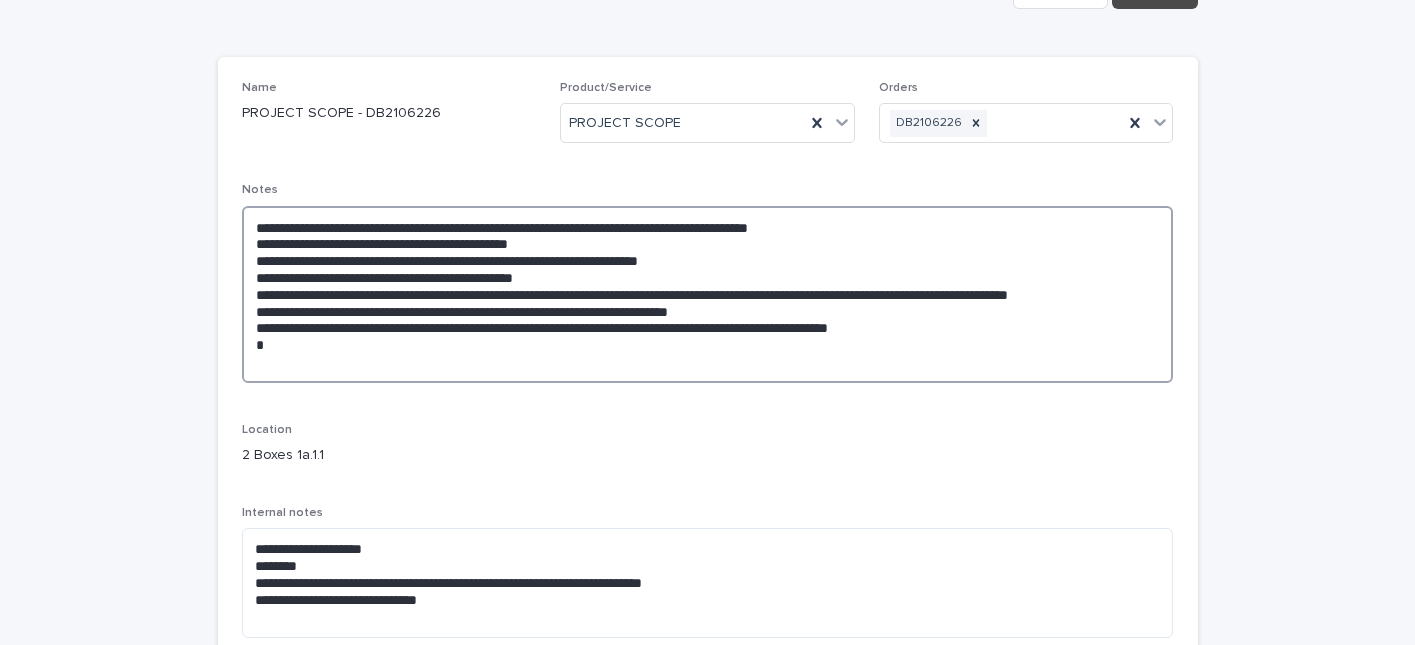 click on "**********" at bounding box center (708, 294) 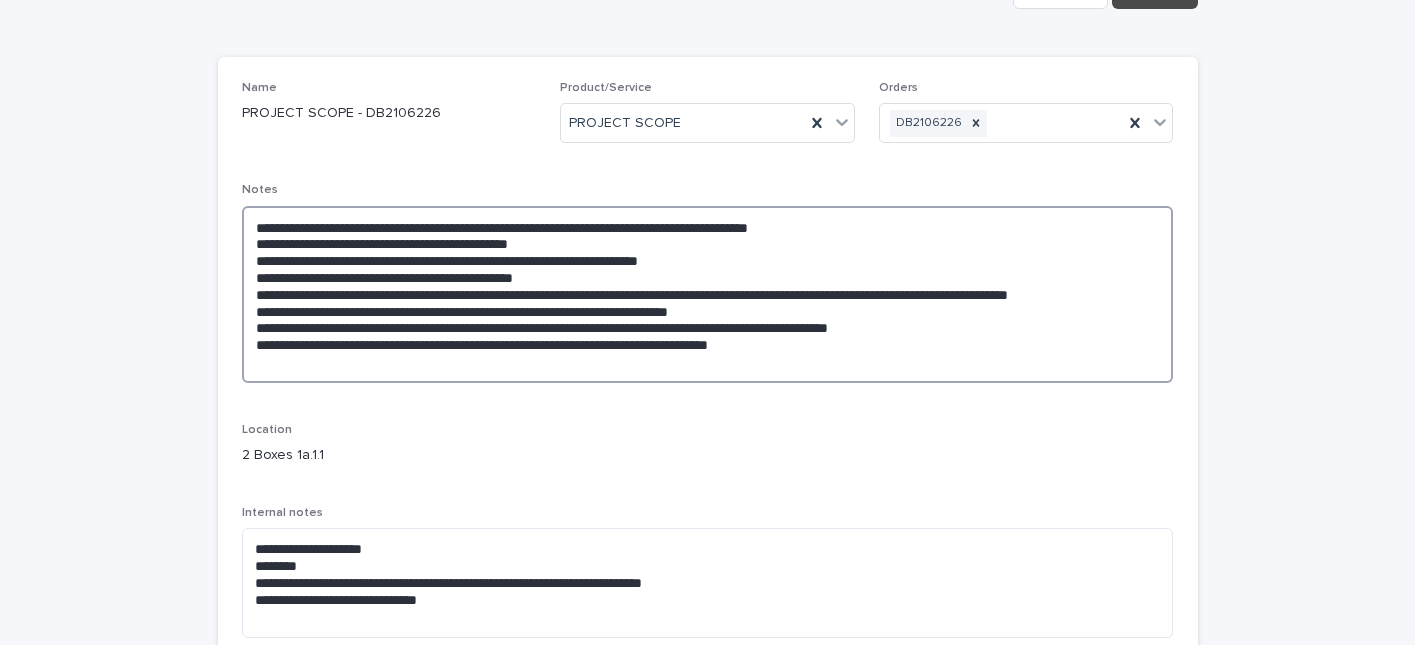 click on "**********" at bounding box center [708, 294] 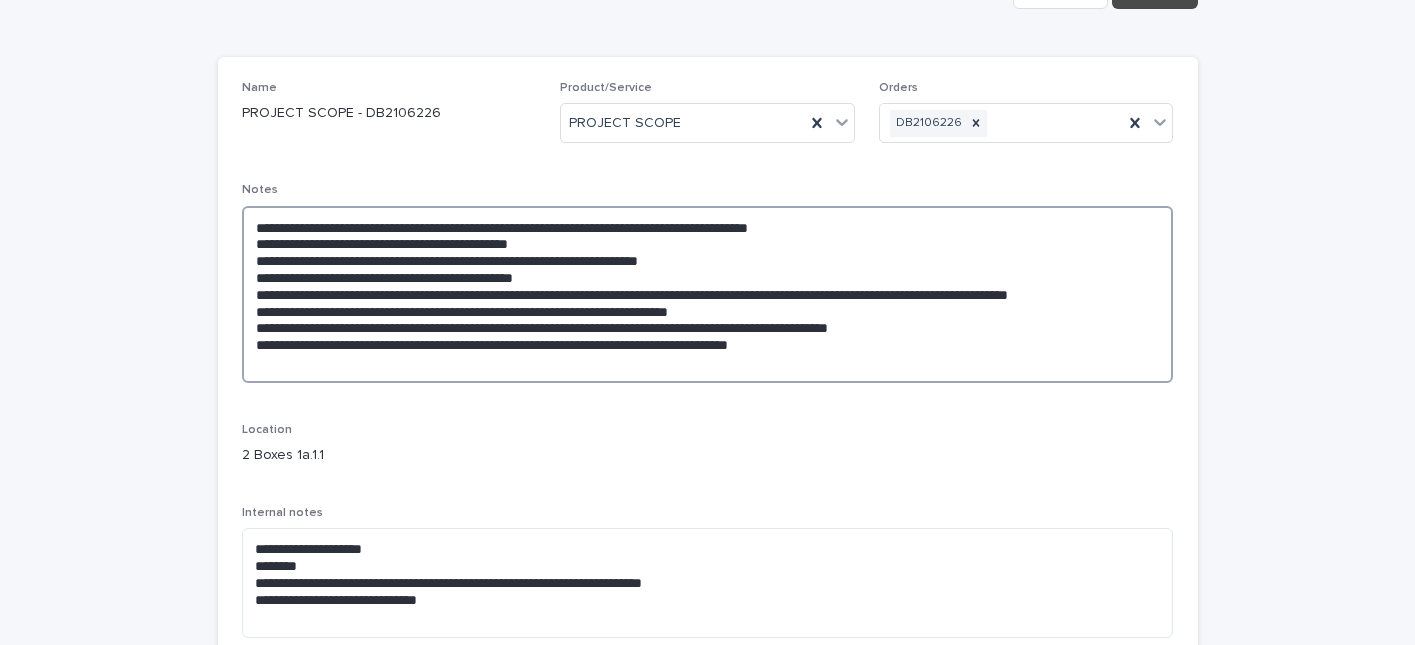 click on "**********" at bounding box center (708, 294) 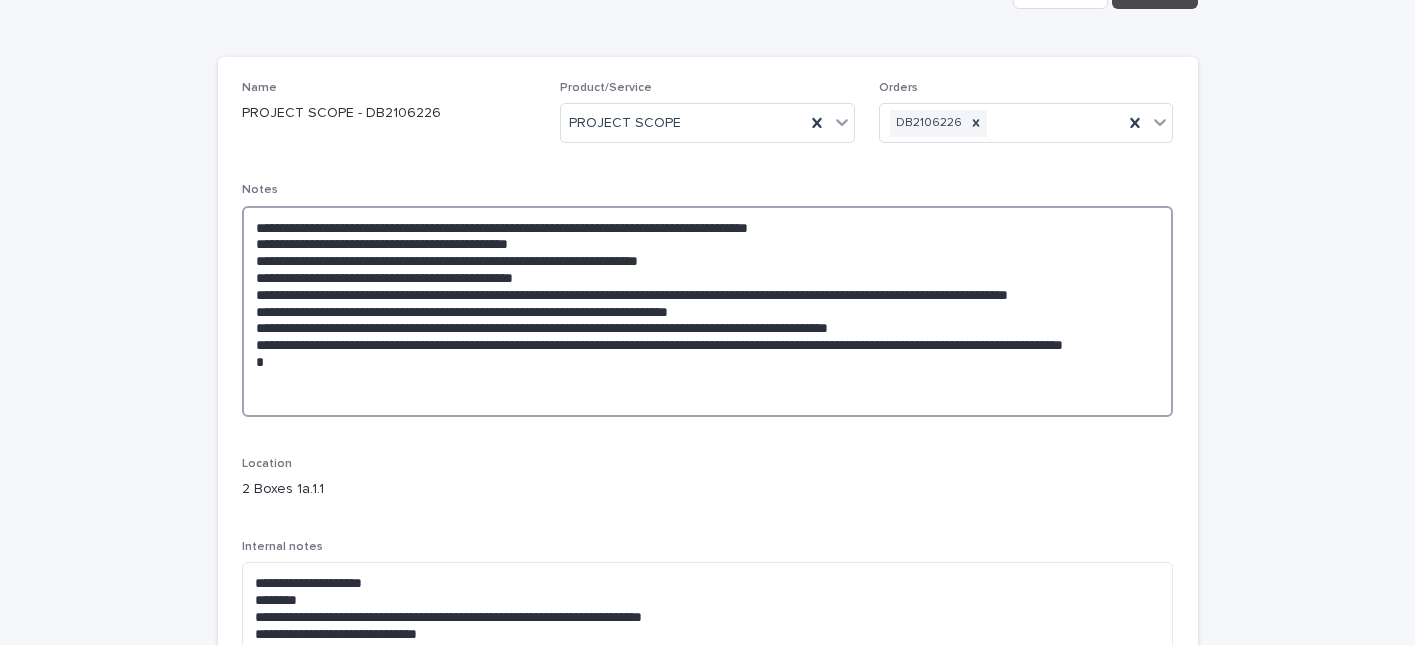 click on "**********" at bounding box center [708, 311] 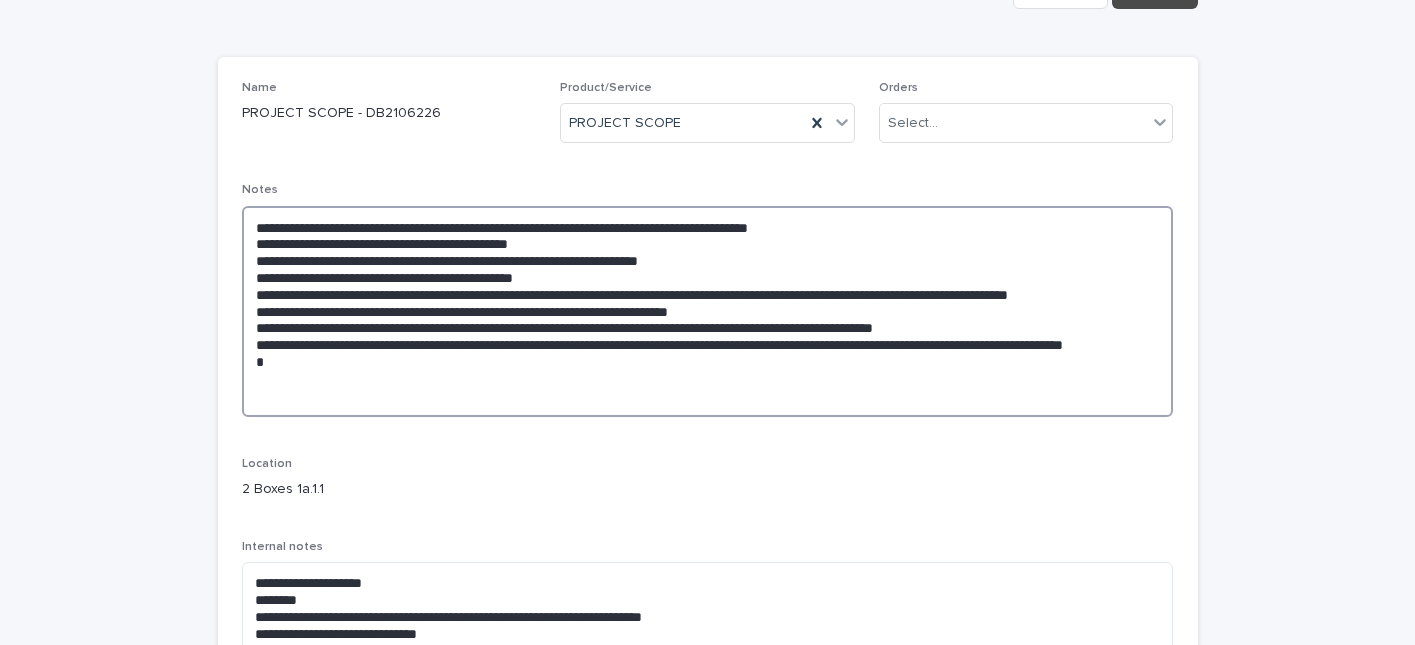 click on "**********" at bounding box center [708, 311] 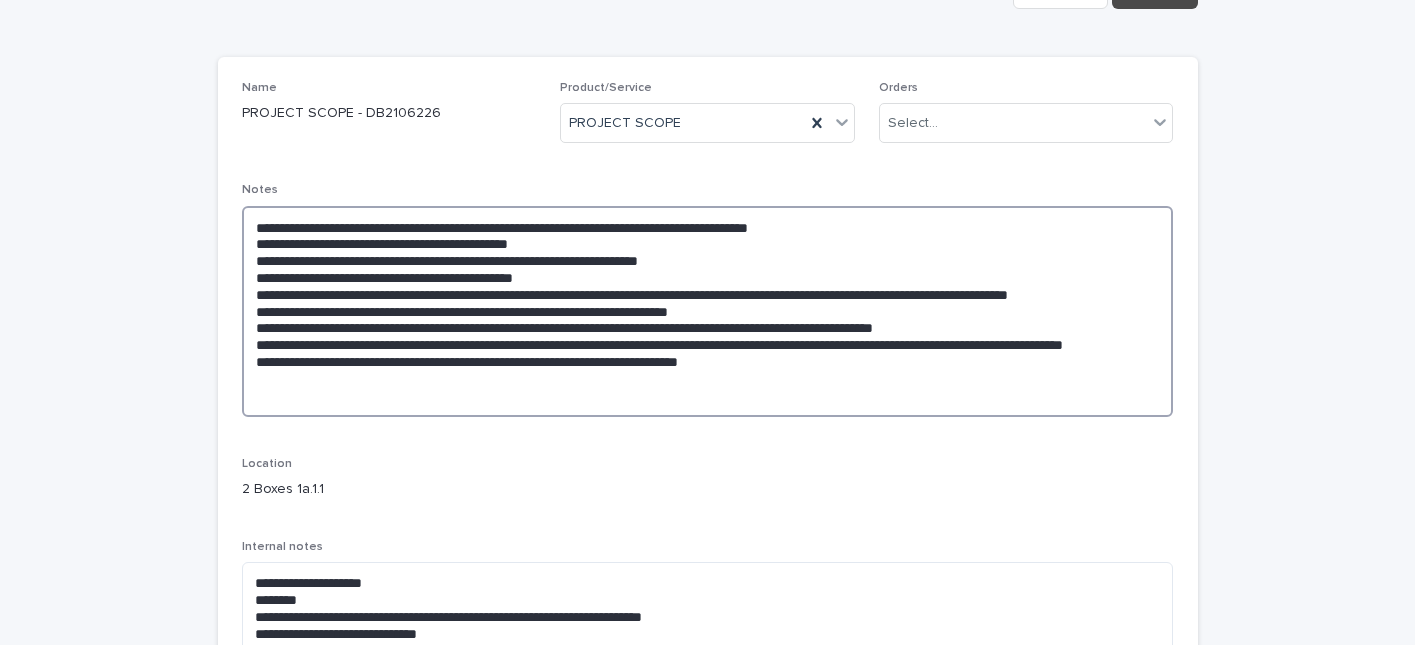 click on "**********" at bounding box center [708, 311] 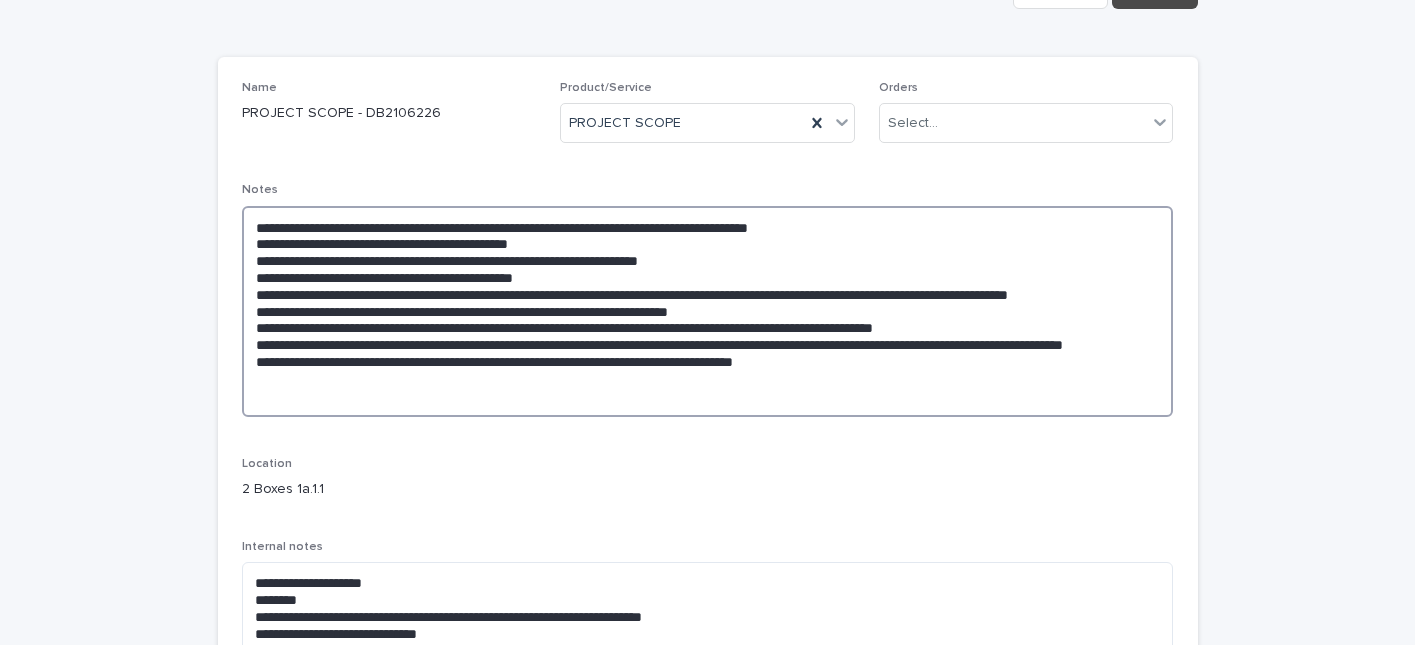 click on "**********" at bounding box center [708, 311] 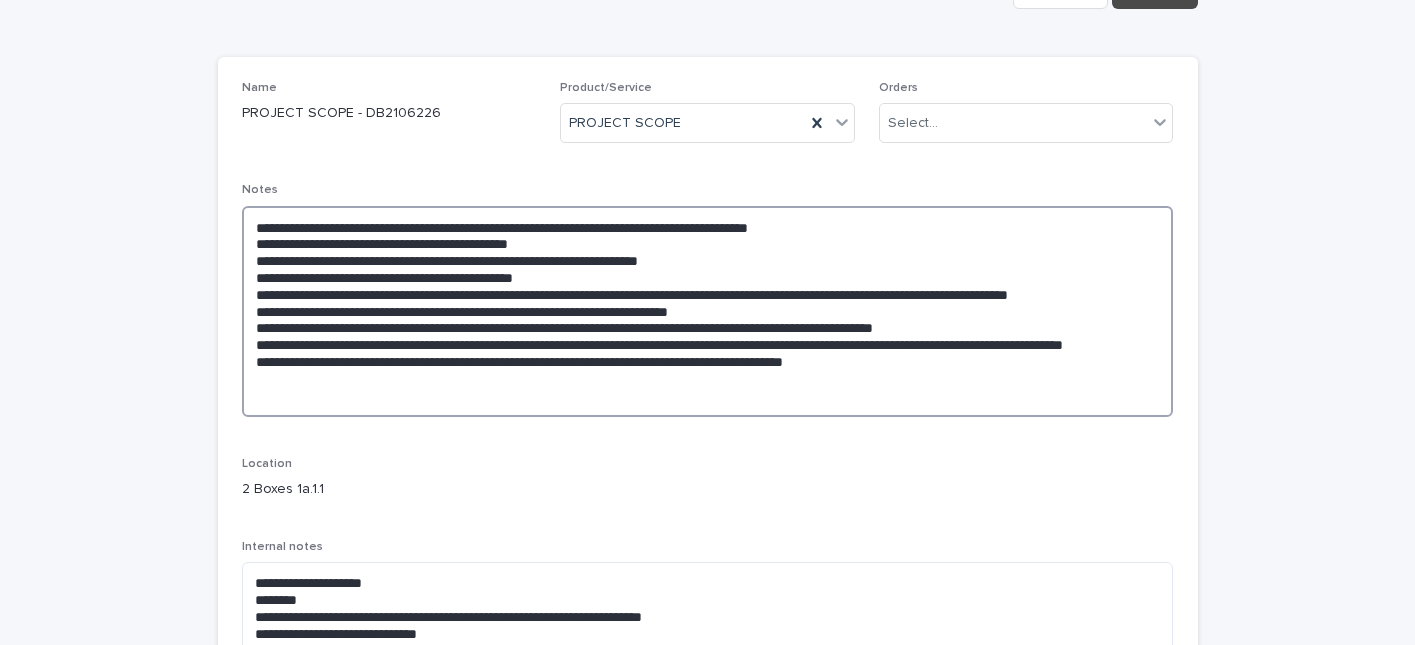 click on "**********" at bounding box center [708, 311] 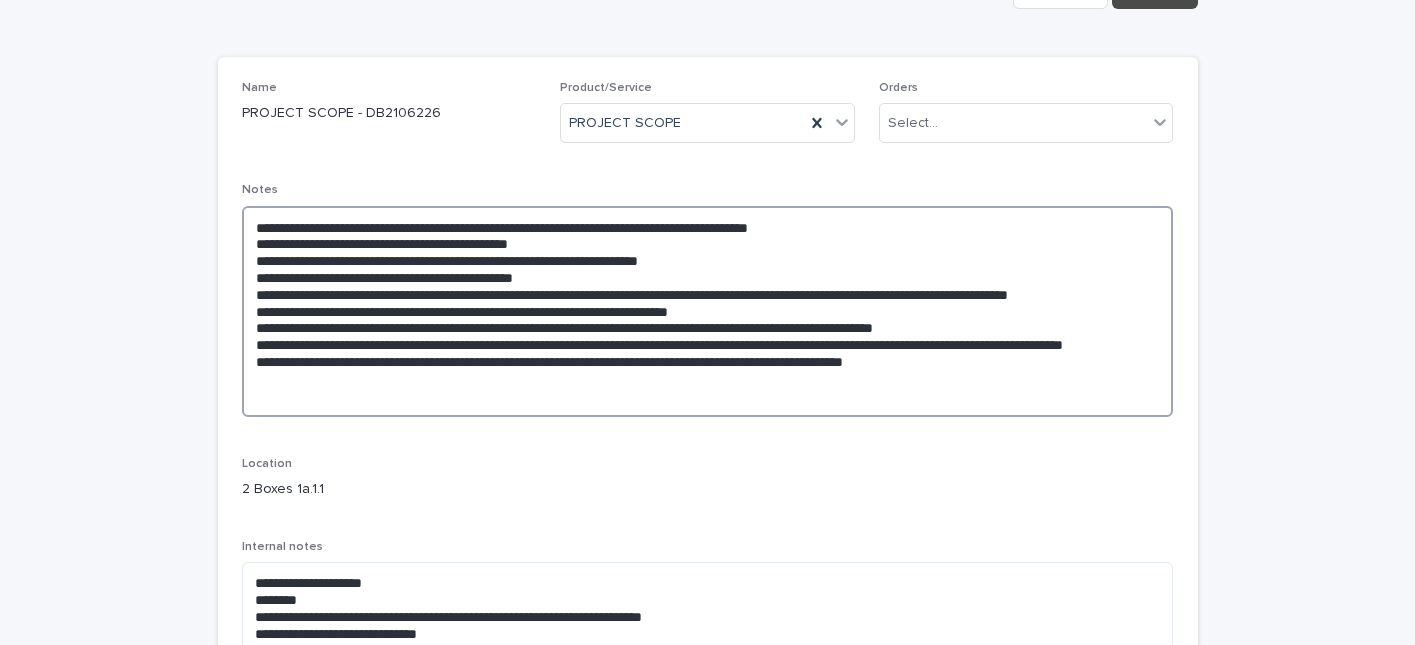 click on "**********" at bounding box center (708, 311) 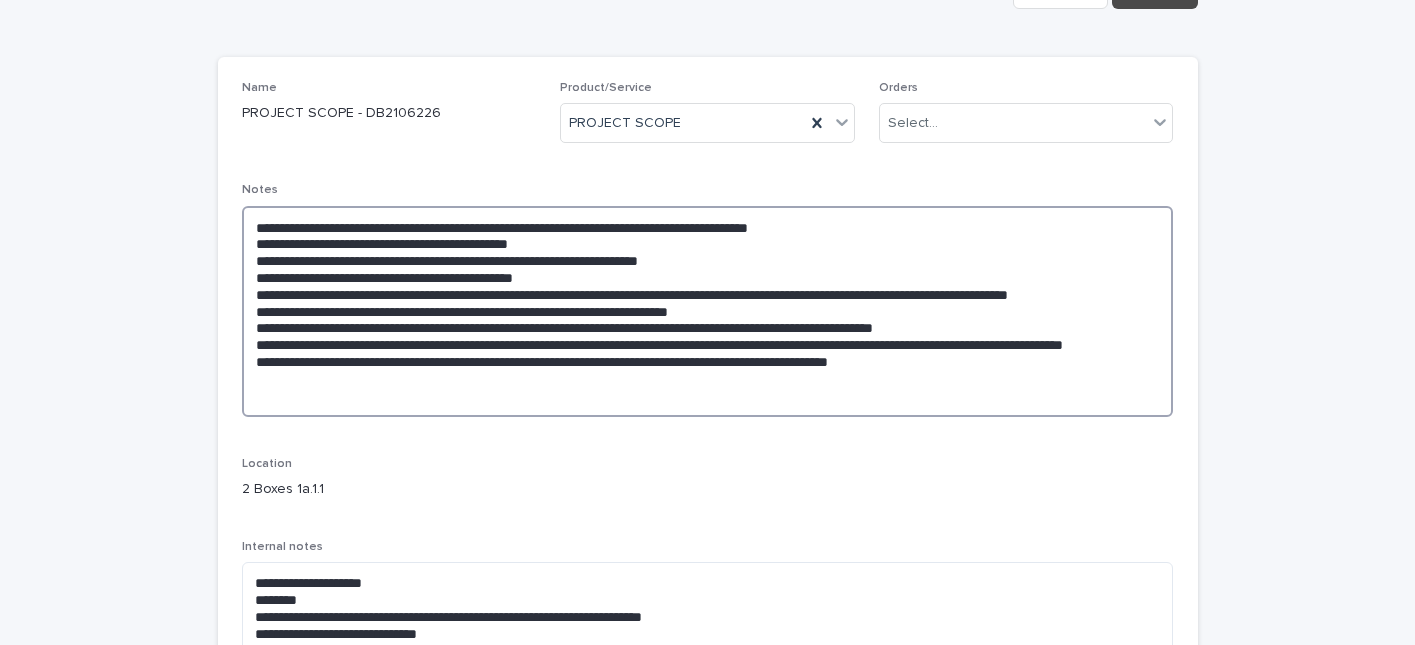 click on "**********" at bounding box center [708, 311] 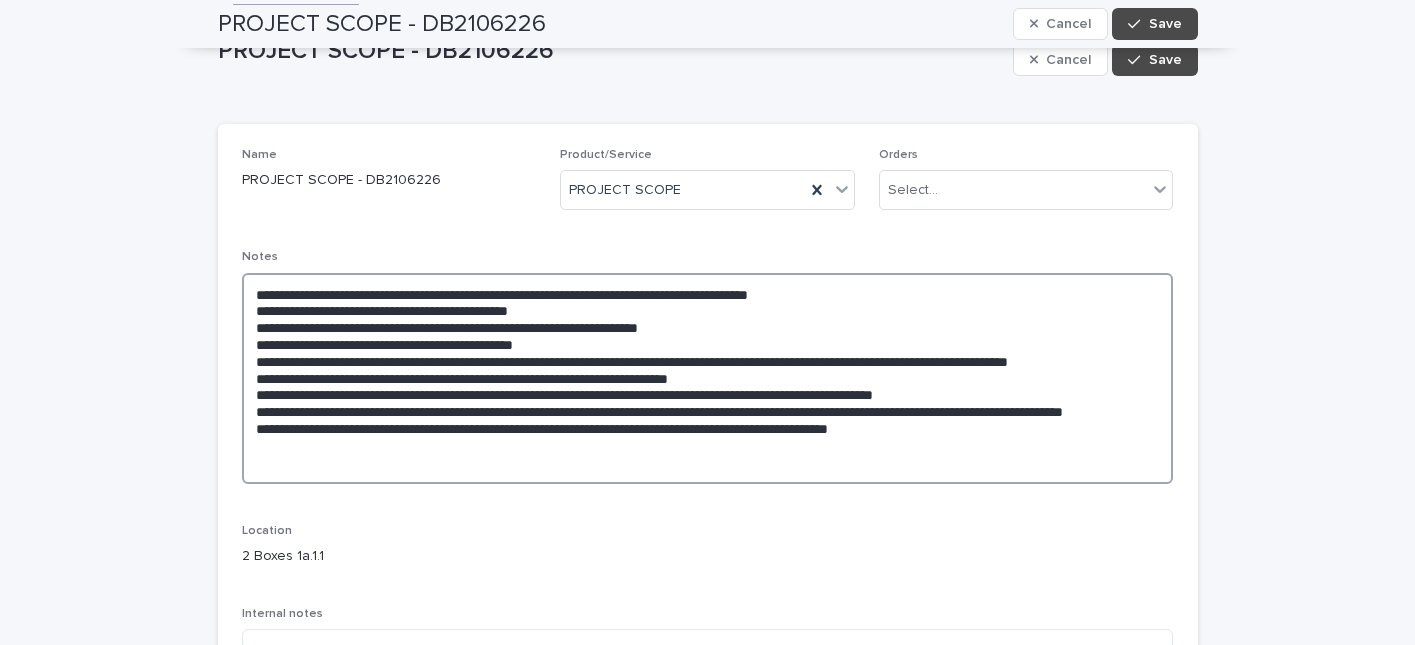 scroll, scrollTop: 0, scrollLeft: 0, axis: both 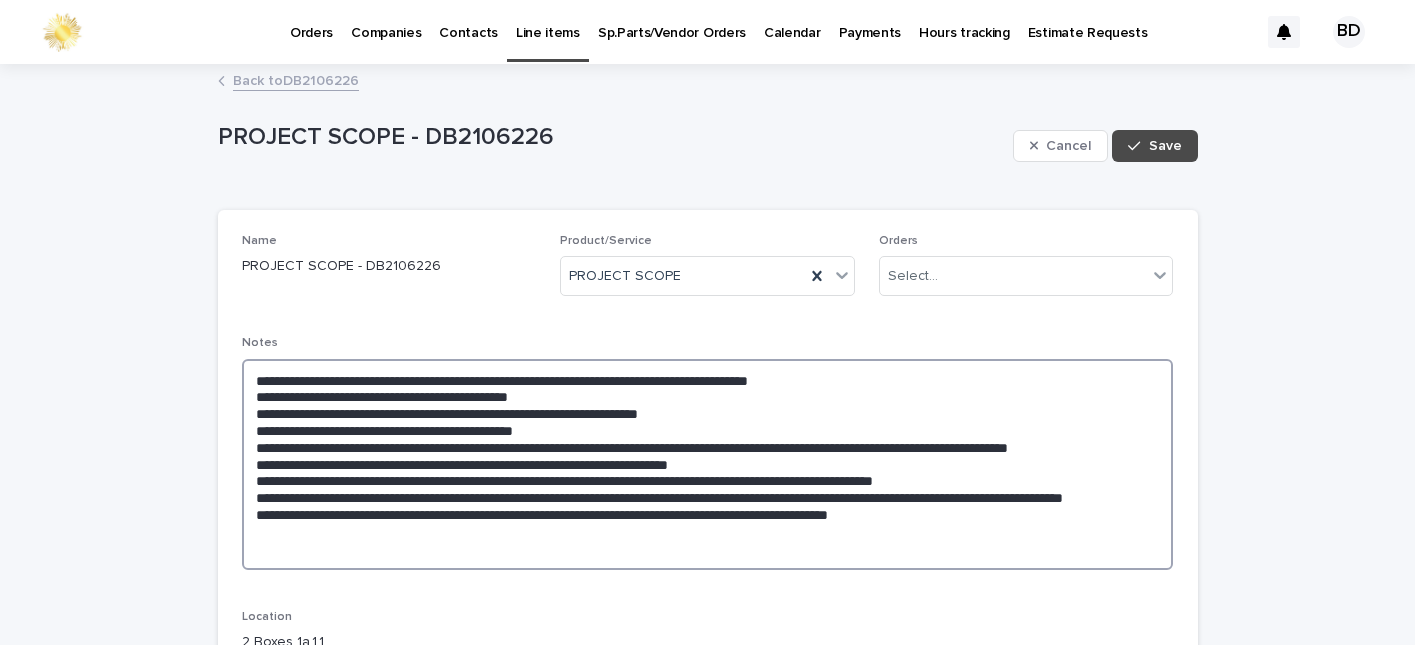 type on "**********" 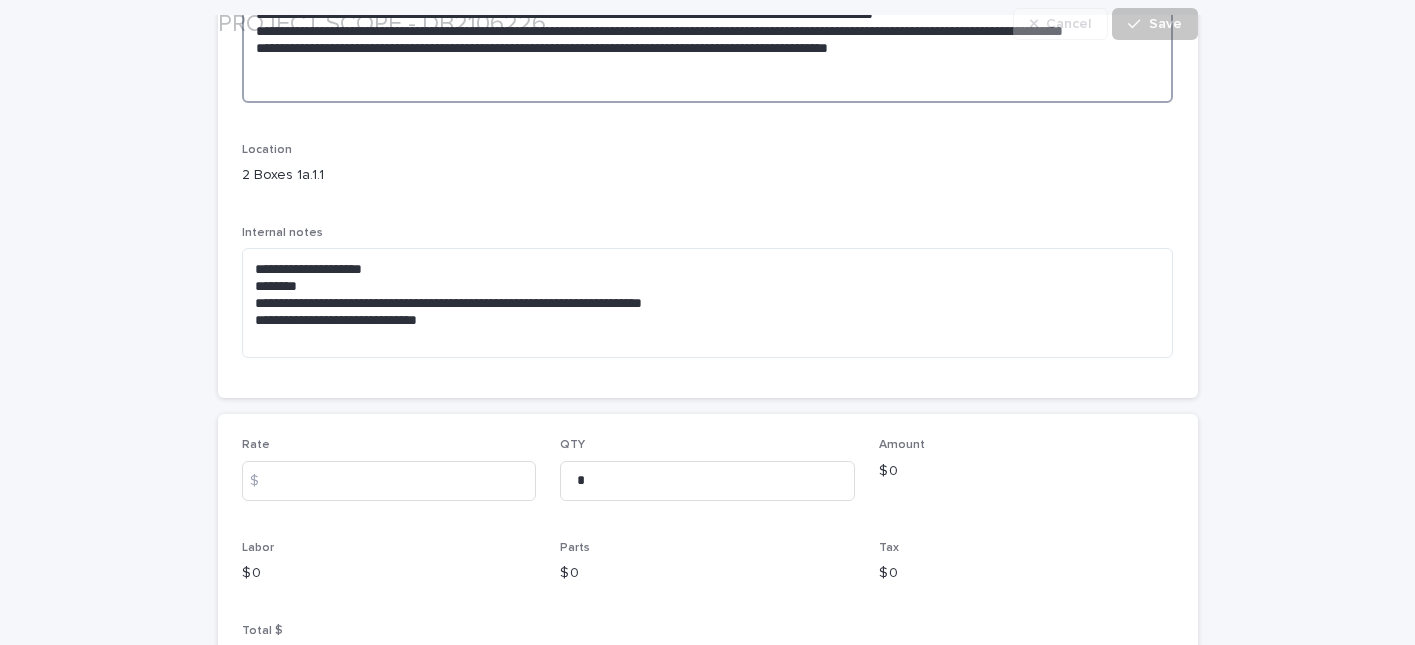 scroll, scrollTop: 472, scrollLeft: 0, axis: vertical 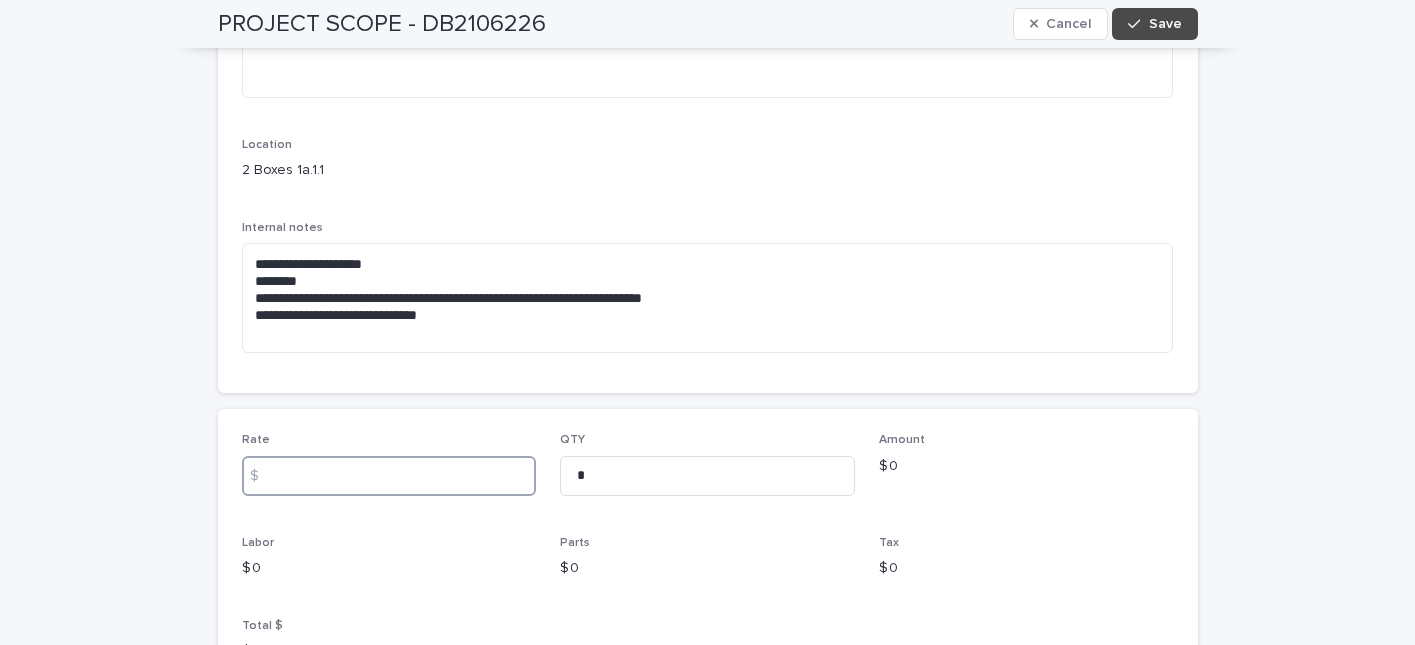 click at bounding box center (389, 476) 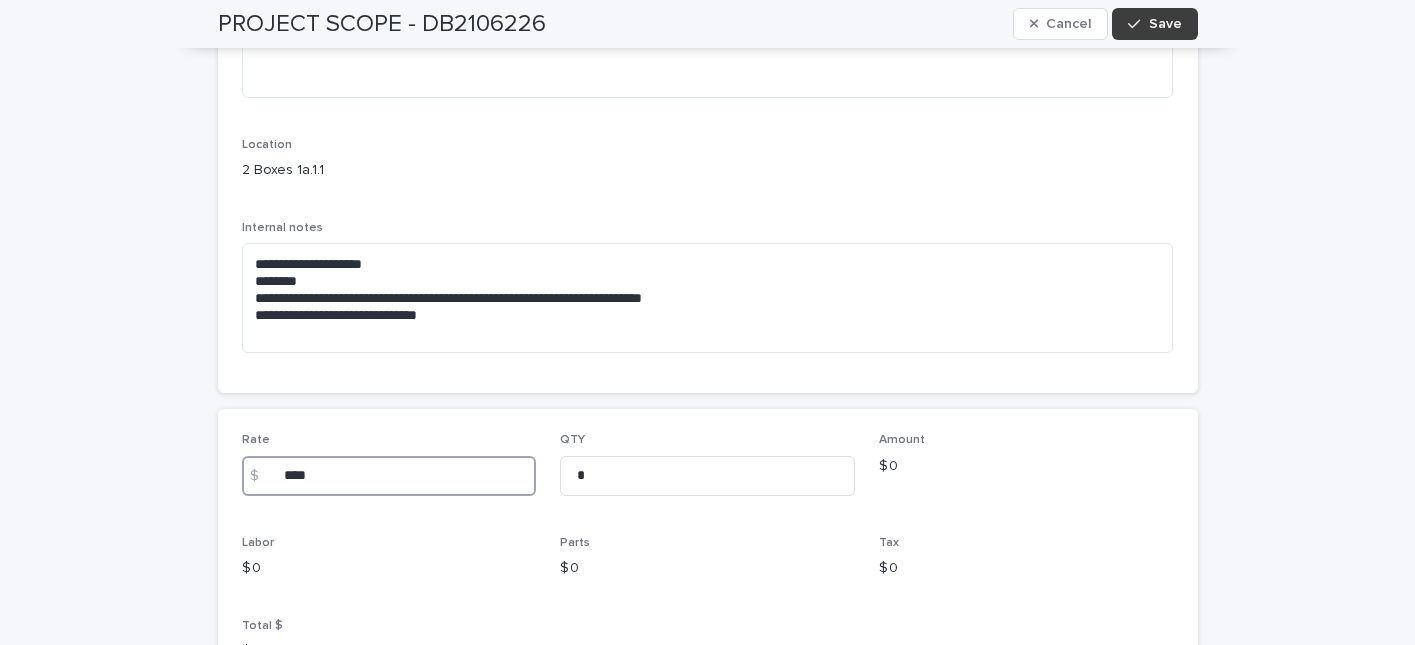 type on "****" 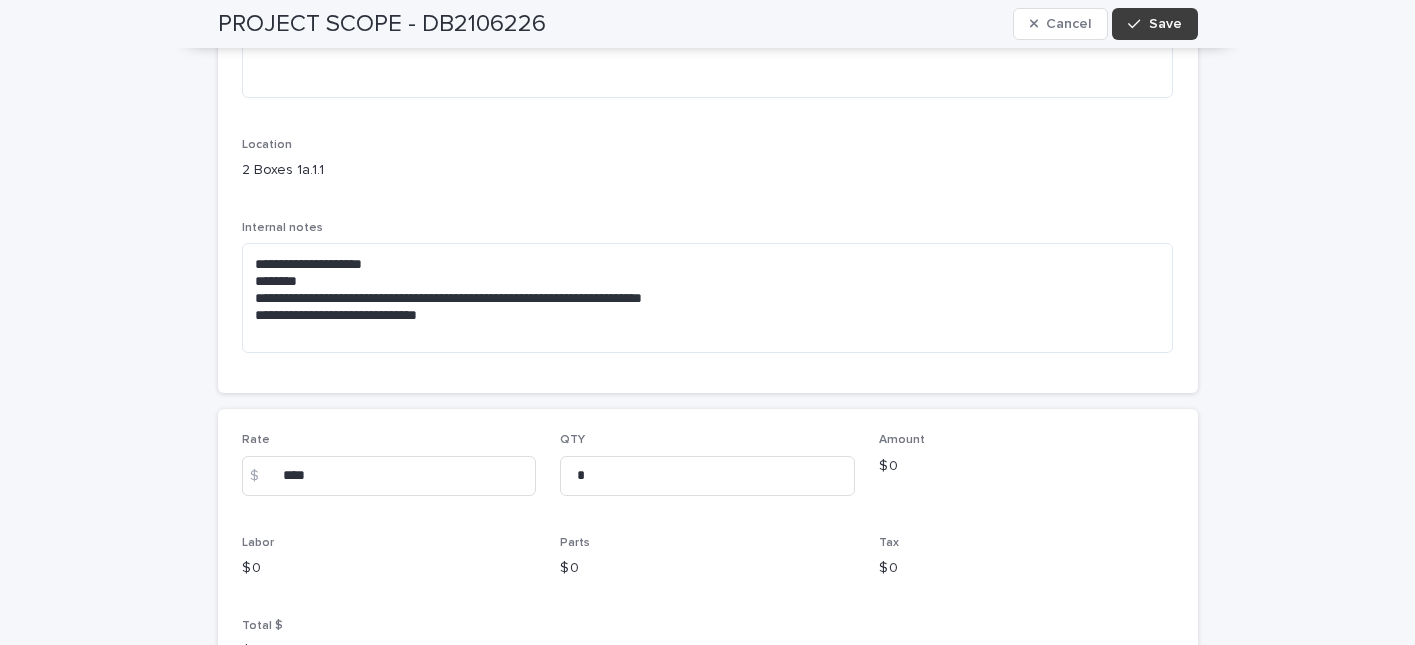 click on "Save" at bounding box center (1165, 24) 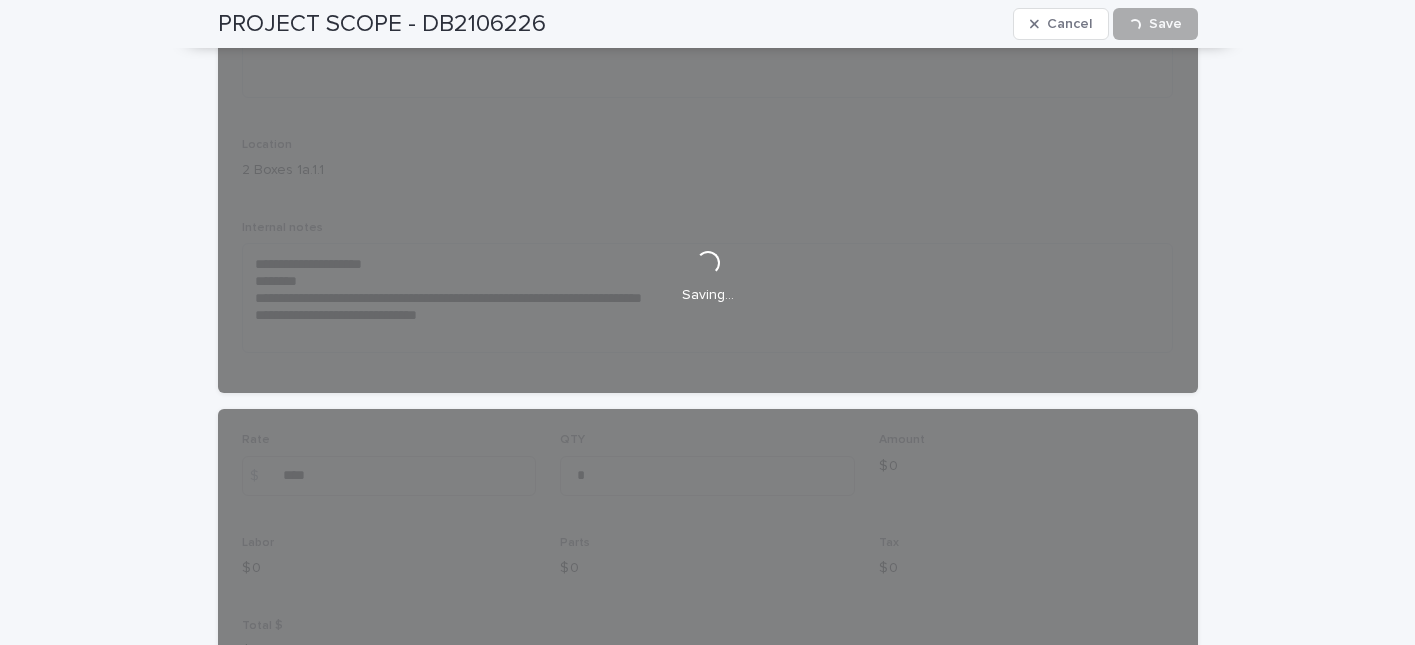 scroll, scrollTop: 453, scrollLeft: 0, axis: vertical 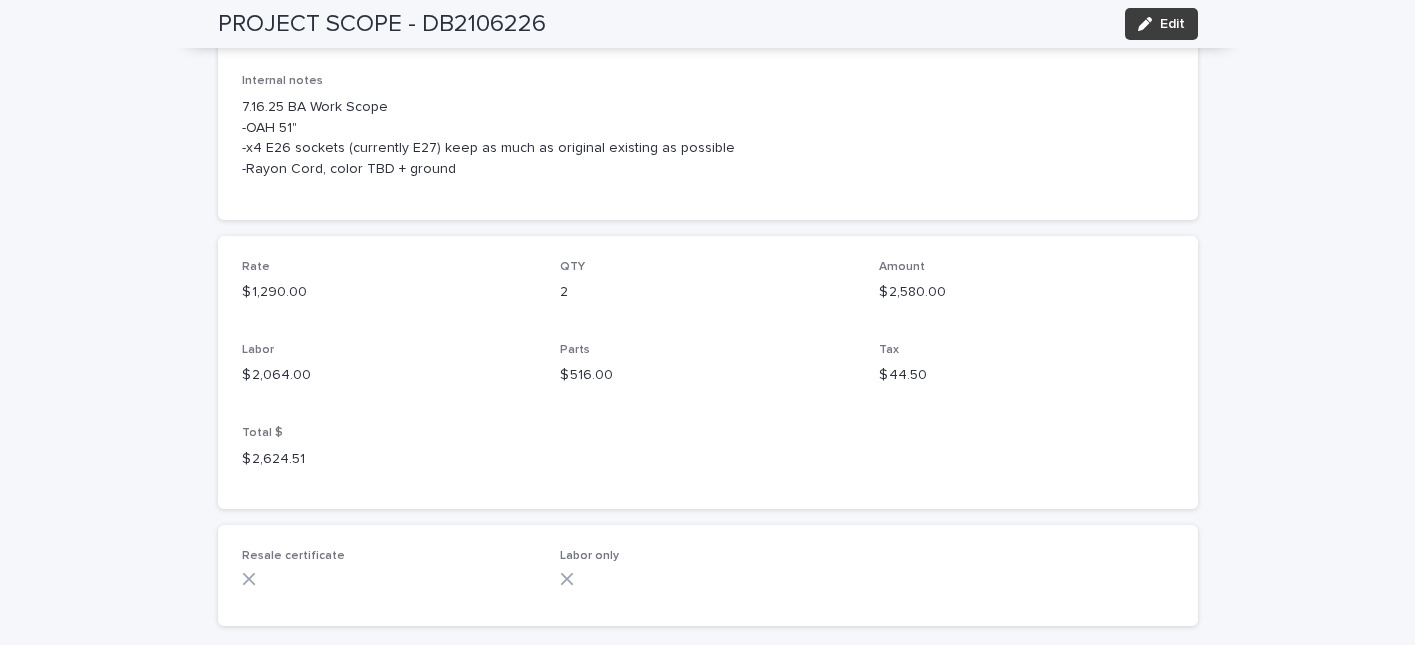 click on "Edit" at bounding box center (1172, 24) 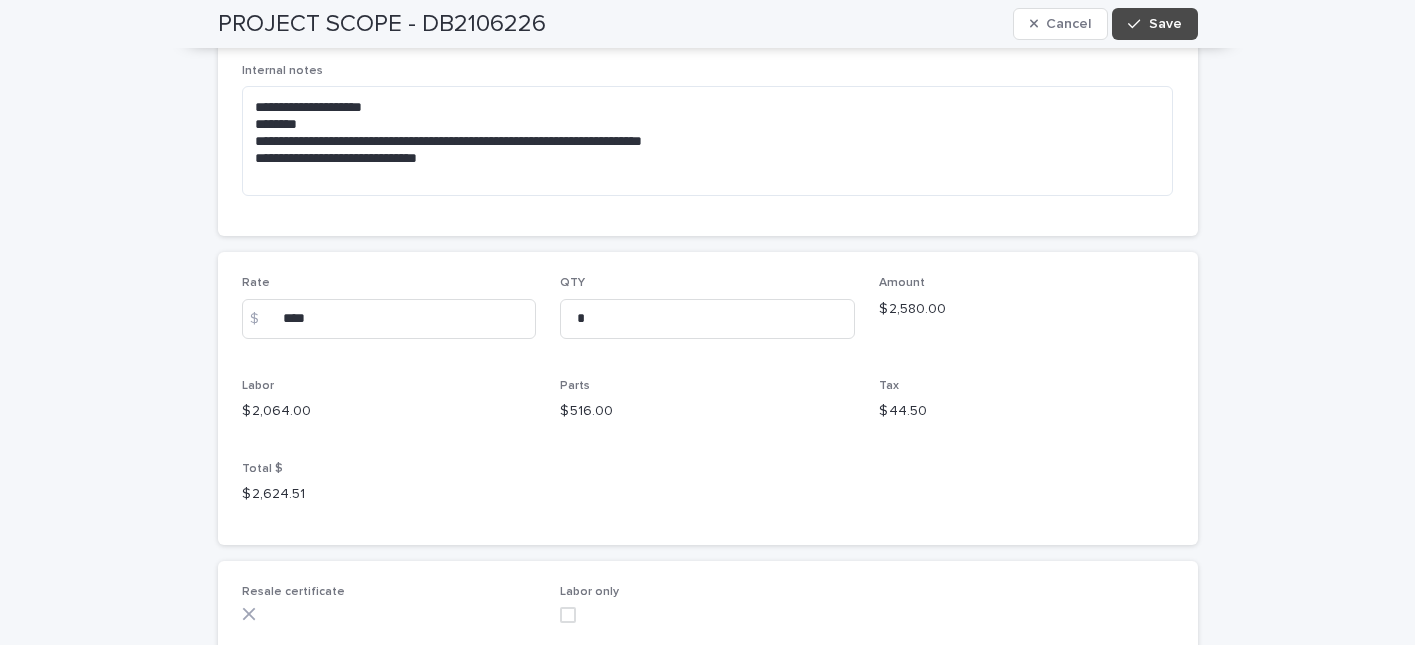 scroll, scrollTop: 528, scrollLeft: 0, axis: vertical 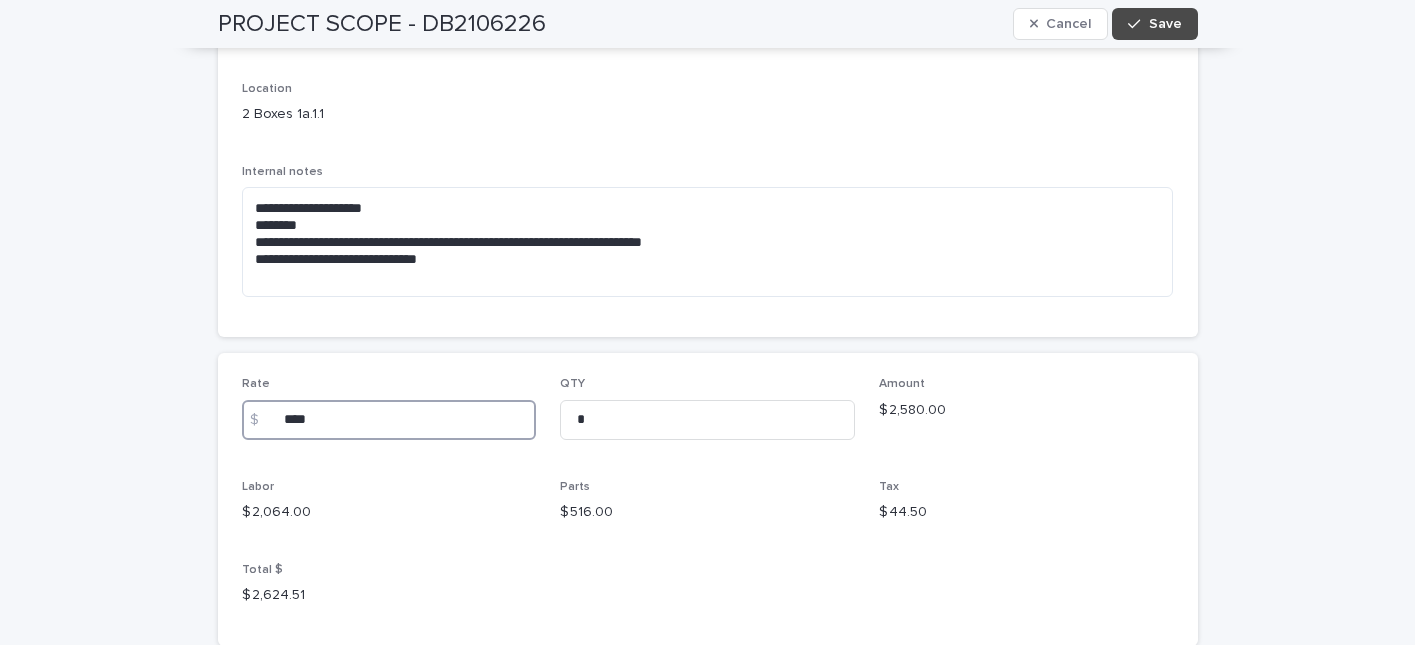 click on "****" at bounding box center [389, 420] 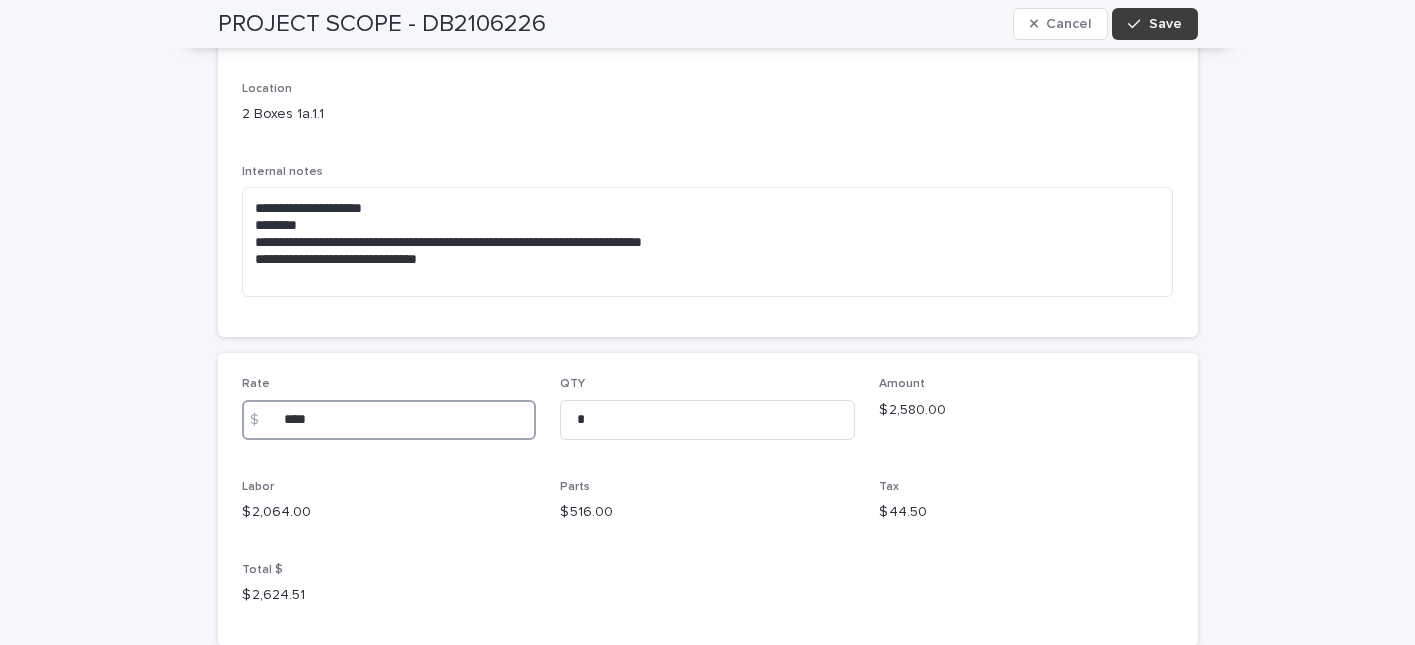 type on "****" 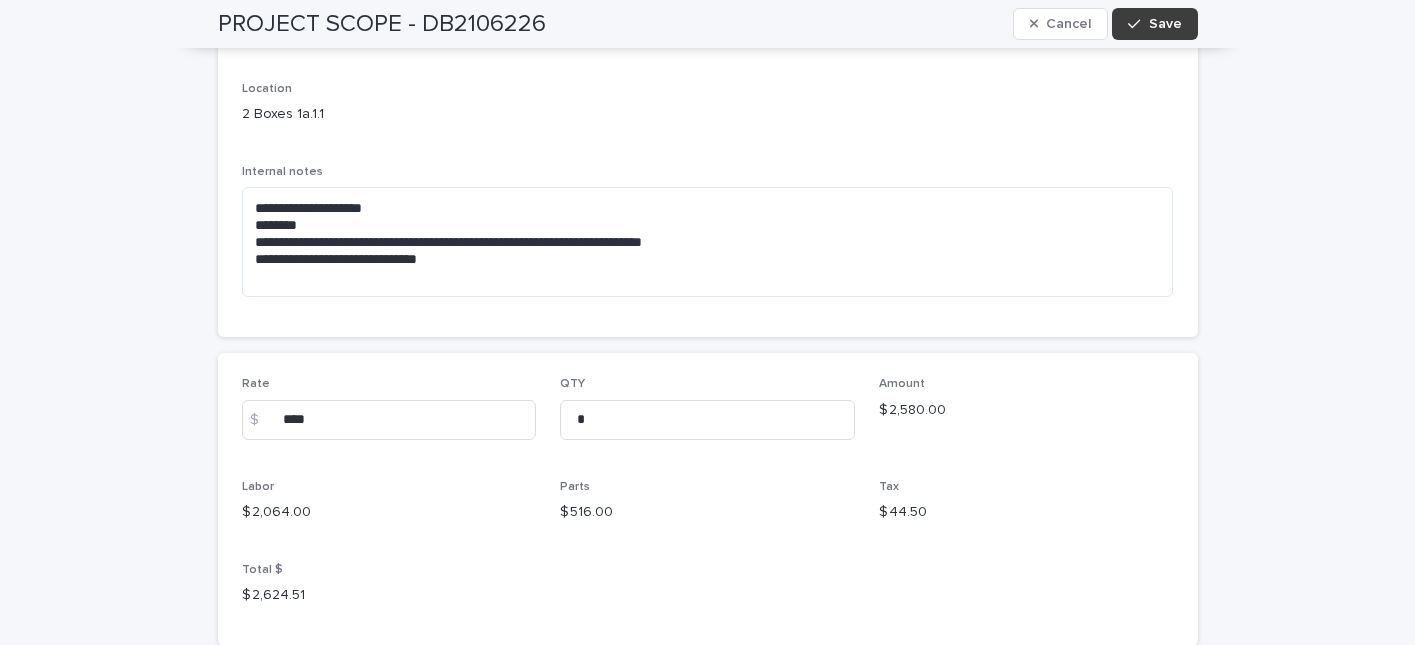 click on "Save" at bounding box center (1165, 24) 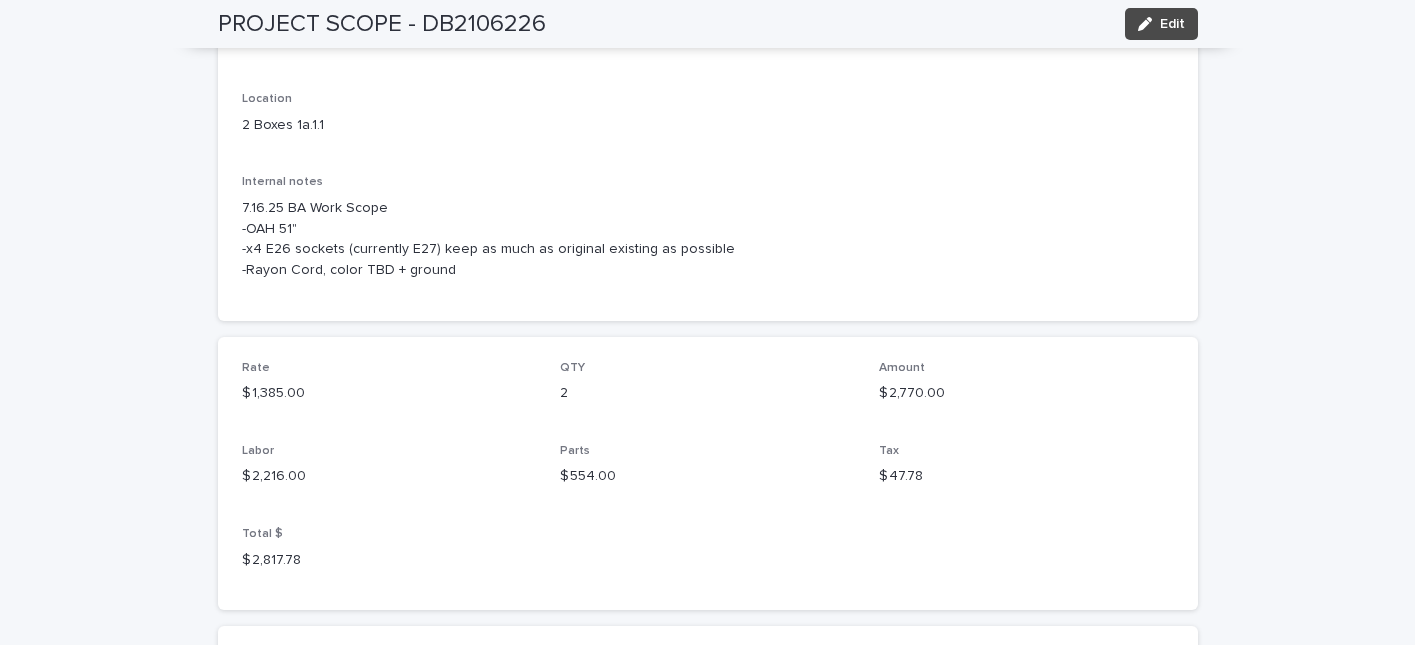 scroll, scrollTop: 509, scrollLeft: 0, axis: vertical 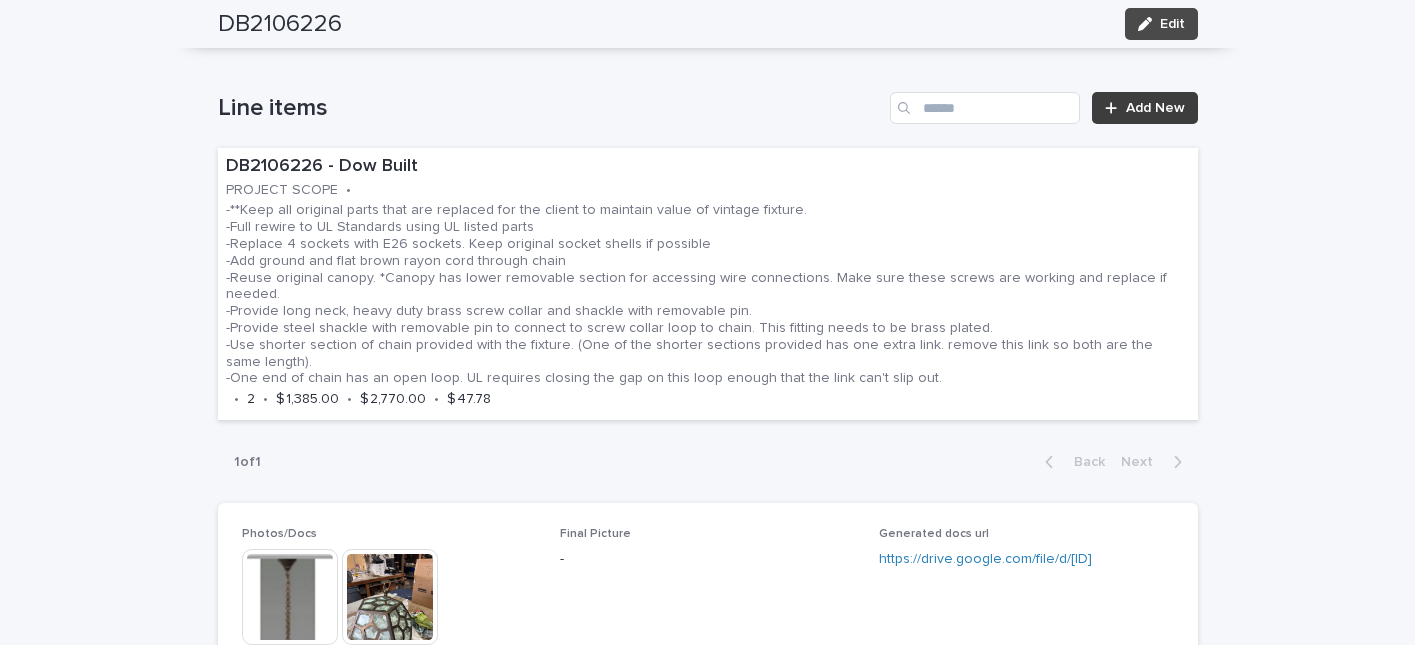 click on "Add New" at bounding box center [1144, 108] 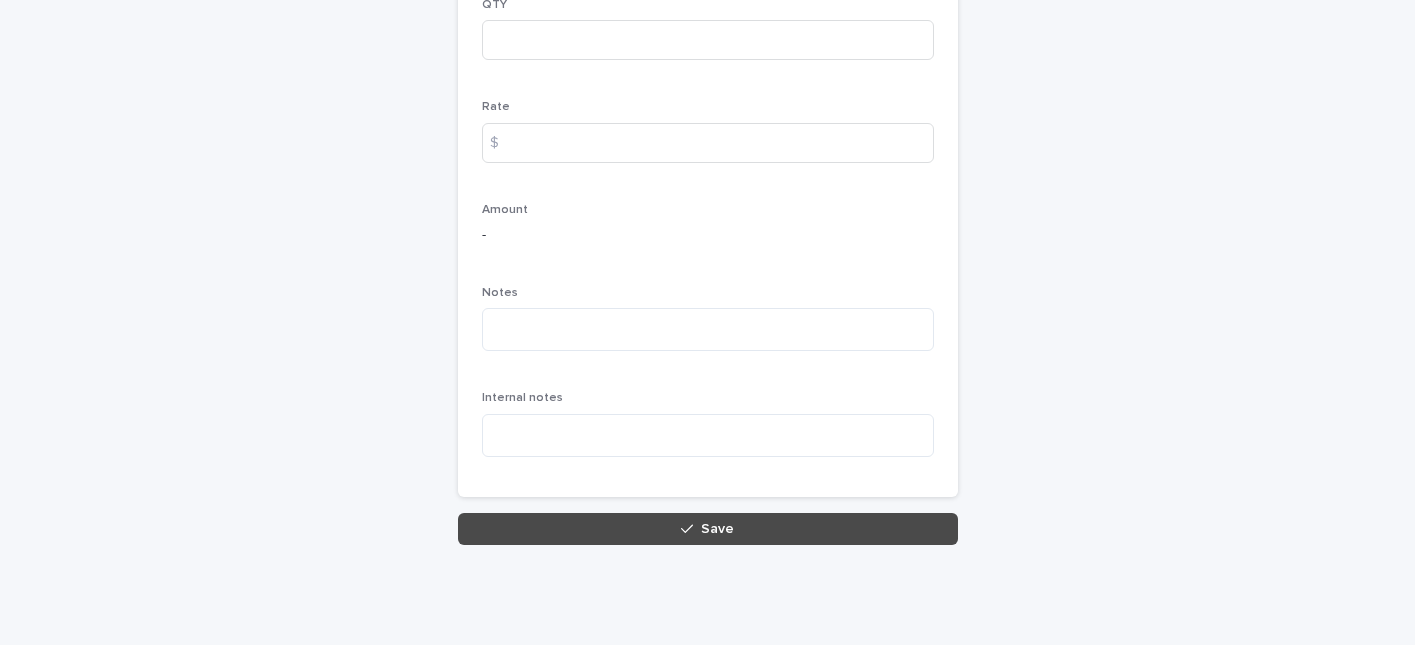scroll, scrollTop: 487, scrollLeft: 0, axis: vertical 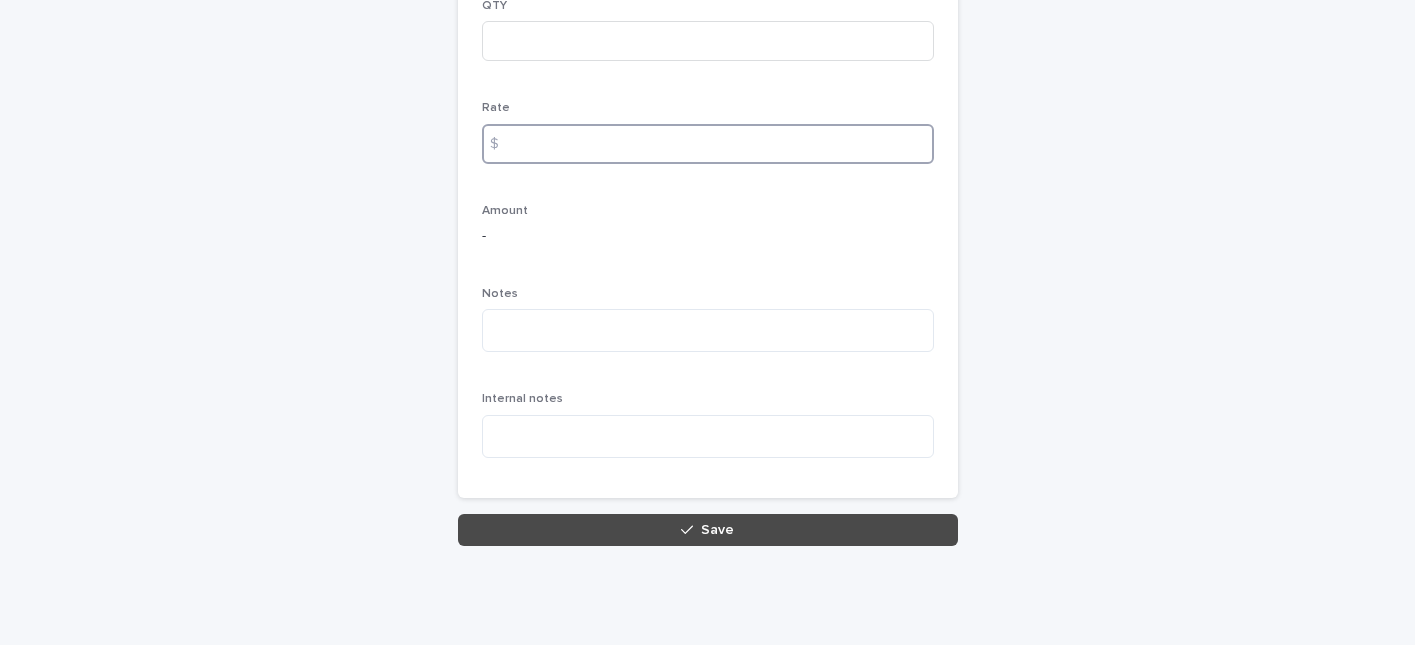 click at bounding box center (708, 144) 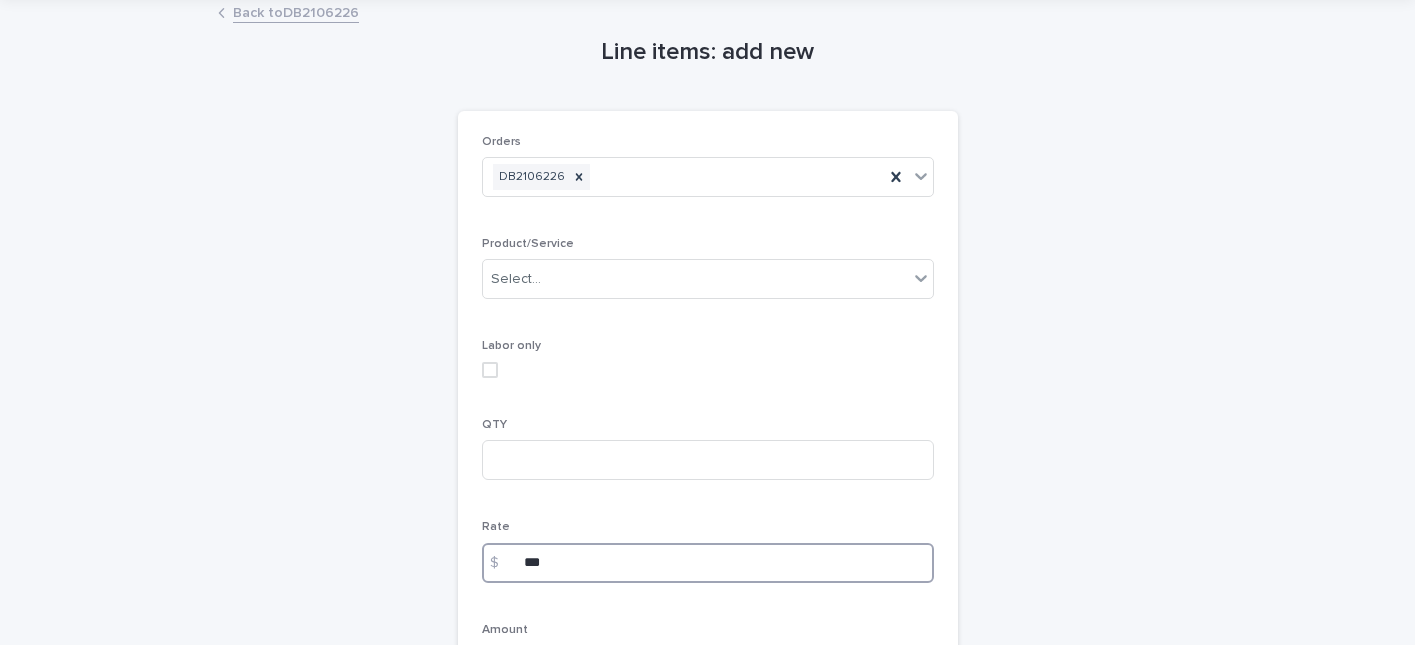 scroll, scrollTop: 66, scrollLeft: 0, axis: vertical 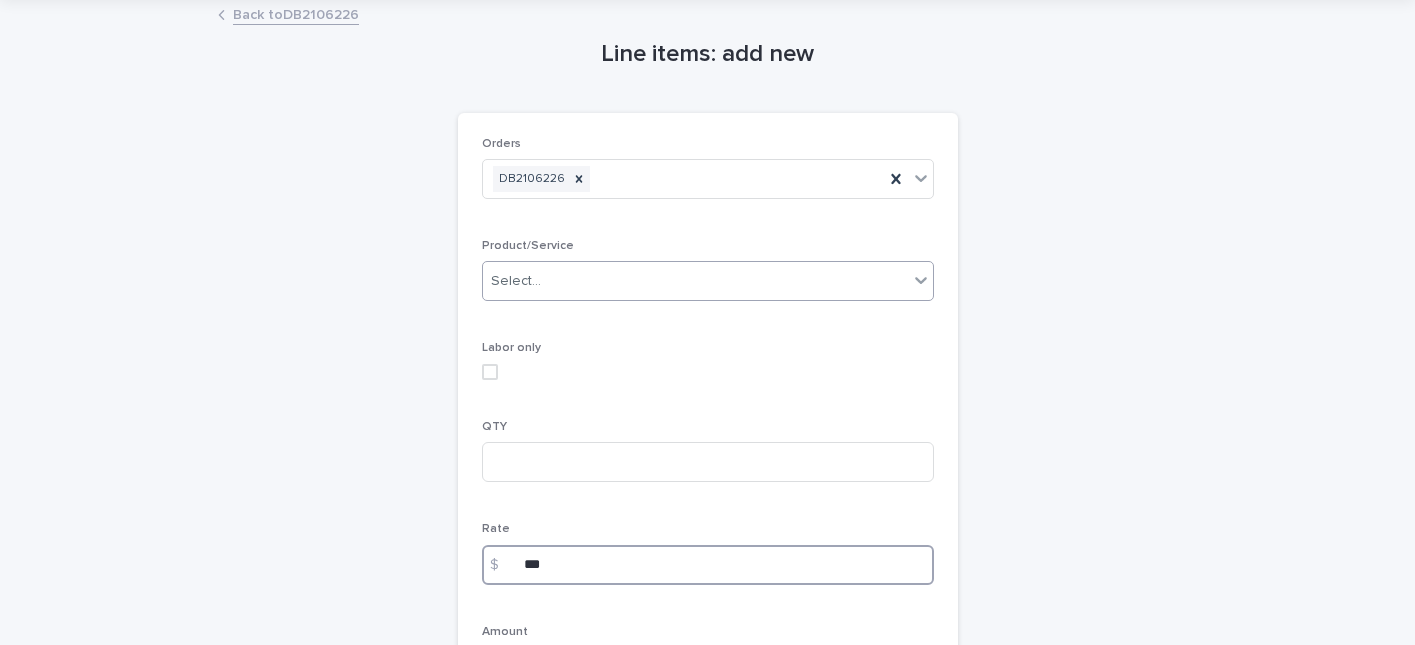 type on "***" 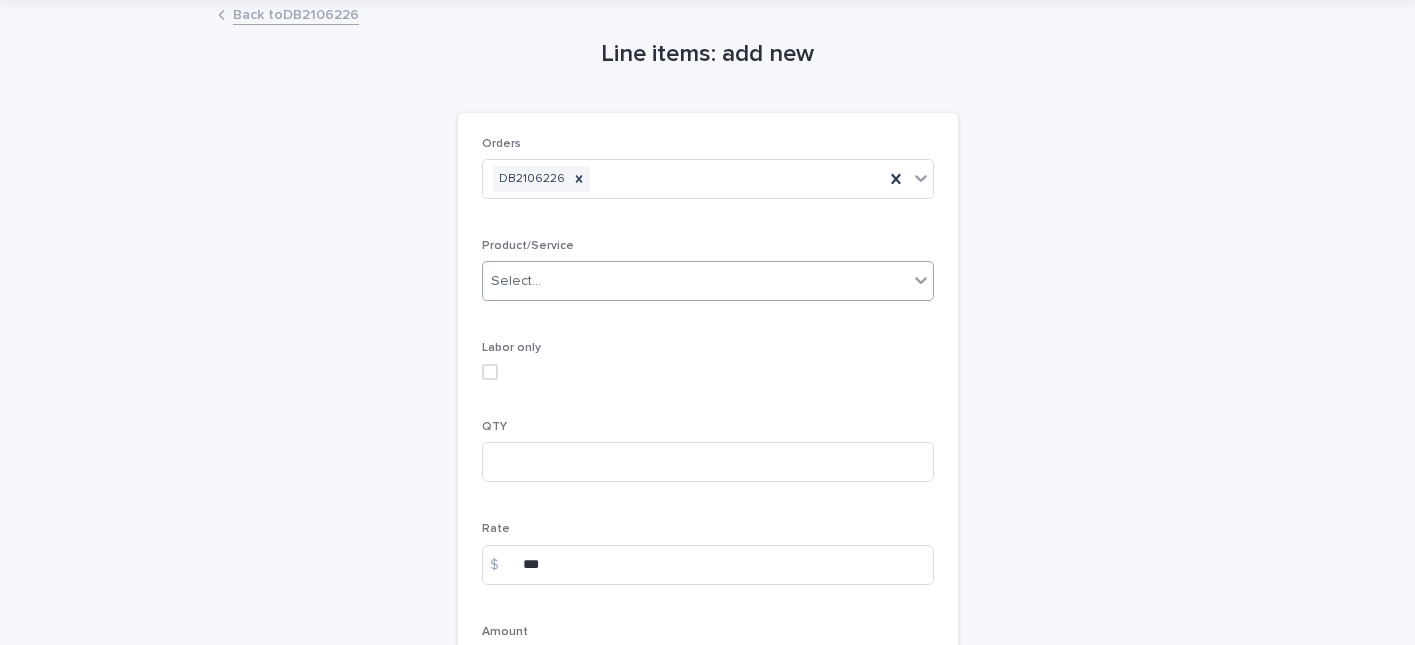 click 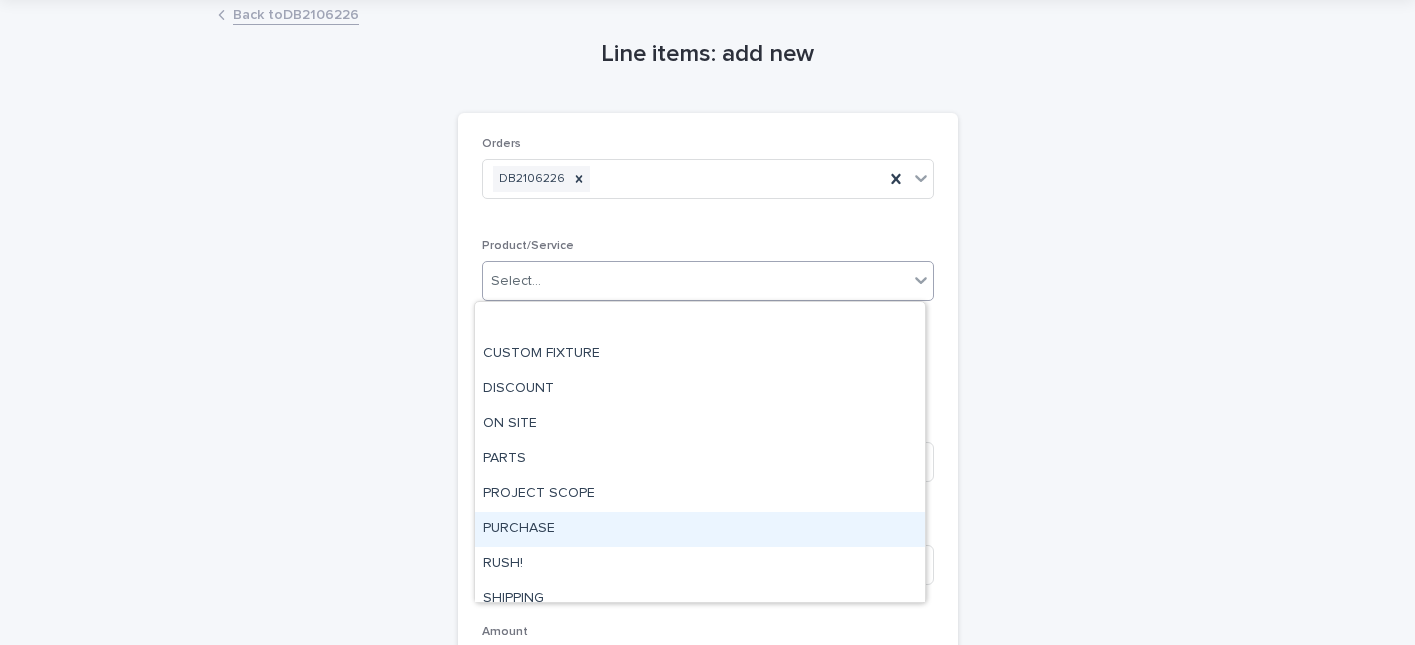 scroll, scrollTop: 85, scrollLeft: 0, axis: vertical 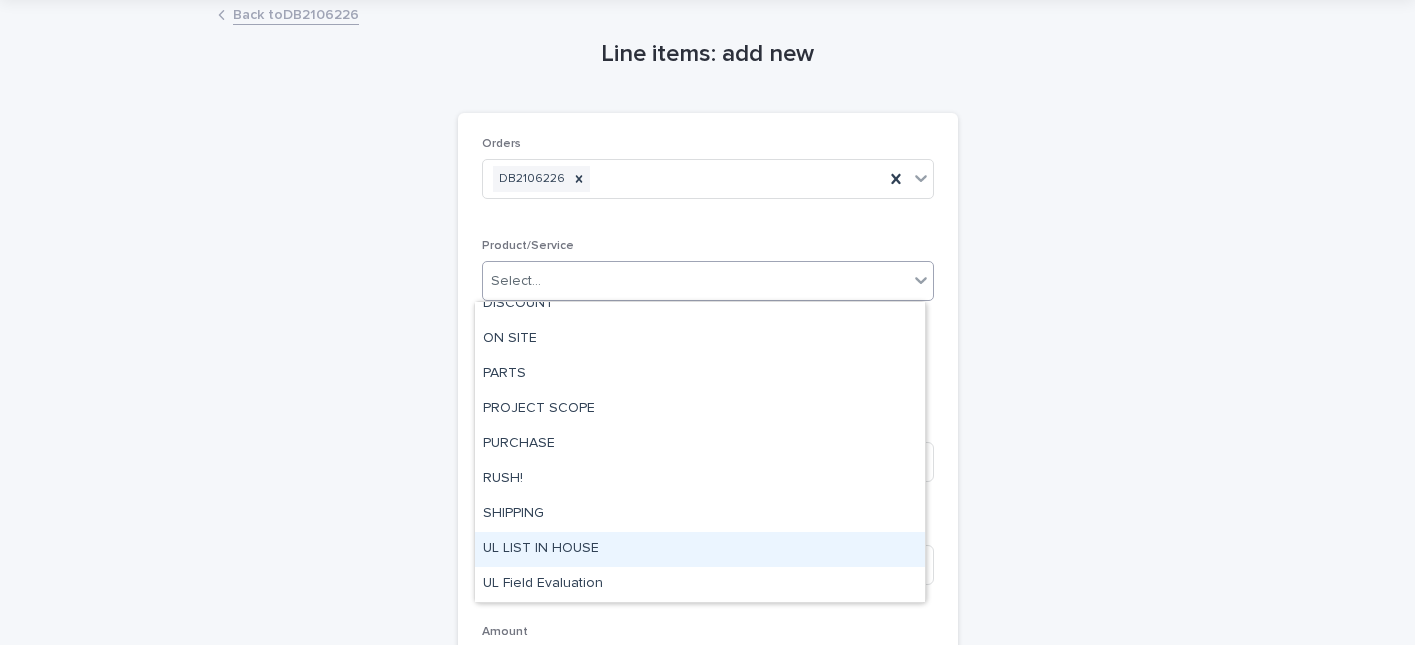 click on "UL LIST IN HOUSE" at bounding box center [700, 549] 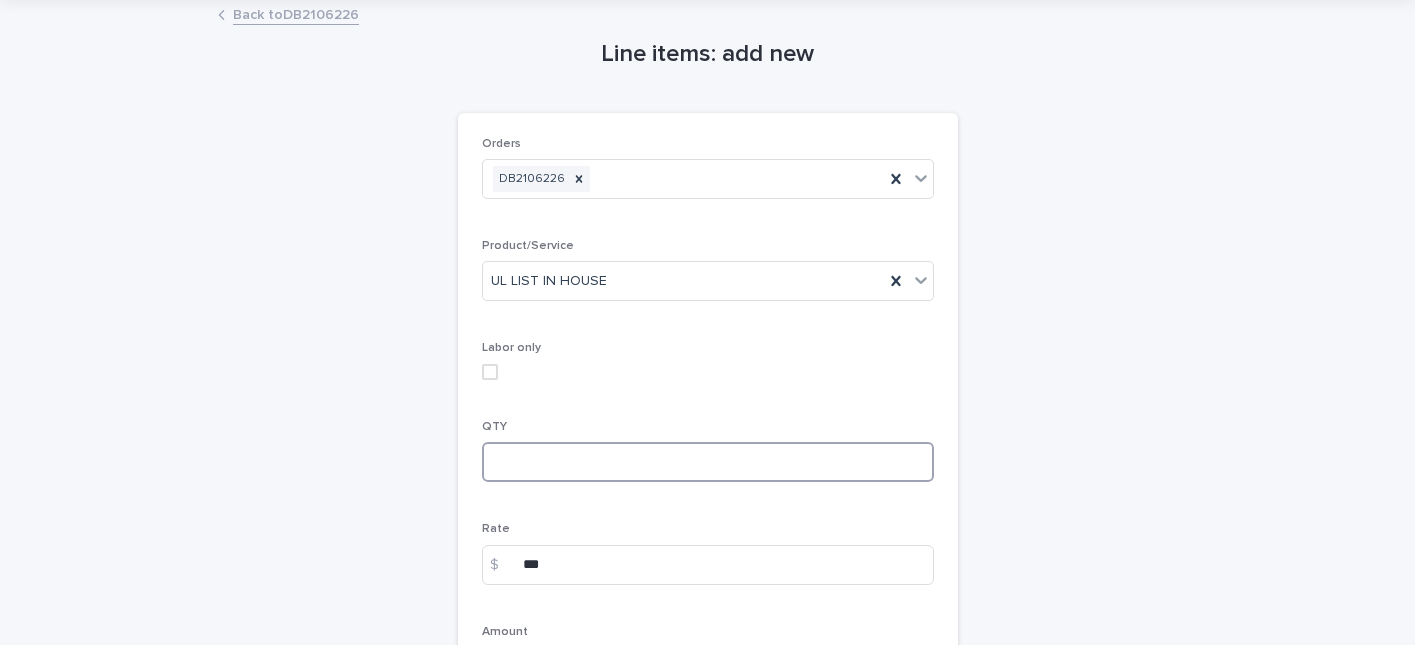 click at bounding box center (708, 462) 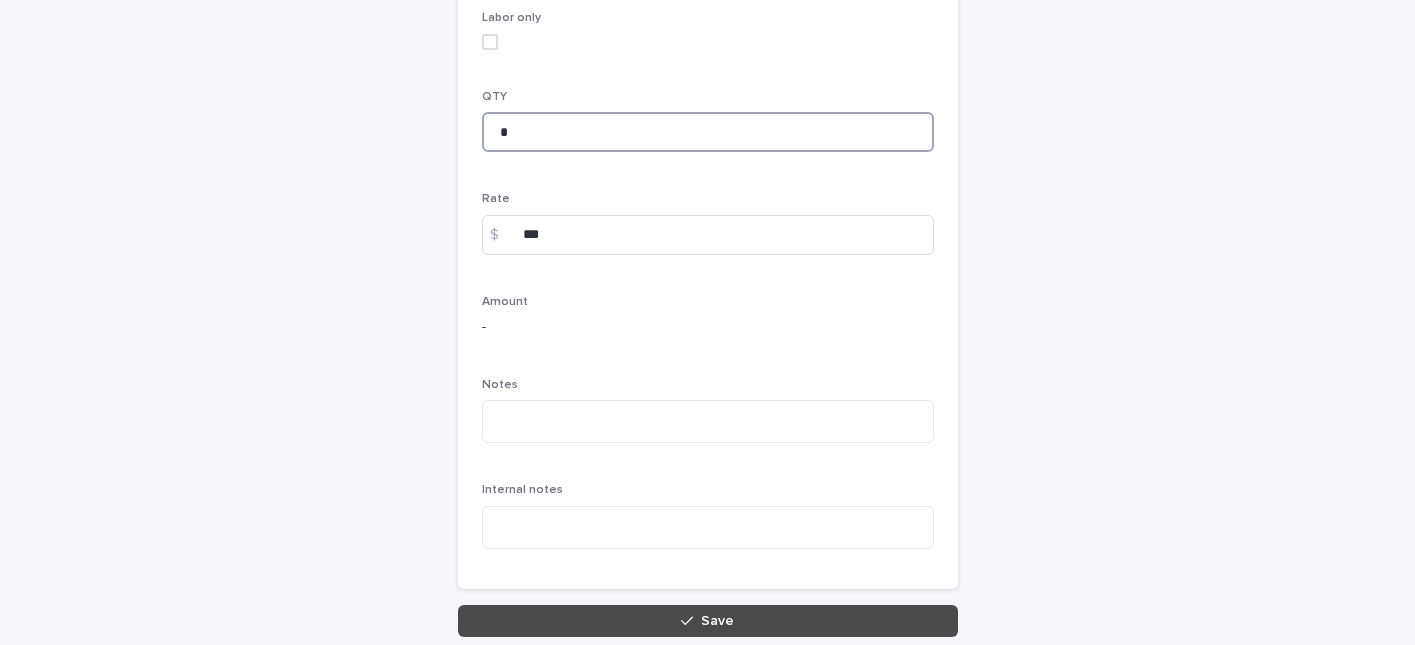 scroll, scrollTop: 405, scrollLeft: 0, axis: vertical 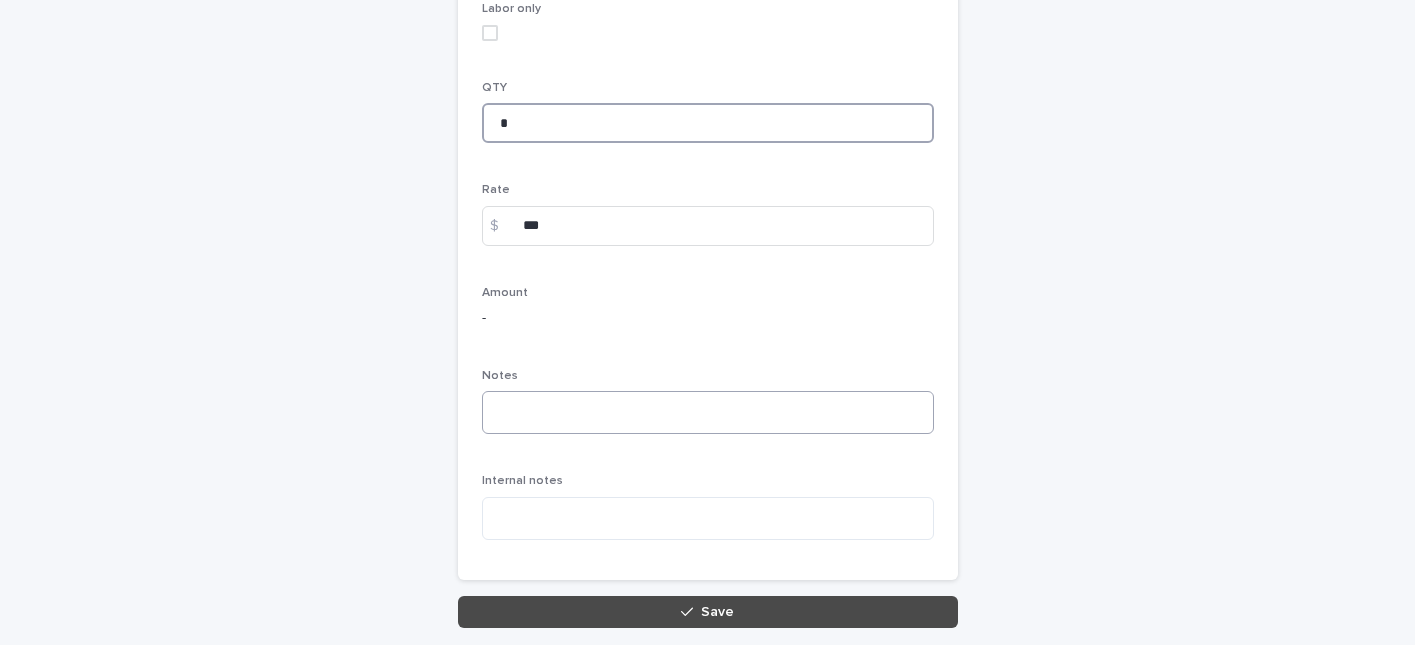 type on "*" 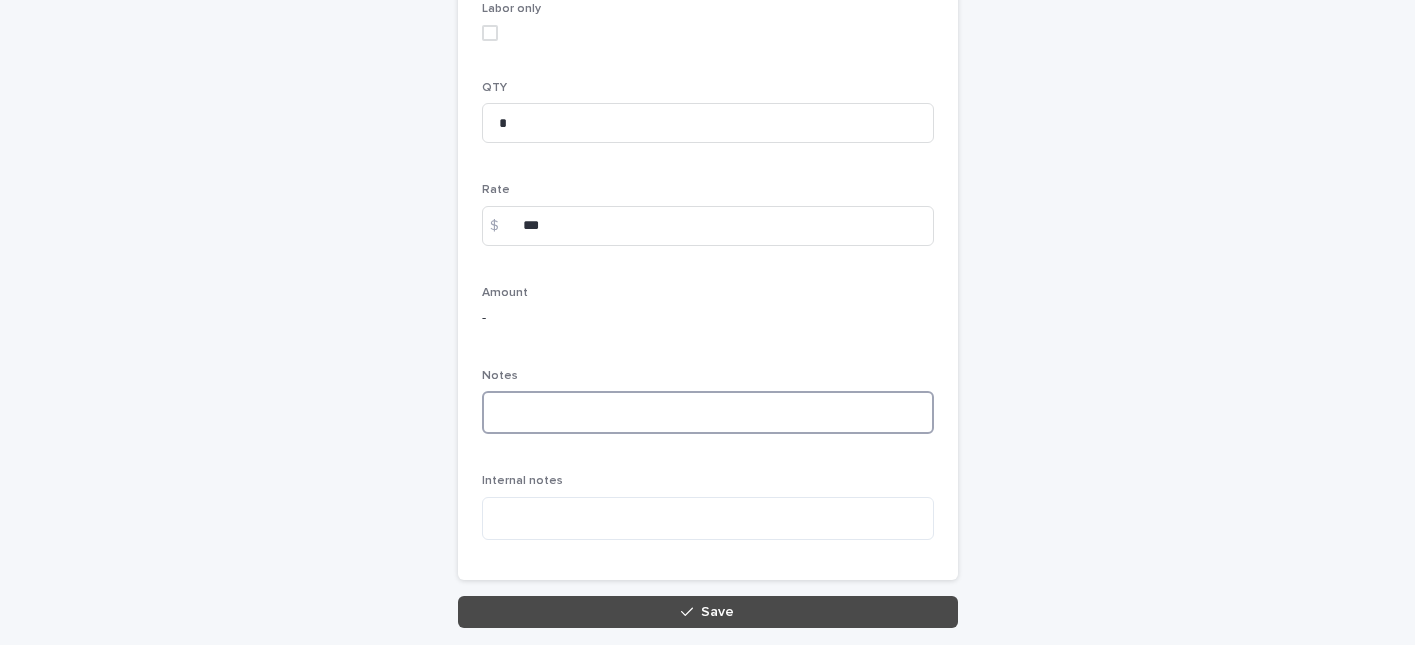 click at bounding box center [708, 412] 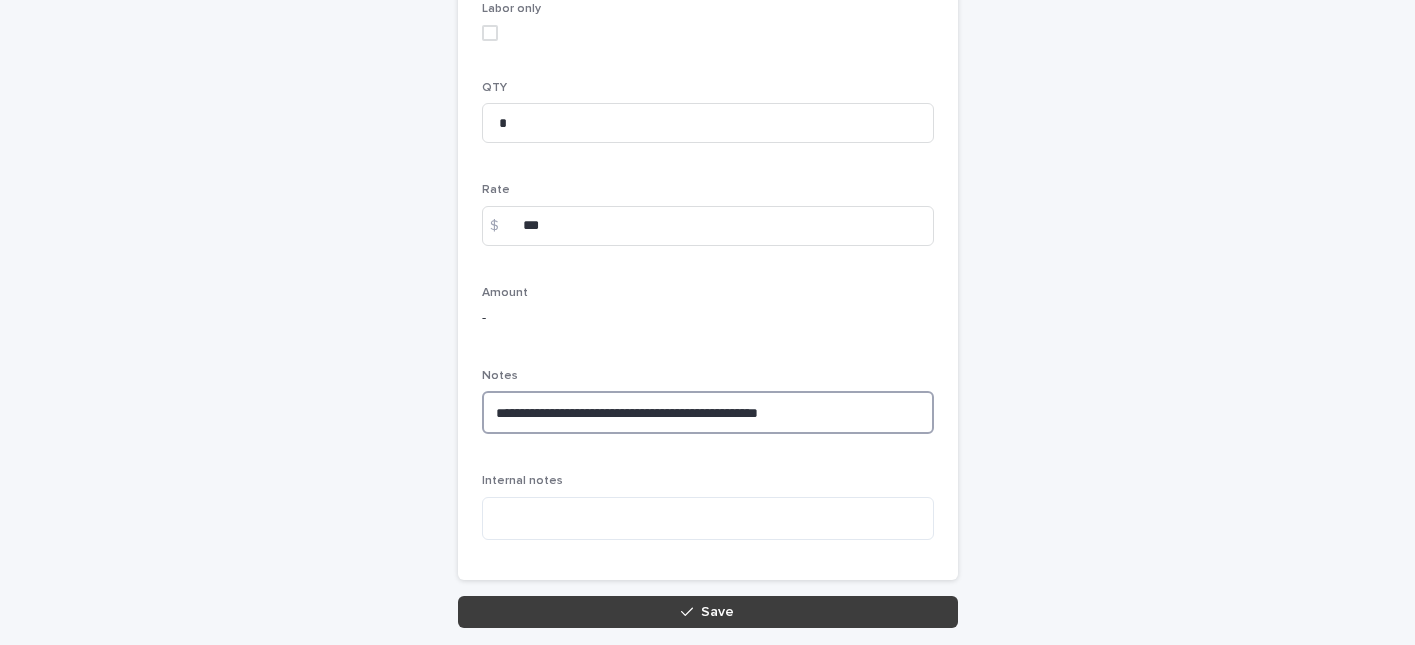 type on "**********" 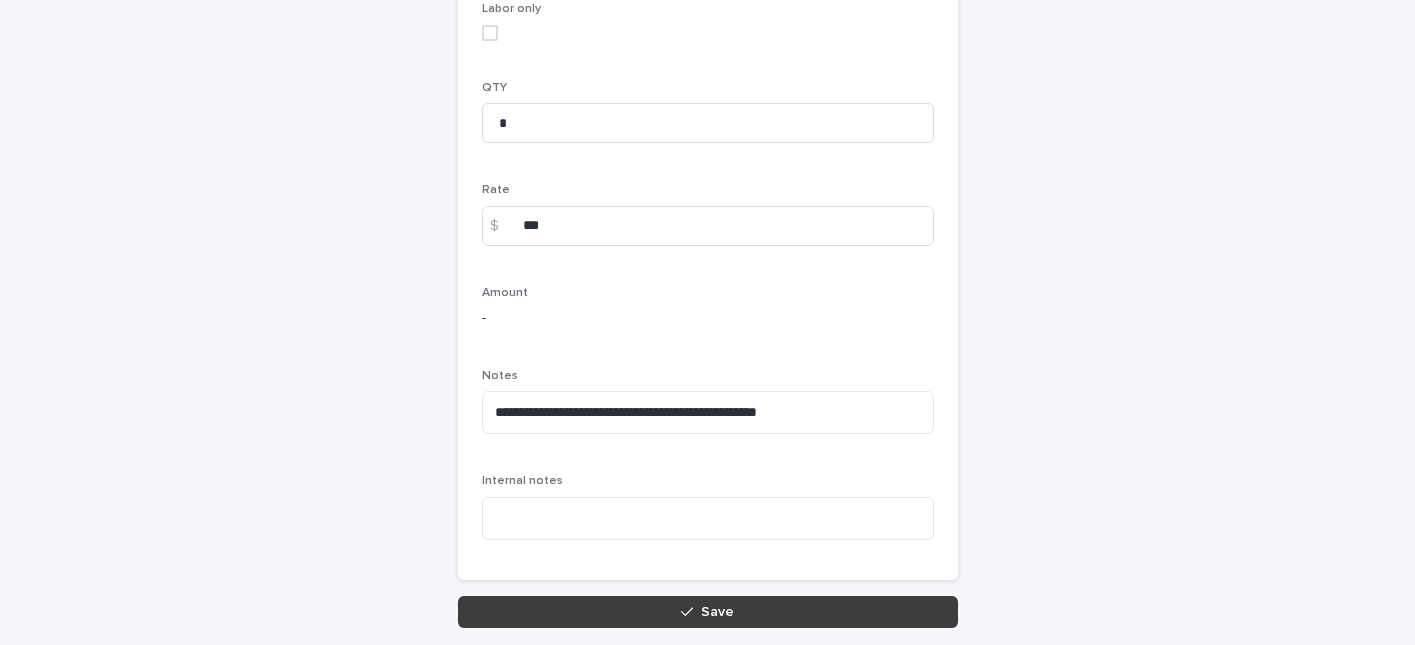 click on "Save" at bounding box center [708, 612] 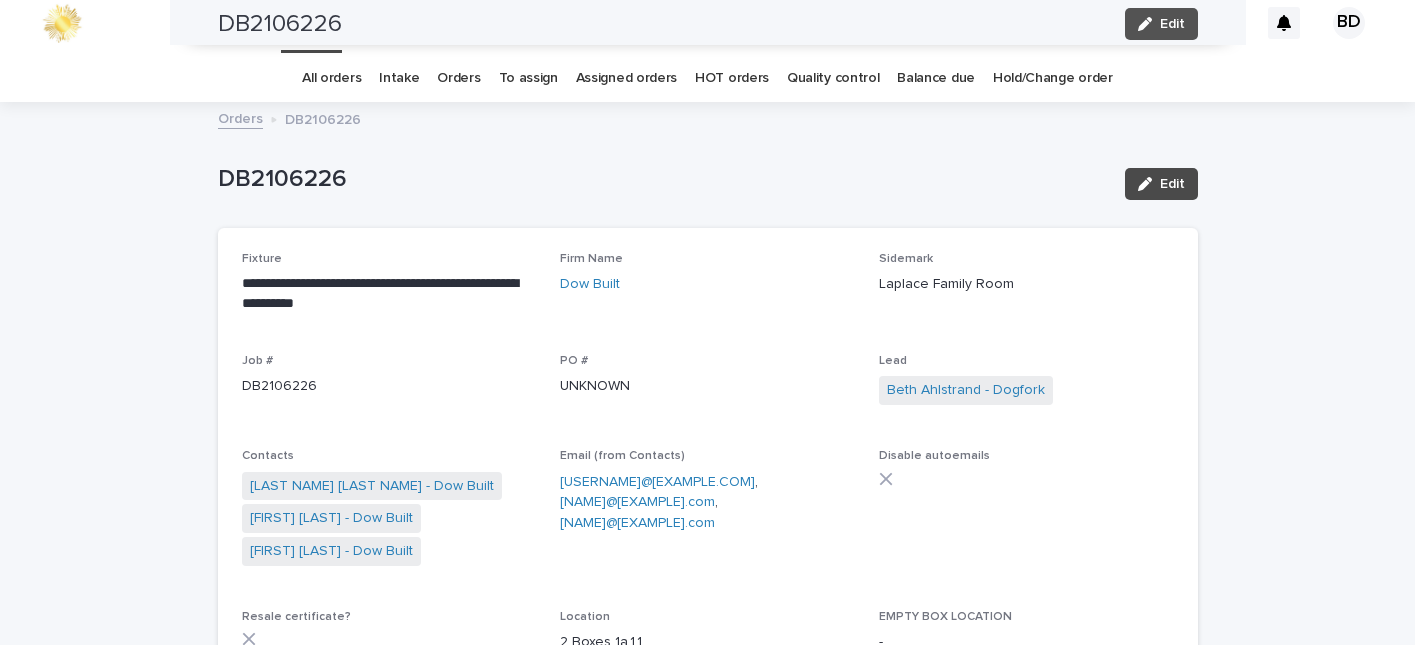 scroll, scrollTop: 0, scrollLeft: 0, axis: both 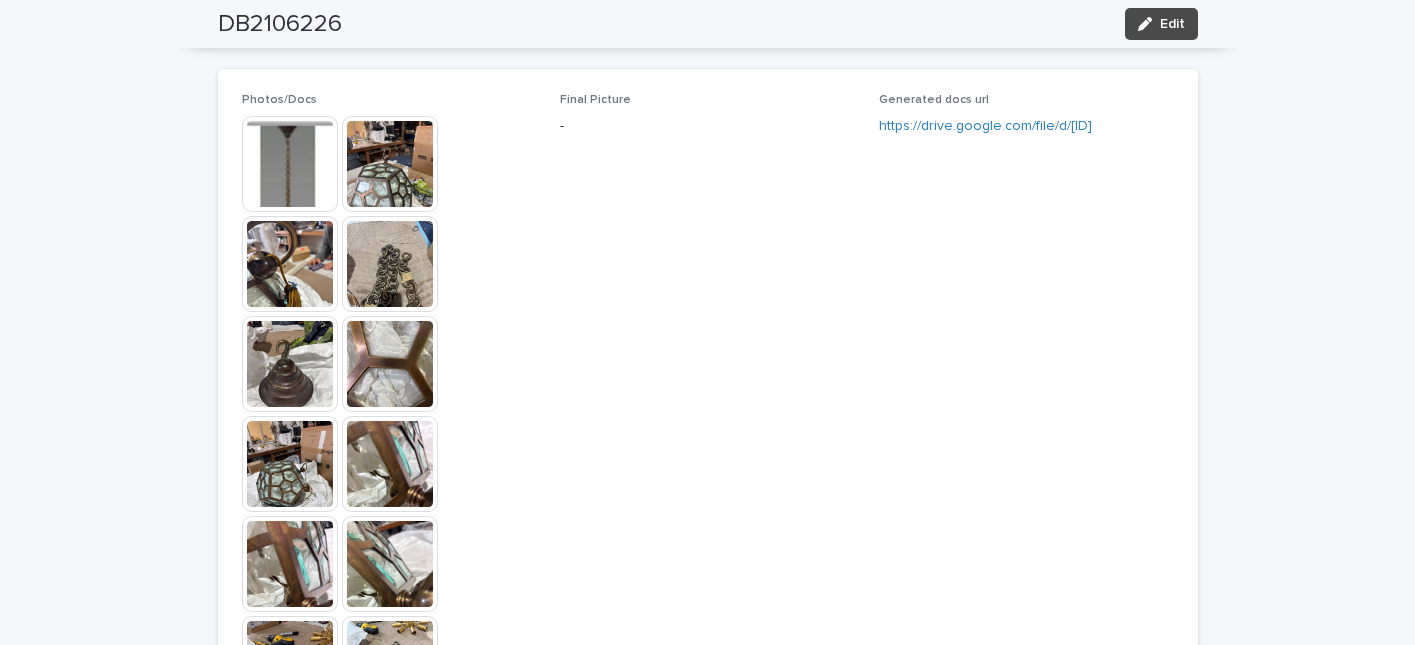 click at bounding box center [290, 264] 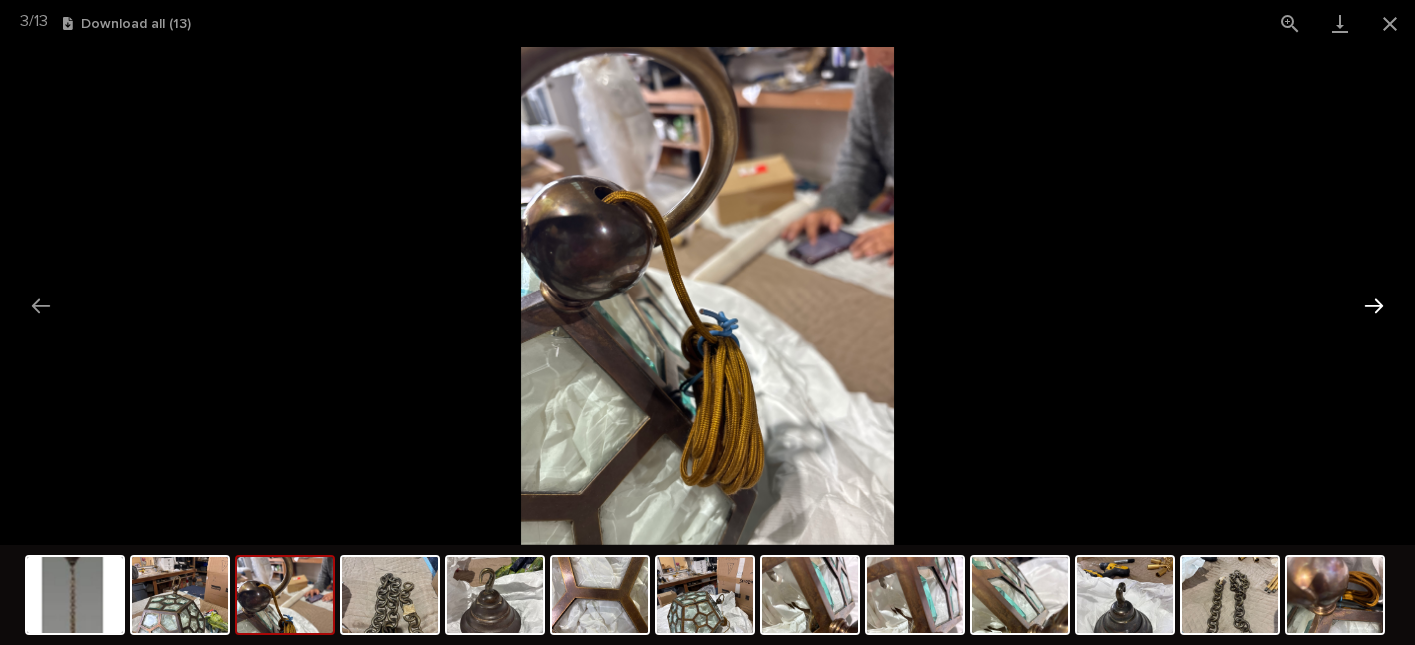 click at bounding box center (1374, 305) 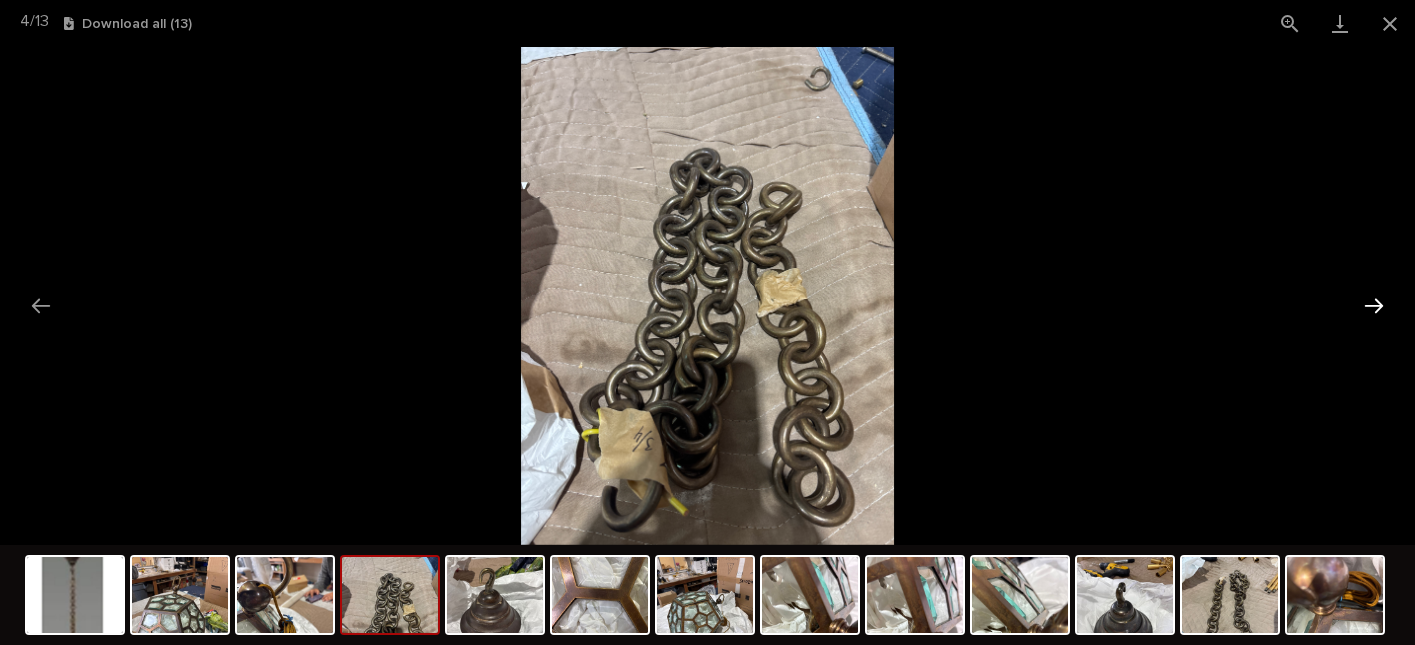 click at bounding box center (1374, 305) 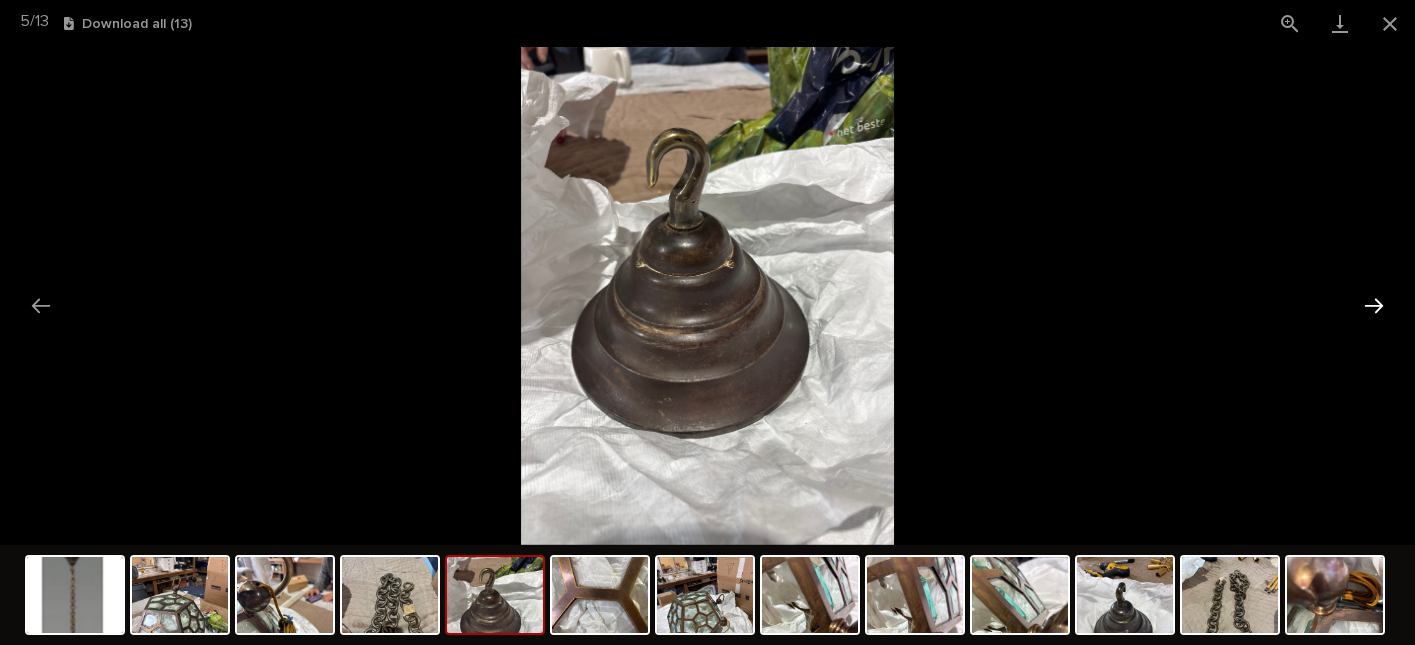 click at bounding box center [1374, 305] 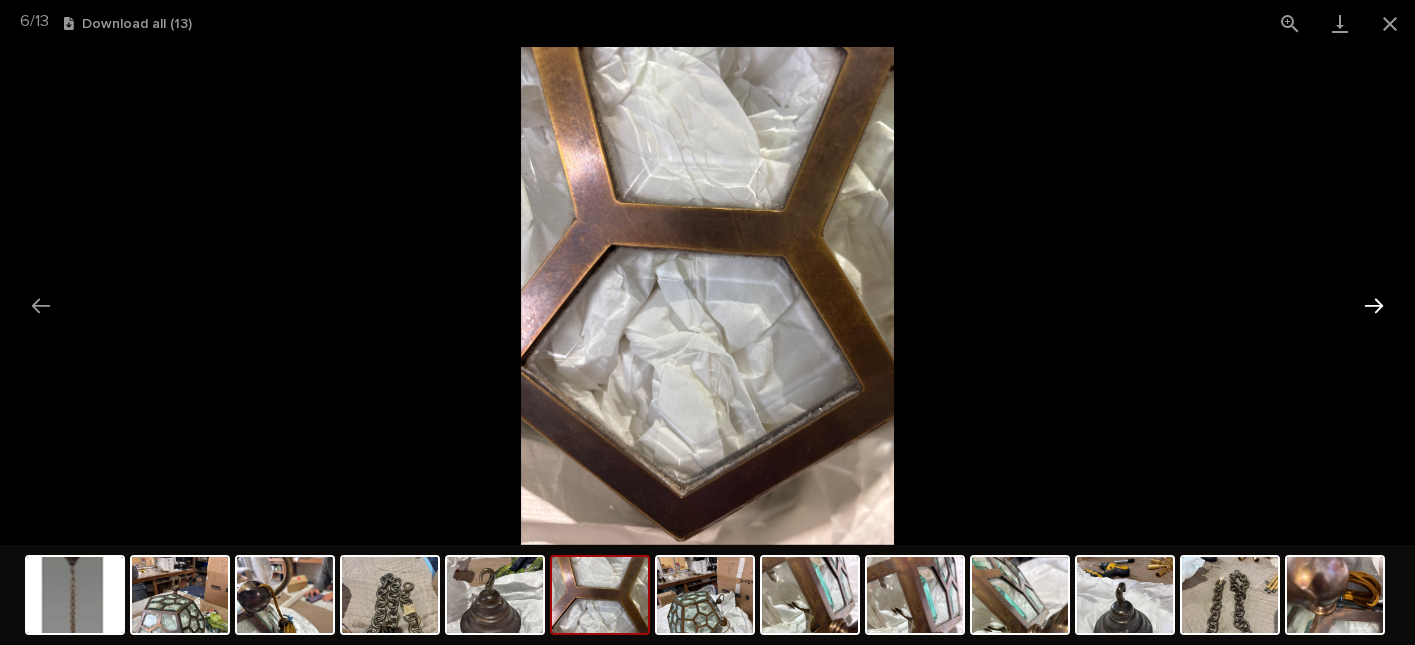 click at bounding box center (1374, 305) 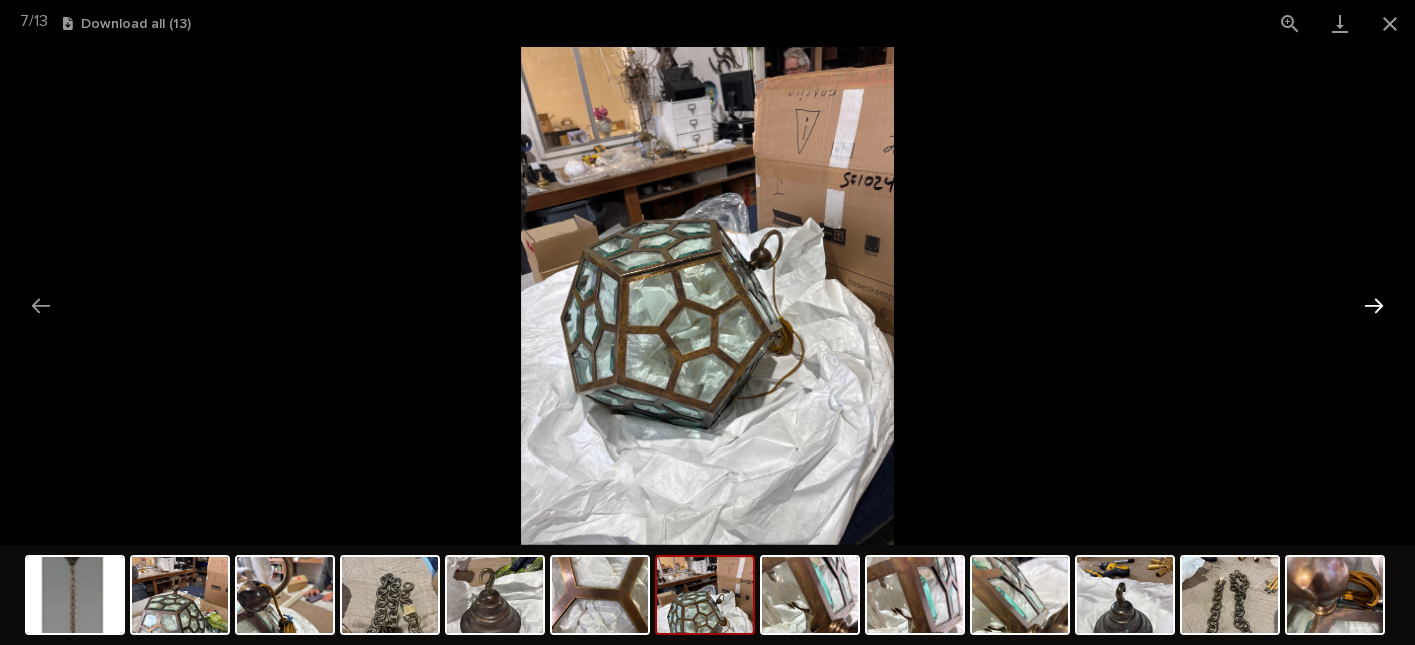 click at bounding box center (1374, 305) 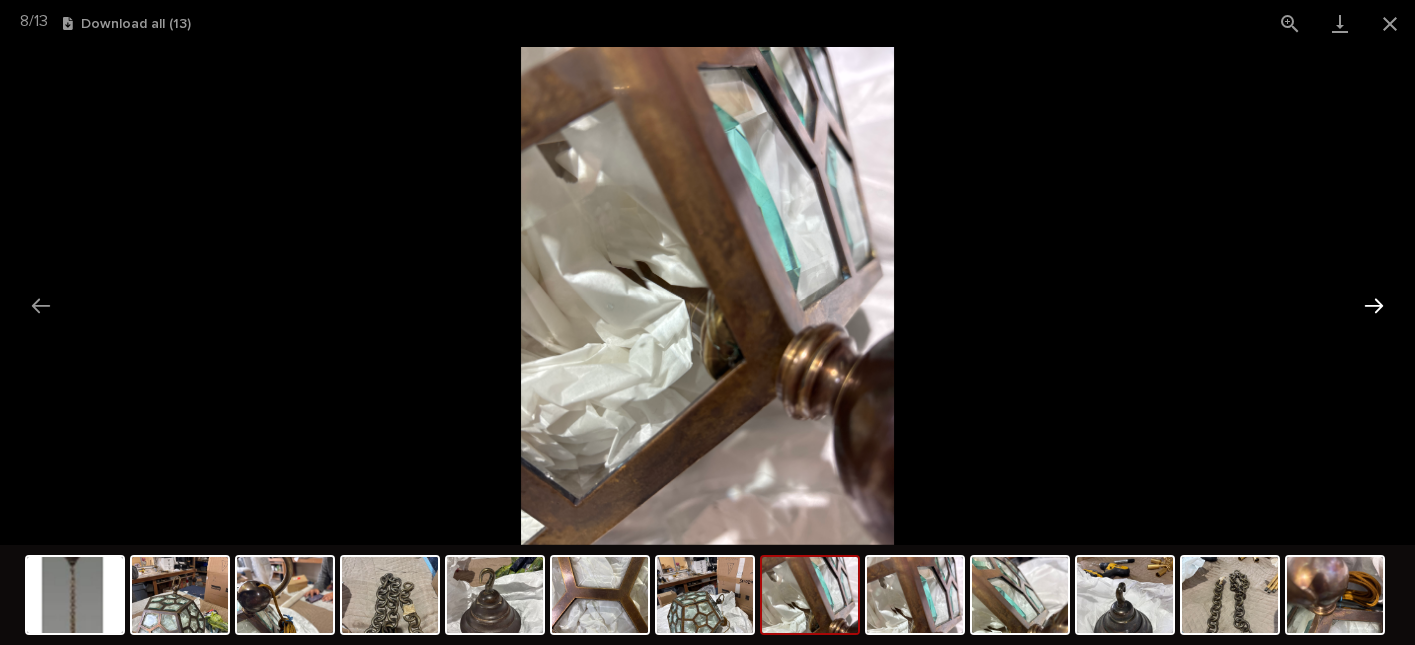 click at bounding box center (1374, 305) 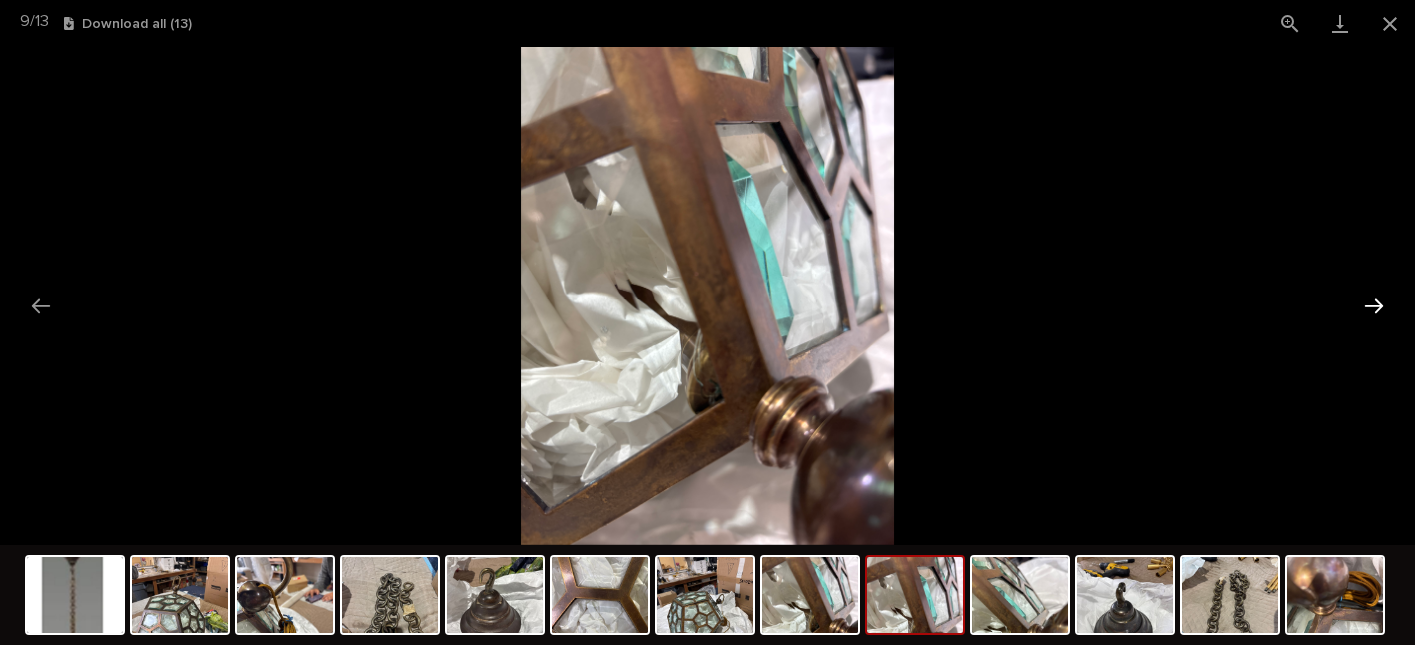 click at bounding box center [1374, 305] 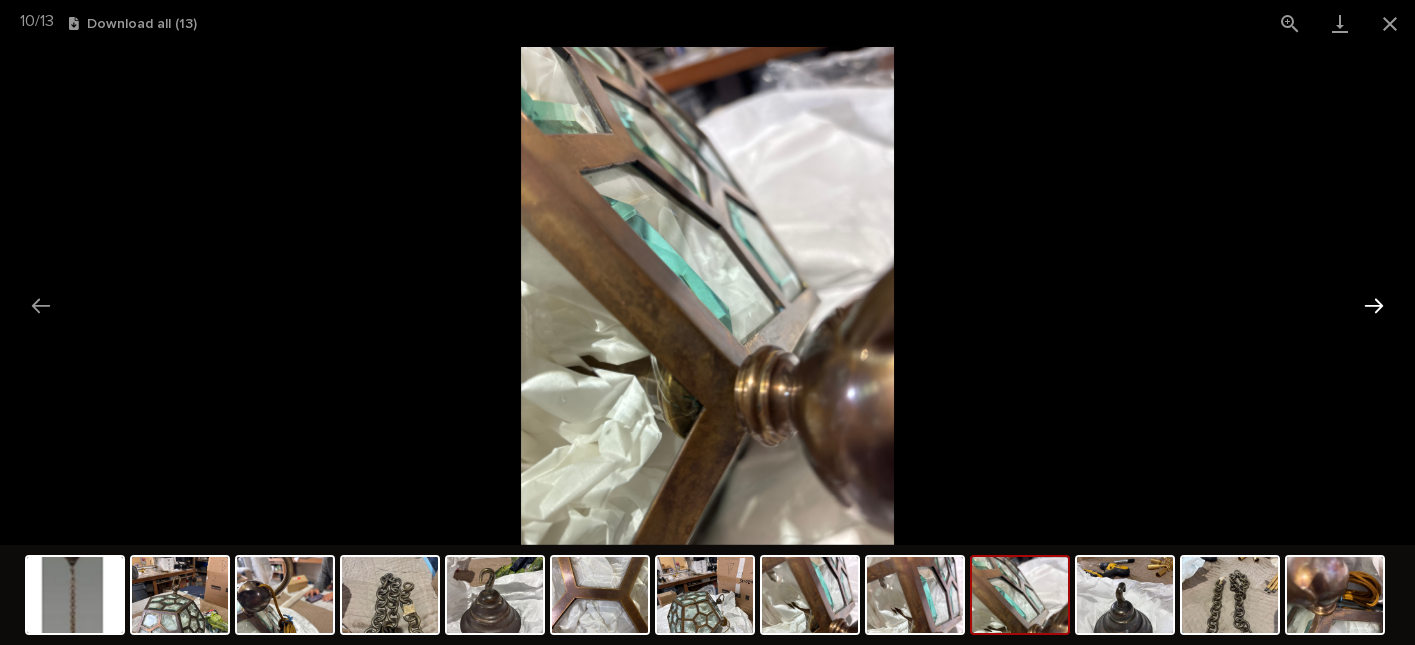 click at bounding box center (1374, 305) 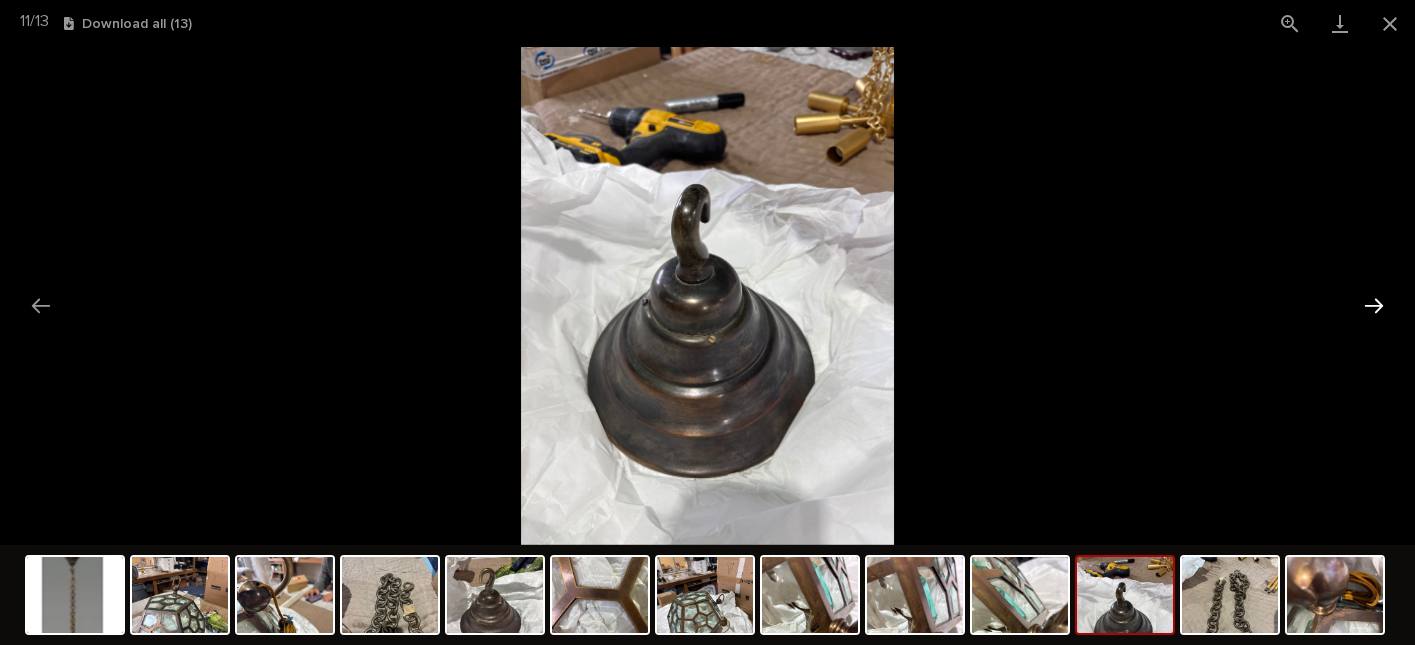 click at bounding box center (1374, 305) 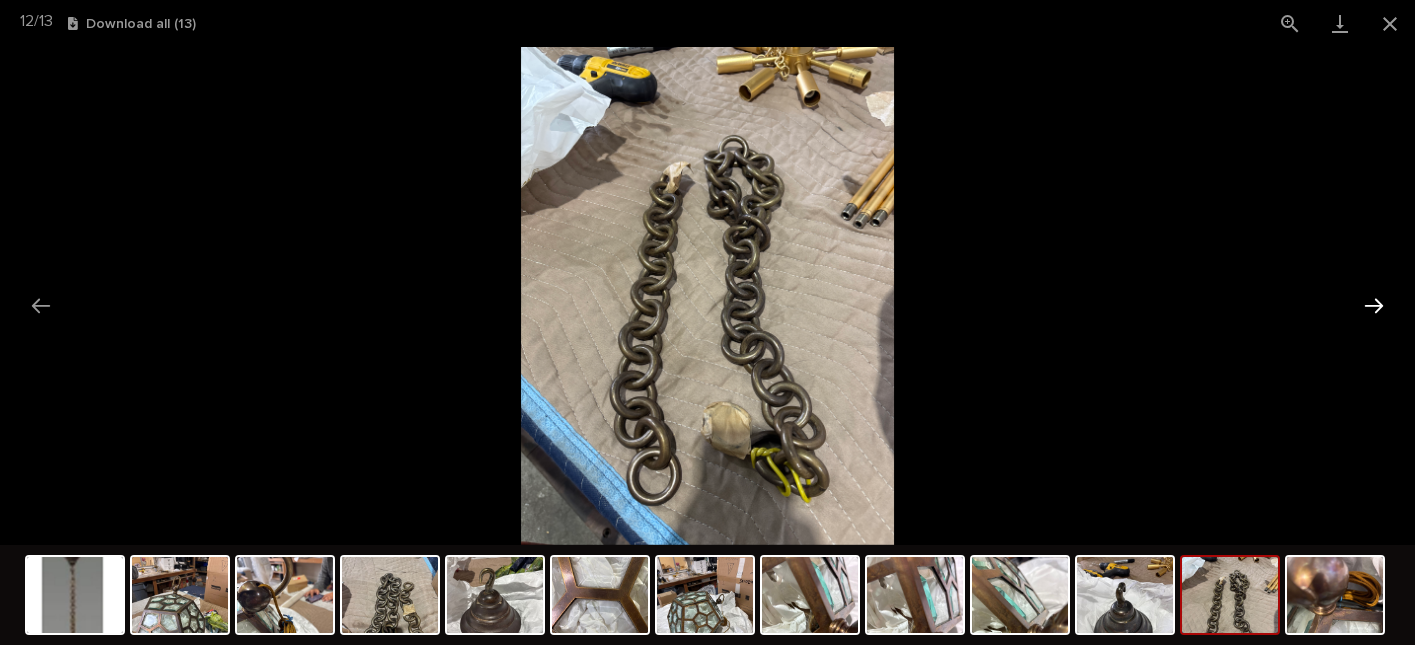 click at bounding box center (1374, 305) 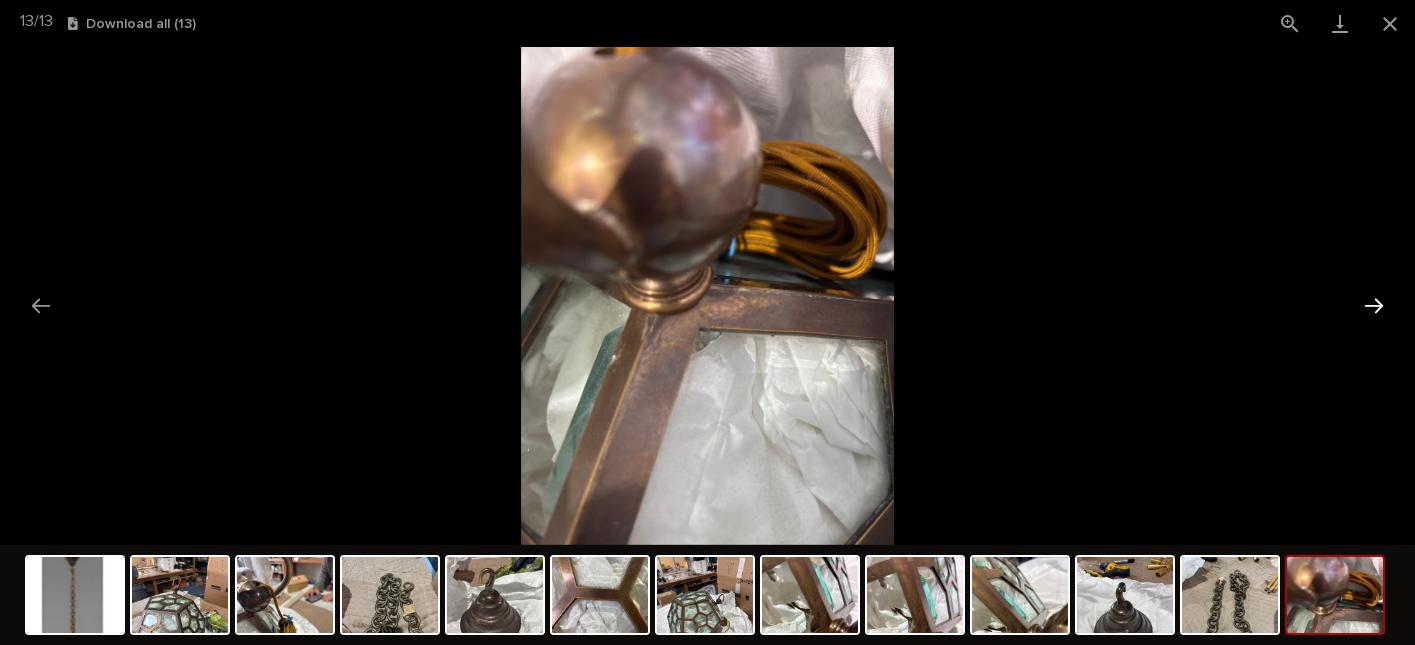 click at bounding box center (1374, 305) 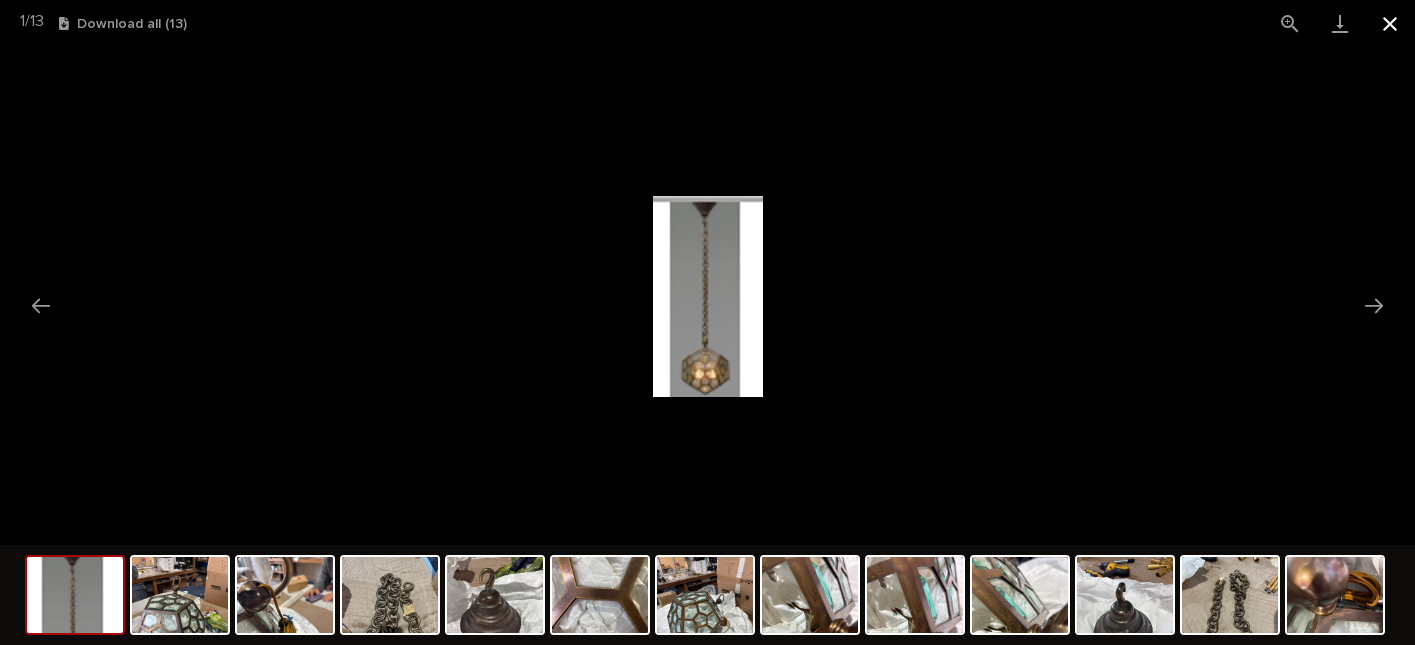 click at bounding box center (1390, 23) 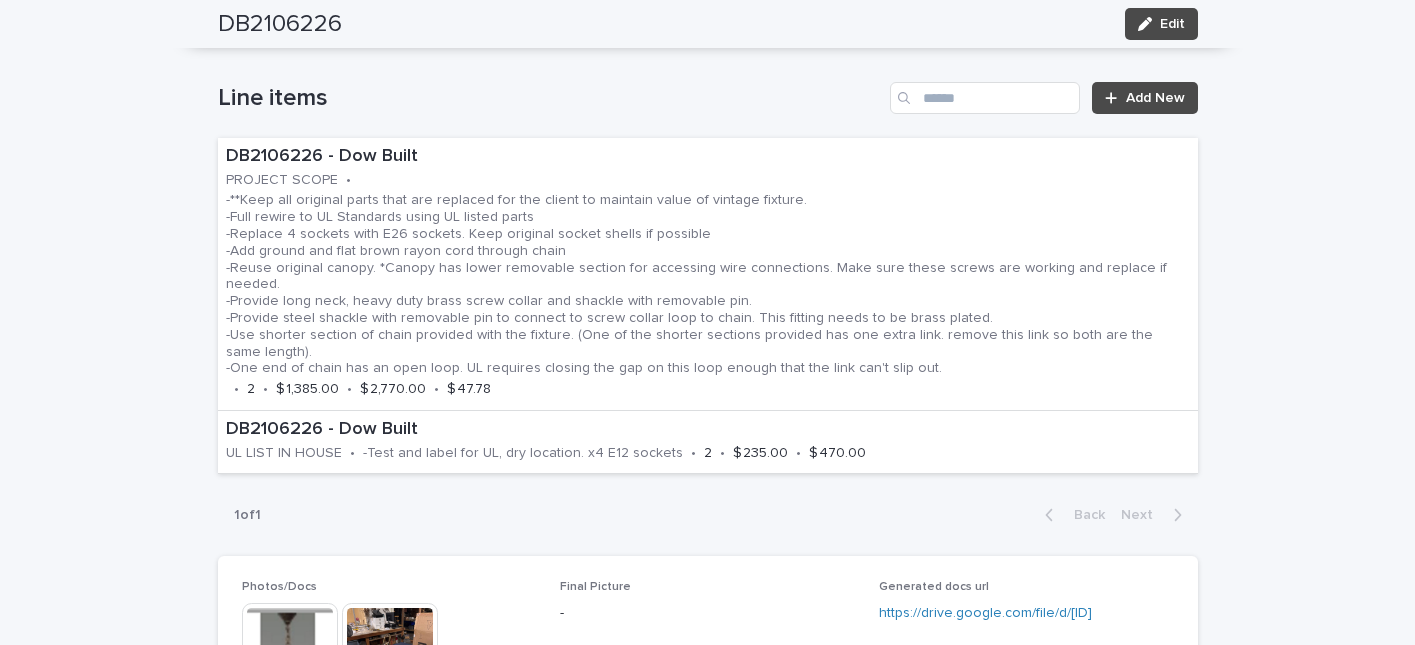 scroll, scrollTop: 1111, scrollLeft: 0, axis: vertical 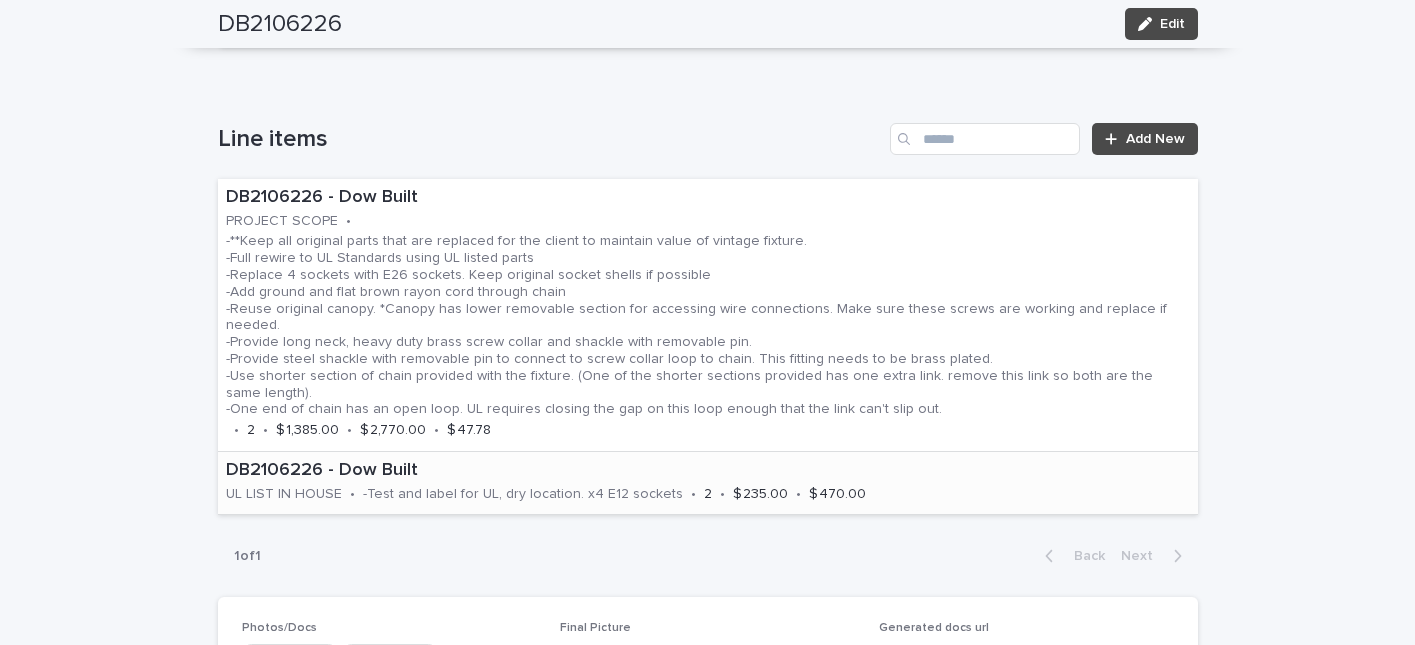 click on "DB2106226 - Dow Built" at bounding box center (642, 469) 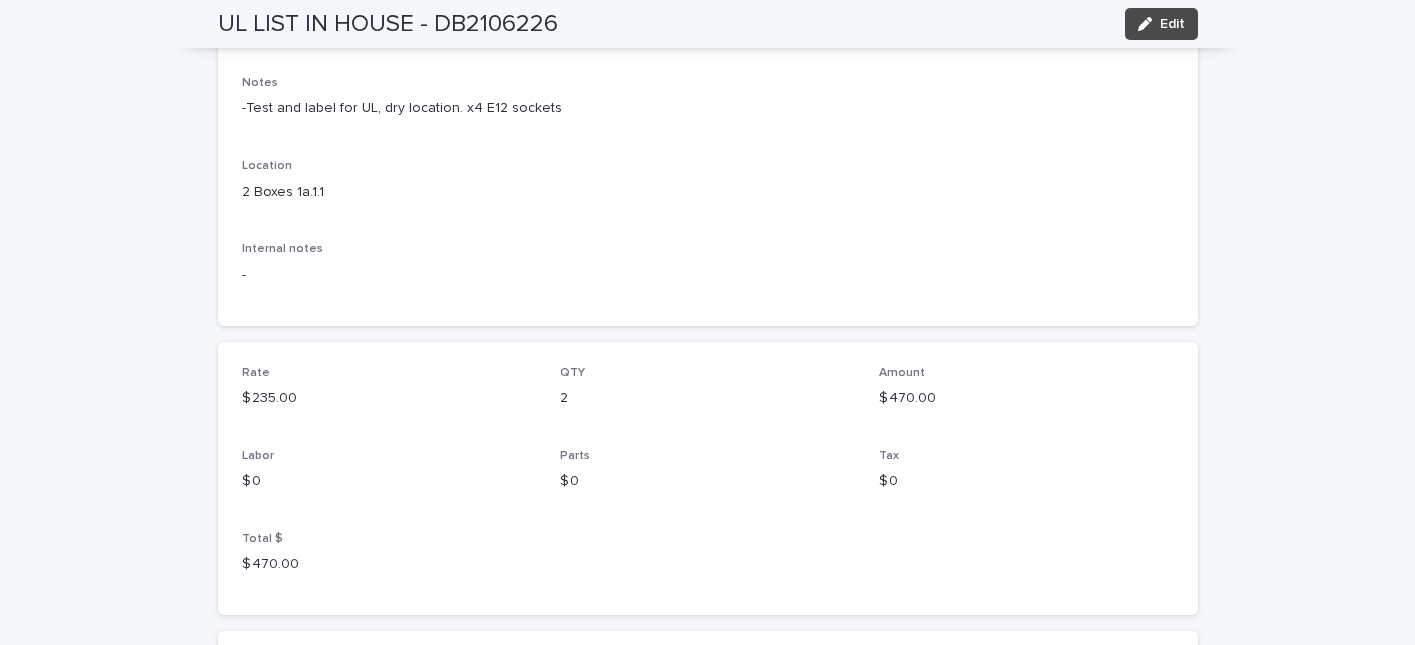 scroll, scrollTop: 0, scrollLeft: 0, axis: both 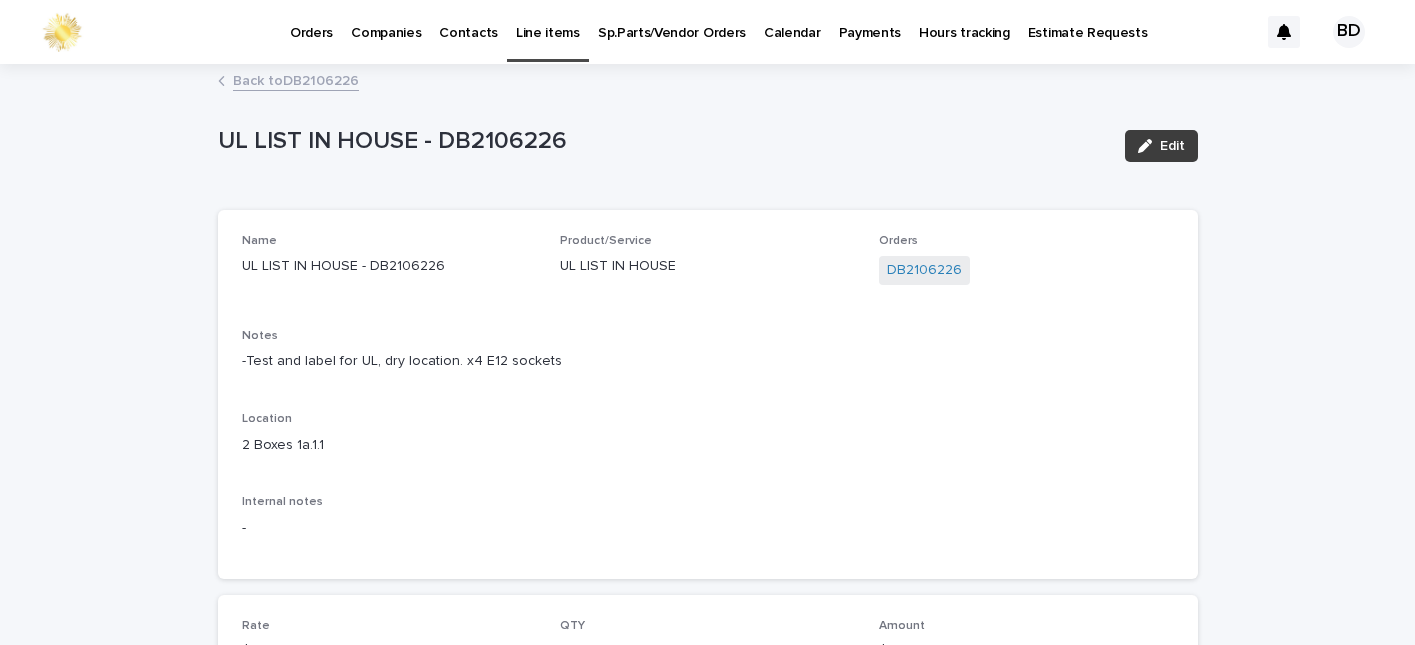 click on "Edit" at bounding box center (1172, 146) 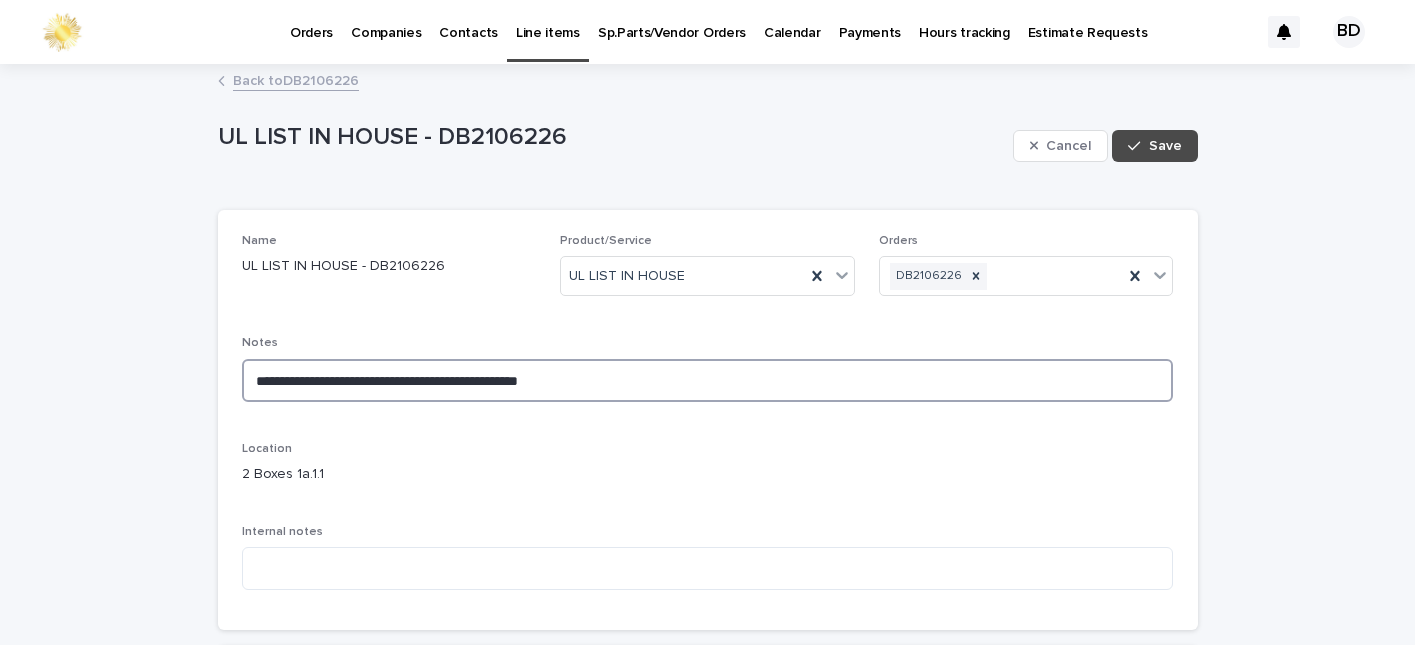 click on "**********" at bounding box center [708, 380] 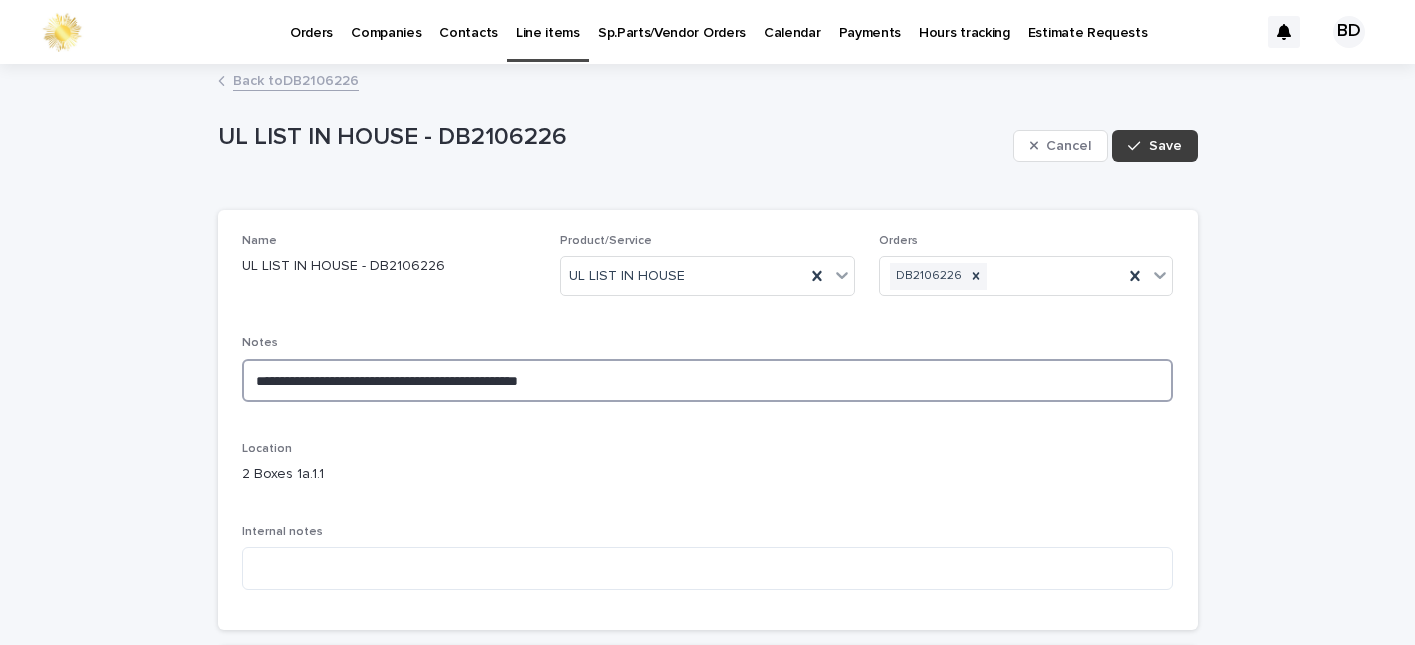 type on "**********" 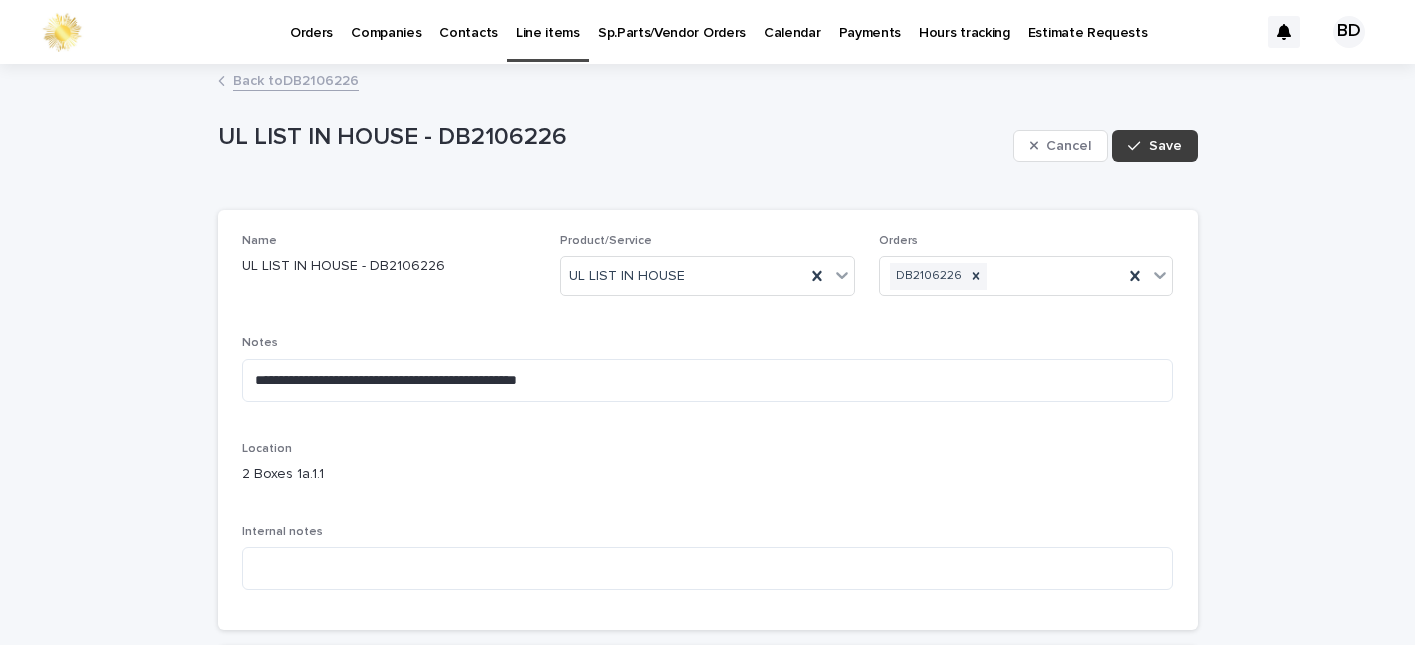 click on "Save" at bounding box center (1154, 146) 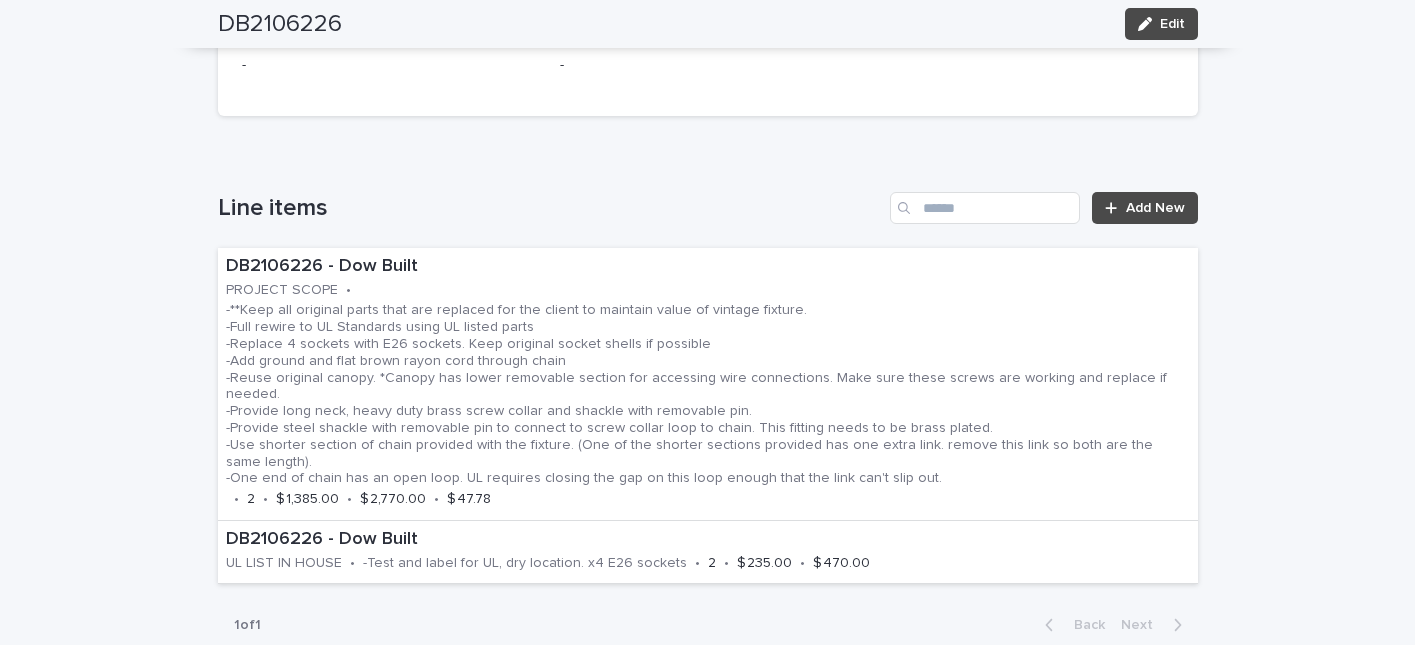 scroll, scrollTop: 1056, scrollLeft: 0, axis: vertical 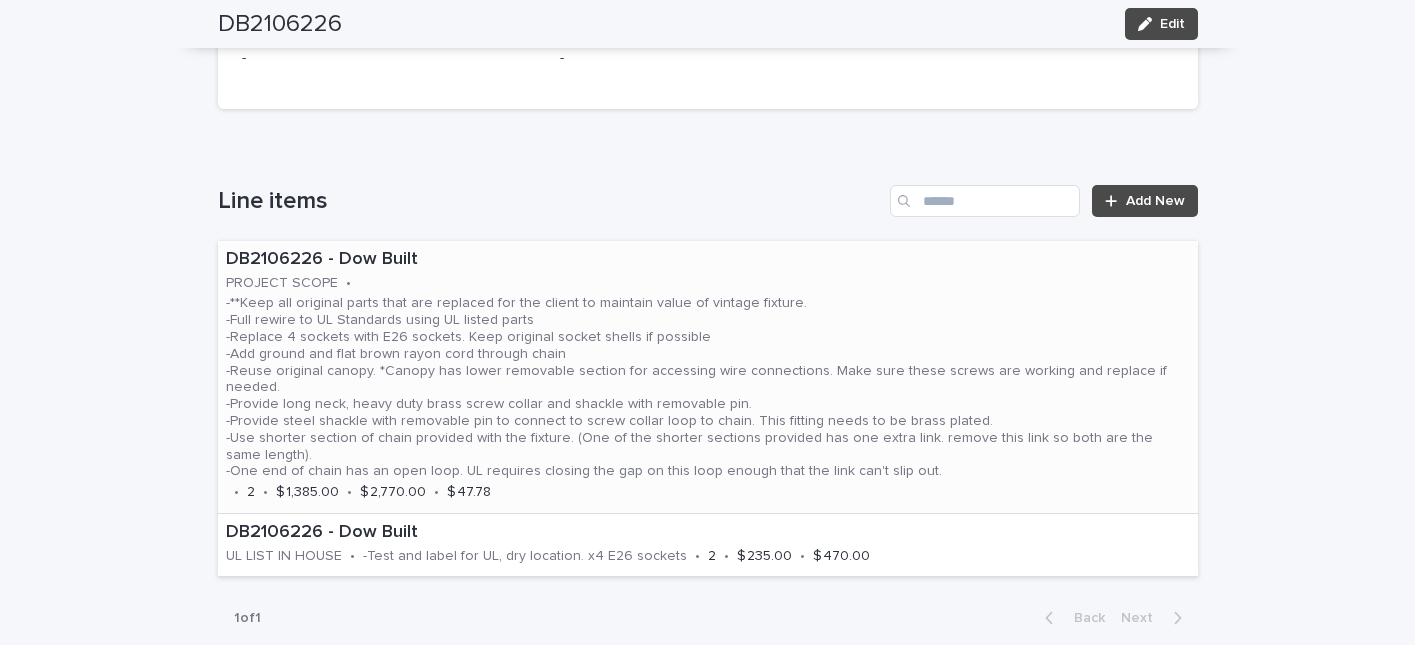 click on "-**Keep all original parts that are replaced for the client to maintain value of vintage fixture.
-Full rewire to UL Standards using UL listed parts
-Replace 4 sockets with E26 sockets. Keep original socket shells if possible
-Add ground and flat brown rayon cord through chain
-Reuse original canopy. *Canopy has lower removable section for accessing wire connections. Make sure these screws are working and replace if needed.
-Provide long neck, heavy duty brass screw collar and shackle with removable pin.
-Provide steel shackle with removable pin to connect to screw collar loop to chain. This fitting needs to be brass plated.
-Use shorter section of chain provided with the fixture. (One of the shorter sections provided has one extra link. remove this link so both are the same length).
-One end of chain has an open loop. UL requires closing the gap on this loop enough that the link can't slip out." at bounding box center [708, 387] 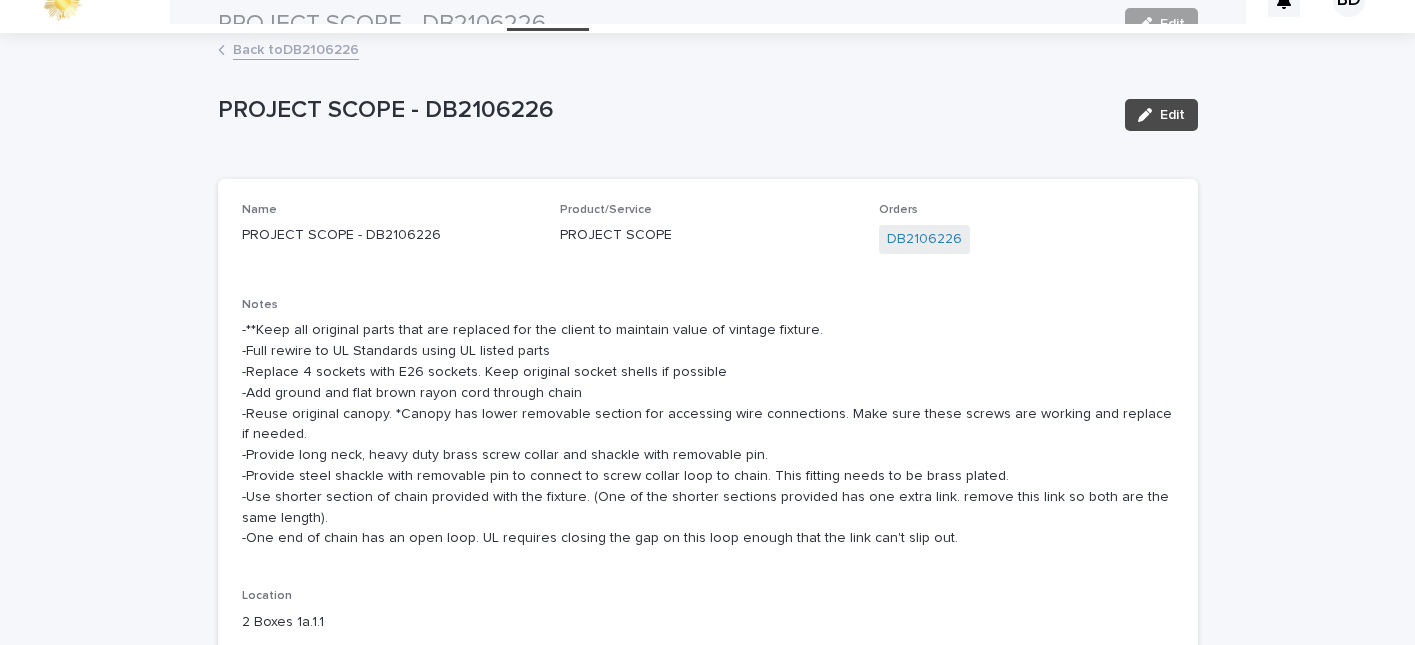 scroll, scrollTop: 0, scrollLeft: 0, axis: both 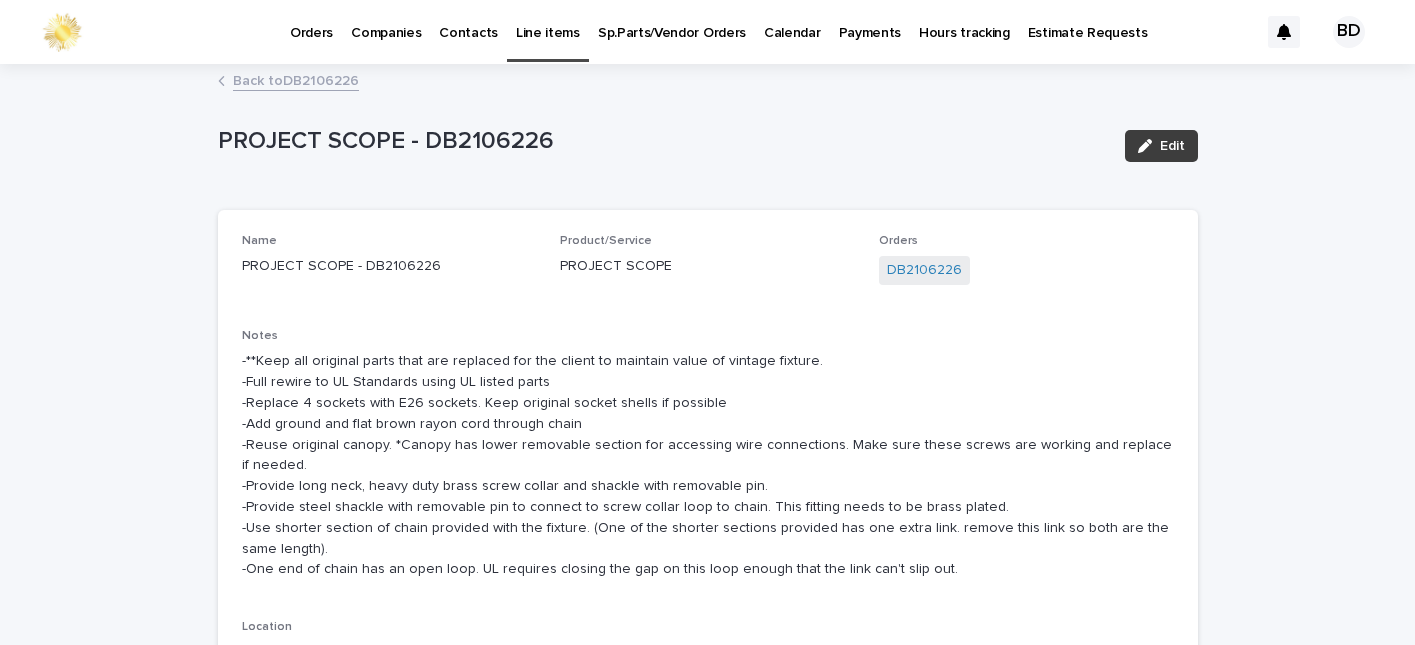 click on "Edit" at bounding box center (1172, 146) 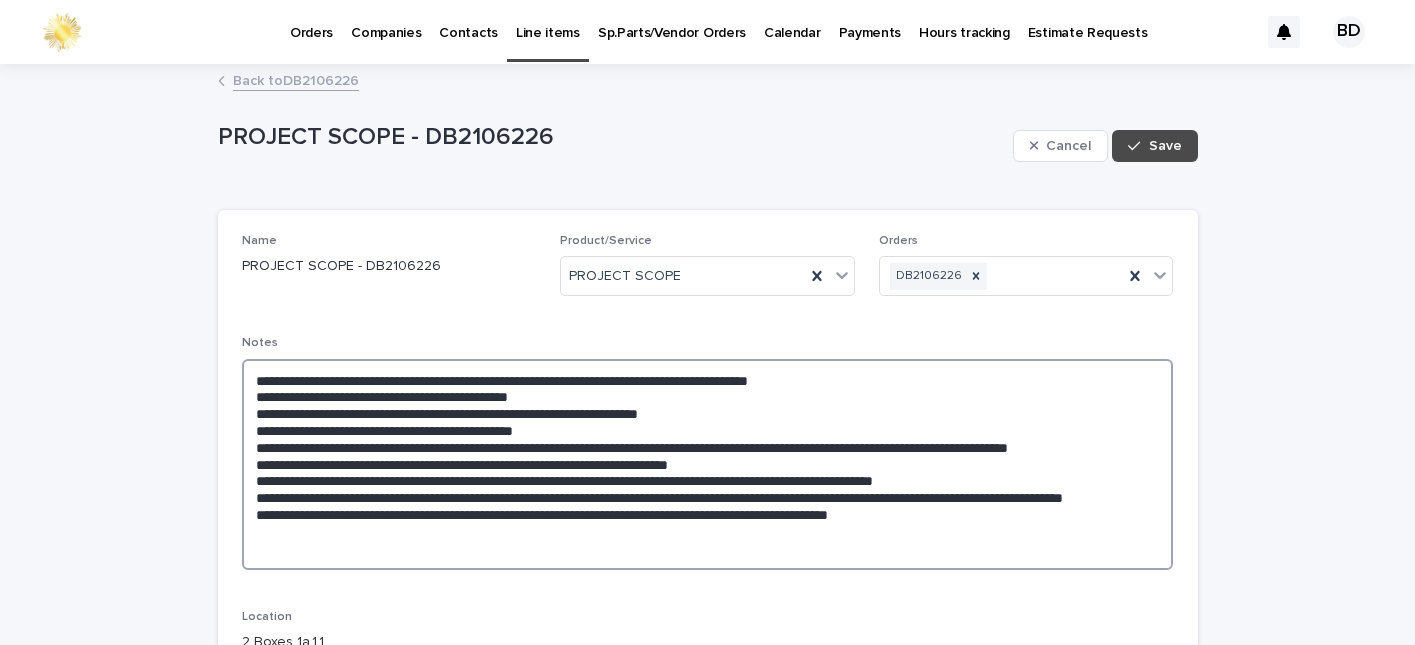 click on "**********" at bounding box center (708, 464) 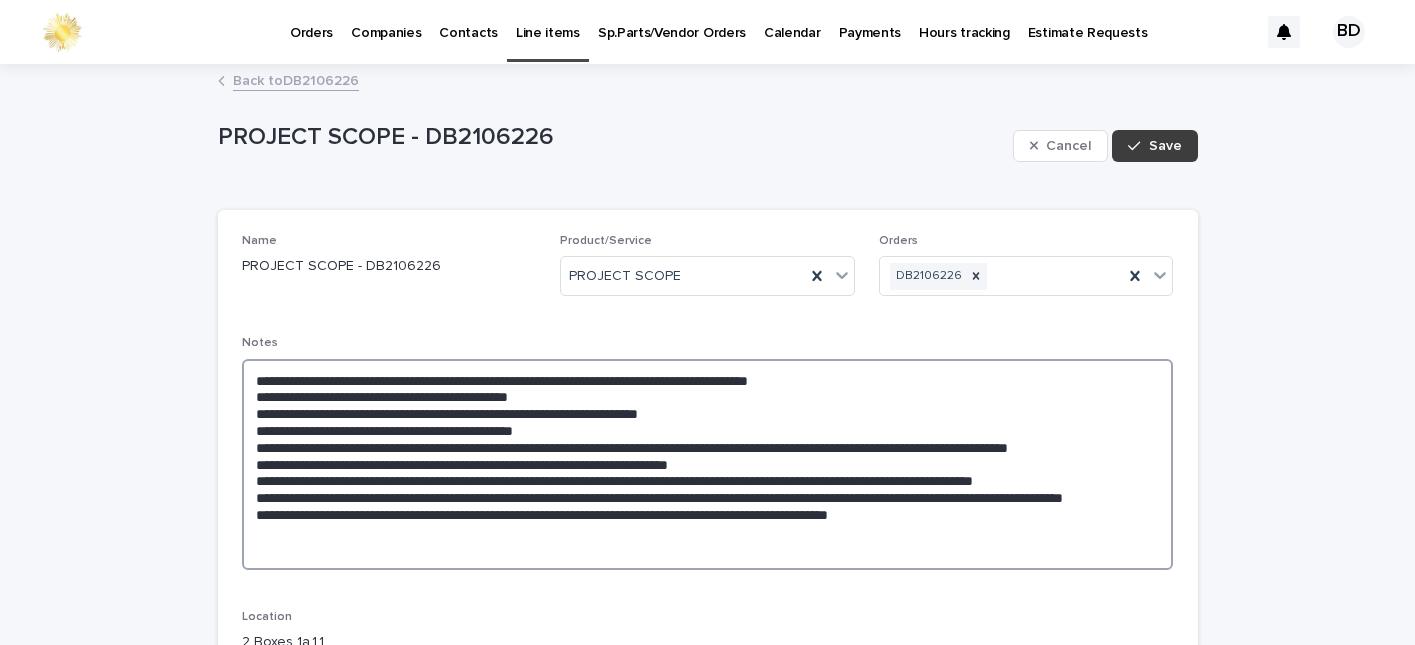 type on "**********" 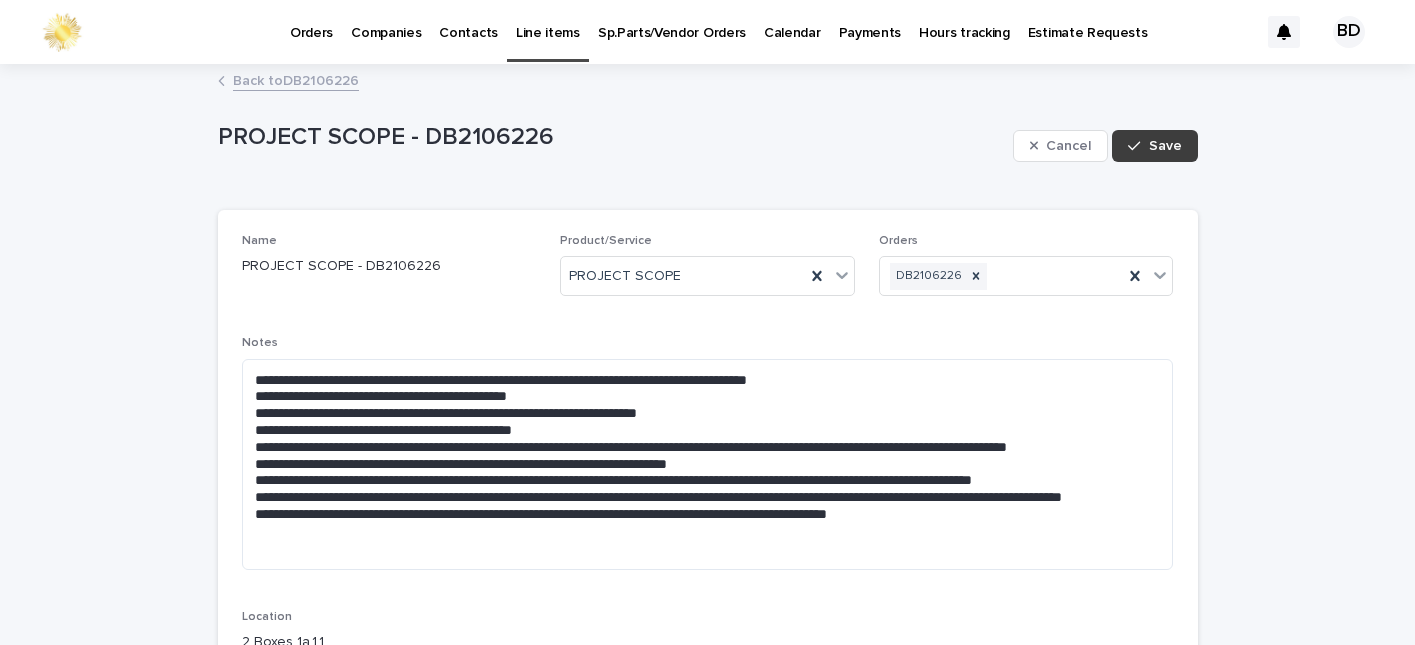 click 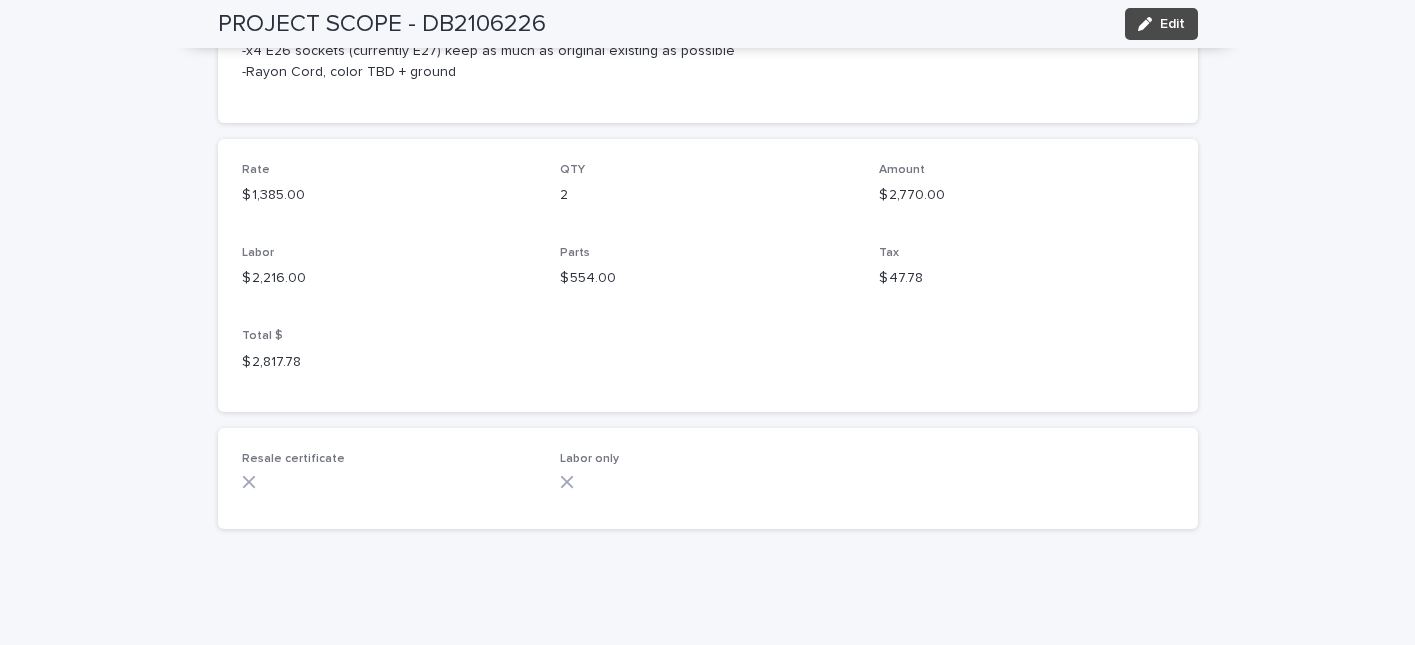 scroll, scrollTop: 0, scrollLeft: 0, axis: both 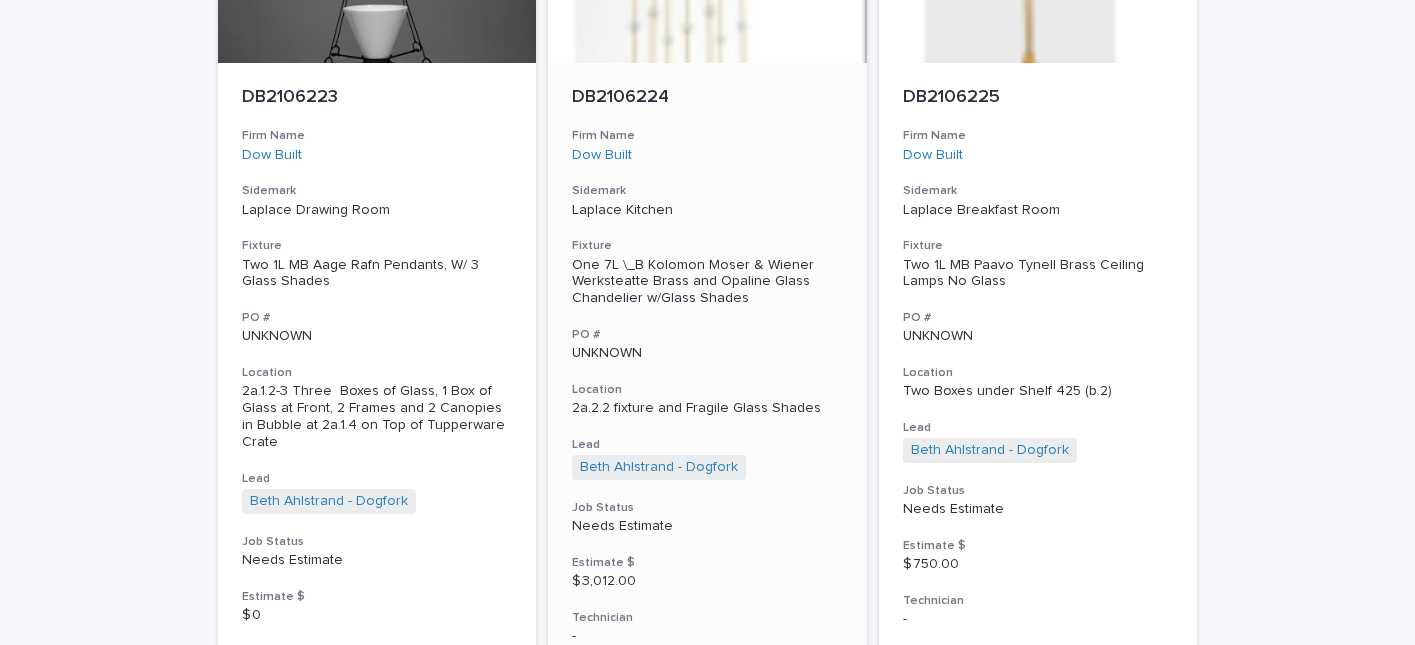 click on "DB2106224" at bounding box center [707, 98] 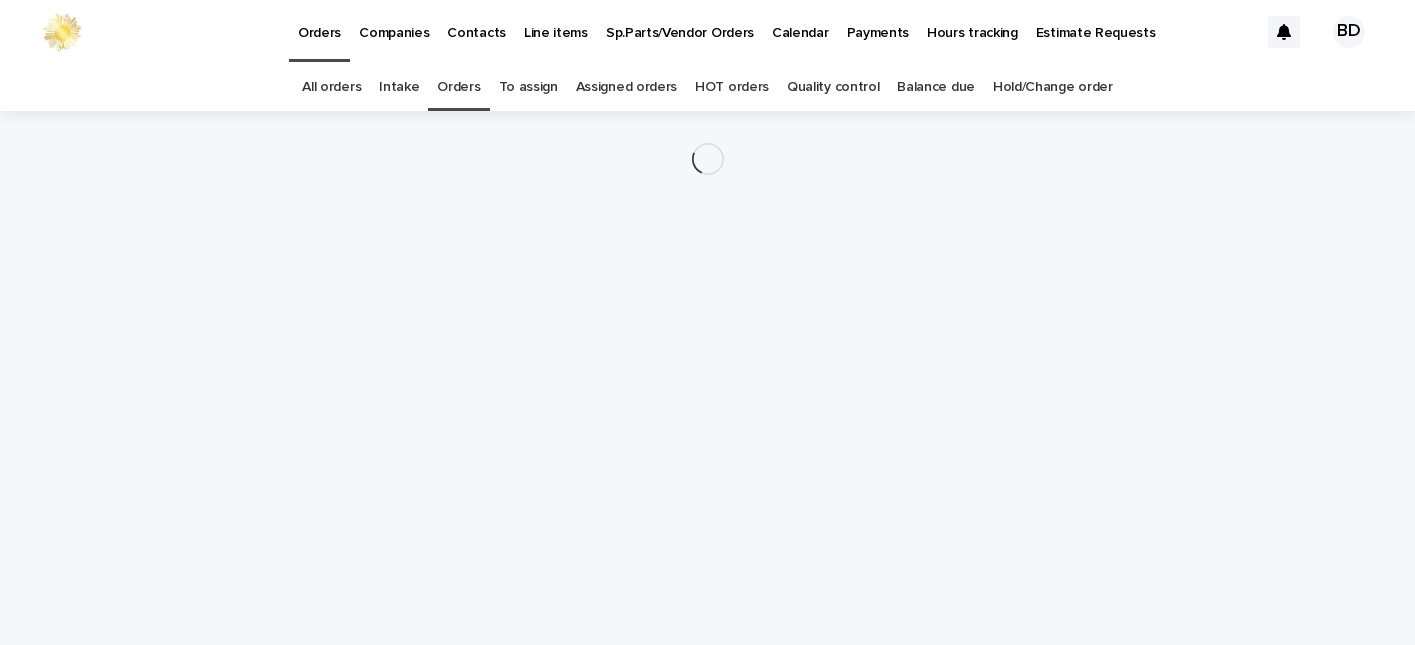scroll, scrollTop: 0, scrollLeft: 0, axis: both 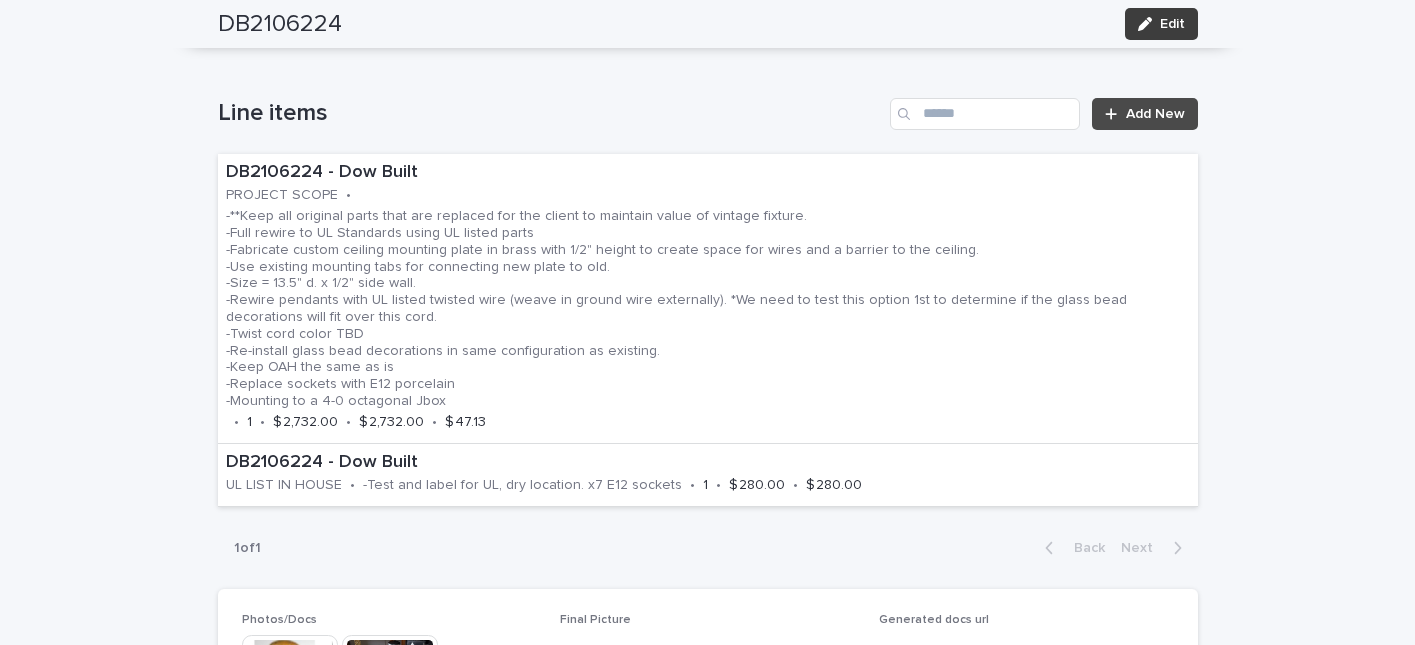 click on "Edit" at bounding box center [1161, 24] 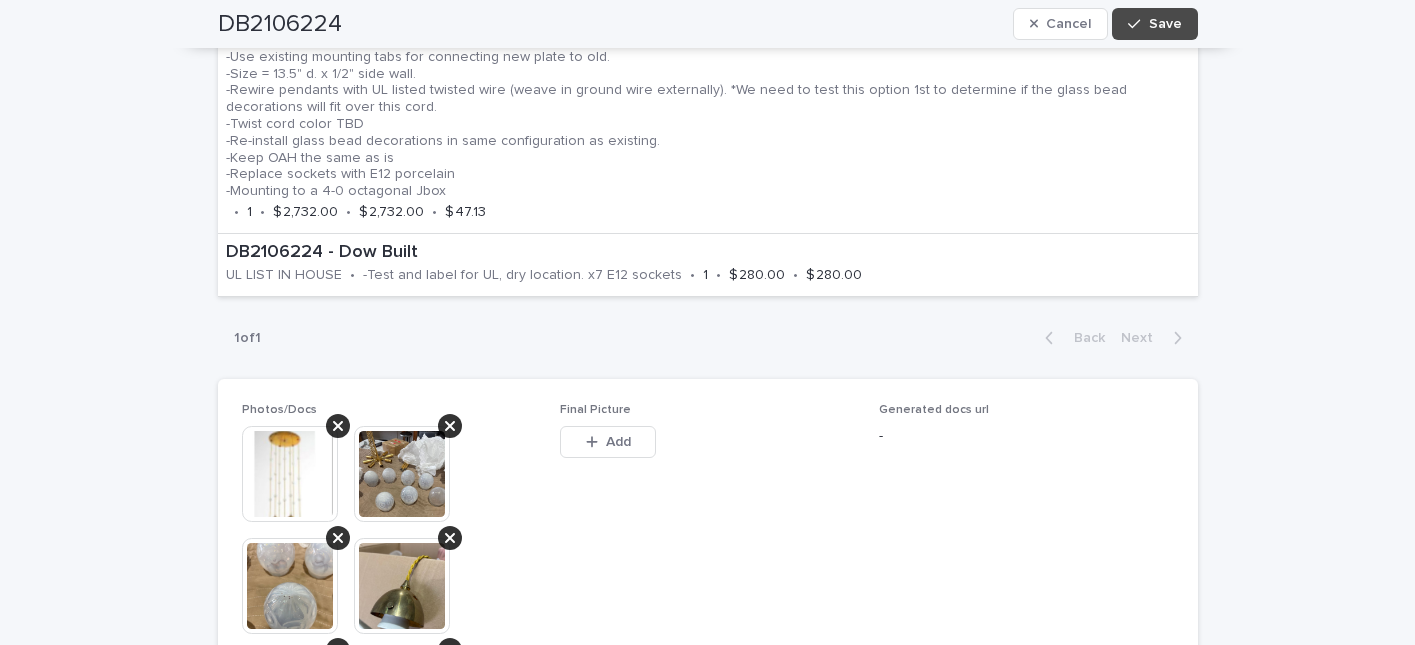 scroll, scrollTop: 1496, scrollLeft: 0, axis: vertical 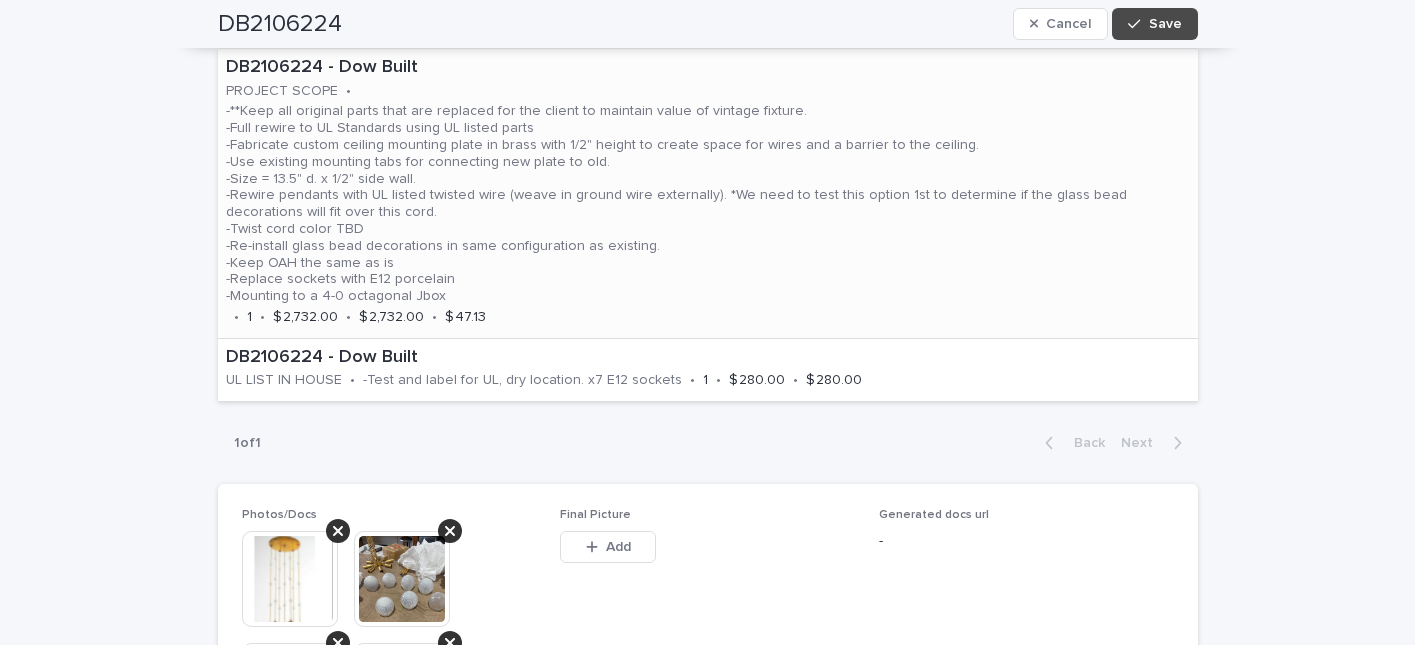 click on "-**Keep all original parts that are replaced for the client to maintain value of vintage fixture.
-Full rewire to UL Standards using UL listed parts
-Fabricate custom ceiling mounting plate in brass with 1/2" height to create space for wires and a barrier to the ceiling.
-Use existing mounting tabs for connecting new plate to old.
-Size = 13.5" d. x 1/2" side wall.
-Rewire pendants with UL listed twisted wire (weave in ground wire externally). *We need to test this option 1st to determine if the glass bead decorations will fit over this cord.
-Twist cord color TBD
-Re-install glass bead decorations in same configuration as existing.
-Keep OAH the same as is
-Replace sockets with E12 porcelain
-Mounting to a 4-0 octagonal Jbox" at bounding box center [708, 204] 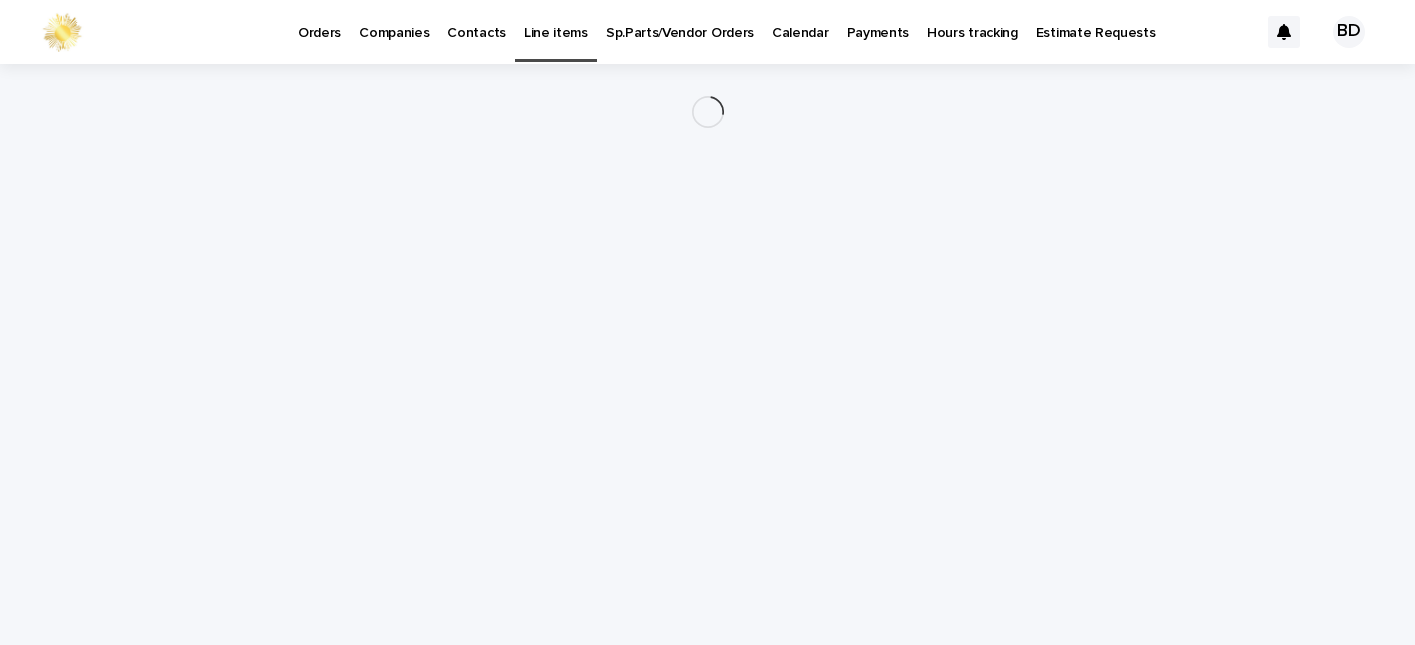 scroll, scrollTop: 0, scrollLeft: 0, axis: both 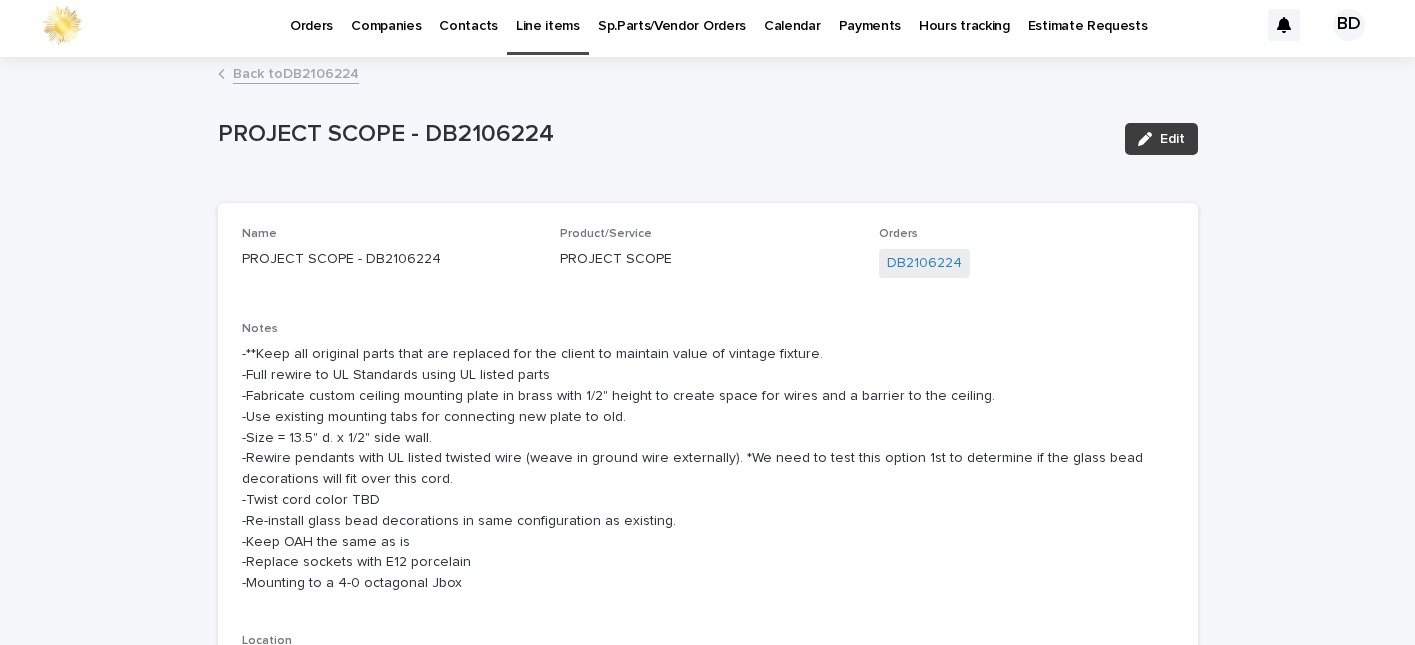 click on "Edit" at bounding box center (1172, 139) 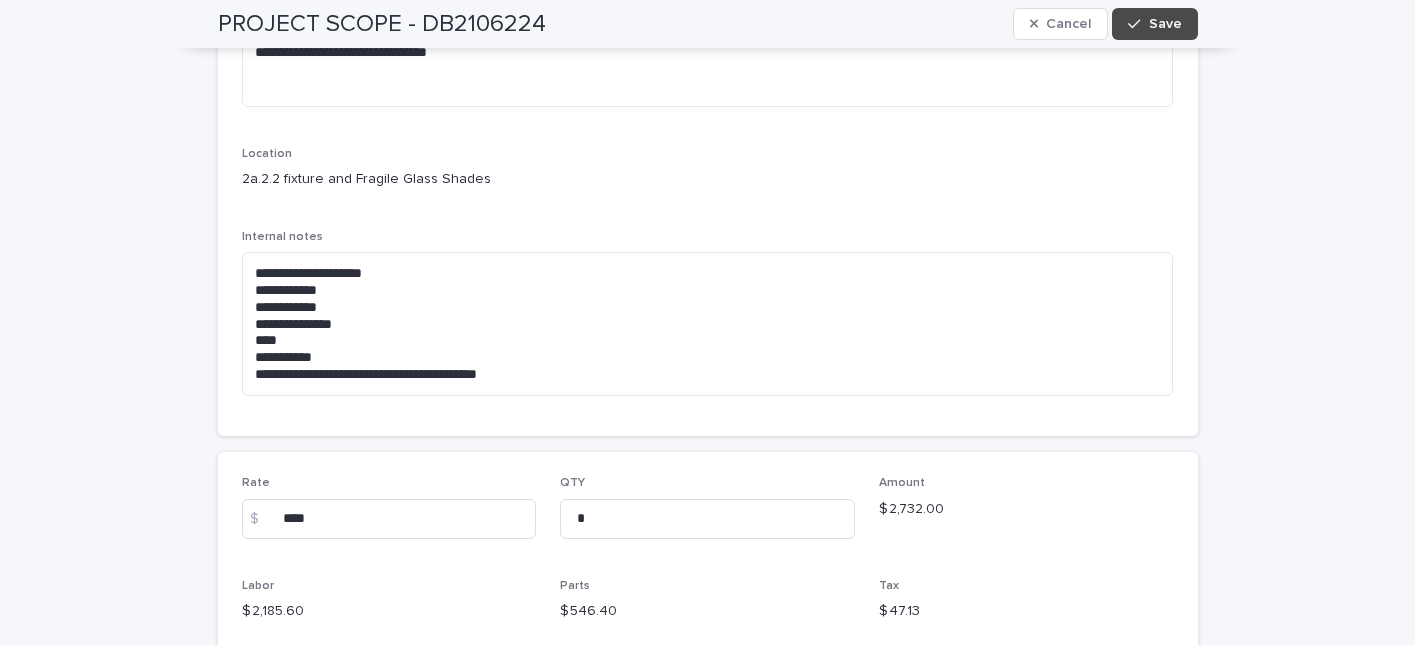 scroll, scrollTop: 694, scrollLeft: 0, axis: vertical 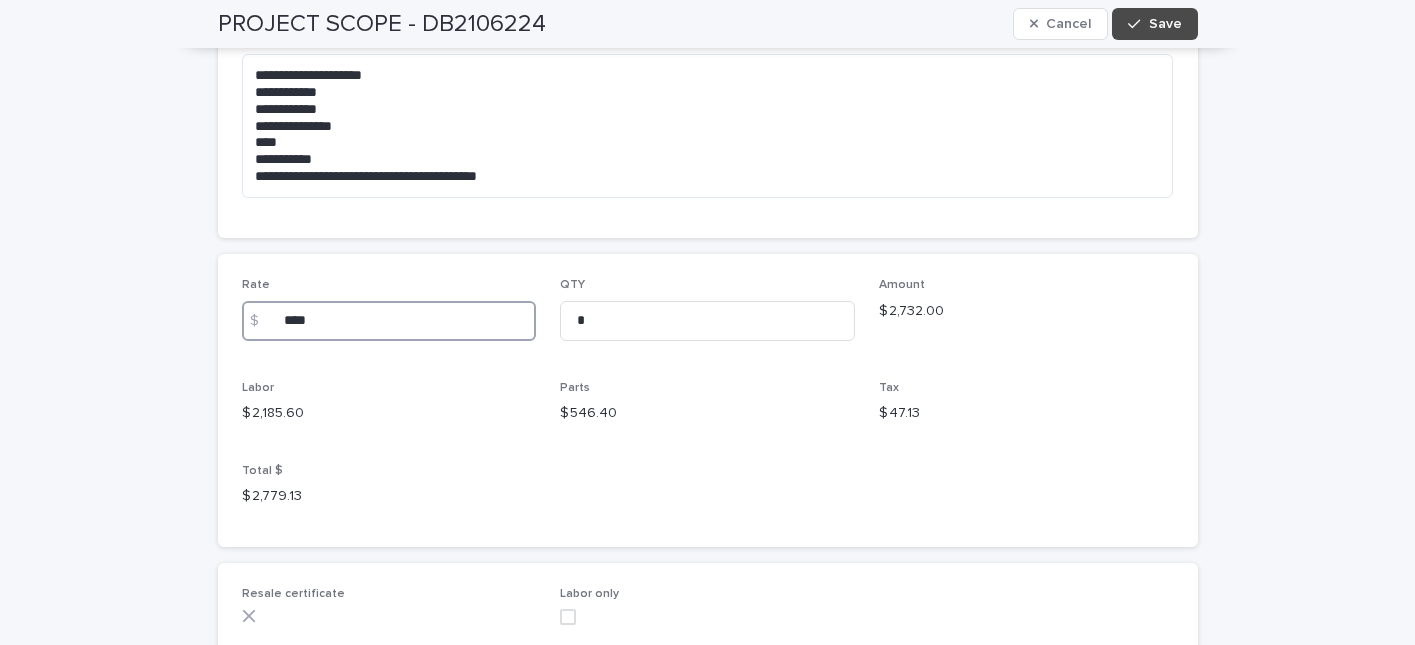 click on "****" at bounding box center [389, 321] 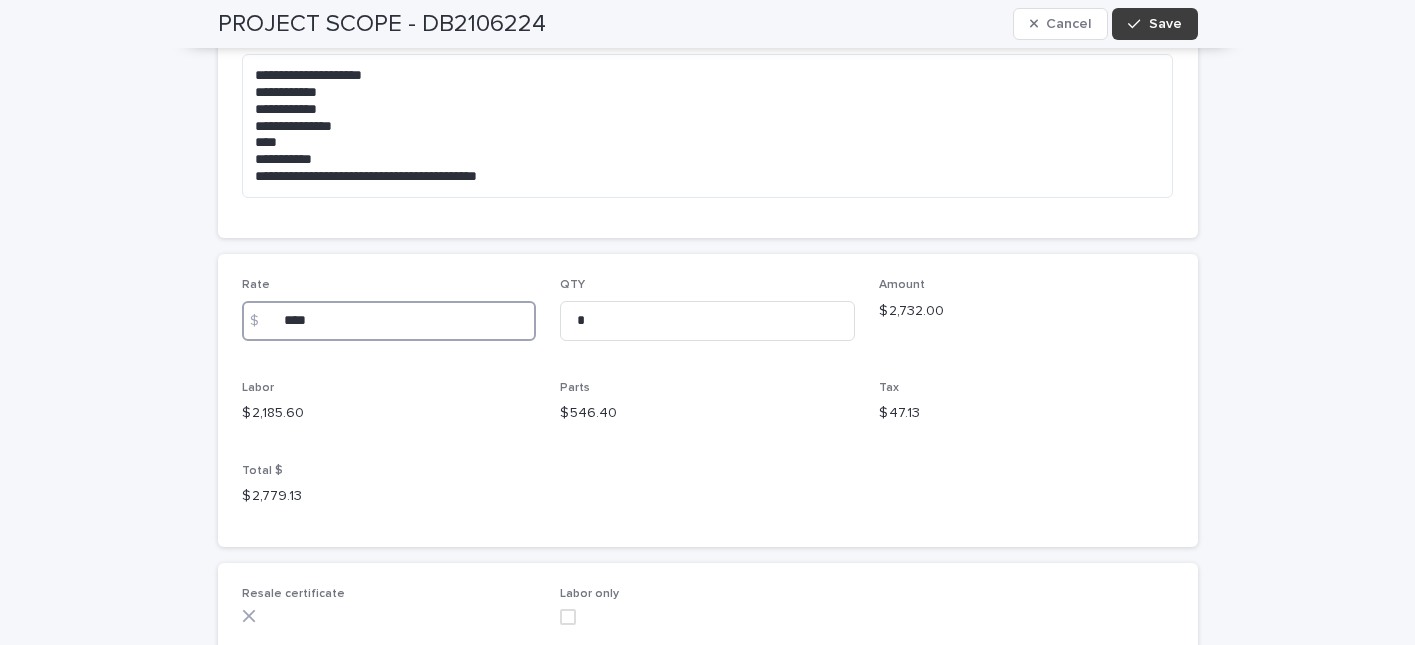 type on "****" 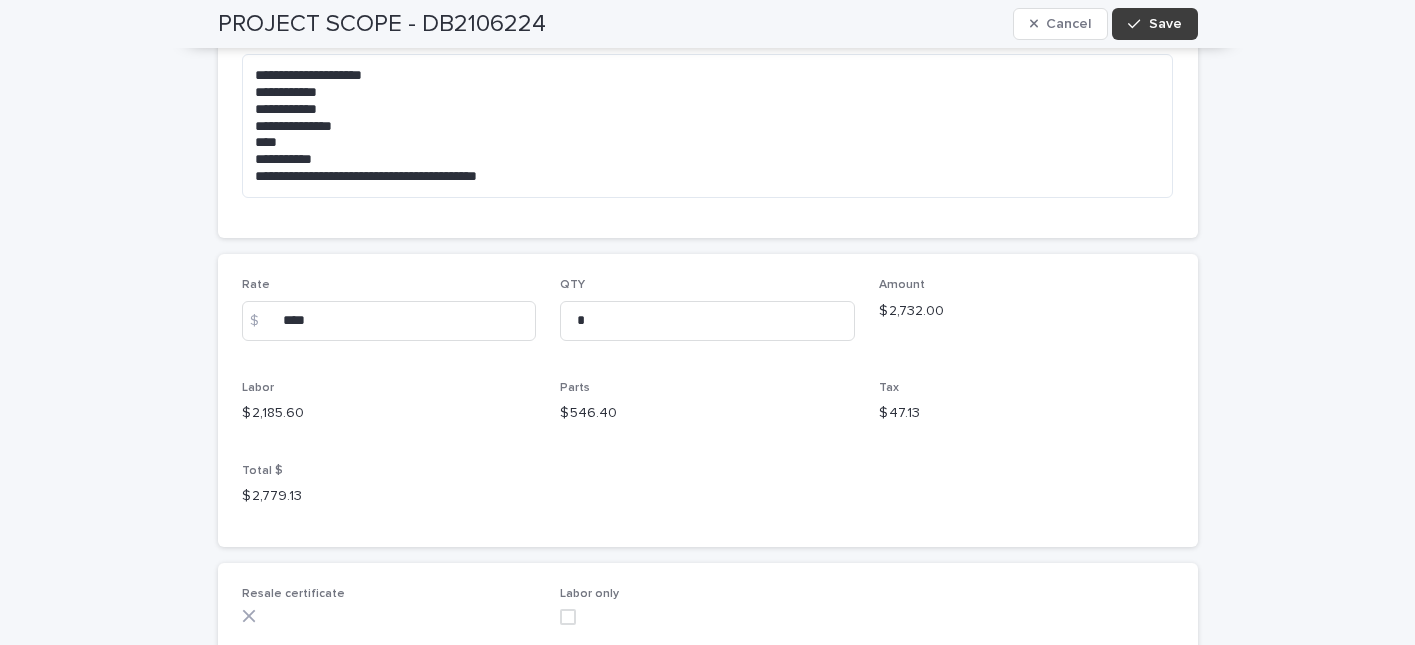 click on "Save" at bounding box center [1165, 24] 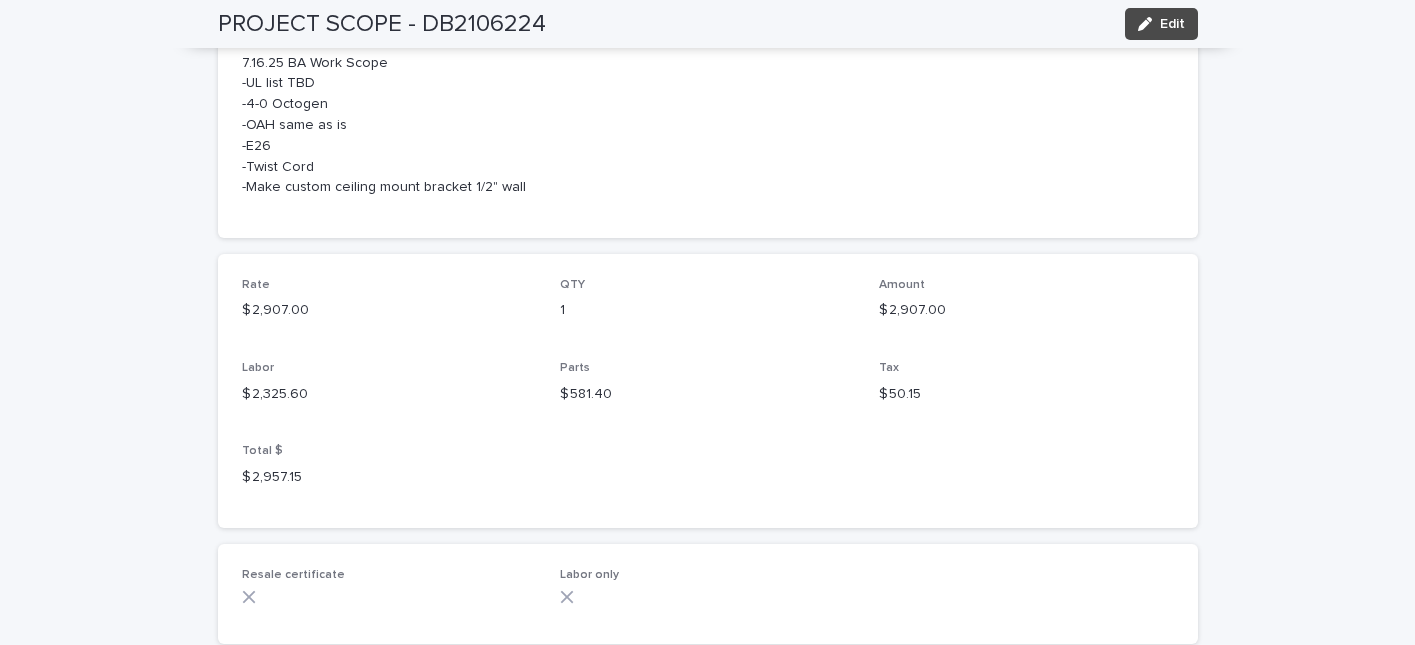 scroll, scrollTop: 684, scrollLeft: 0, axis: vertical 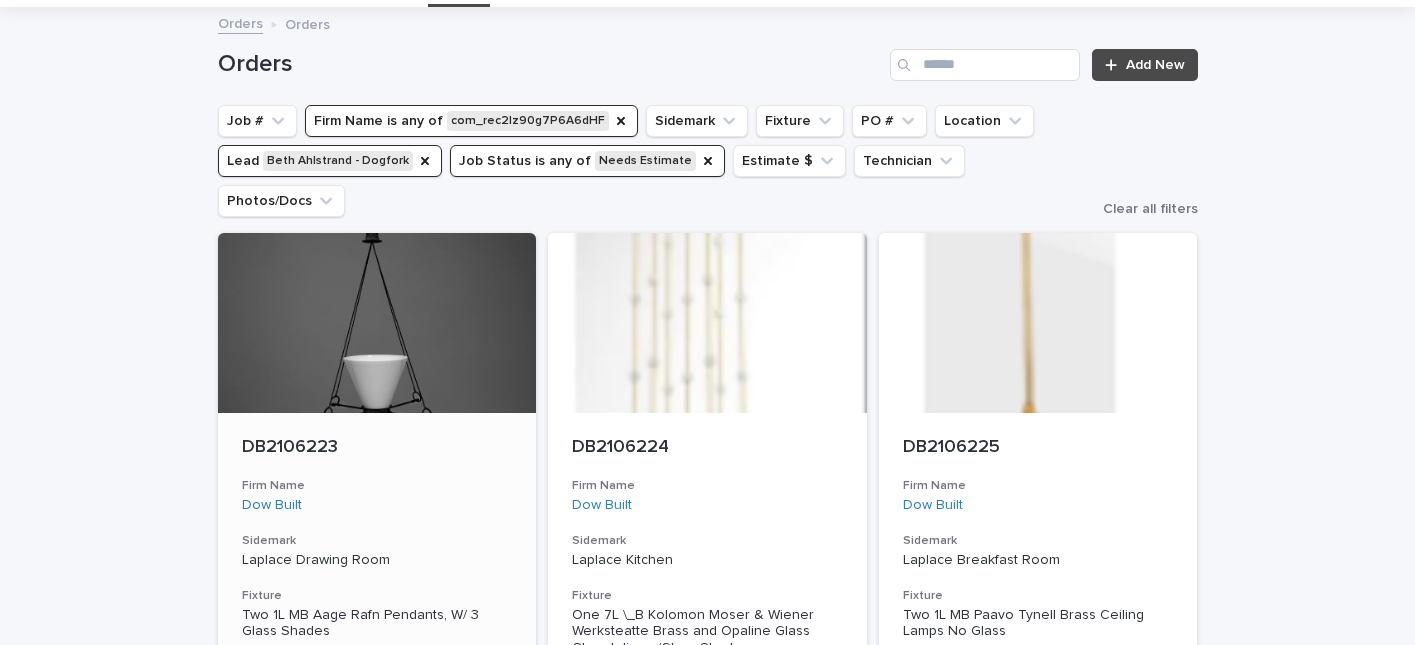 click on "DB2106223" at bounding box center [377, 448] 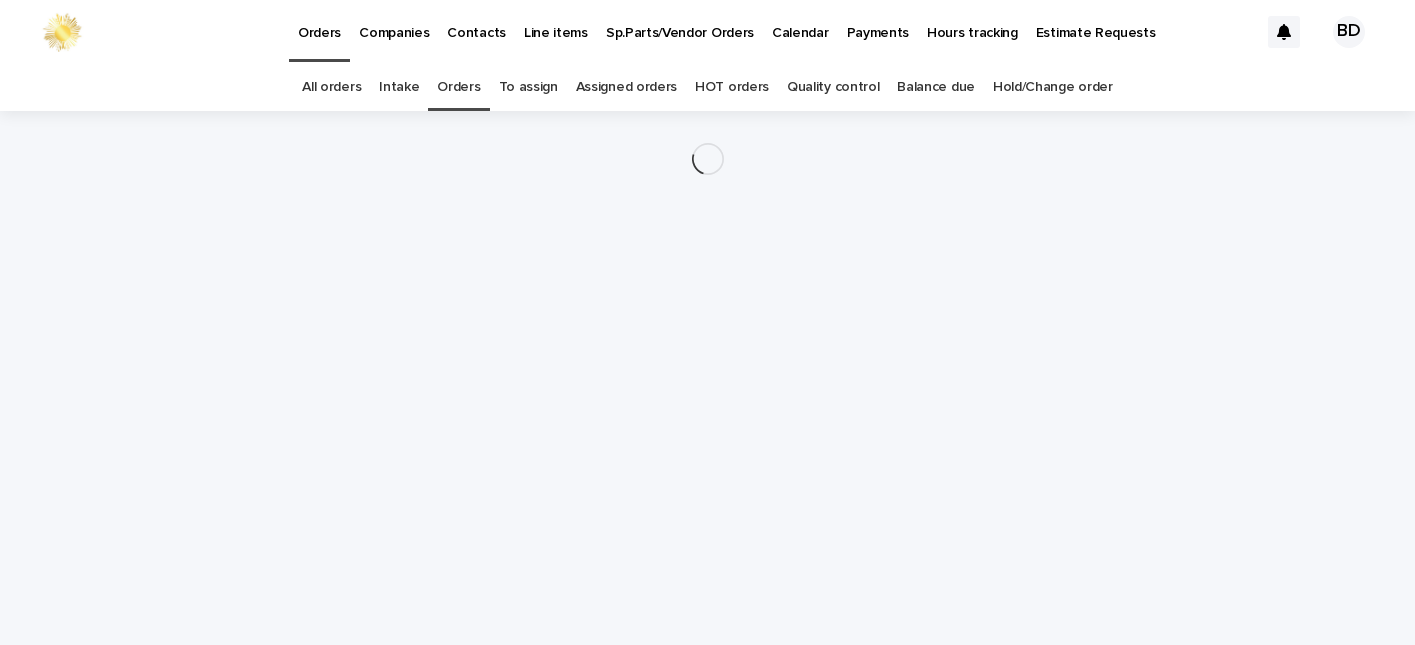 scroll, scrollTop: 0, scrollLeft: 0, axis: both 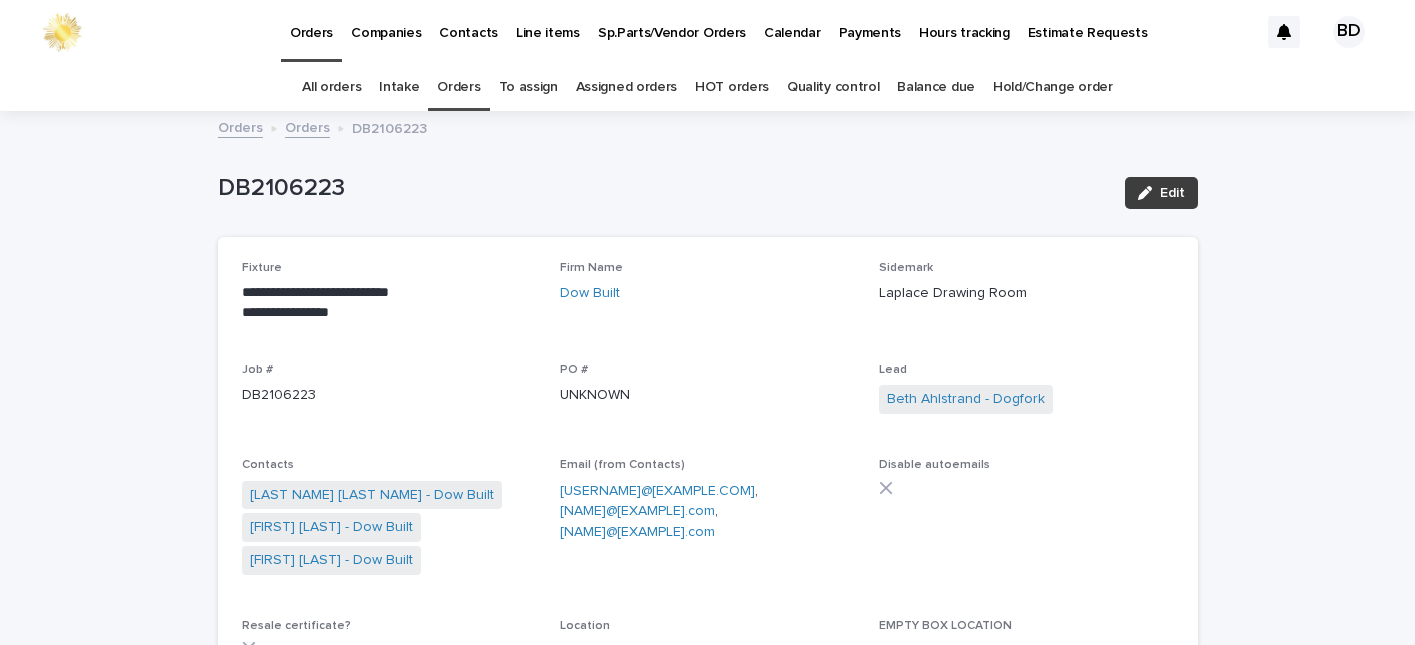 click on "Edit" at bounding box center [1172, 193] 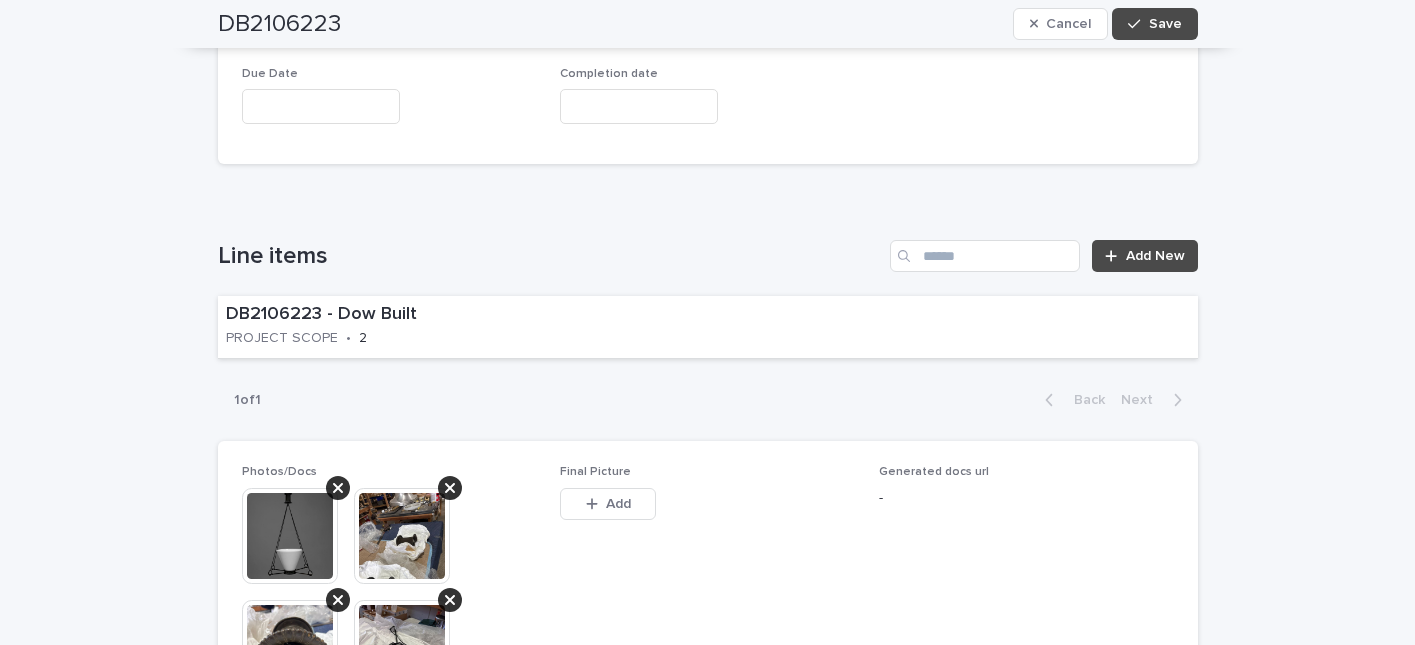 scroll, scrollTop: 1212, scrollLeft: 0, axis: vertical 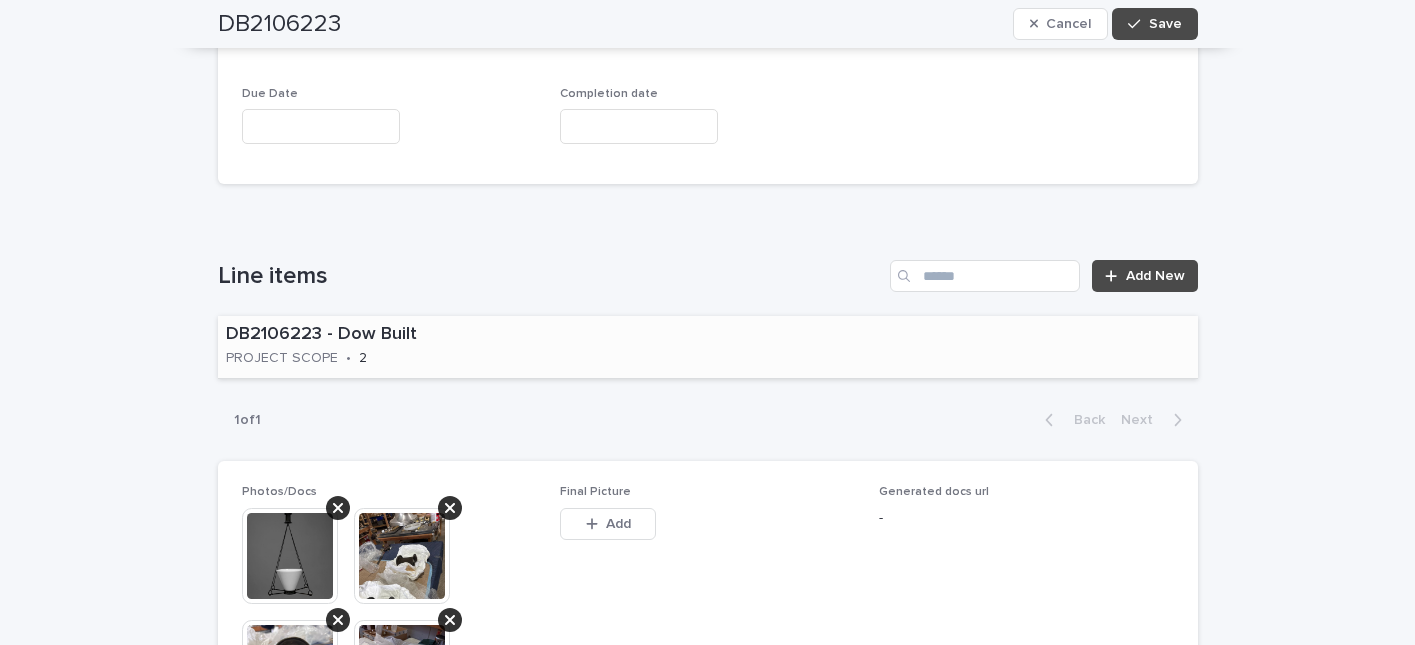 click on "DB2106223 - Dow Built PROJECT SCOPE • 2" at bounding box center [708, 347] 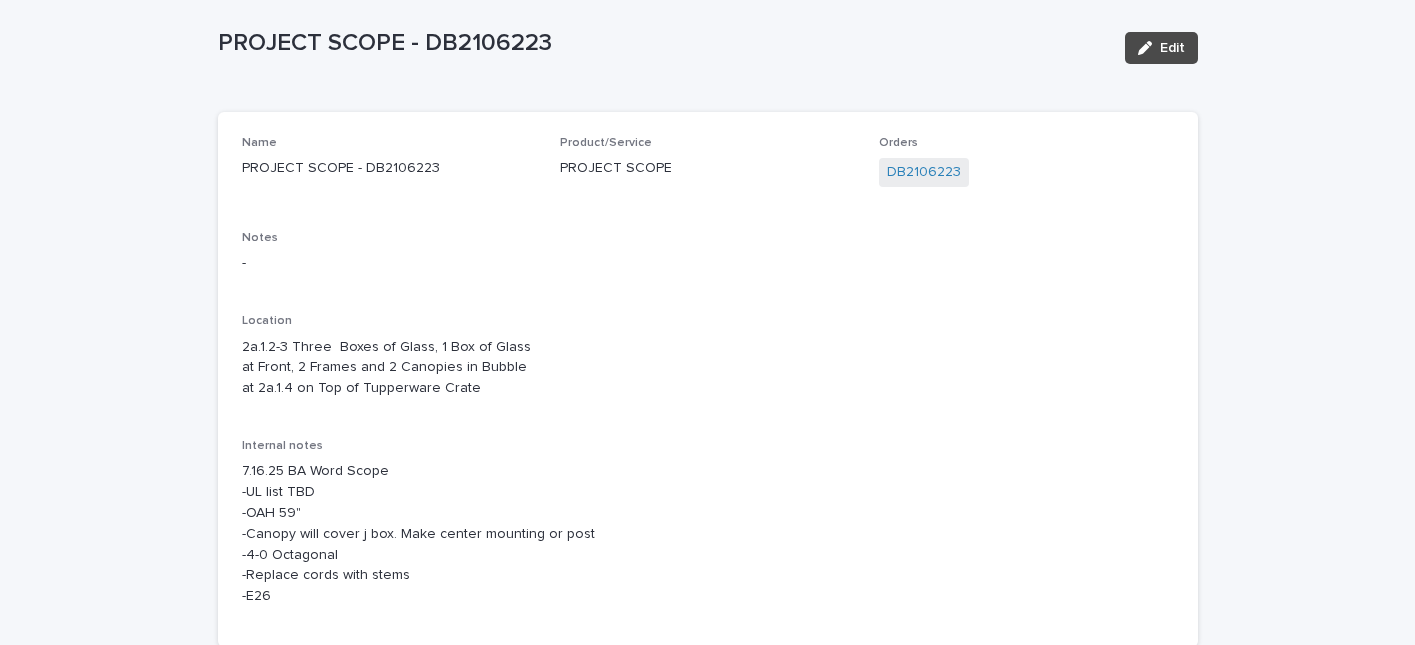 scroll, scrollTop: 131, scrollLeft: 0, axis: vertical 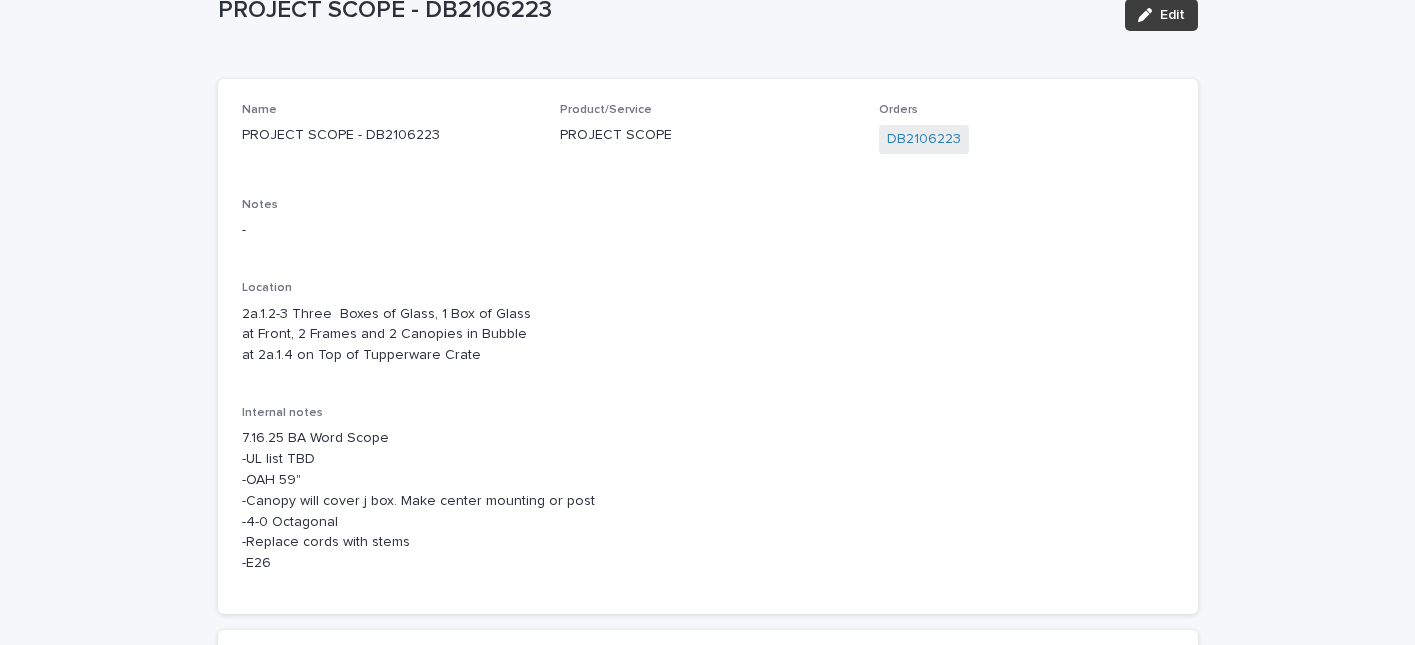 click on "Edit" at bounding box center [1161, 15] 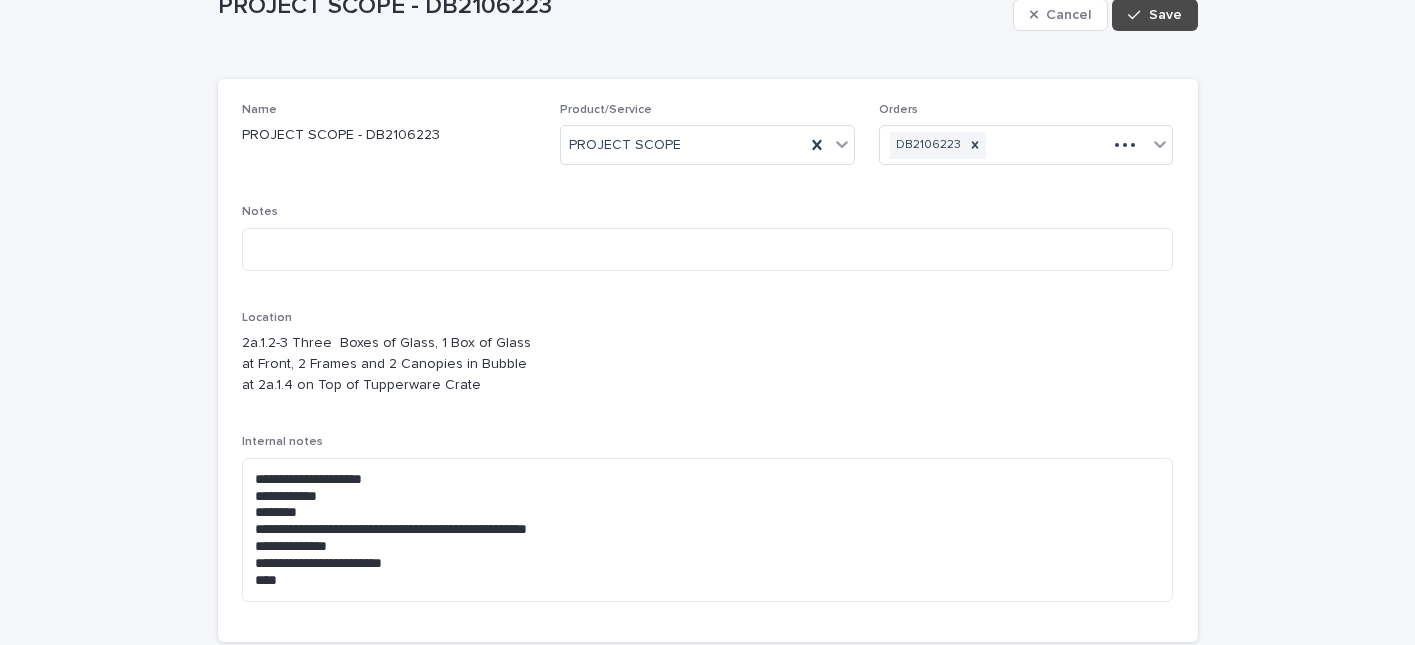 scroll, scrollTop: 105, scrollLeft: 0, axis: vertical 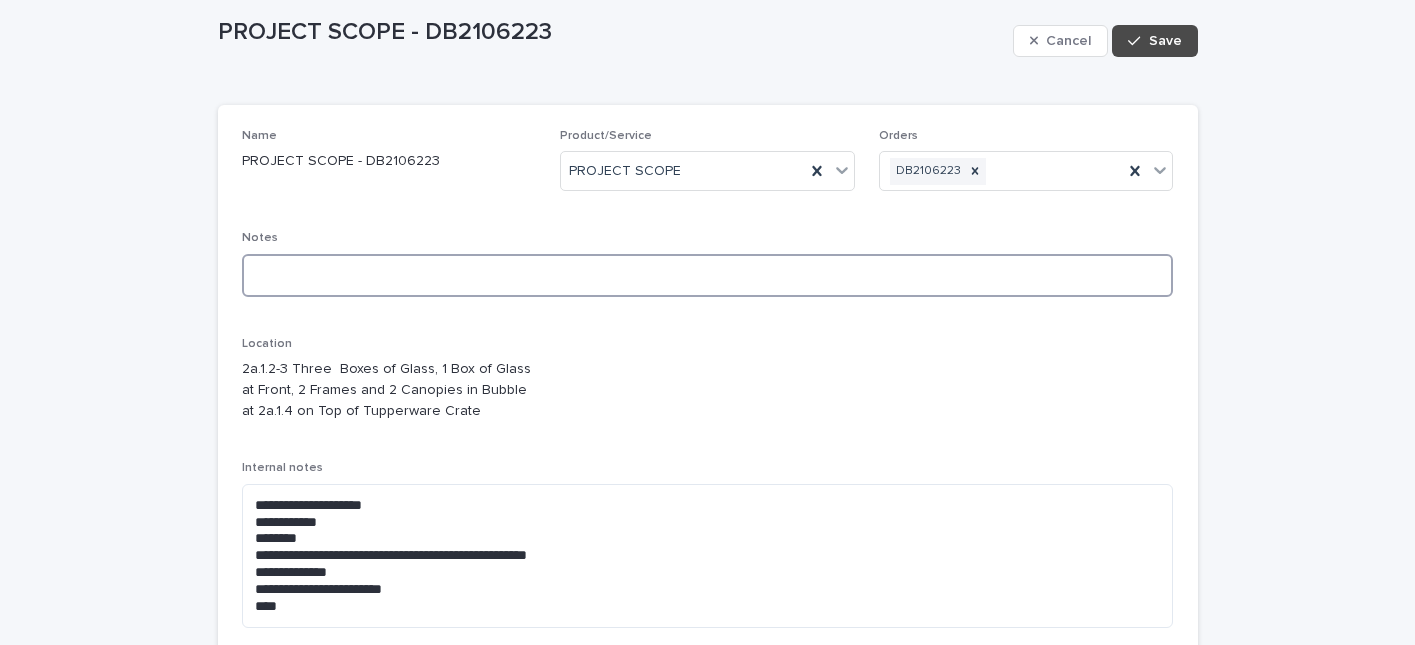 click at bounding box center (708, 275) 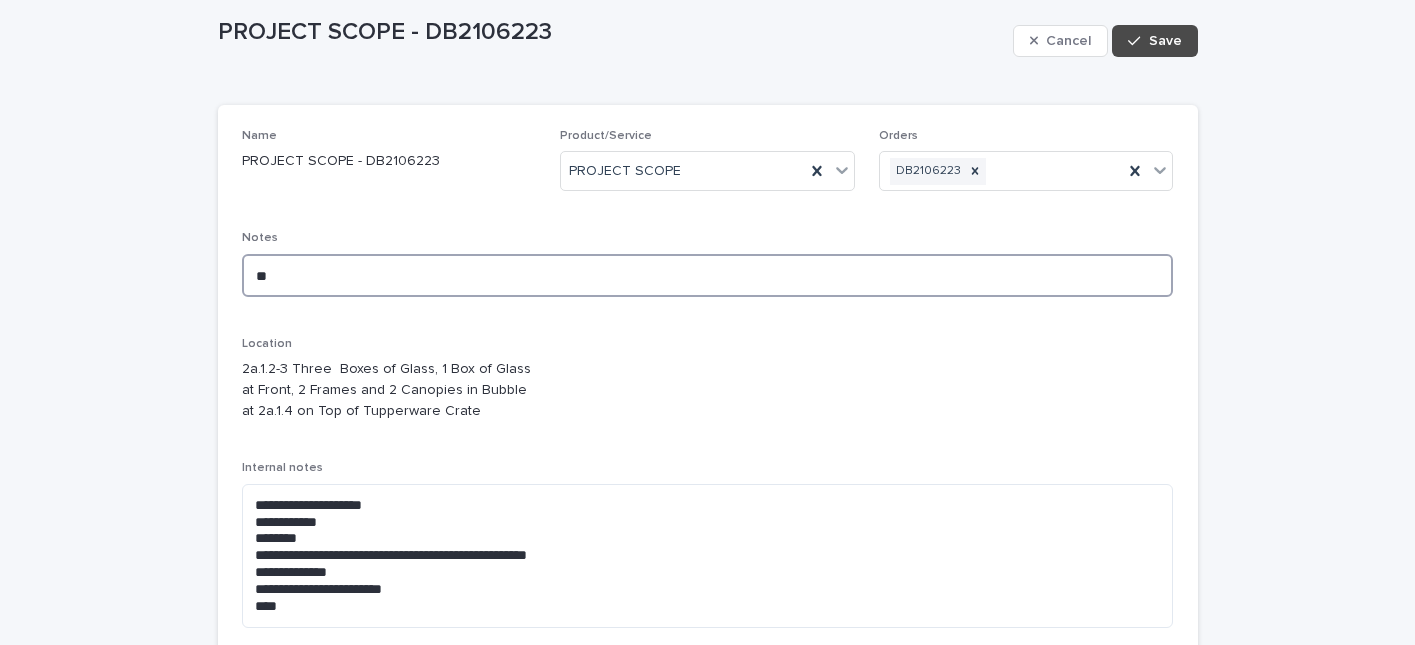 type on "*" 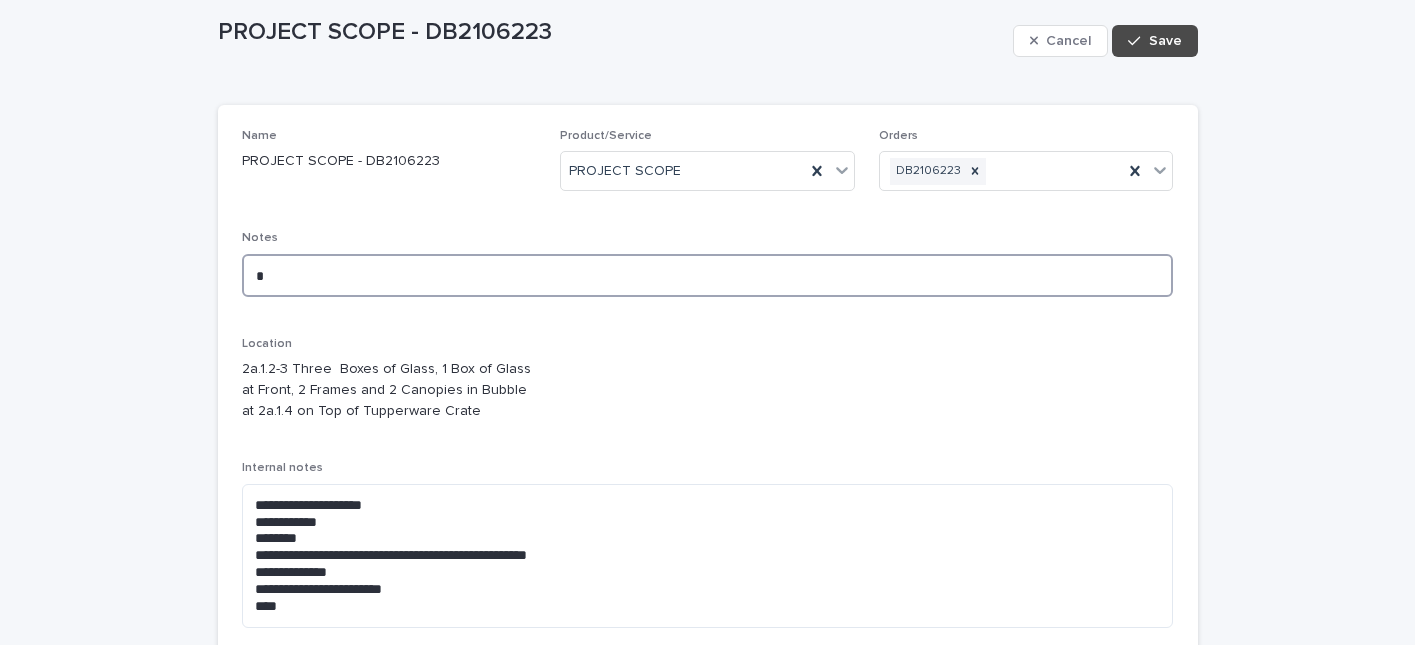 type 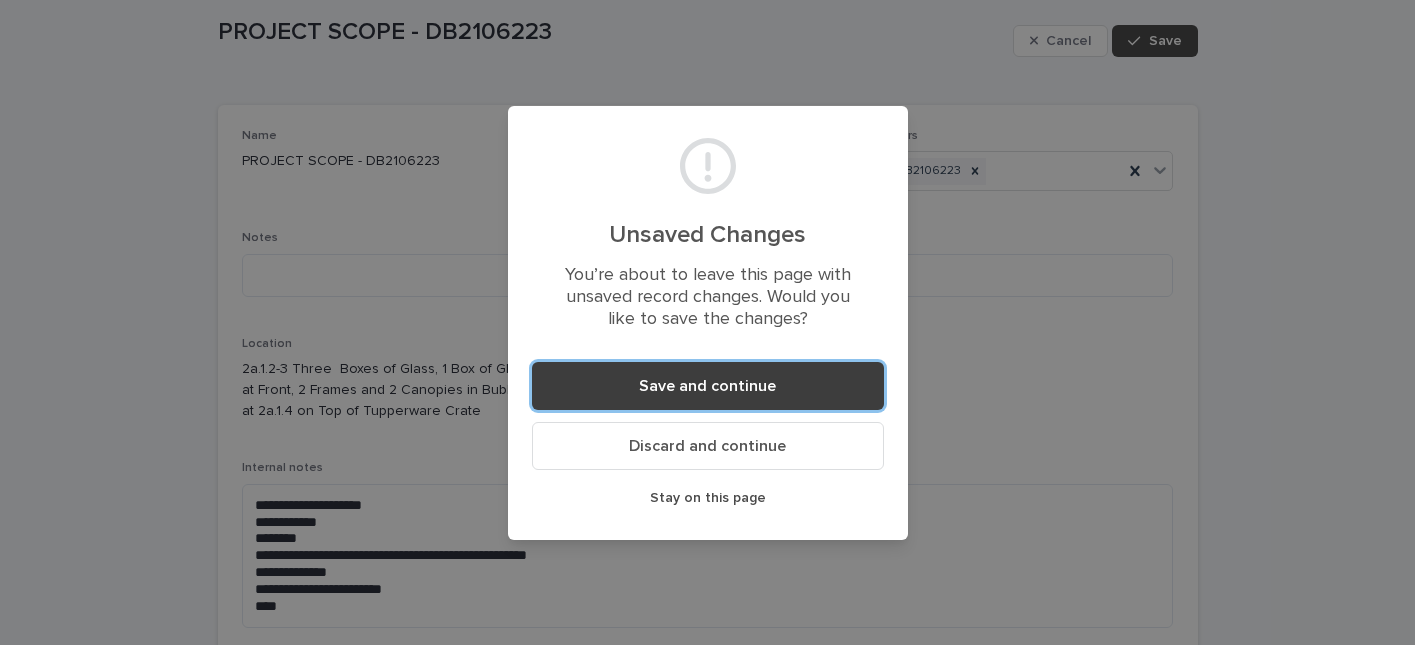 click on "Save and continue" at bounding box center [707, 386] 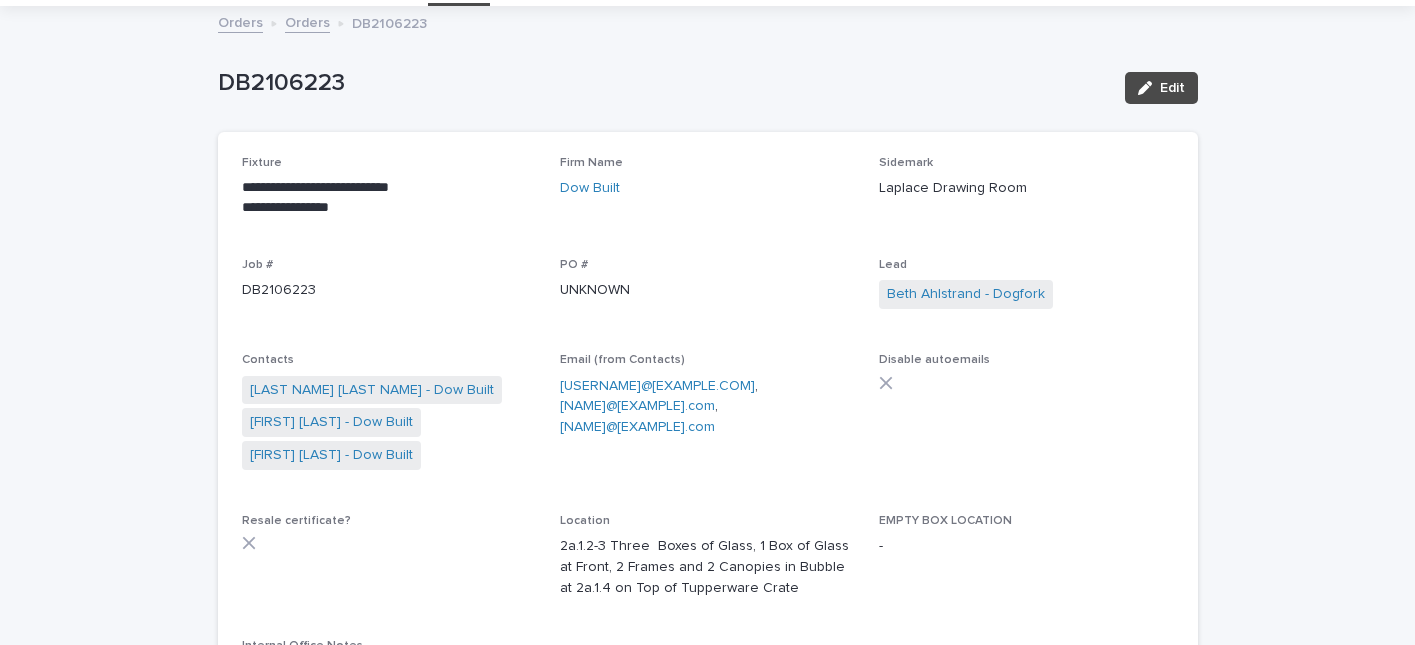scroll, scrollTop: 64, scrollLeft: 0, axis: vertical 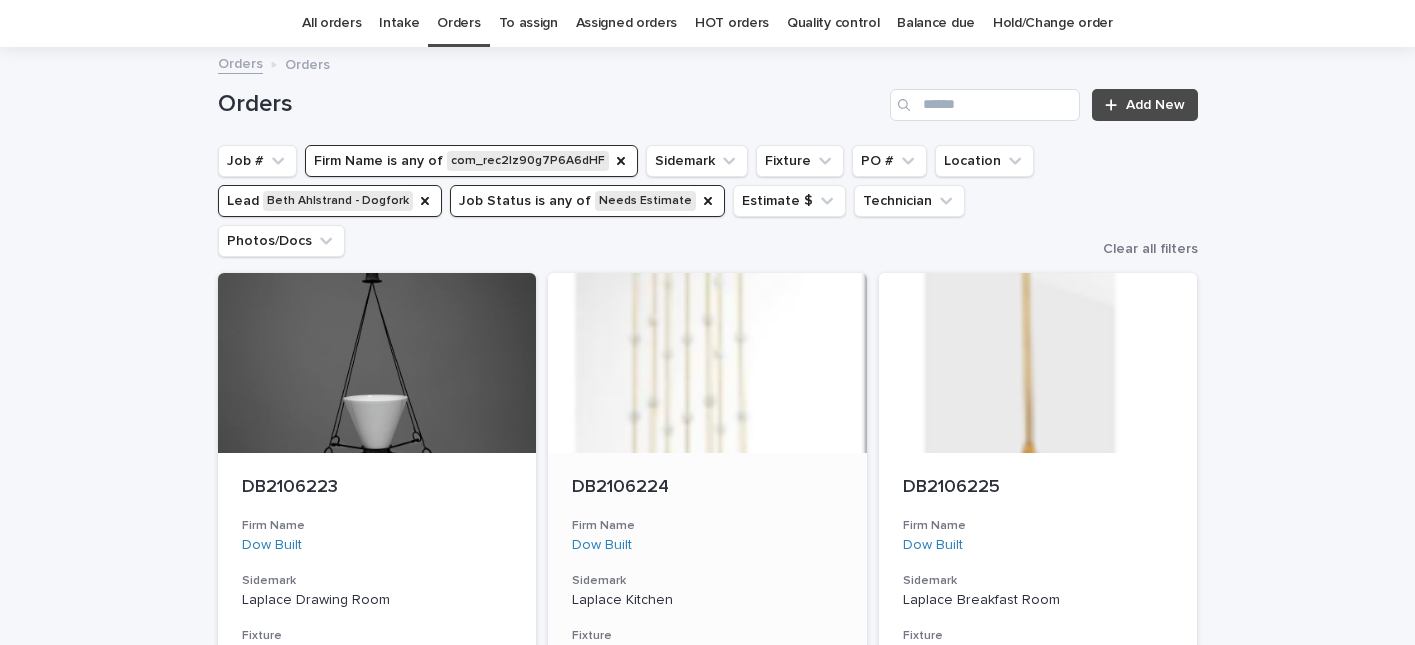 click on "DB2106224" at bounding box center [707, 488] 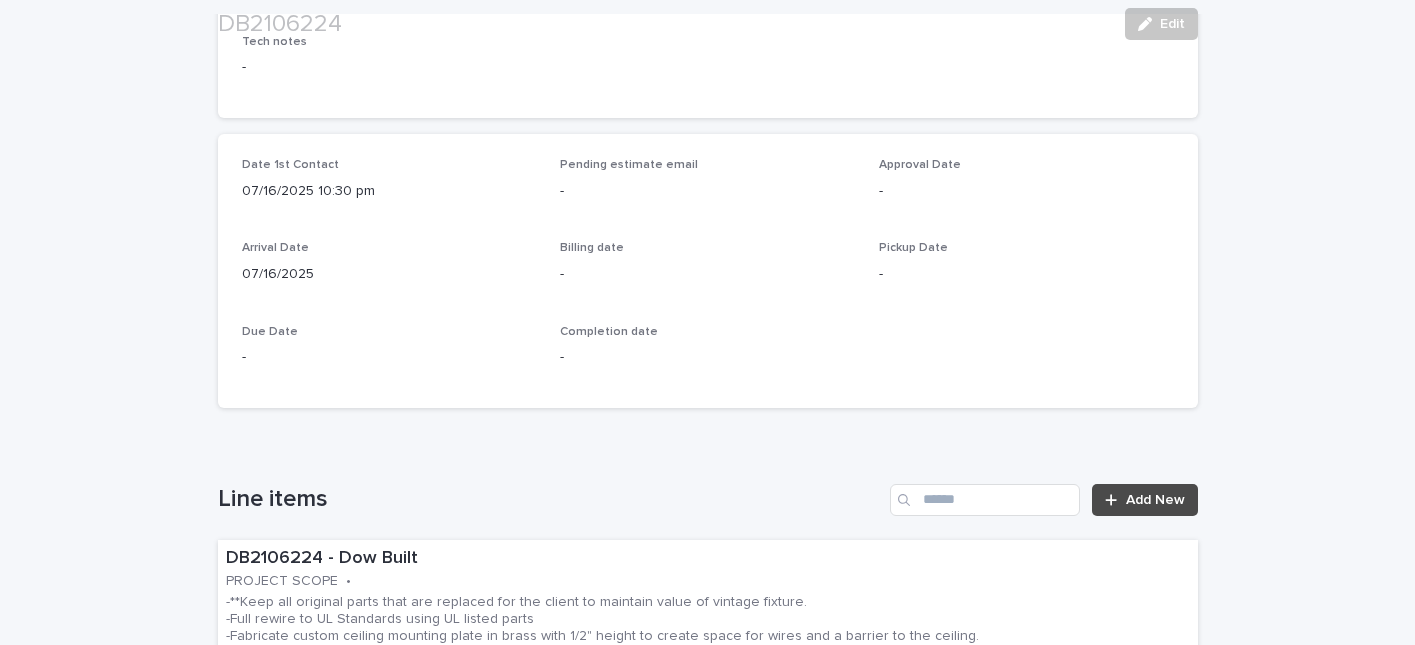 scroll, scrollTop: 1022, scrollLeft: 0, axis: vertical 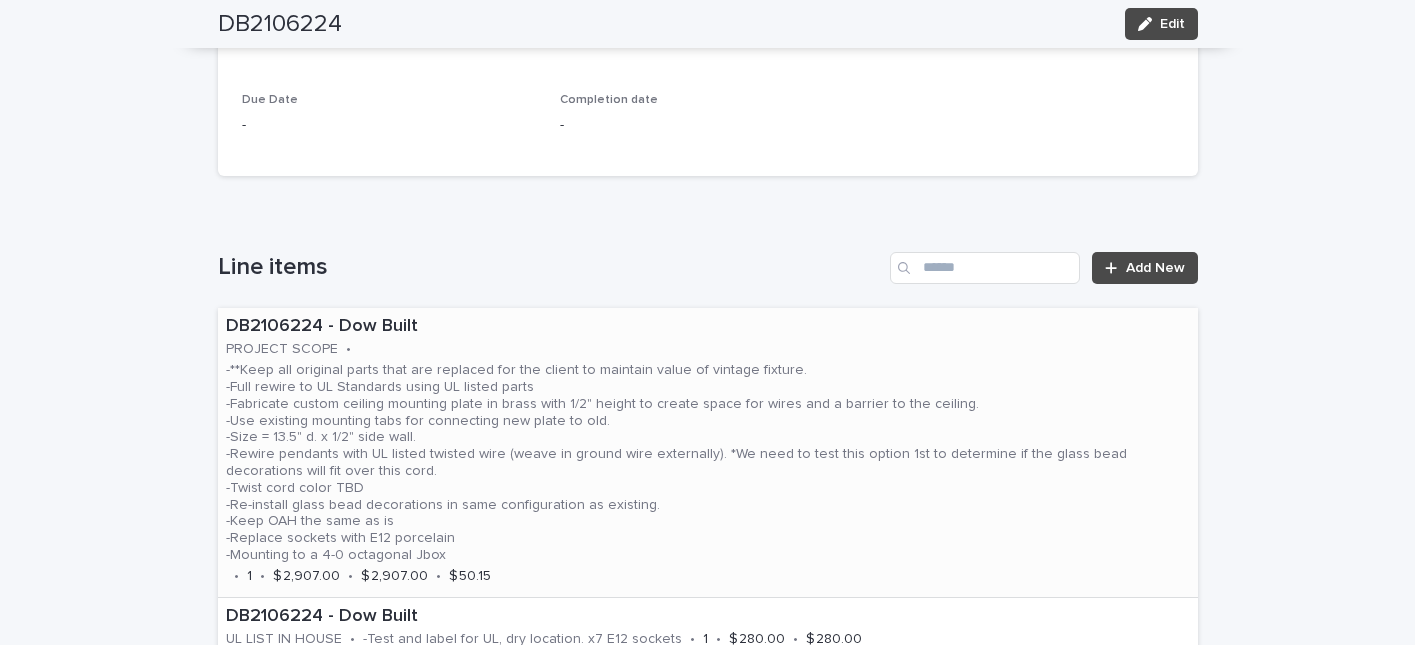 click on "-**Keep all original parts that are replaced for the client to maintain value of vintage fixture.
-Full rewire to UL Standards using UL listed parts
-Fabricate custom ceiling mounting plate in brass with 1/2" height to create space for wires and a barrier to the ceiling.
-Use existing mounting tabs for connecting new plate to old.
-Size = 13.5" d. x 1/2" side wall.
-Rewire pendants with UL listed twisted wire (weave in ground wire externally). *We need to test this option 1st to determine if the glass bead decorations will fit over this cord.
-Twist cord color TBD
-Re-install glass bead decorations in same configuration as existing.
-Keep OAH the same as is
-Replace sockets with E12 porcelain
-Mounting to a 4-0 octagonal Jbox" at bounding box center (708, 463) 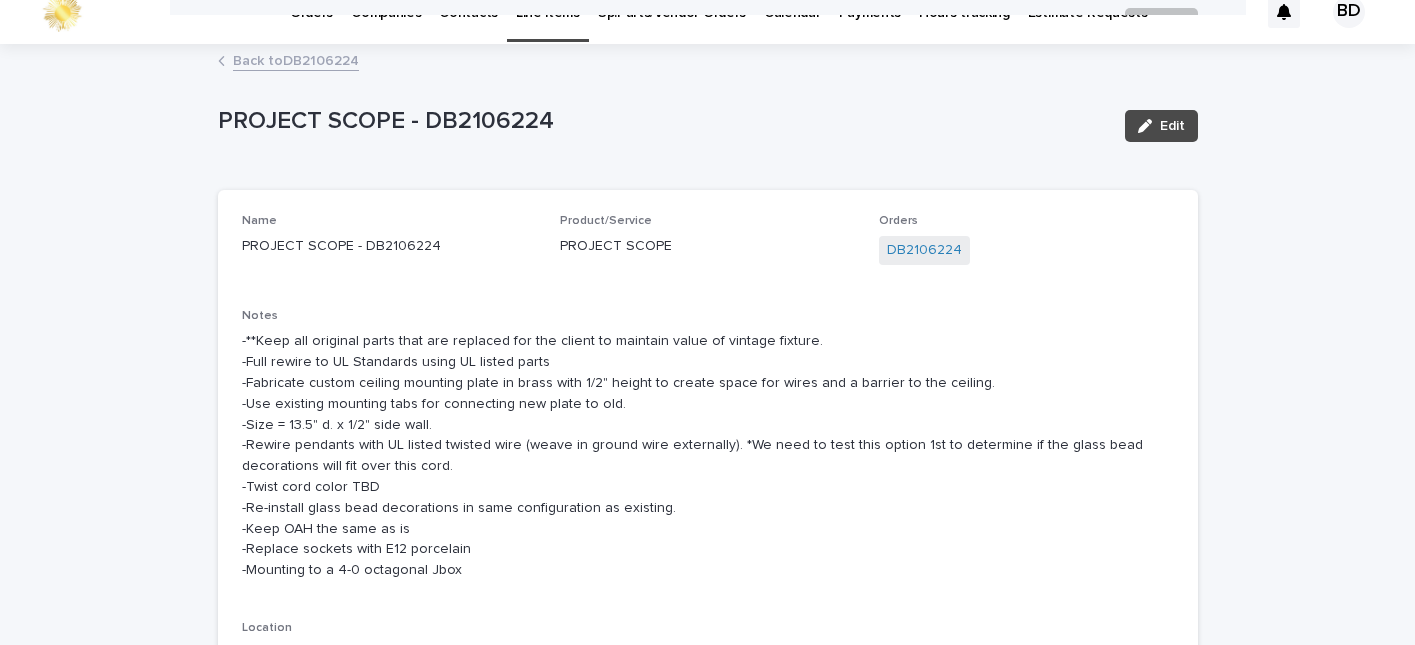 scroll, scrollTop: 0, scrollLeft: 0, axis: both 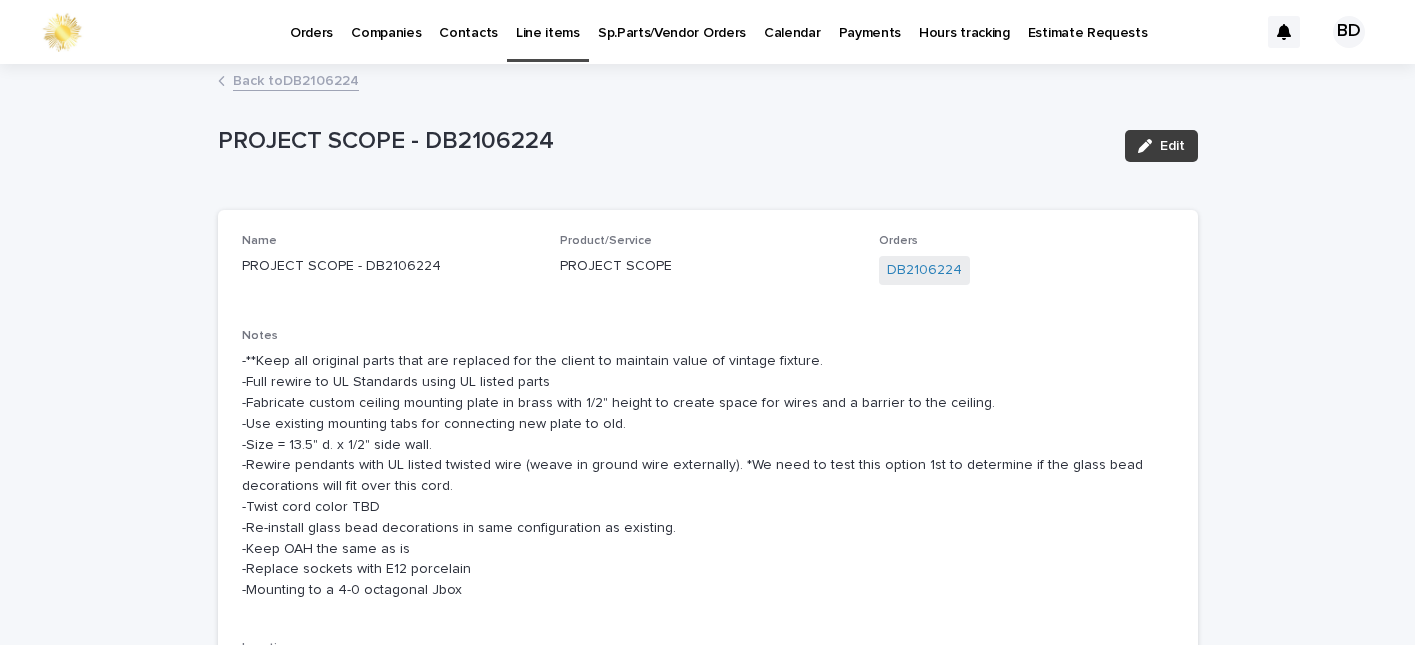 click on "Edit" at bounding box center (1172, 146) 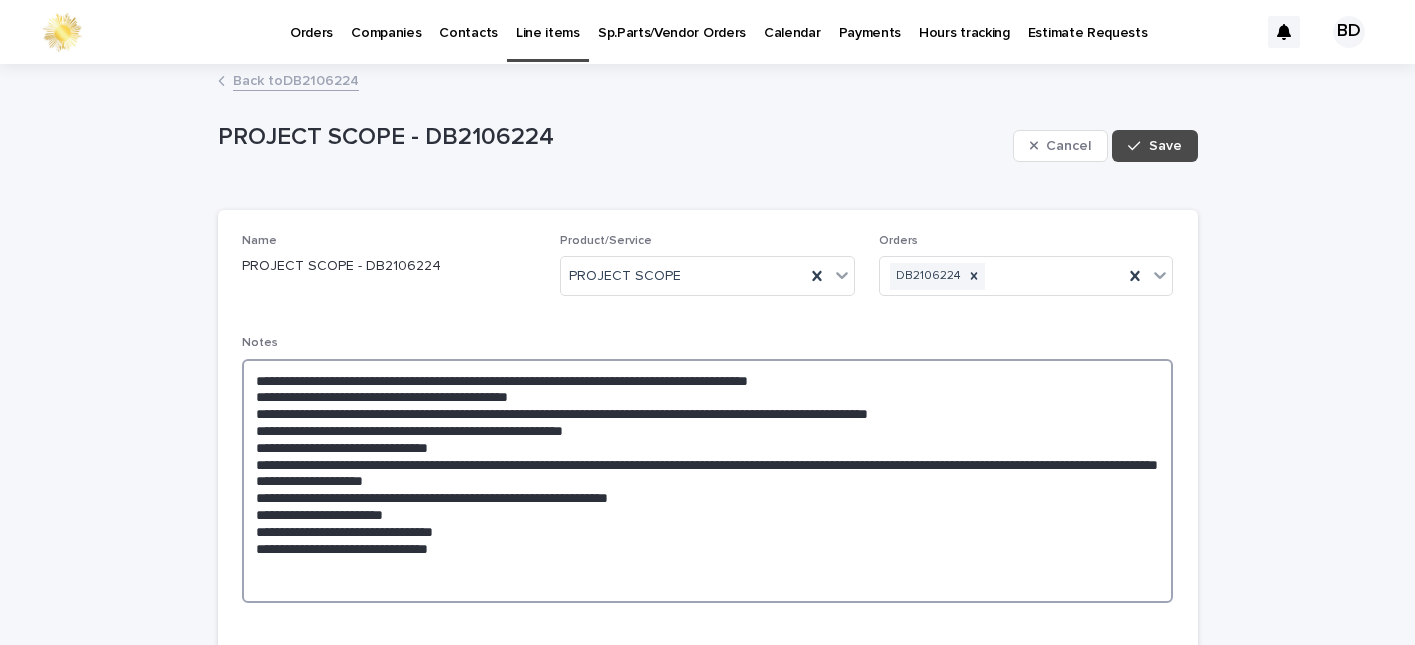 drag, startPoint x: 242, startPoint y: 379, endPoint x: 617, endPoint y: 399, distance: 375.53296 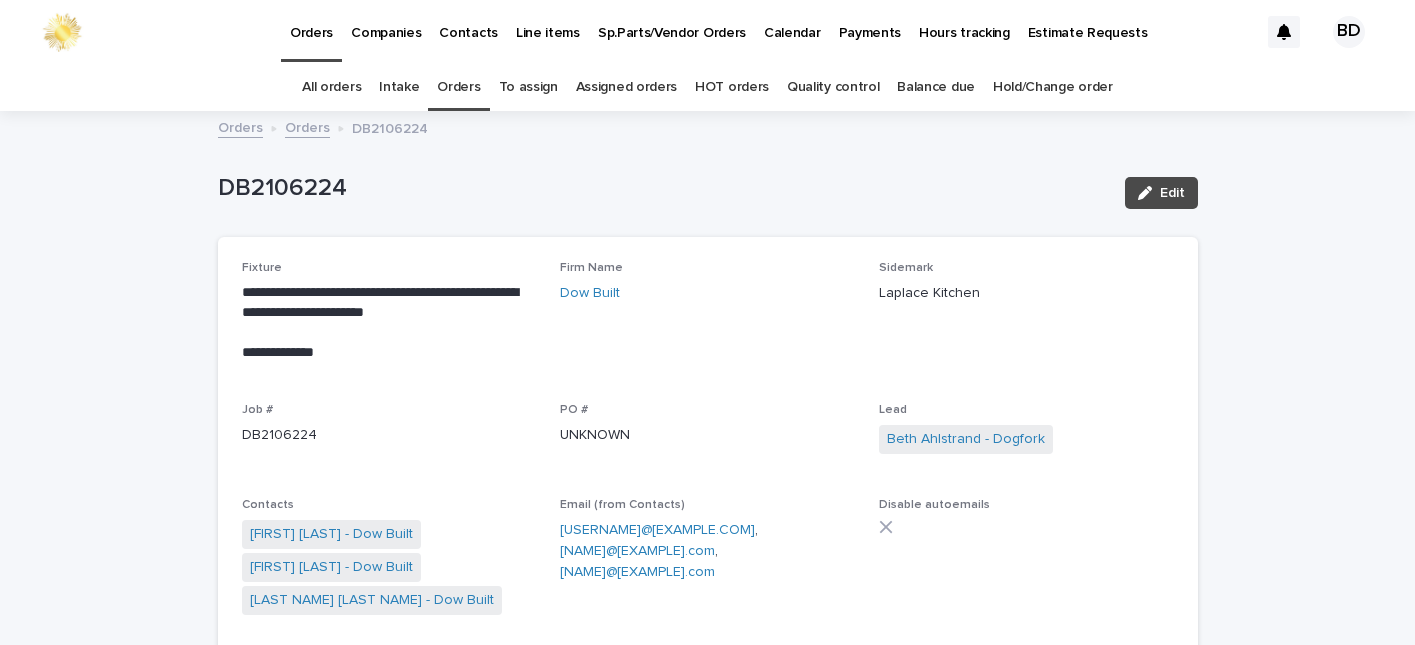 scroll, scrollTop: 64, scrollLeft: 0, axis: vertical 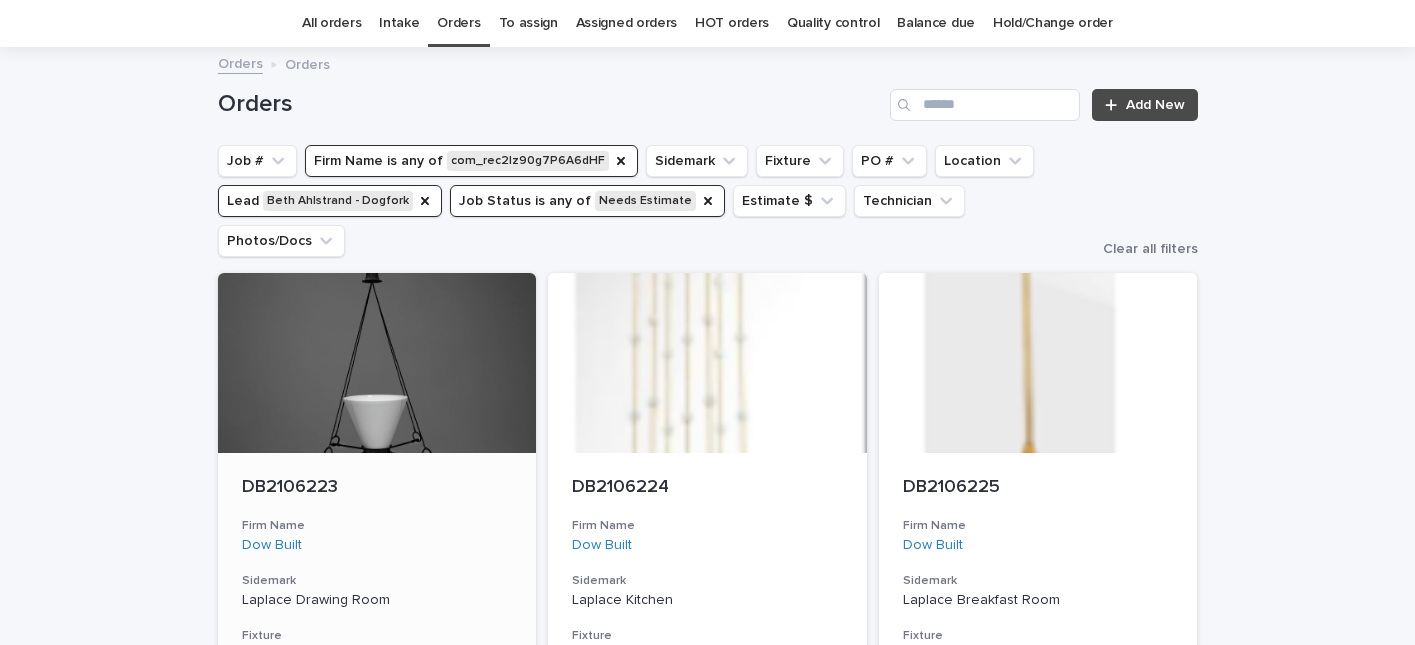 click on "DB2106223" at bounding box center [377, 488] 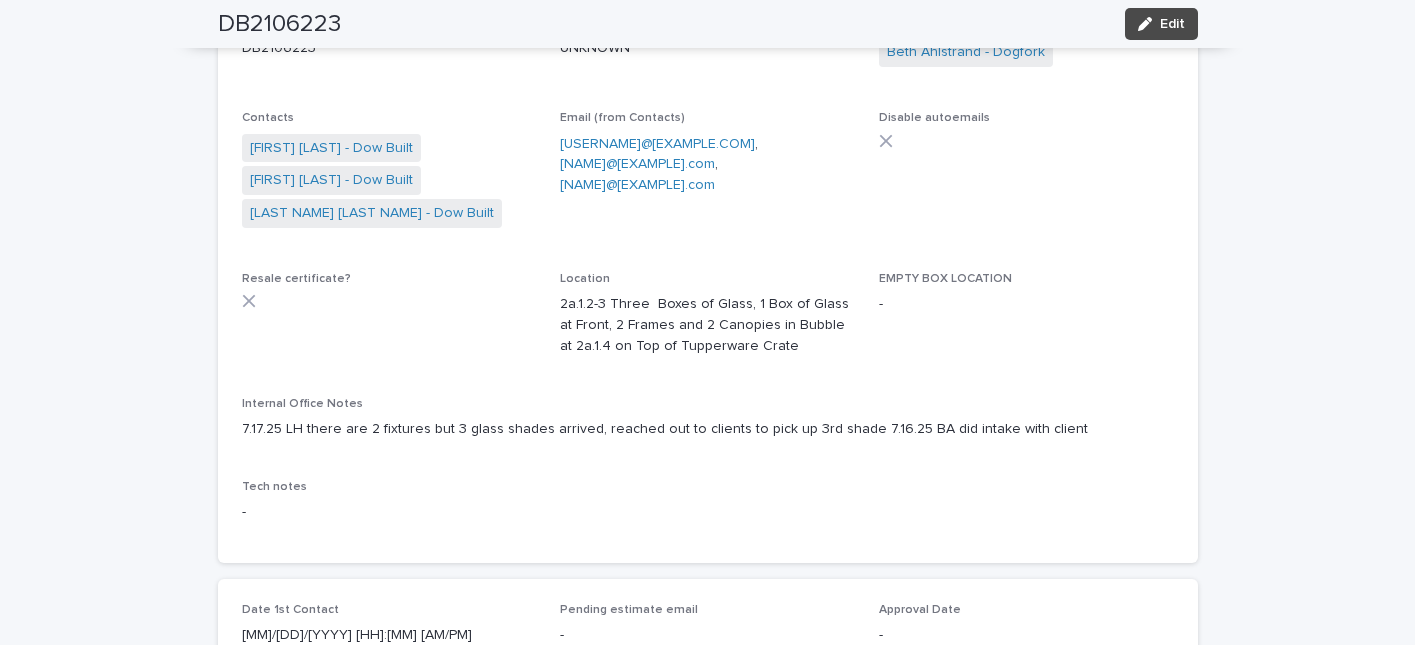 scroll, scrollTop: 310, scrollLeft: 0, axis: vertical 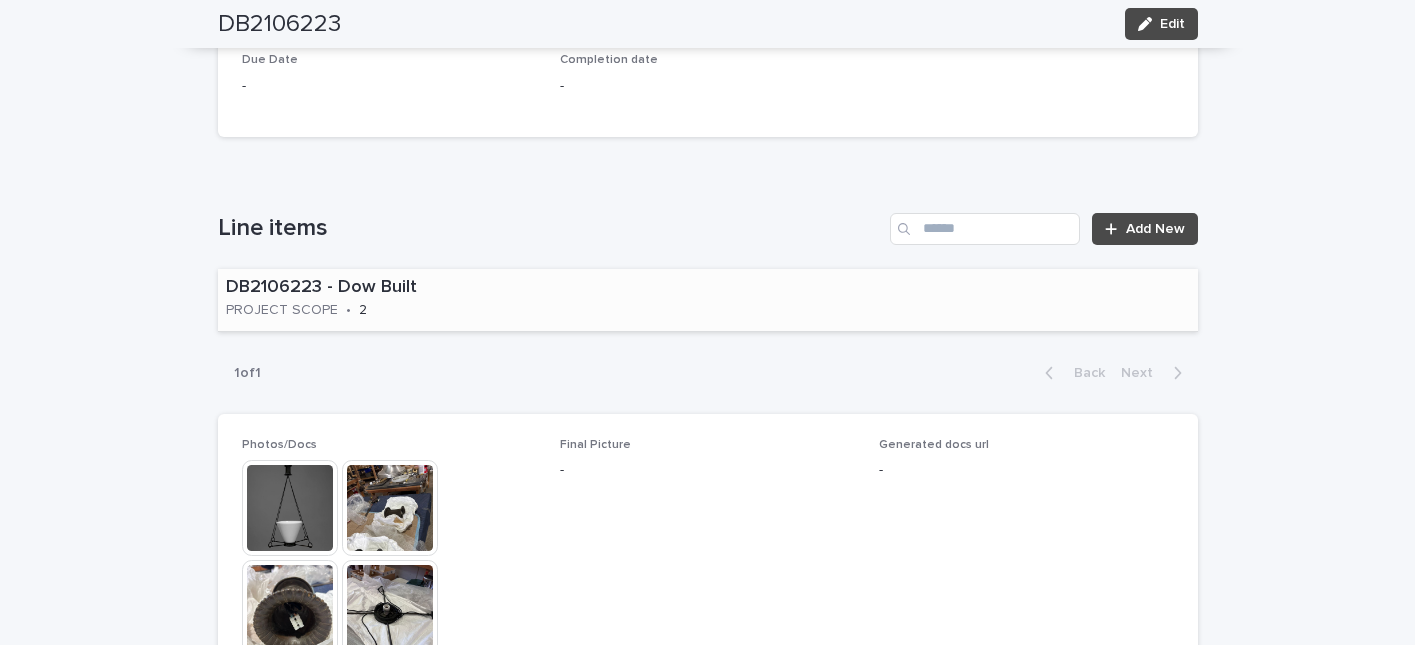 click on "DB2106223 - Dow Built PROJECT SCOPE • 2" at bounding box center (708, 300) 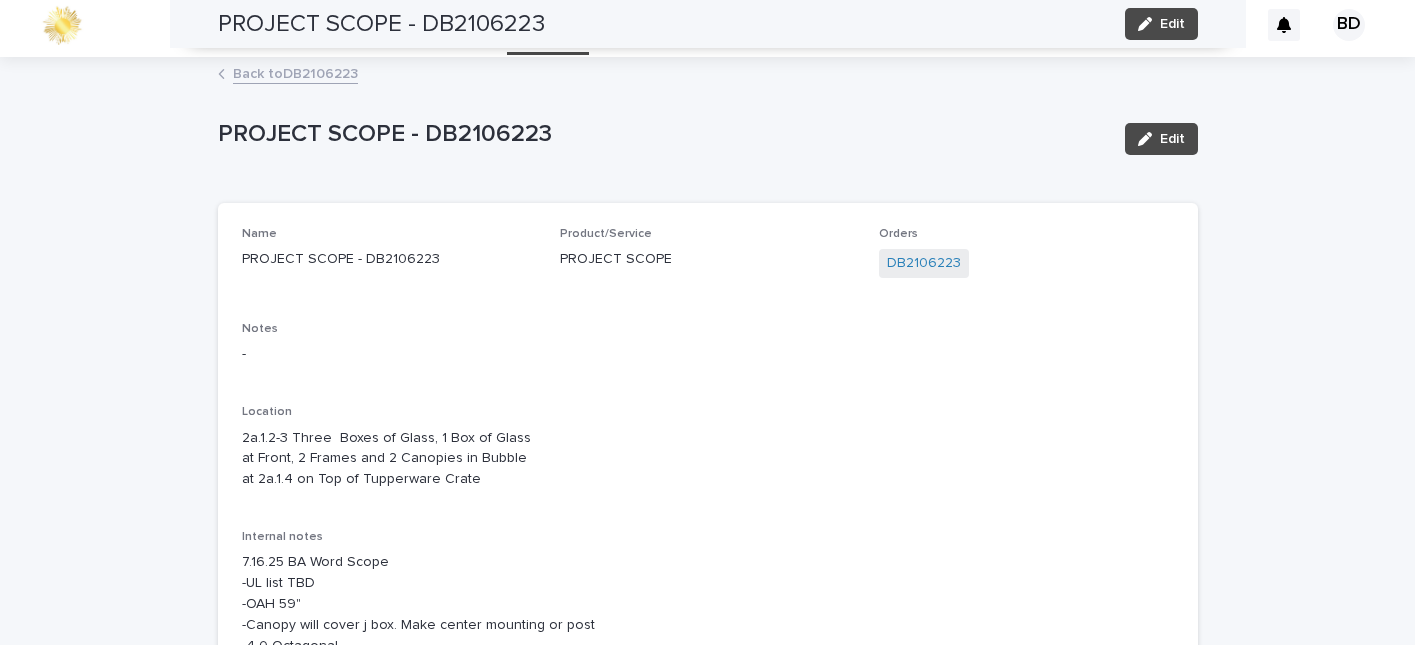 scroll, scrollTop: 0, scrollLeft: 0, axis: both 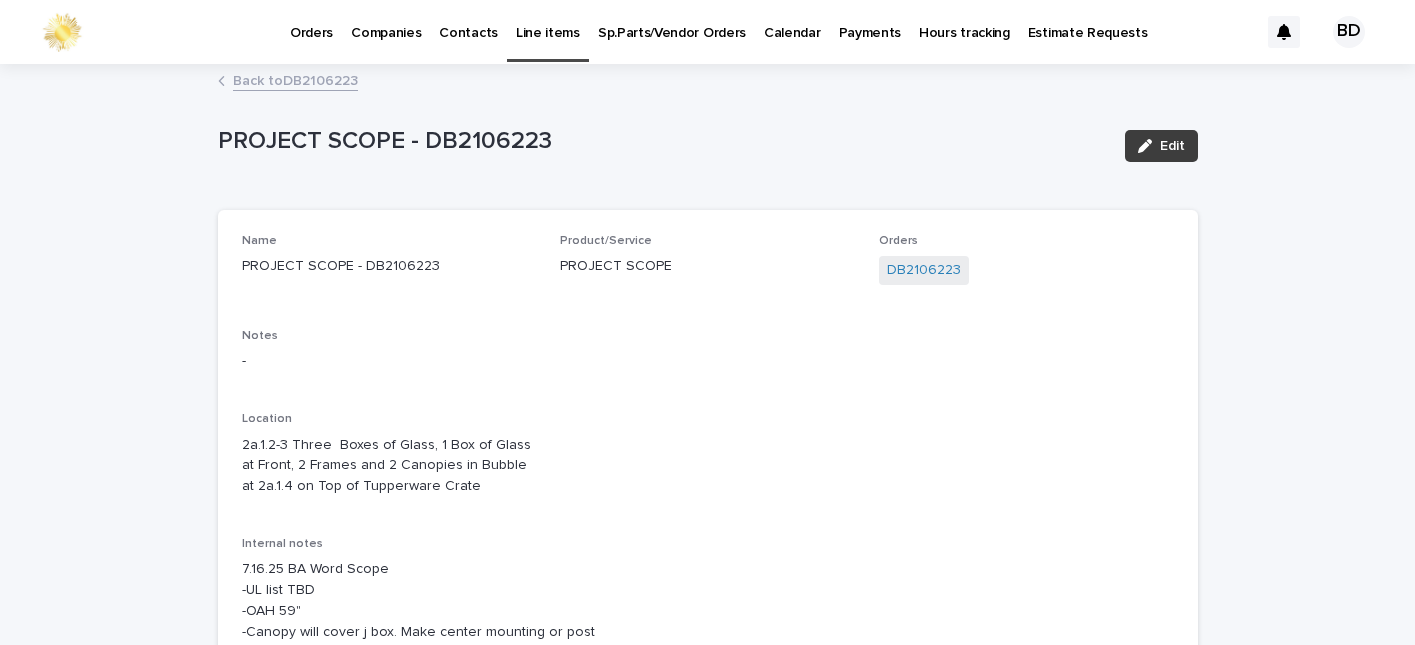 click on "Edit" at bounding box center (1172, 146) 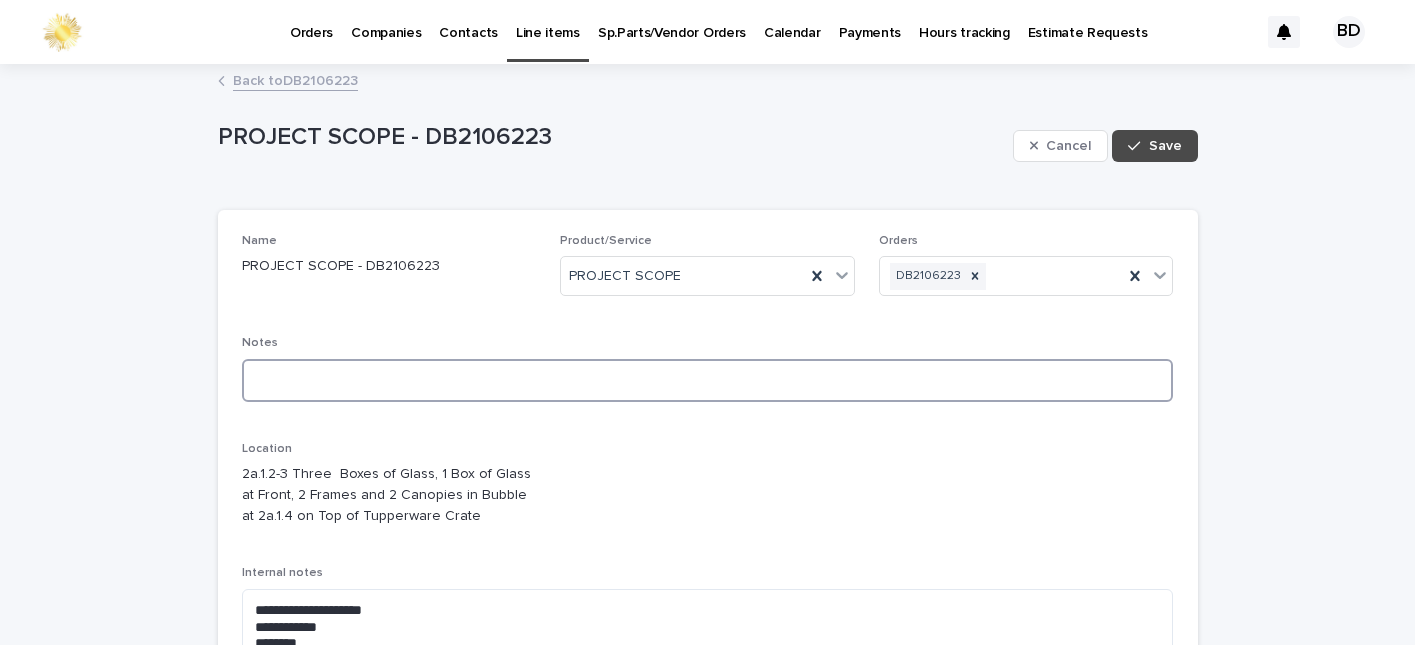 click at bounding box center [708, 380] 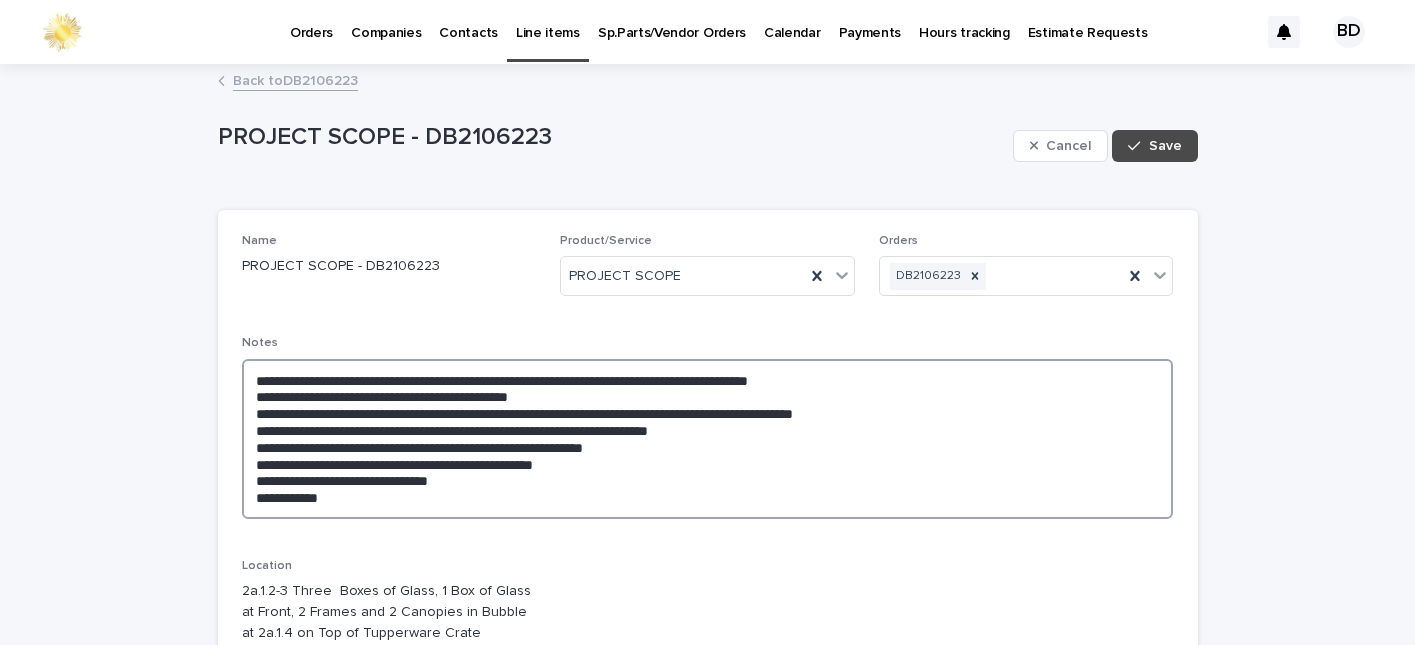 drag, startPoint x: 393, startPoint y: 429, endPoint x: 763, endPoint y: 423, distance: 370.04865 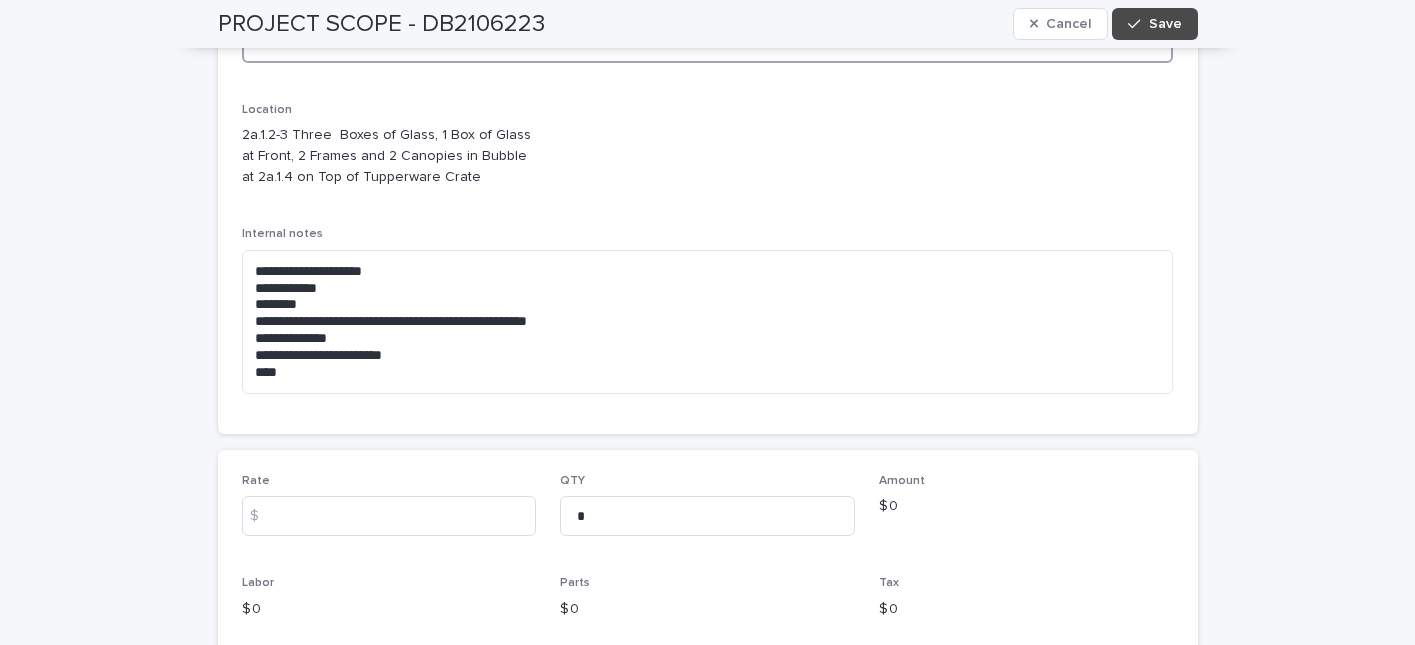 scroll, scrollTop: 534, scrollLeft: 0, axis: vertical 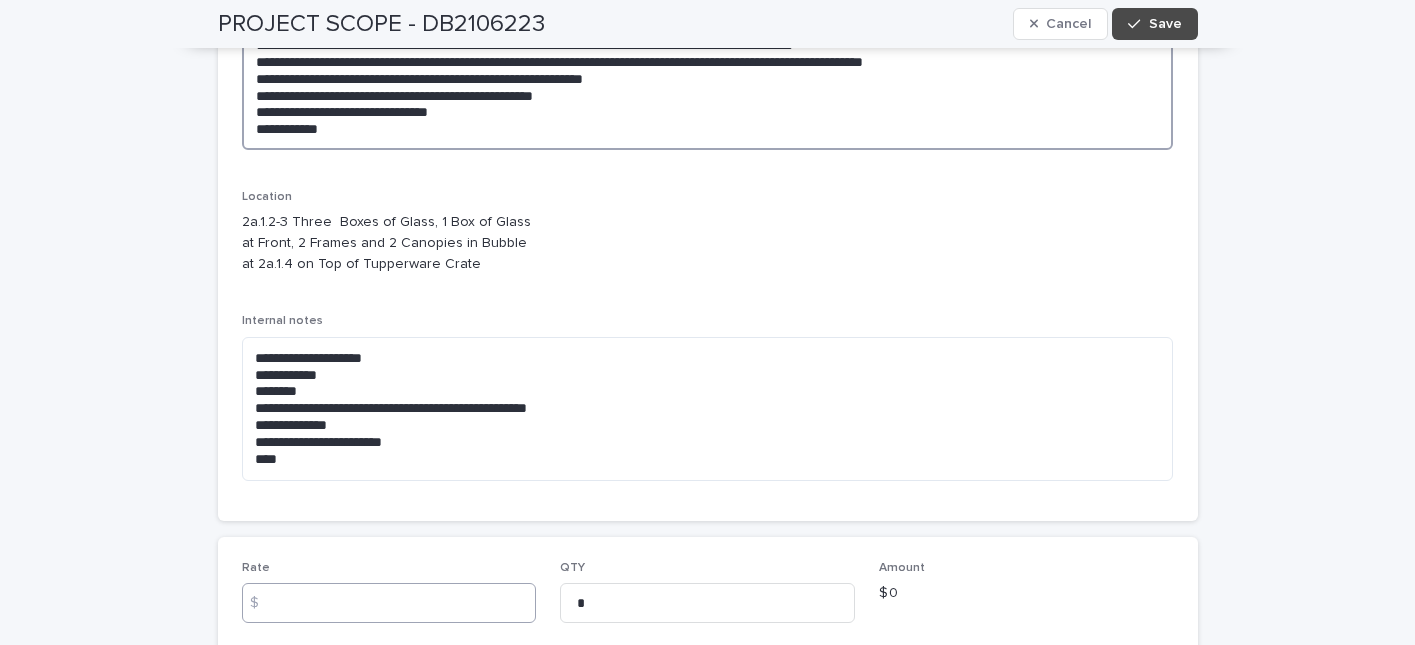 type on "**********" 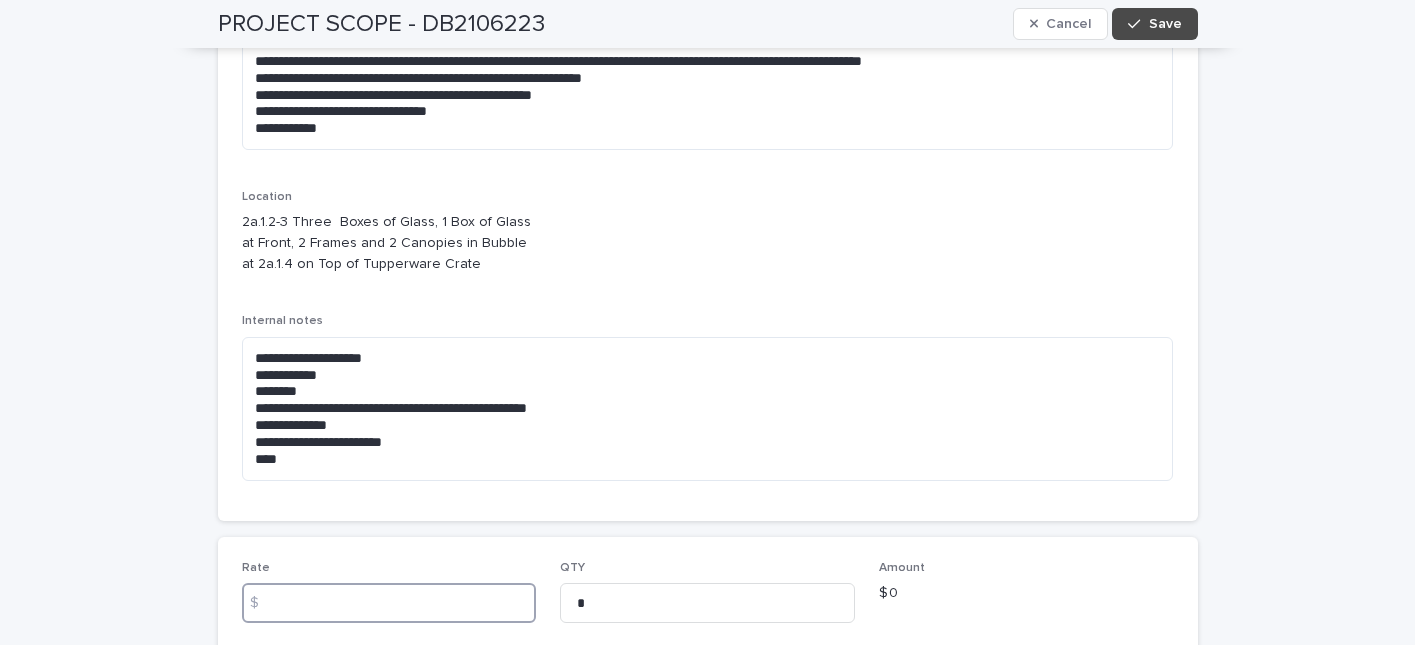 click at bounding box center (389, 603) 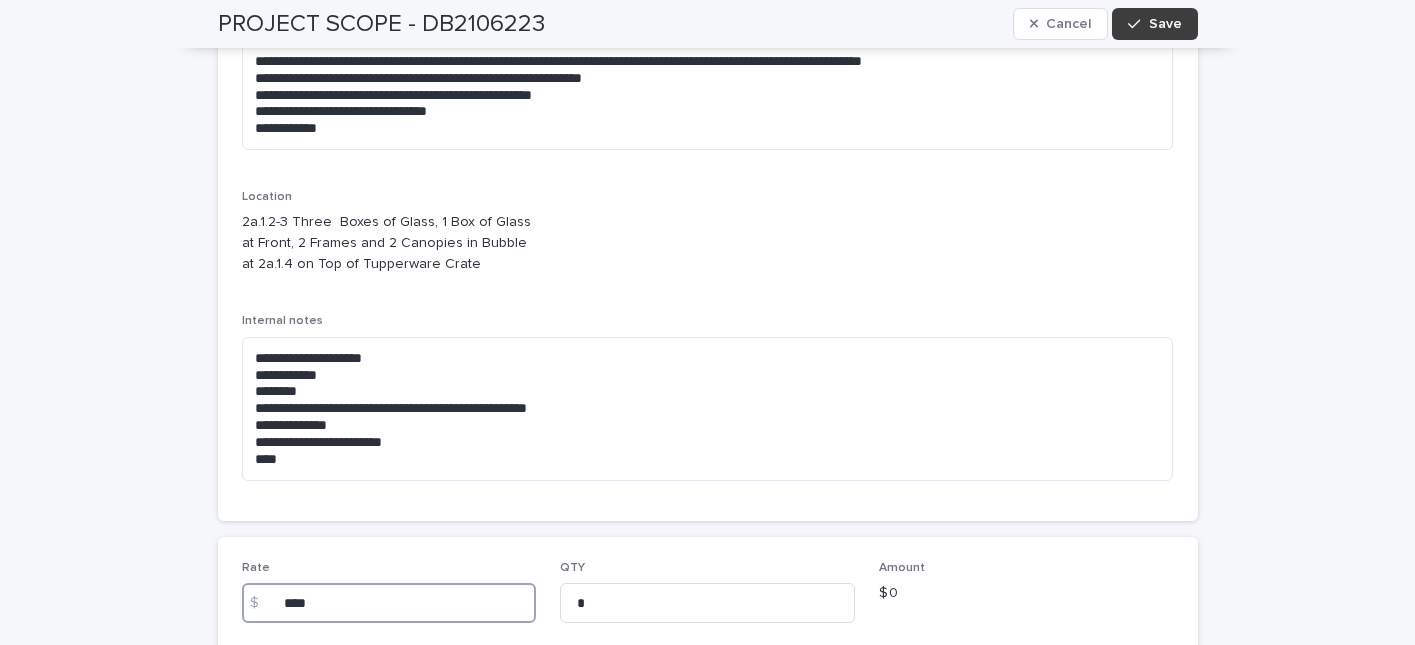 type on "****" 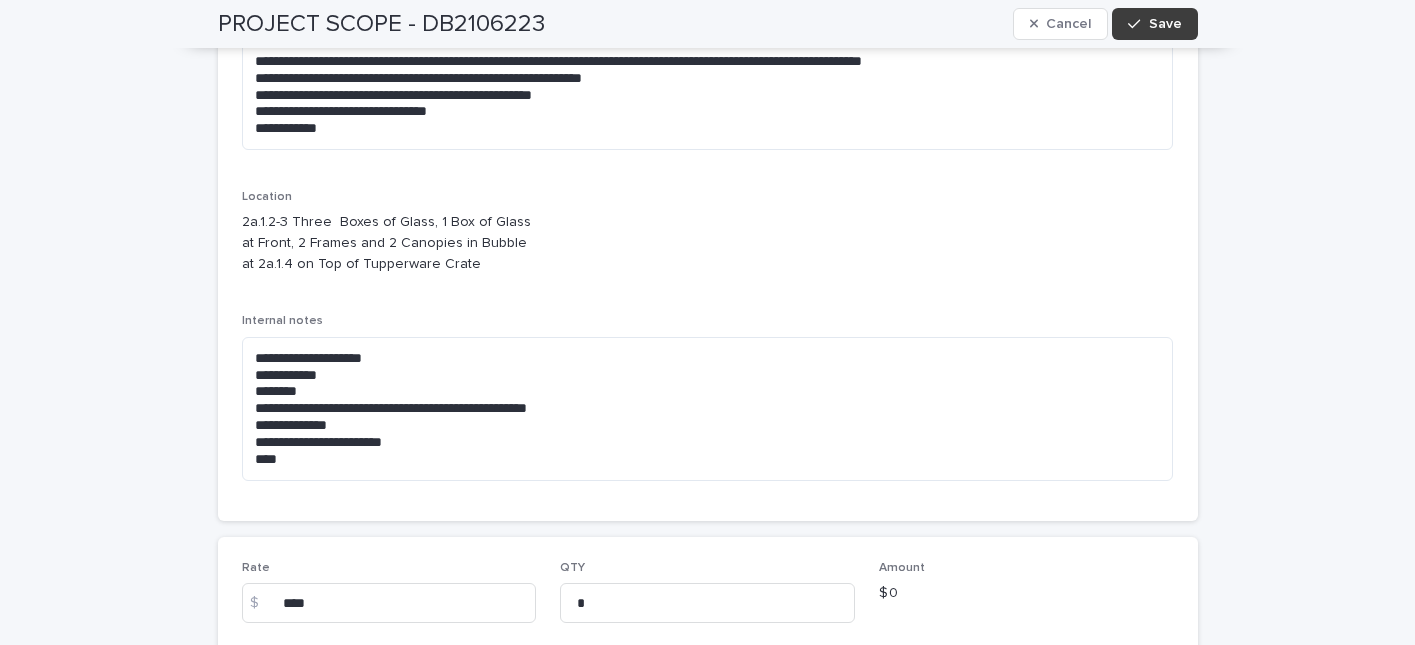 click 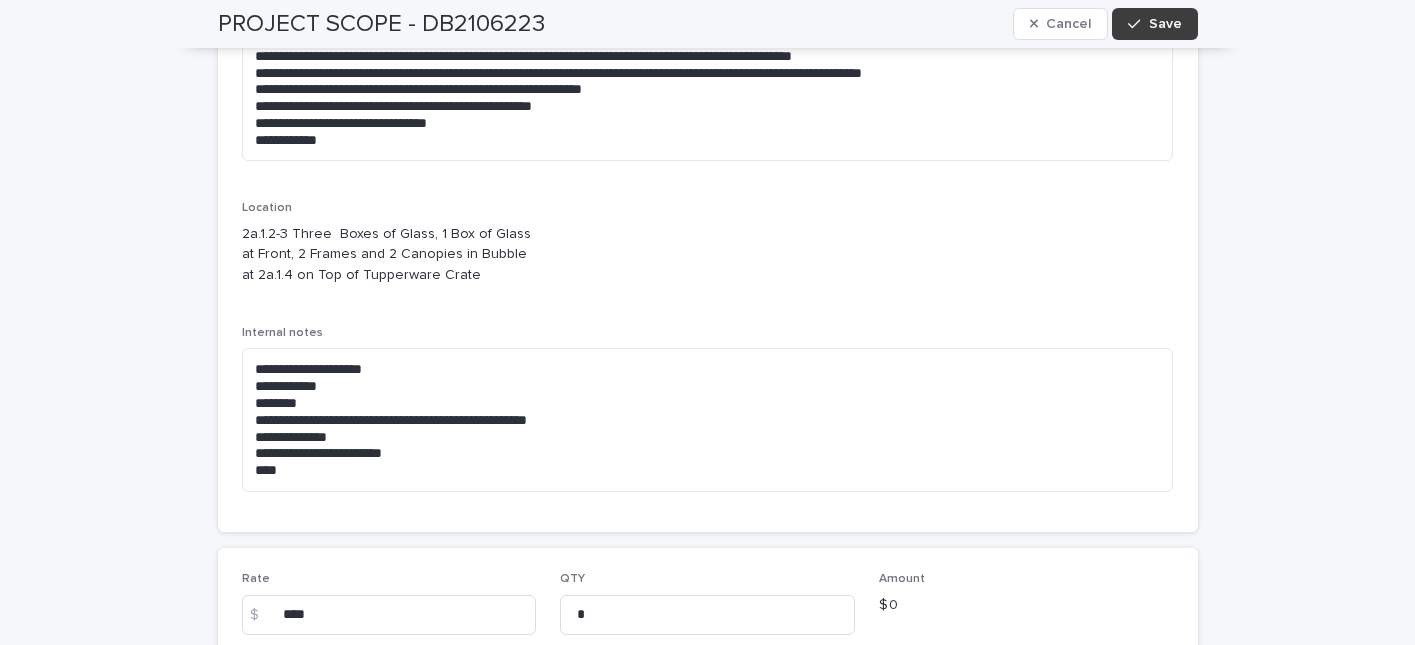 scroll, scrollTop: 377, scrollLeft: 0, axis: vertical 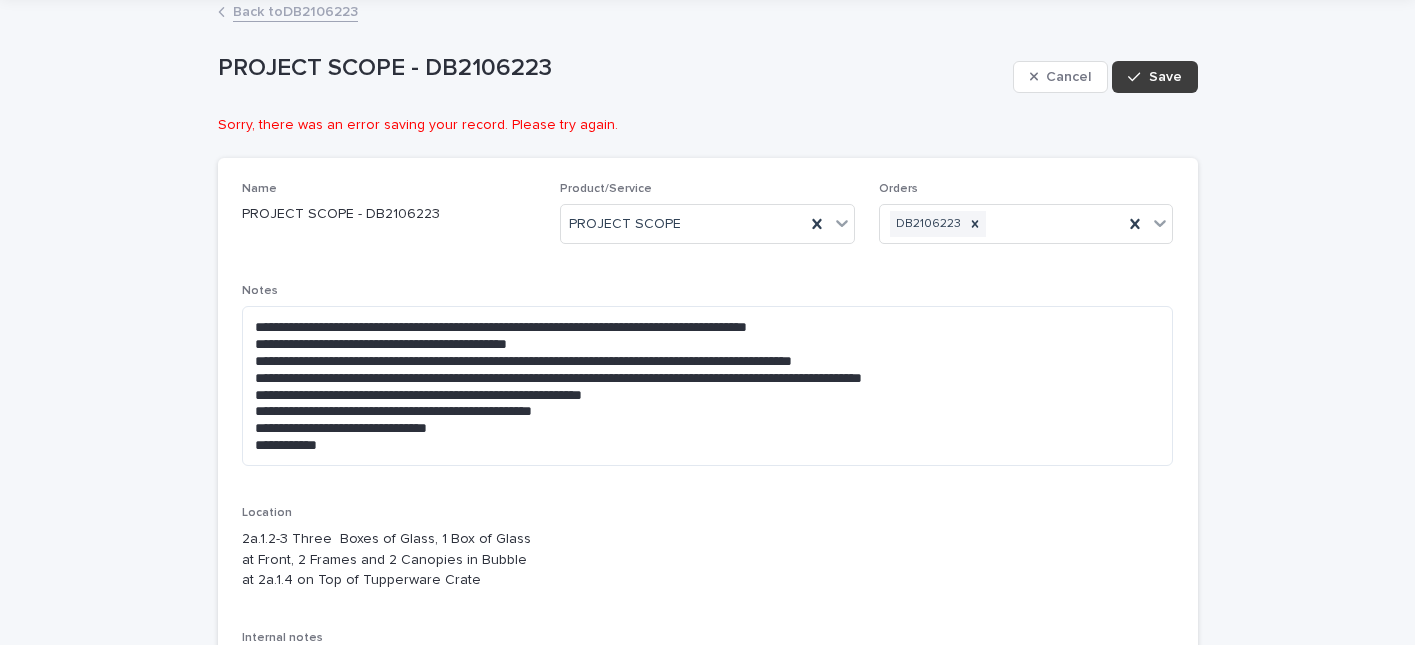 click on "Save" at bounding box center [1165, 77] 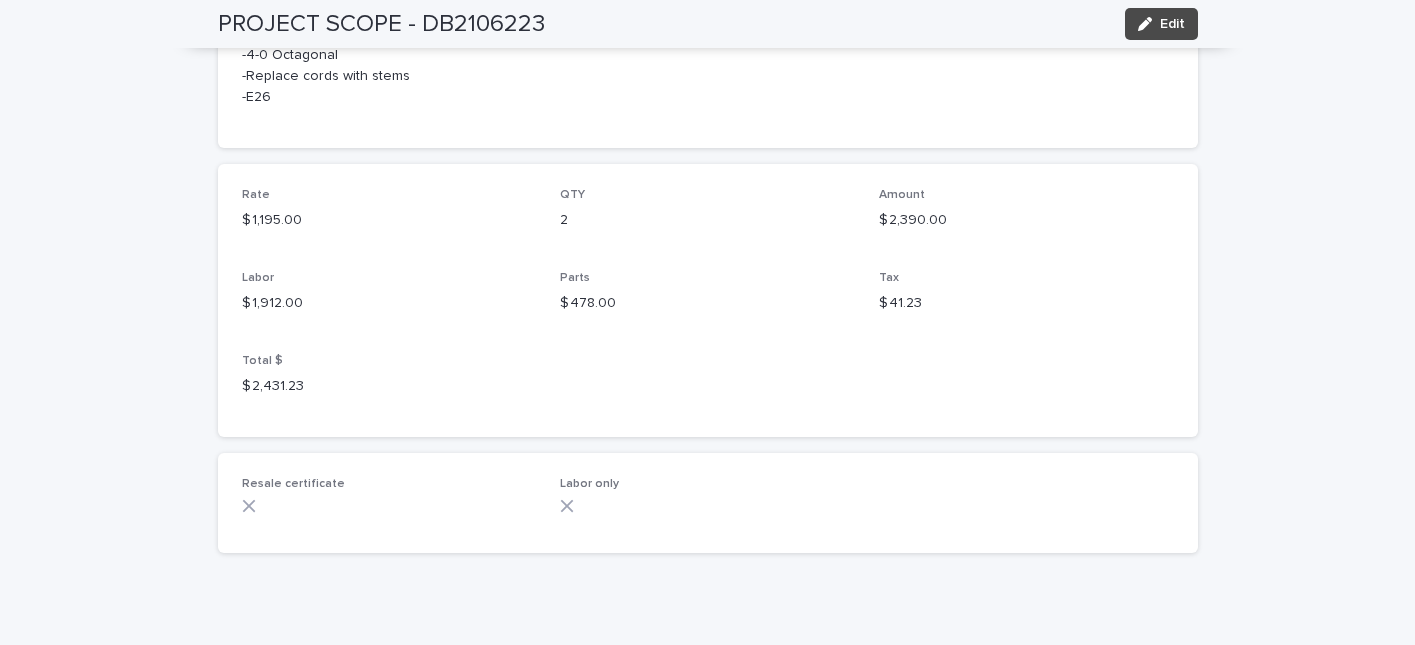 scroll, scrollTop: 767, scrollLeft: 0, axis: vertical 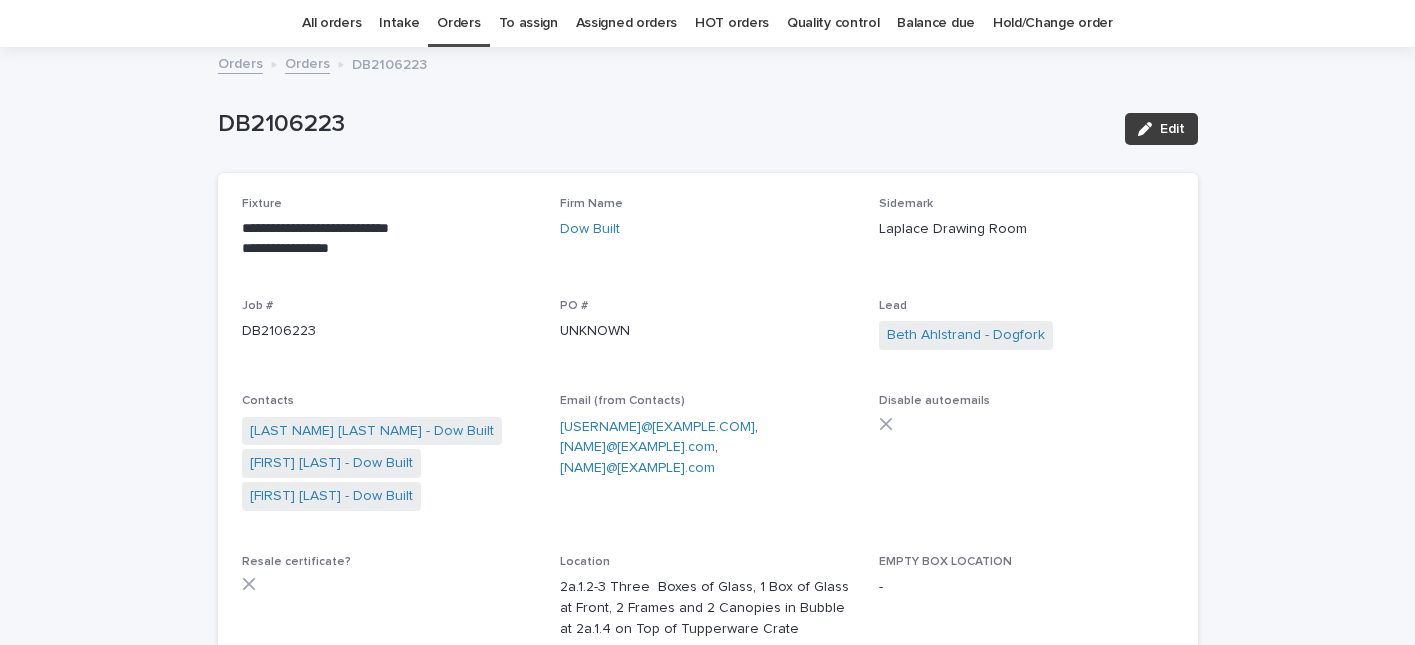 click on "Edit" at bounding box center (1161, 129) 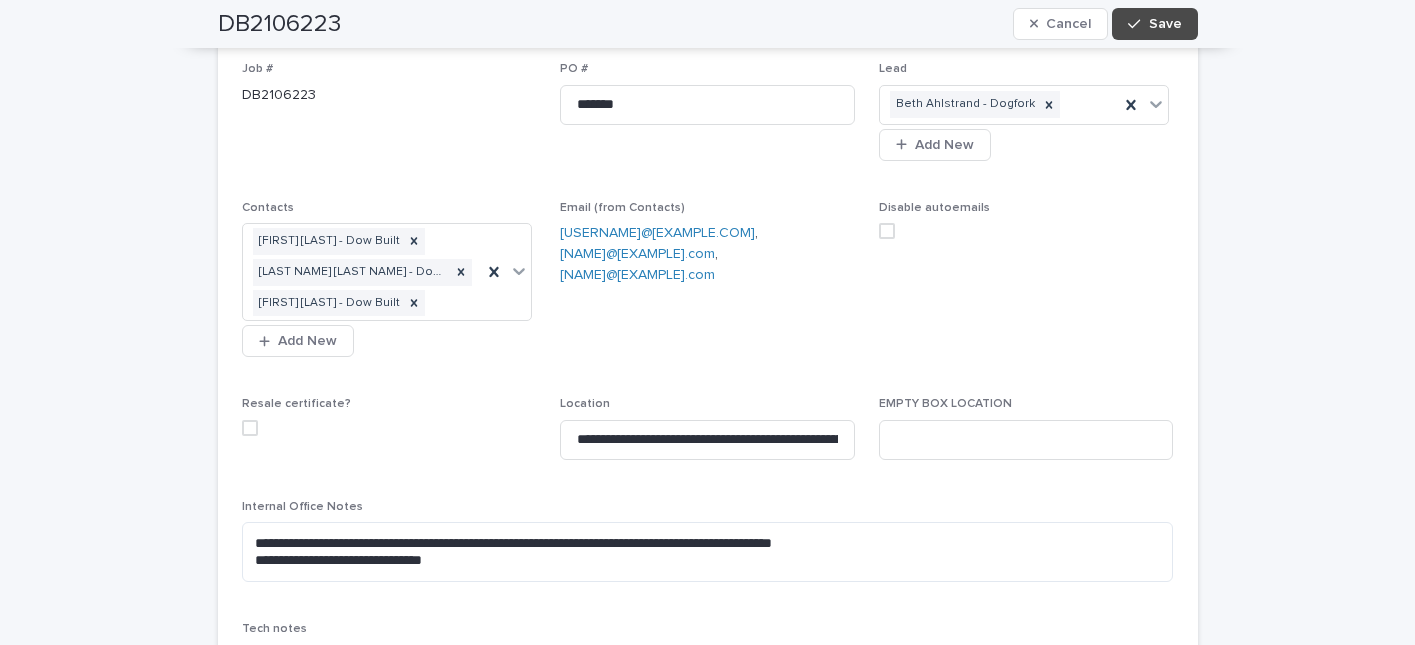 scroll, scrollTop: 1372, scrollLeft: 0, axis: vertical 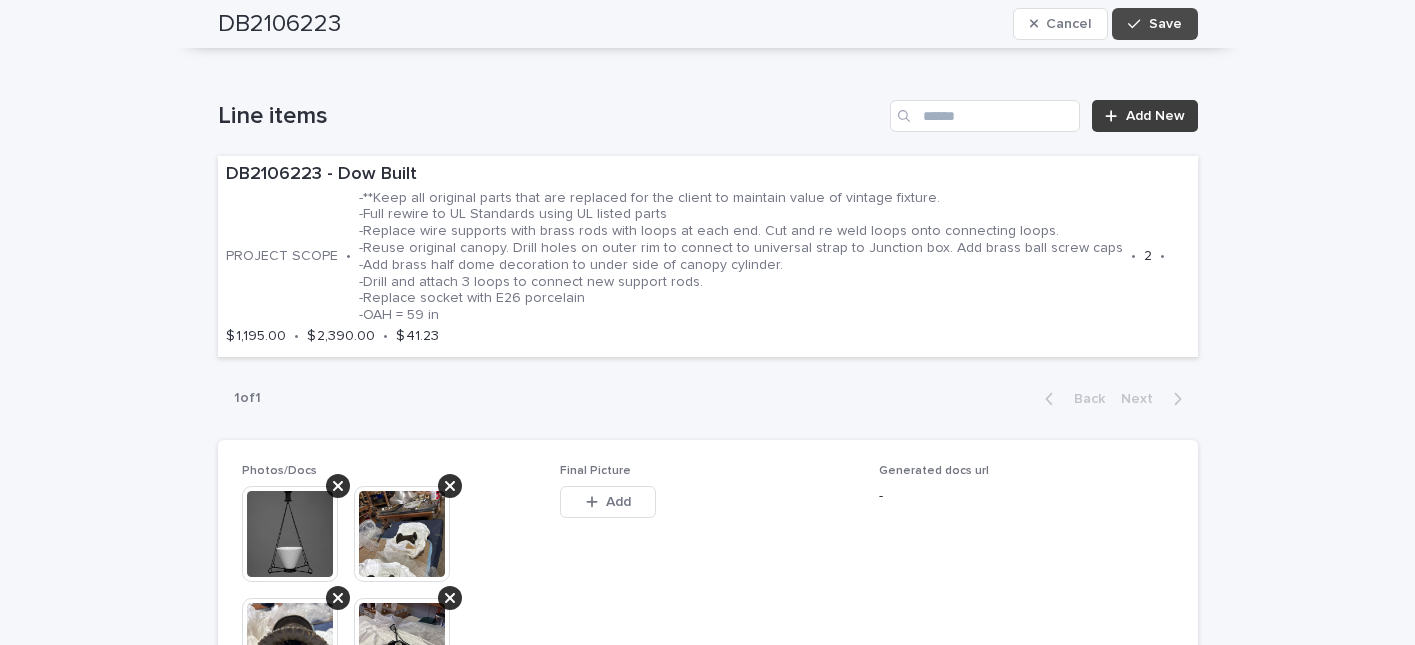 click on "Add New" at bounding box center (1144, 116) 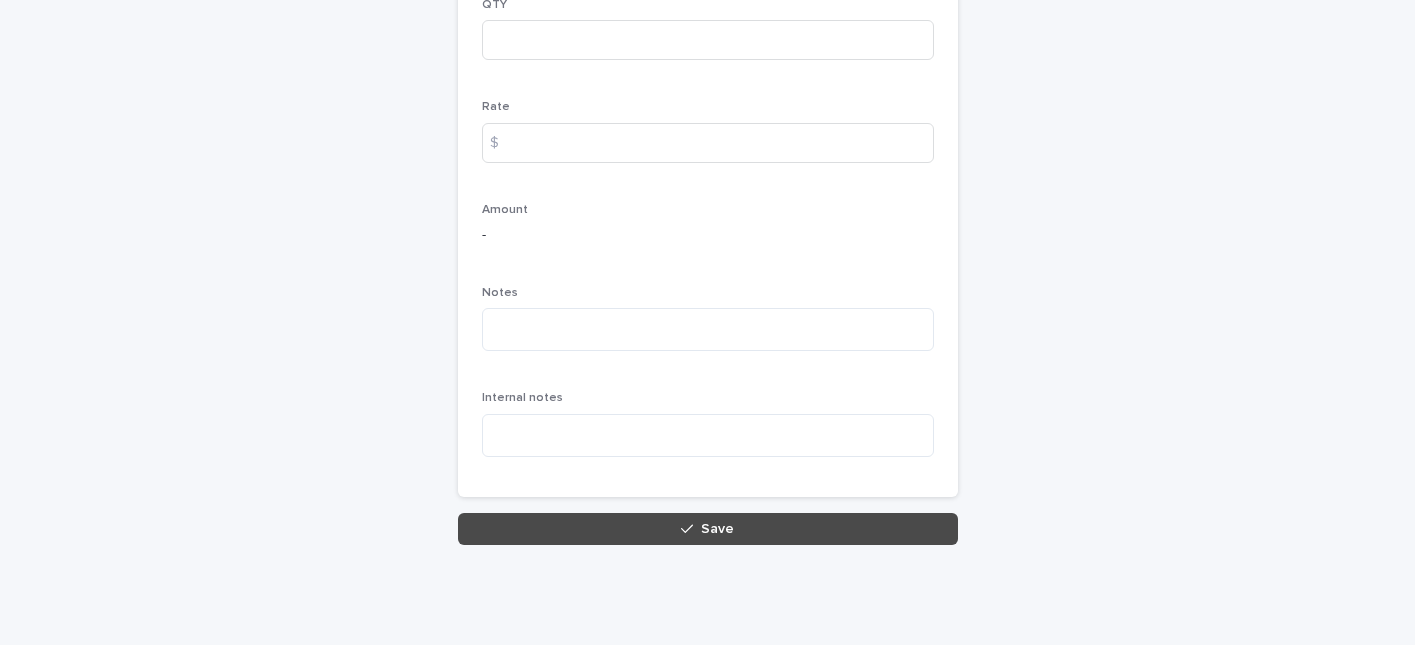 scroll, scrollTop: 487, scrollLeft: 0, axis: vertical 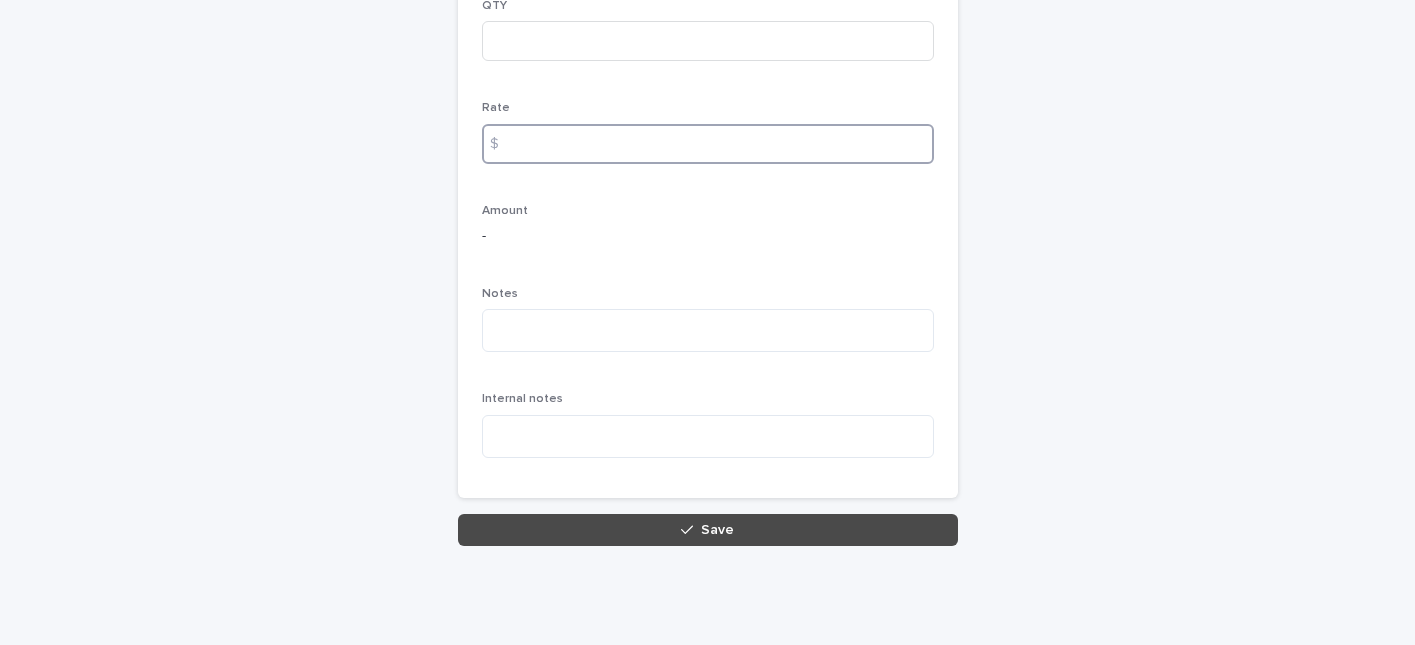 click at bounding box center [708, 144] 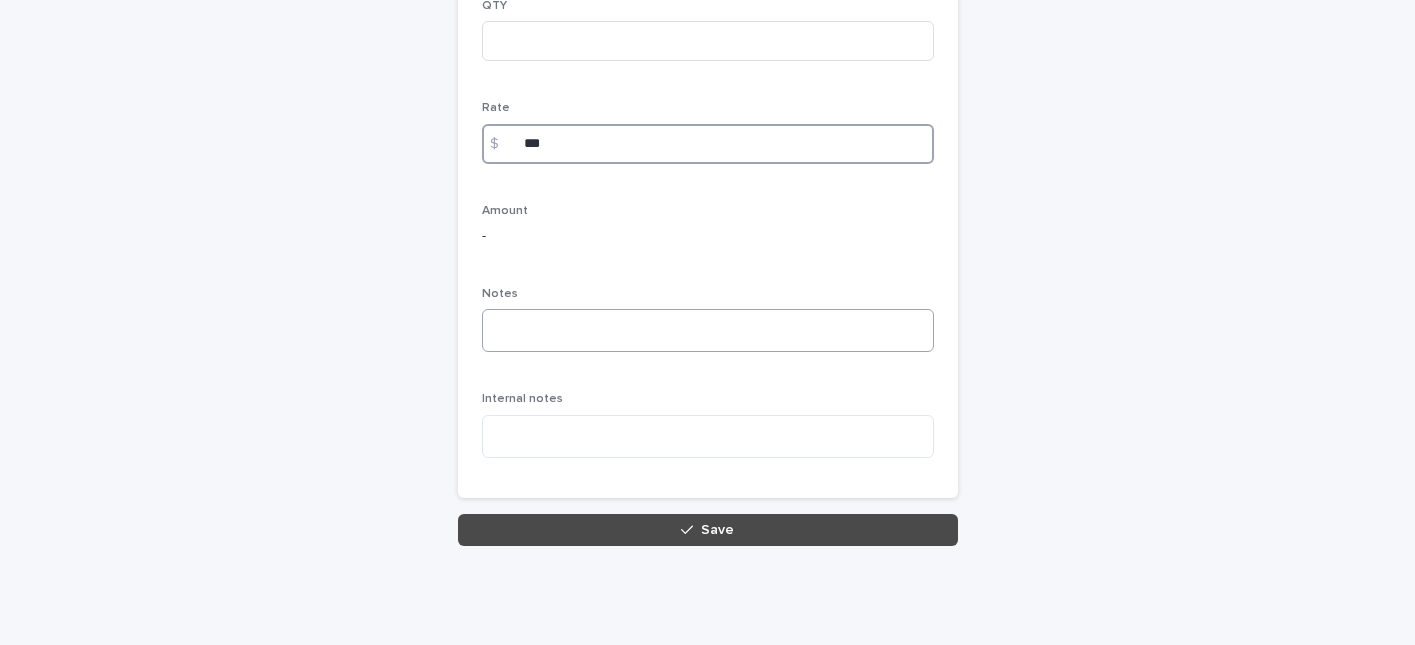 type on "***" 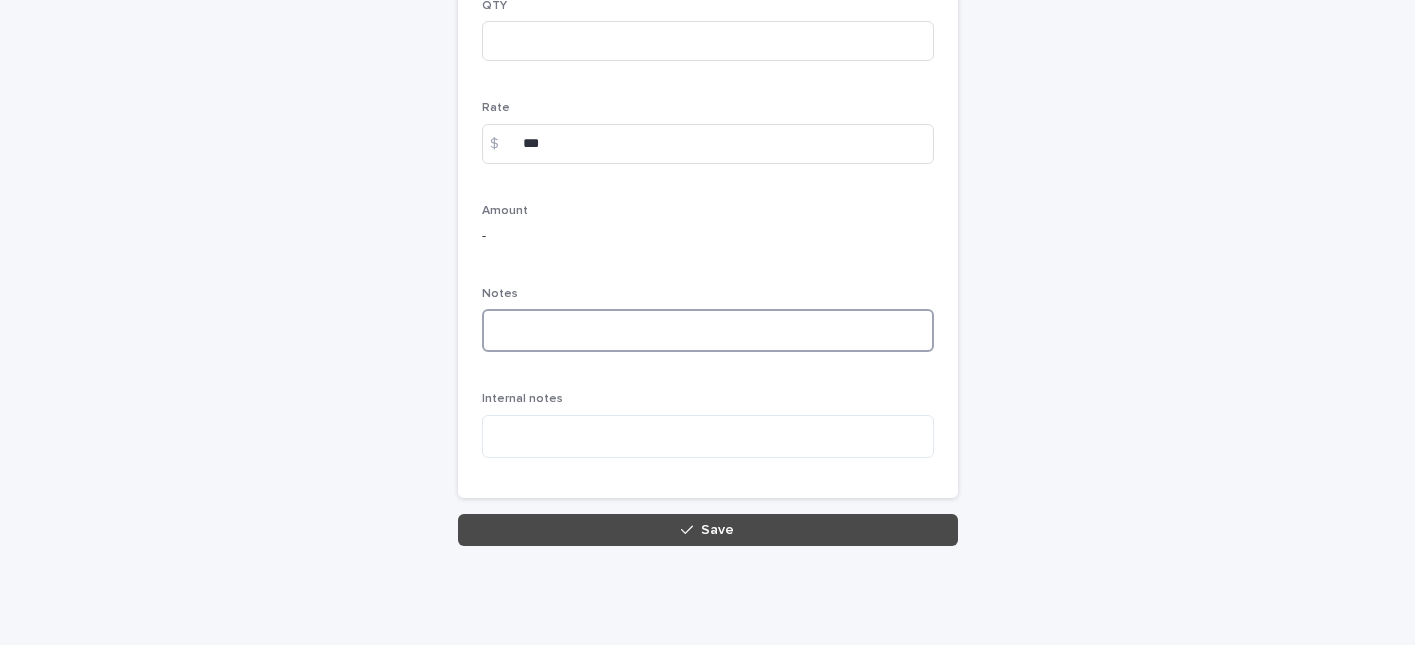 click at bounding box center (708, 330) 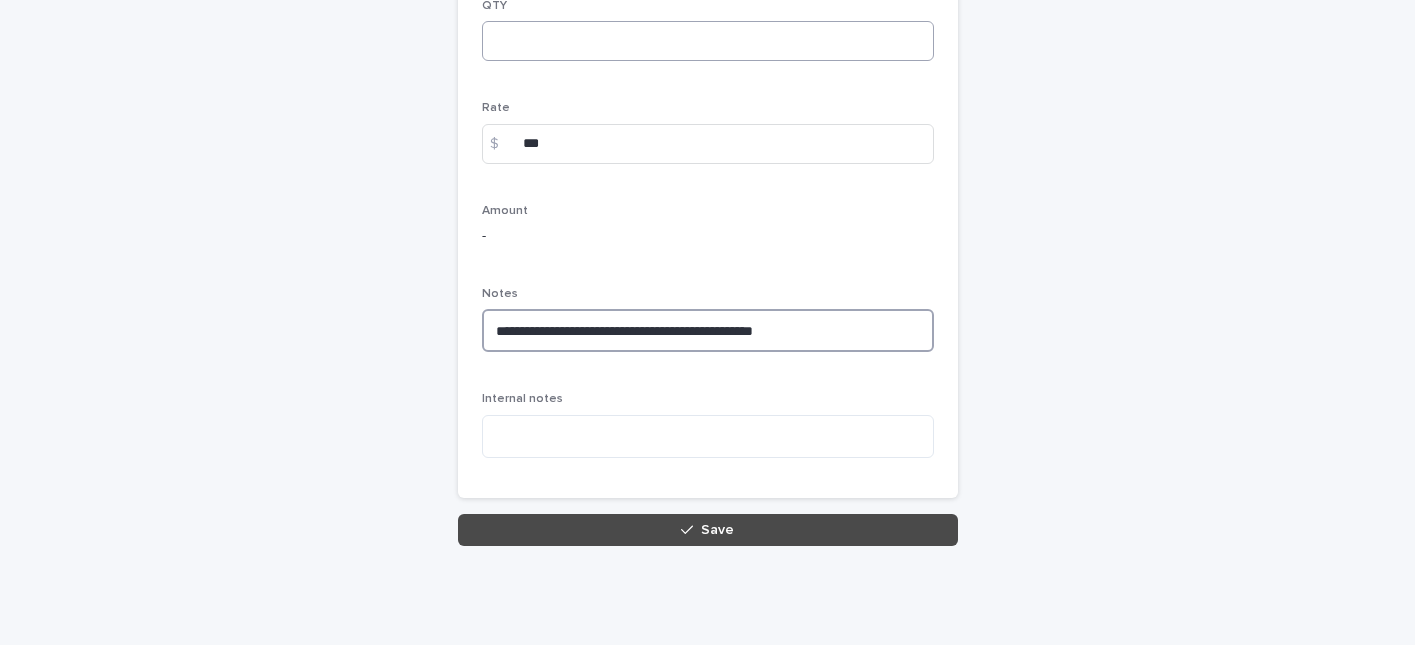 type on "**********" 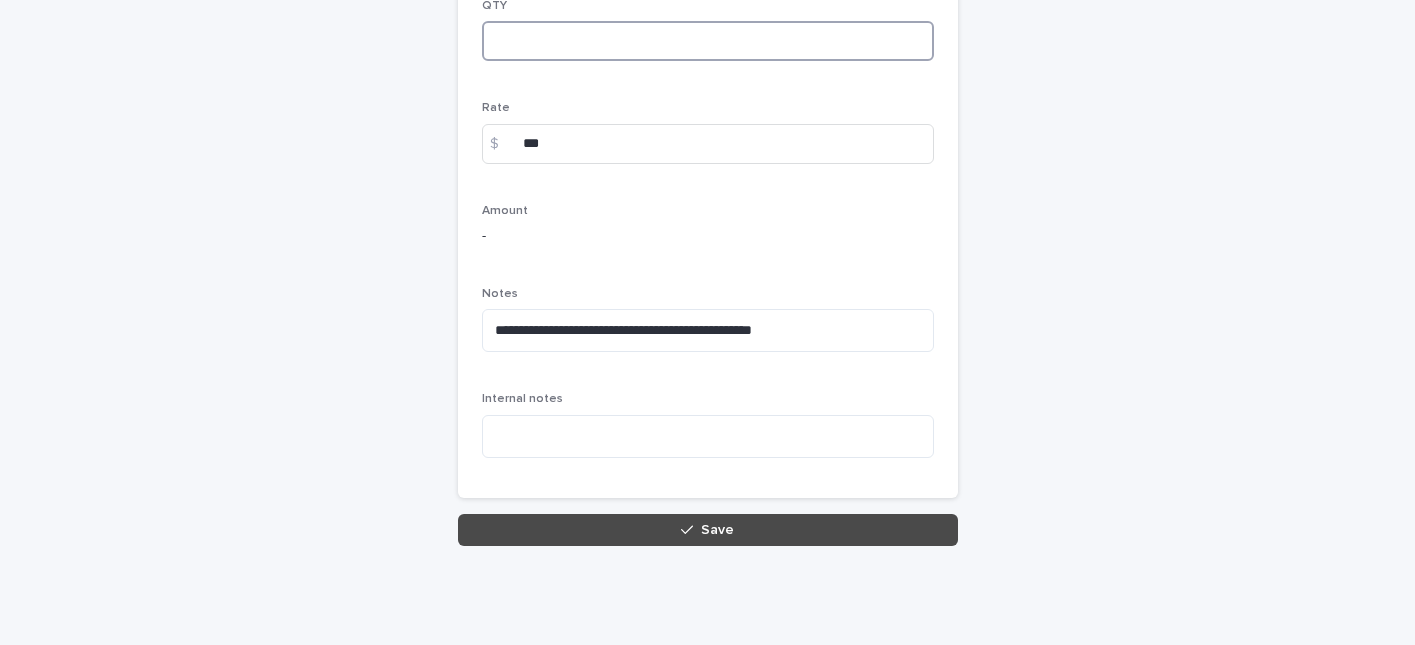 click at bounding box center (708, 41) 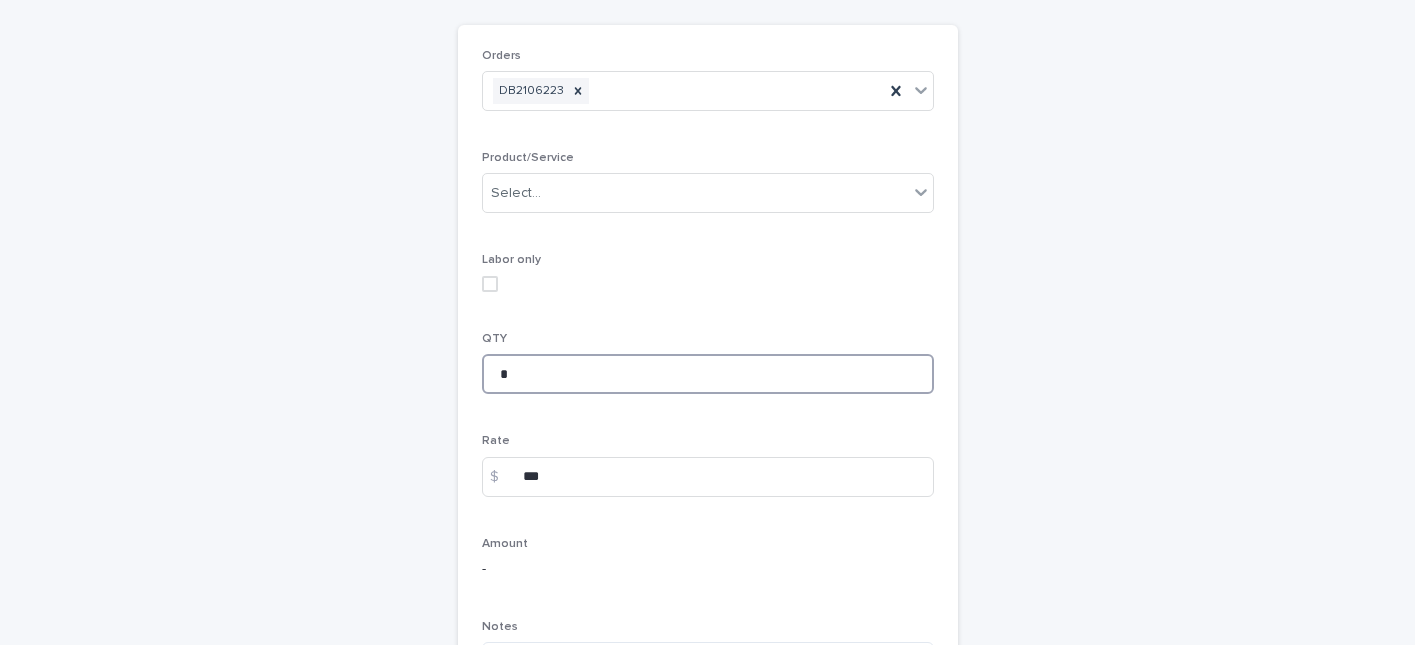 scroll, scrollTop: 111, scrollLeft: 0, axis: vertical 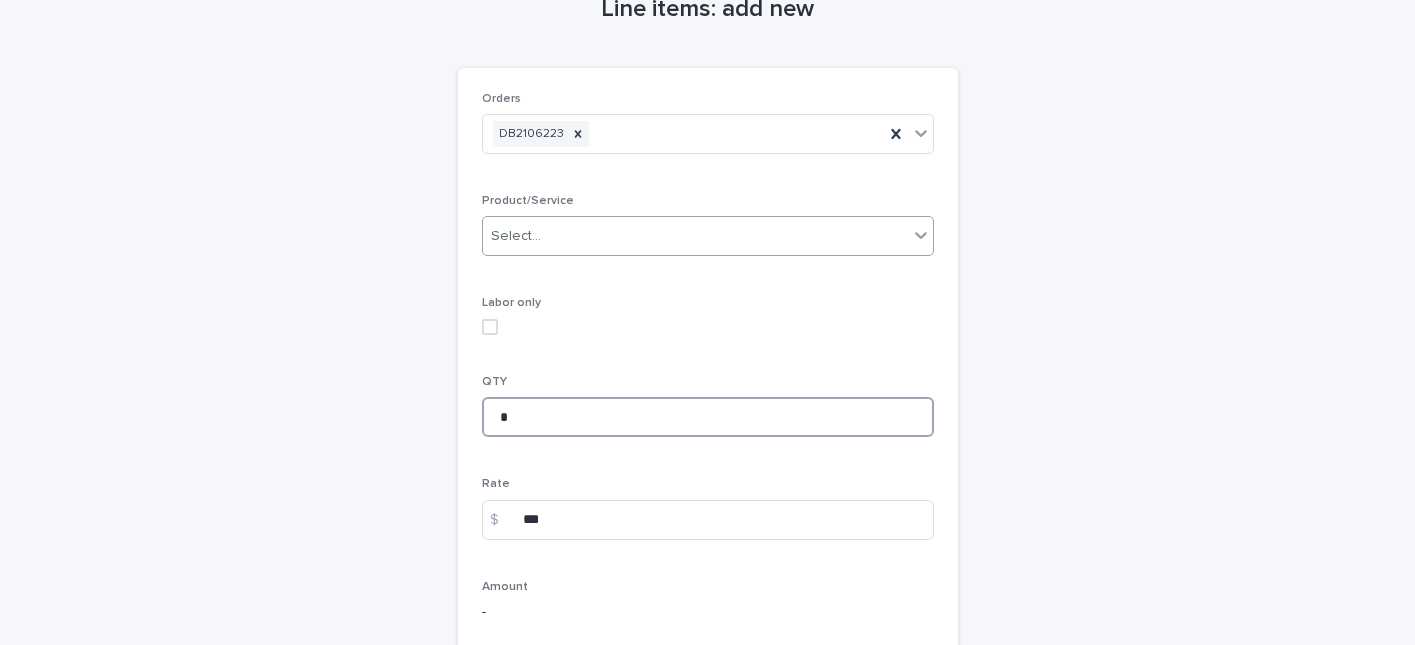 type on "*" 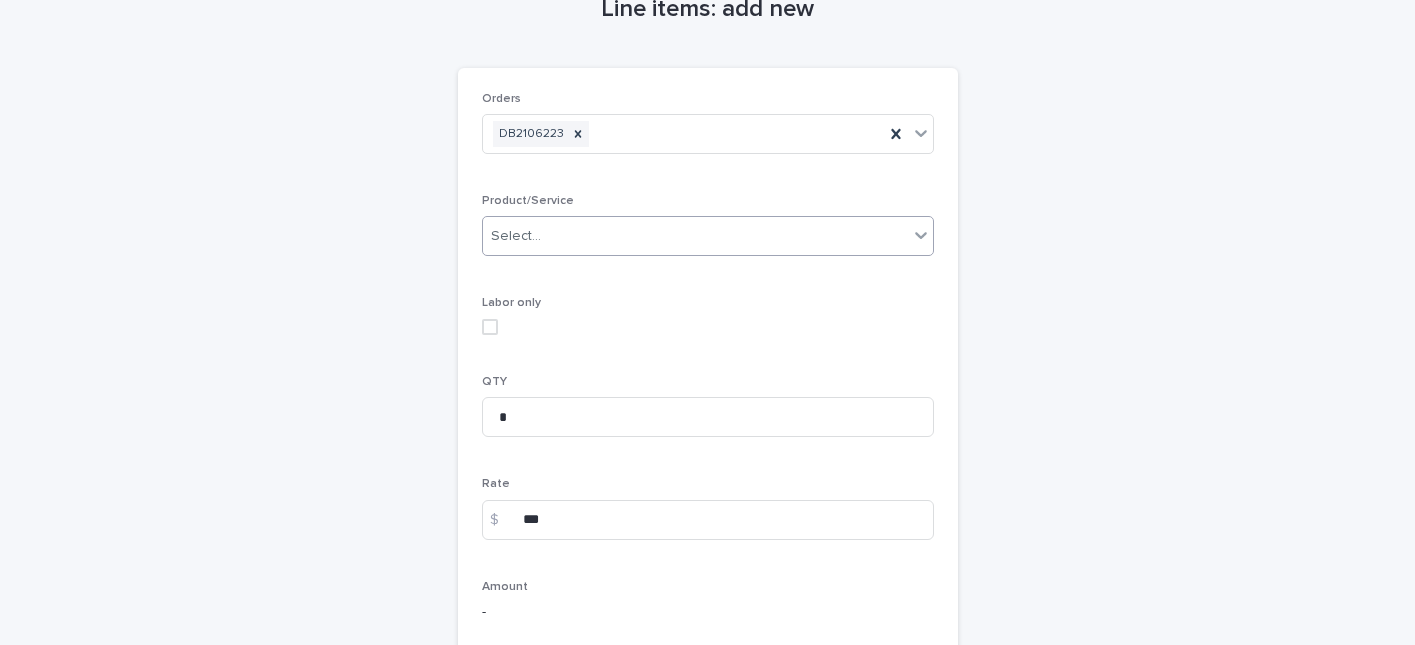 click 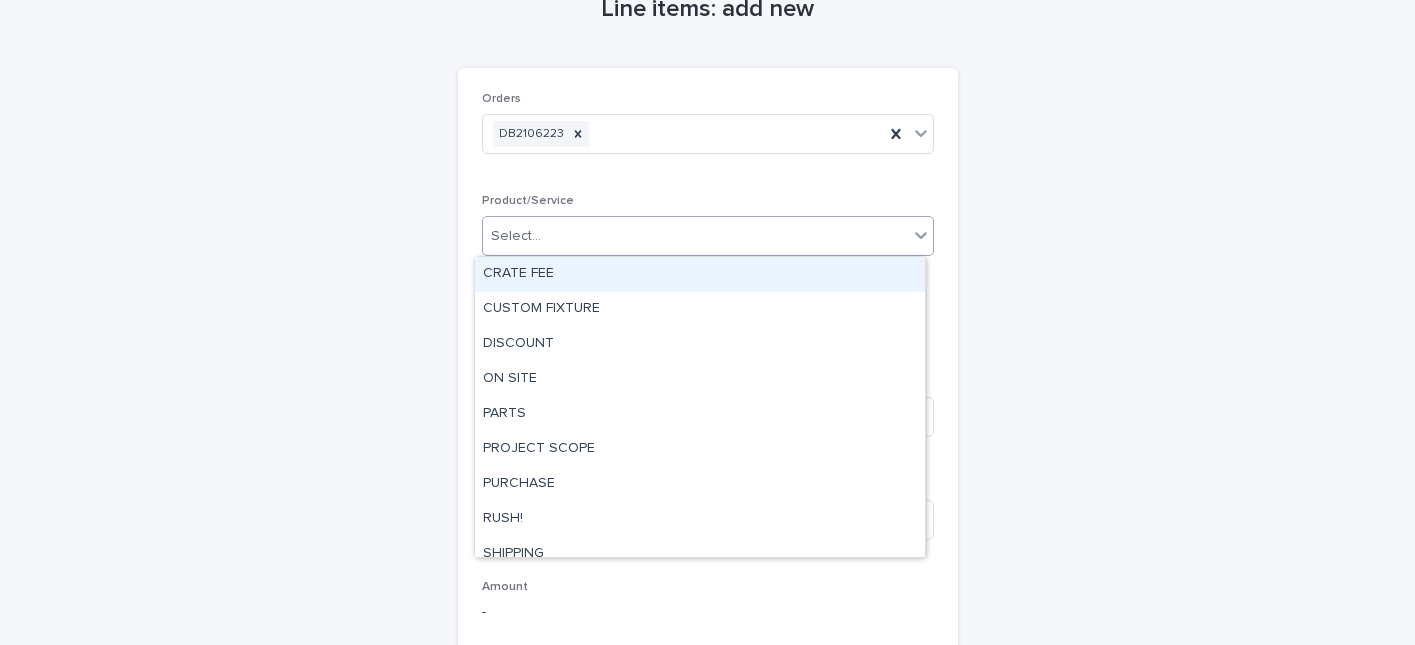 scroll, scrollTop: 85, scrollLeft: 0, axis: vertical 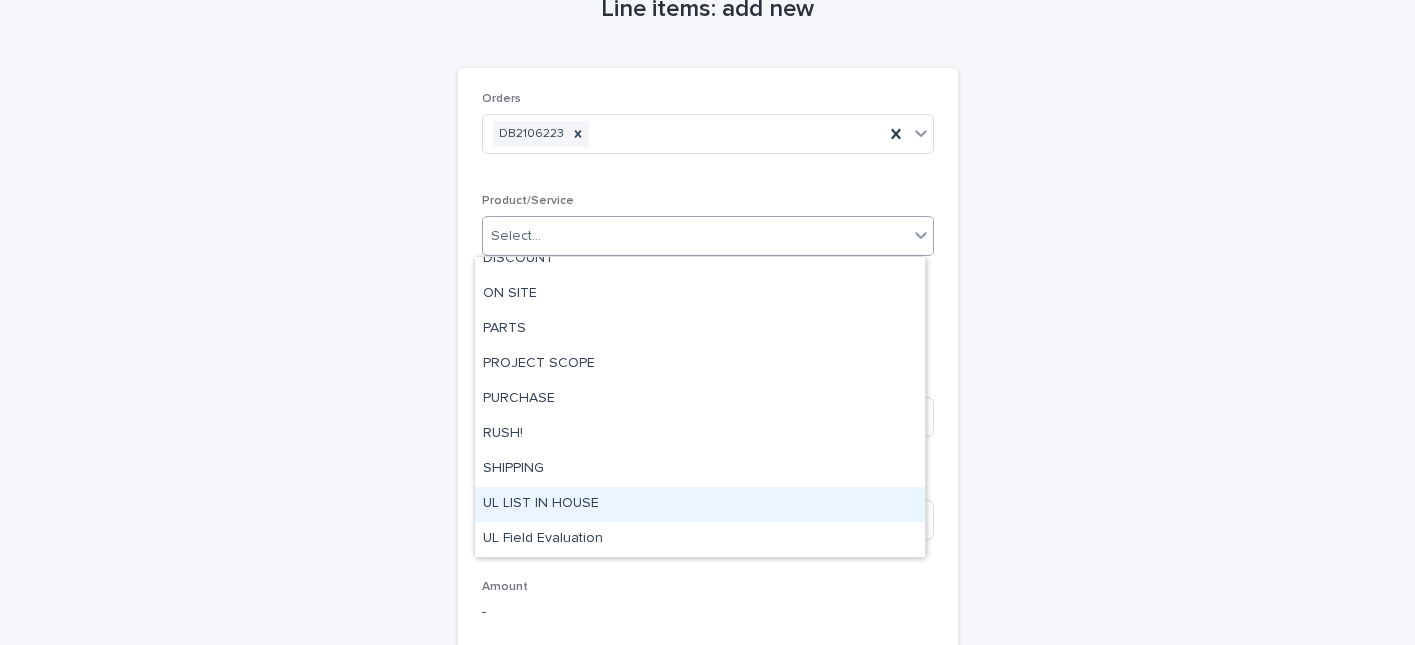click on "UL LIST IN HOUSE" at bounding box center (700, 504) 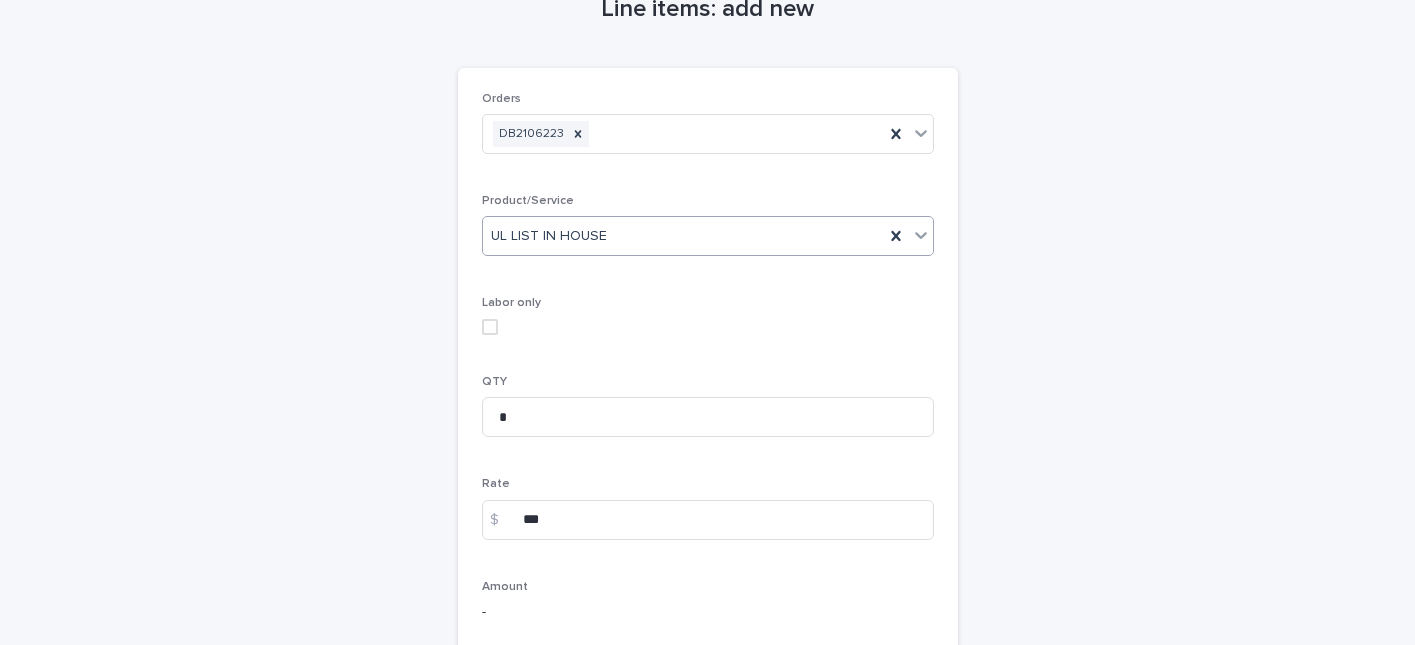 scroll, scrollTop: 488, scrollLeft: 0, axis: vertical 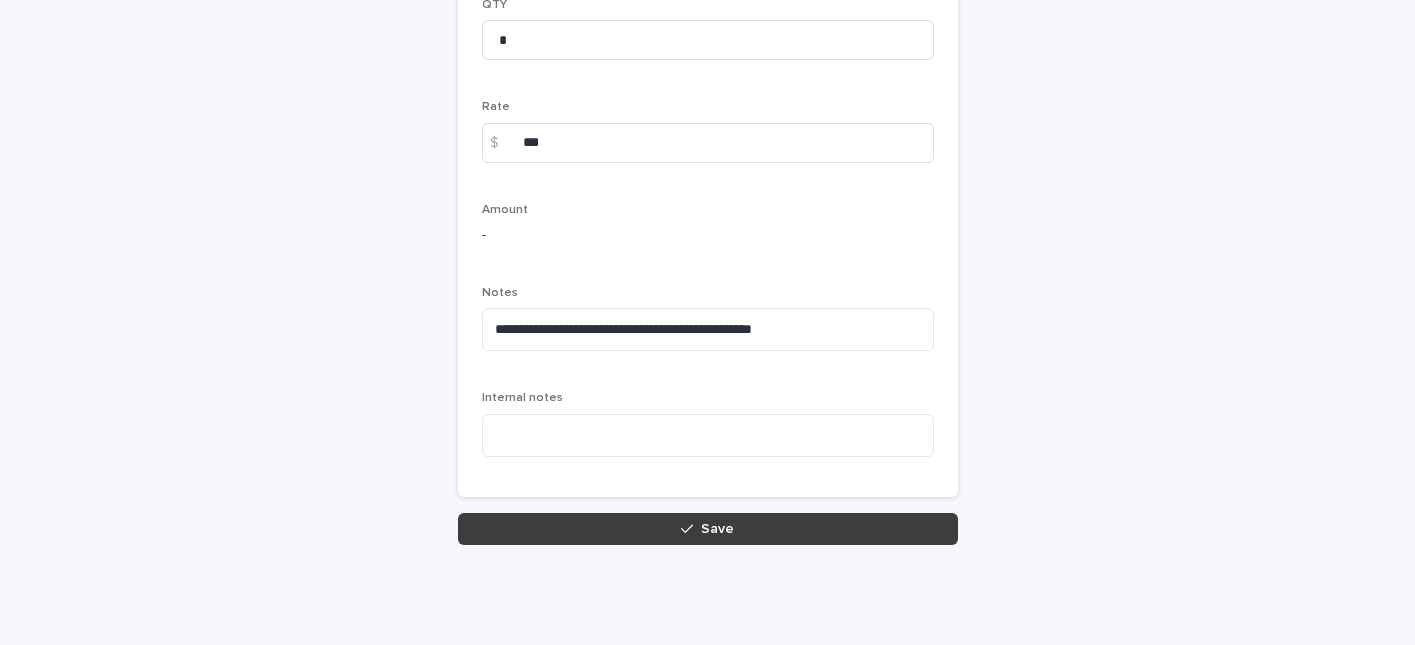 click 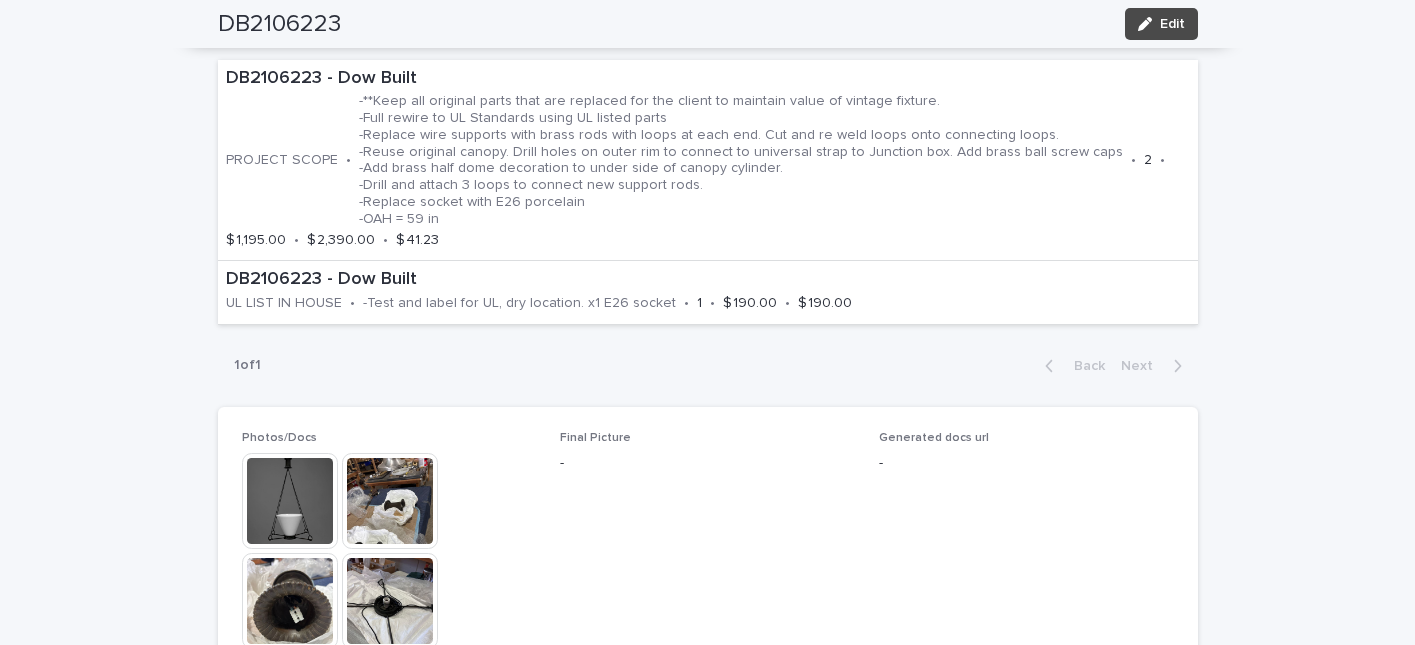 scroll, scrollTop: 1285, scrollLeft: 0, axis: vertical 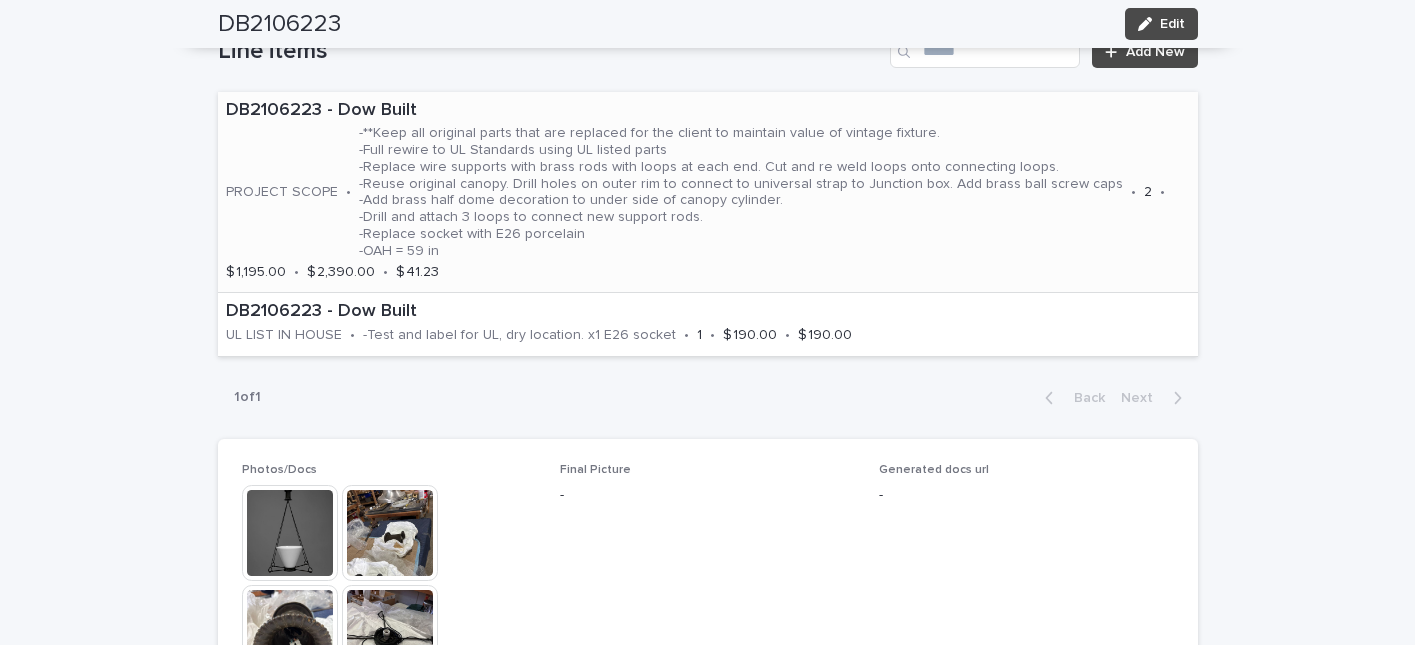 click on "-**Keep all original parts that are replaced for the client to maintain value of vintage fixture.
-Full rewire to UL Standards using UL listed parts
-Replace wire supports with brass rods with loops at each end. Cut and re weld loops onto connecting loops.
-Reuse original canopy. Drill holes on outer rim to connect to universal strap to Junction box. Add brass ball screw caps
-Add brass half dome decoration to under side of canopy cylinder.
-Drill and attach 3 loops to connect new support rods.
-Replace socket with E26 porcelain
-OAH = 59 in" at bounding box center [741, 192] 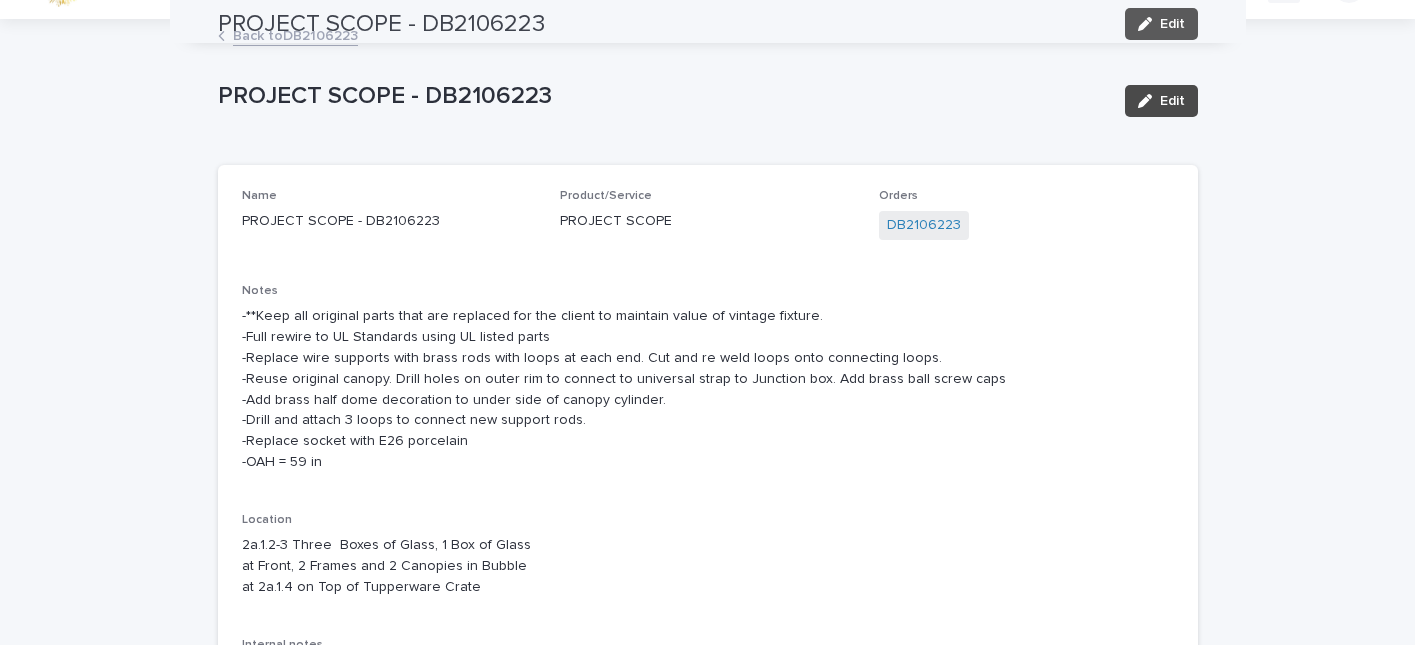 scroll, scrollTop: 0, scrollLeft: 0, axis: both 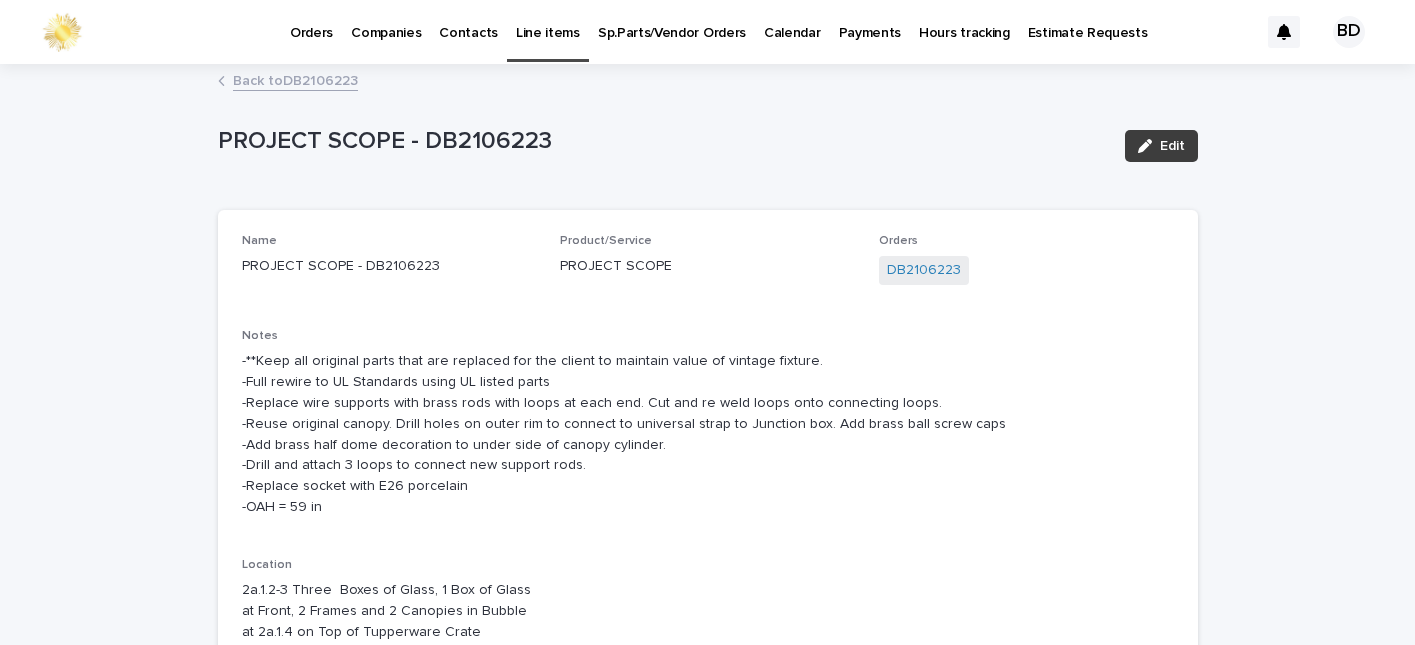 click on "Edit" at bounding box center [1172, 146] 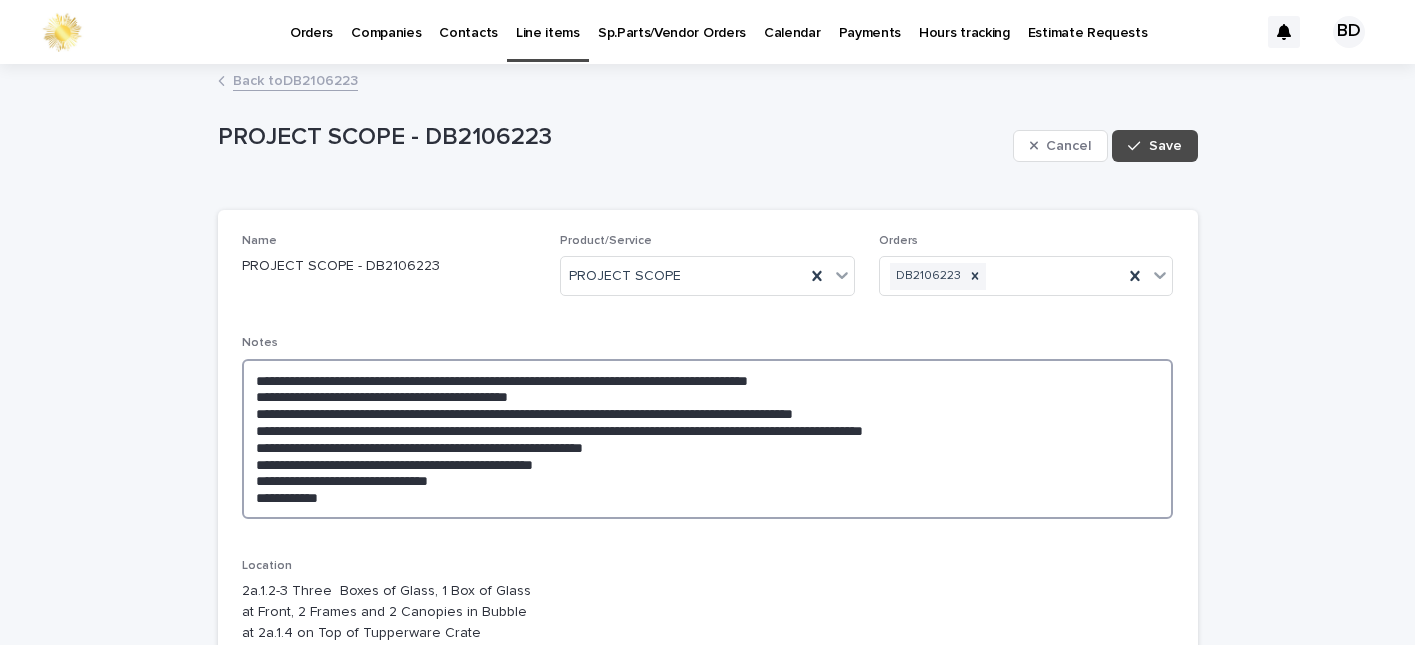 click on "**********" at bounding box center (708, 439) 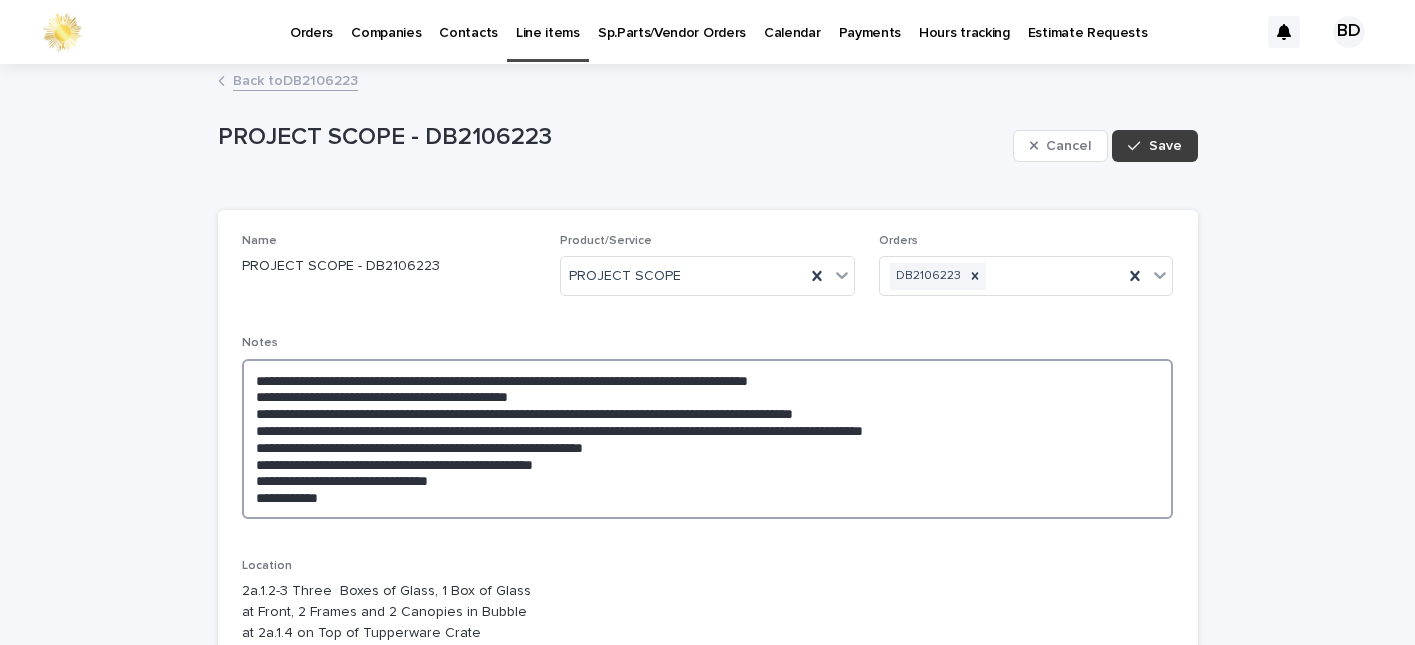 type on "**********" 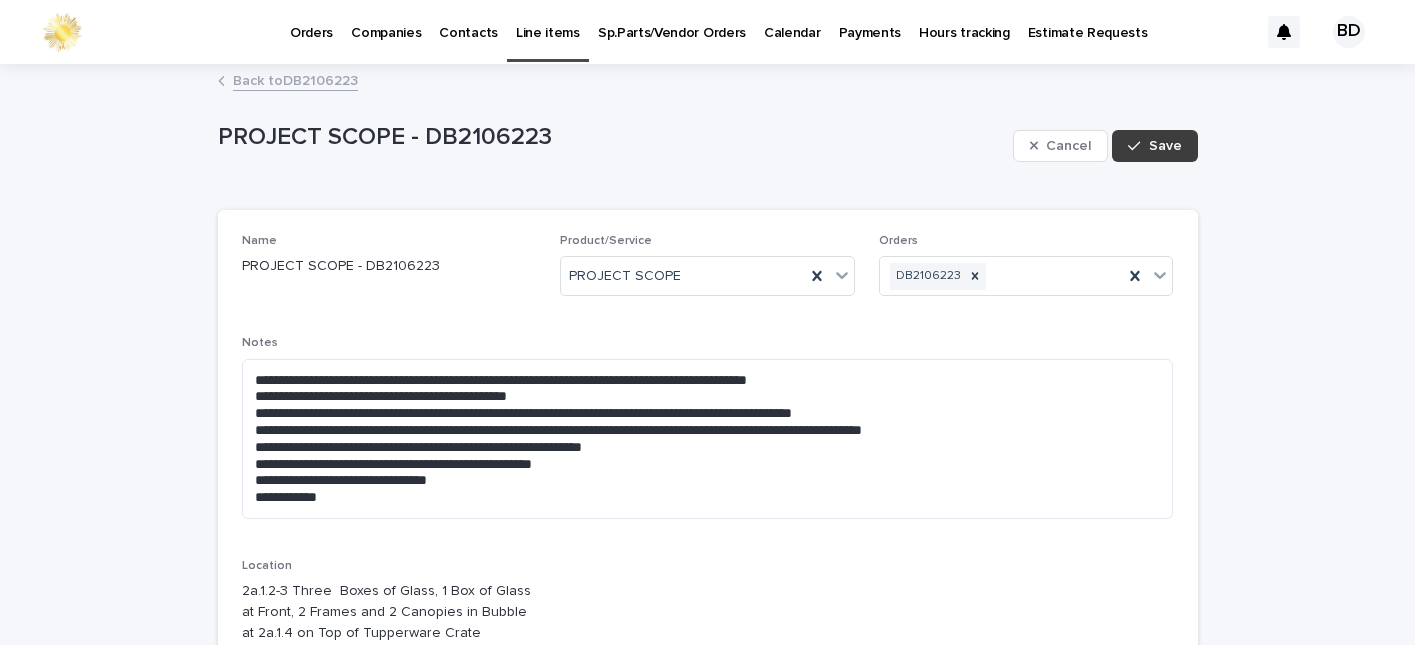 click on "Save" at bounding box center (1165, 146) 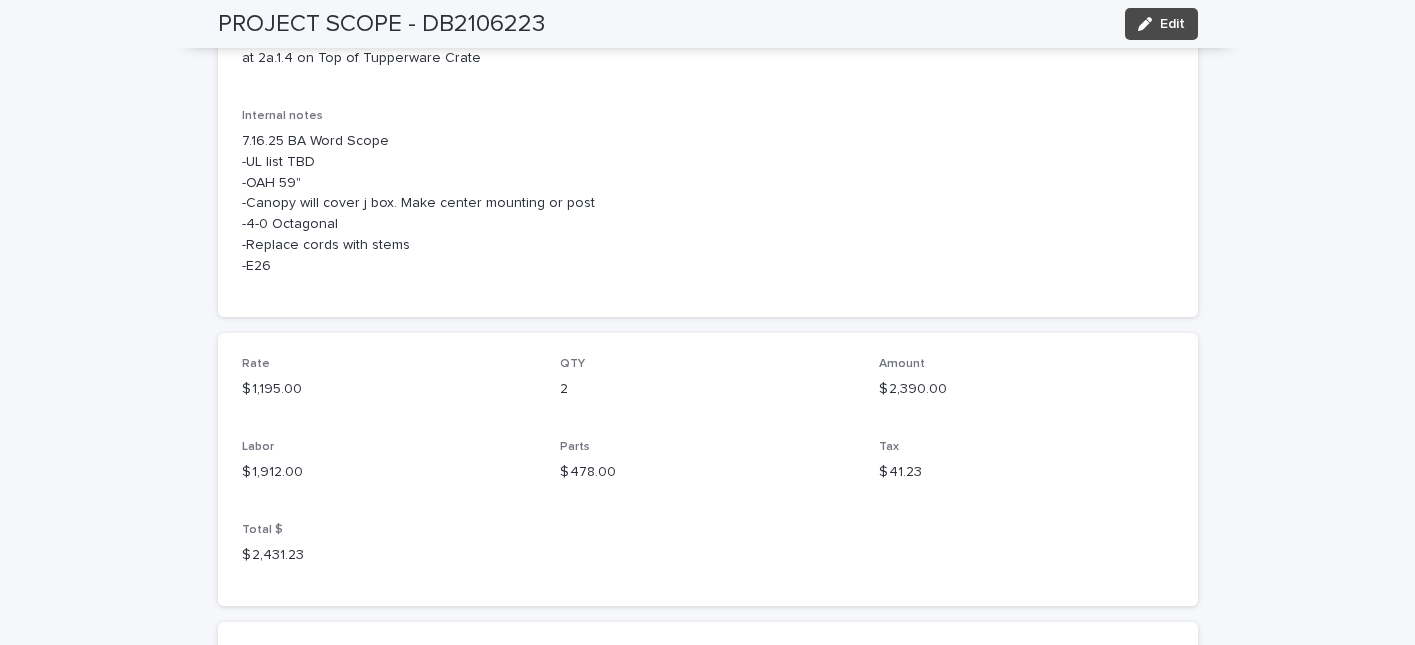 scroll, scrollTop: 637, scrollLeft: 0, axis: vertical 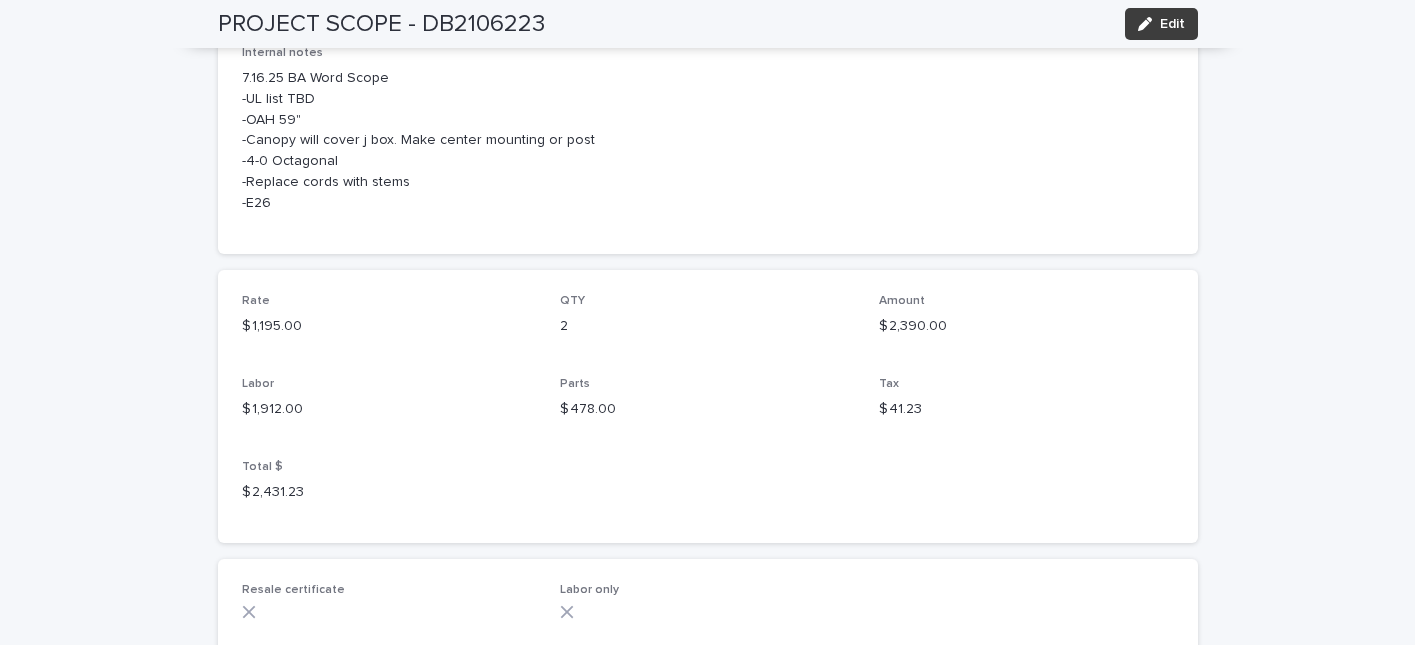 click on "Edit" at bounding box center (1172, 24) 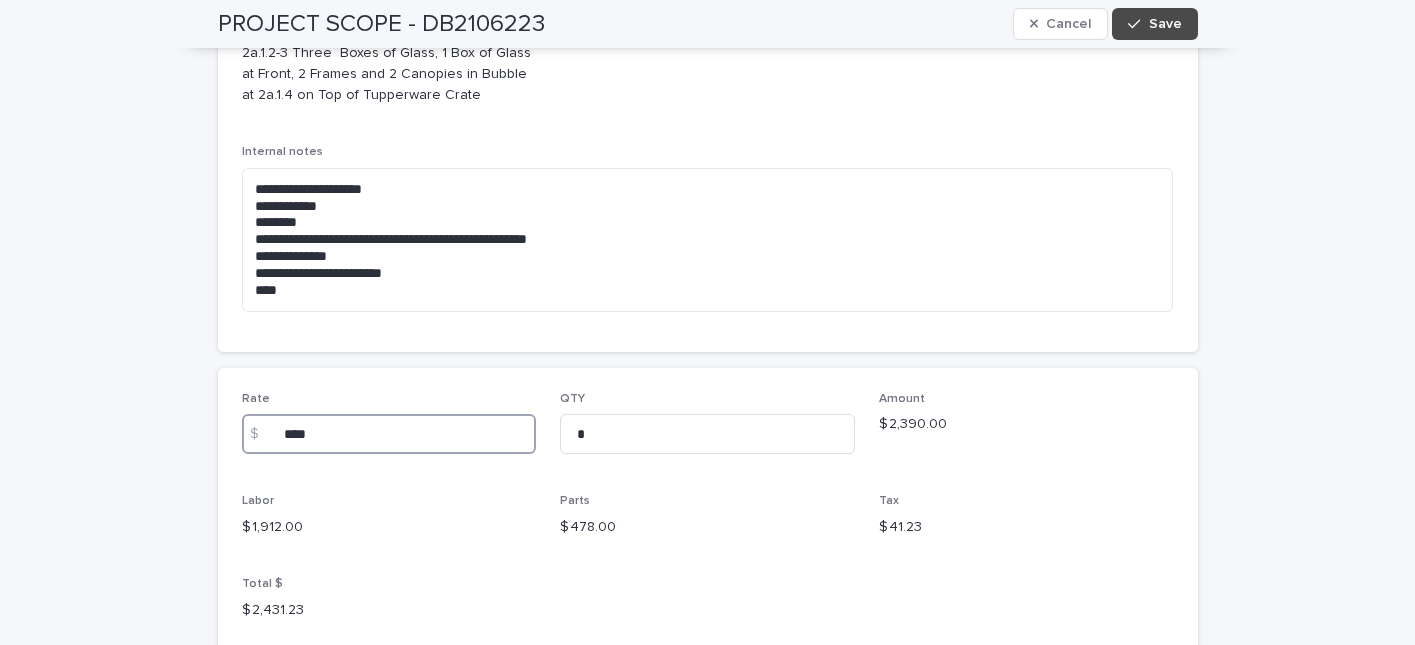 click on "****" at bounding box center (389, 434) 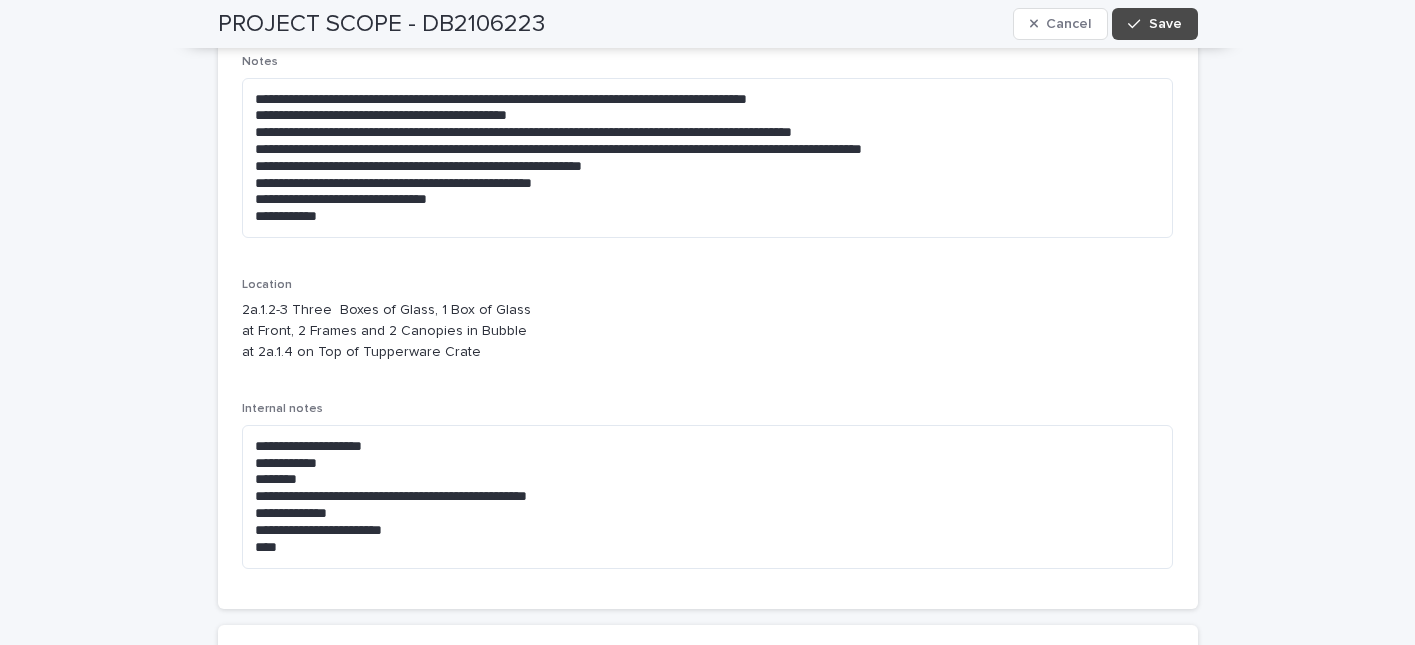 scroll, scrollTop: 263, scrollLeft: 0, axis: vertical 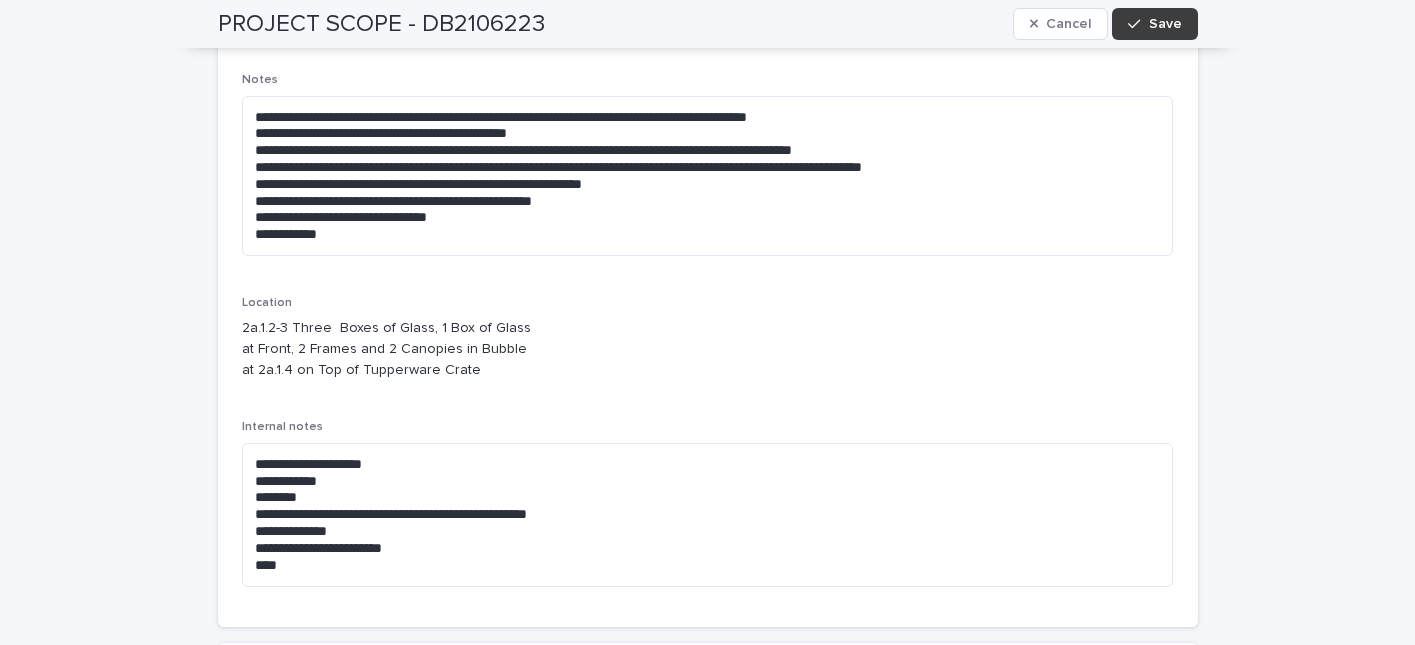 type on "****" 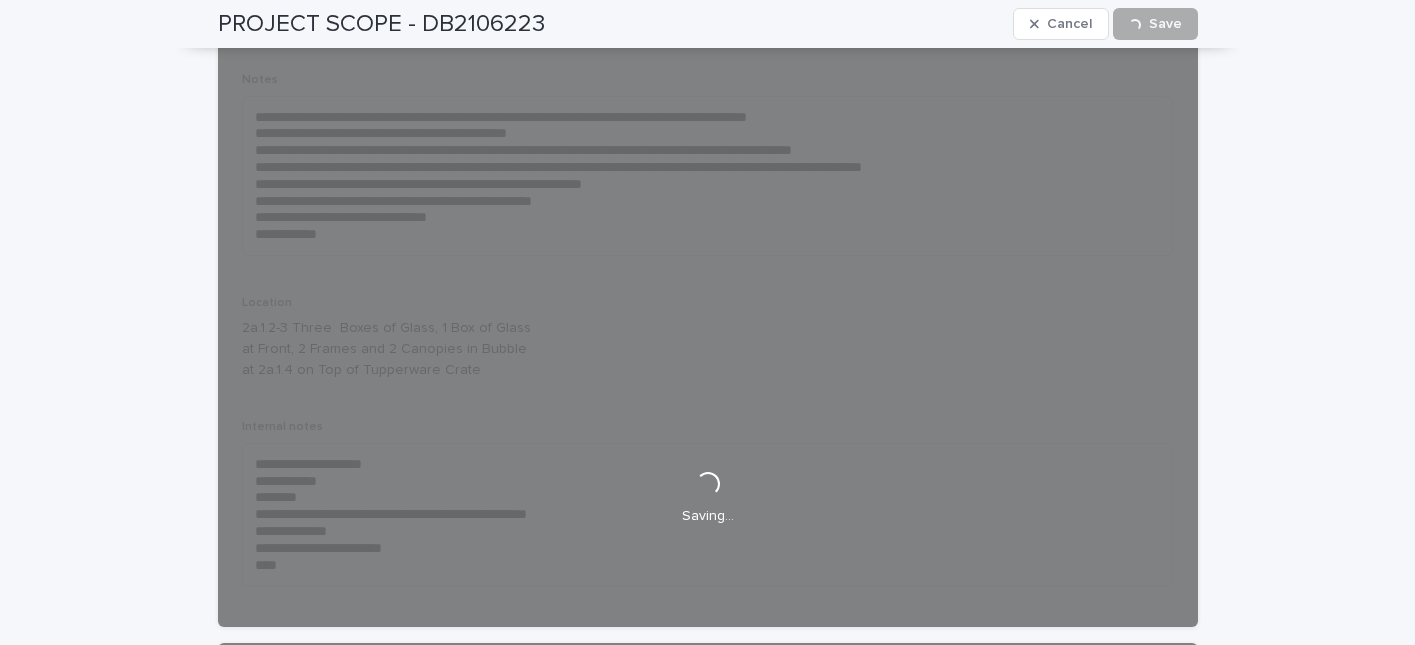scroll, scrollTop: 253, scrollLeft: 0, axis: vertical 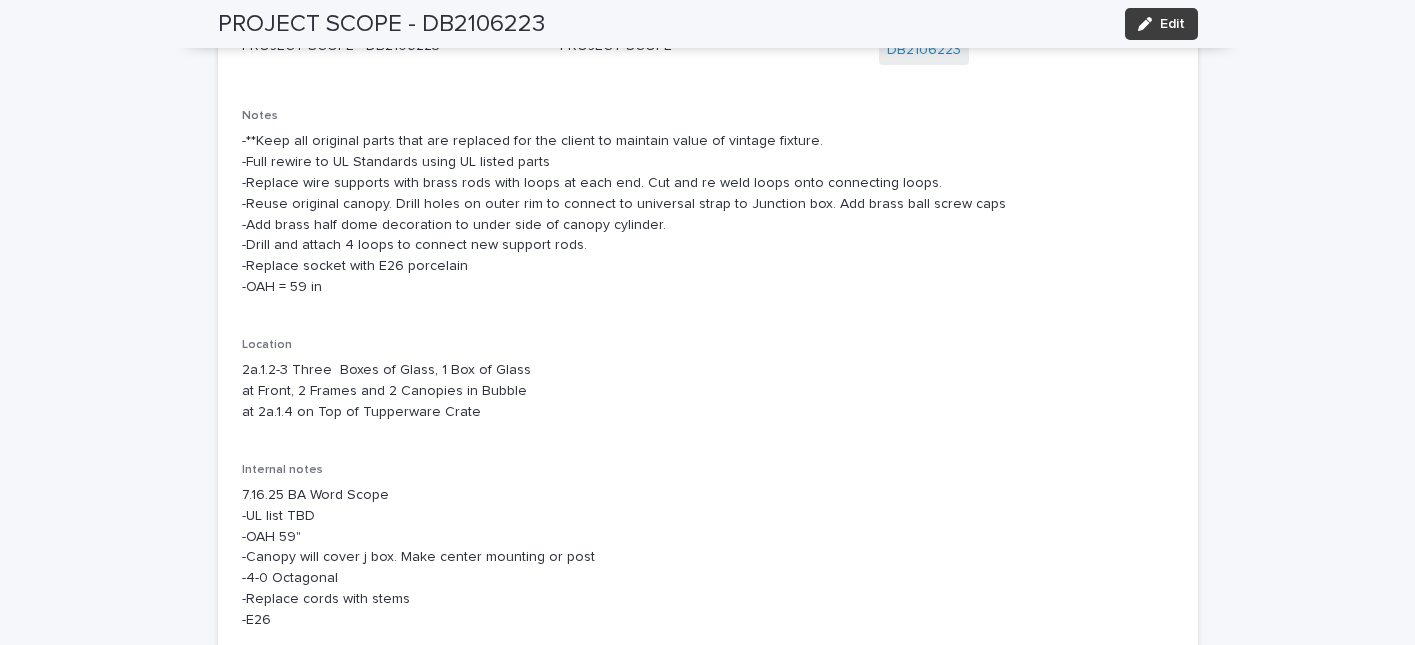 click on "Edit" at bounding box center [1161, 24] 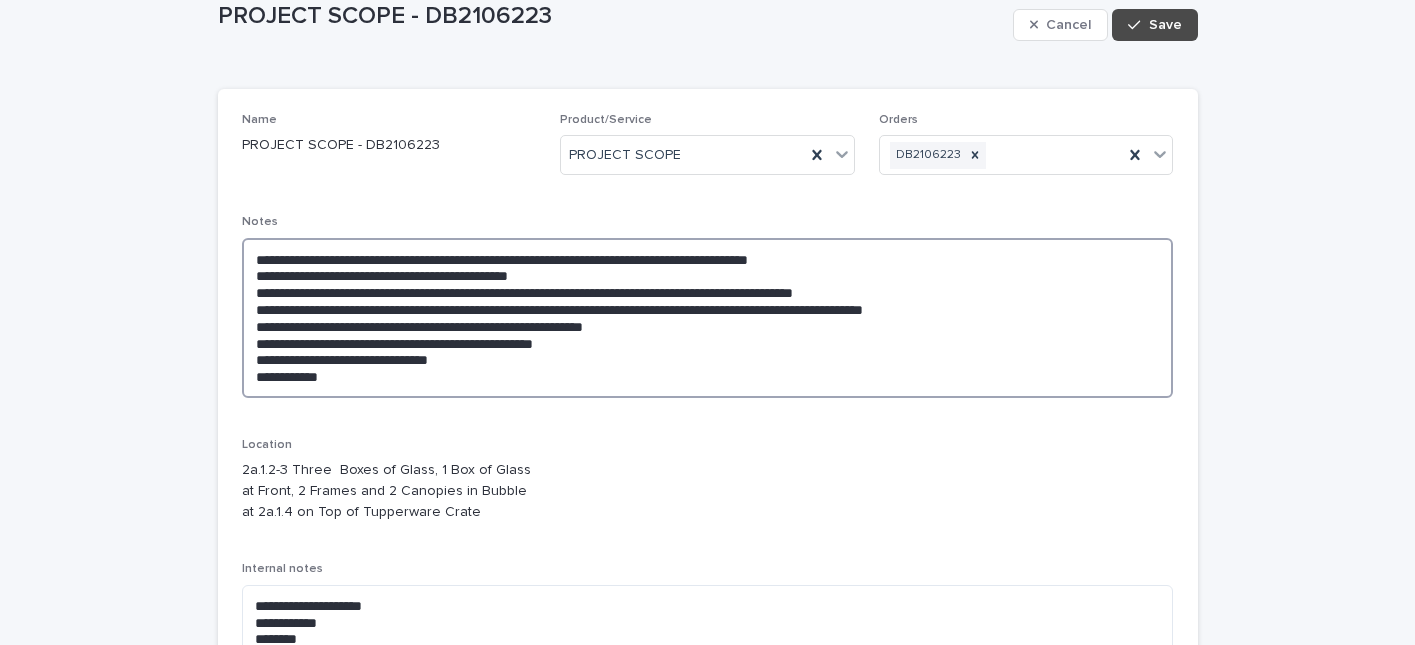click on "**********" at bounding box center [708, 318] 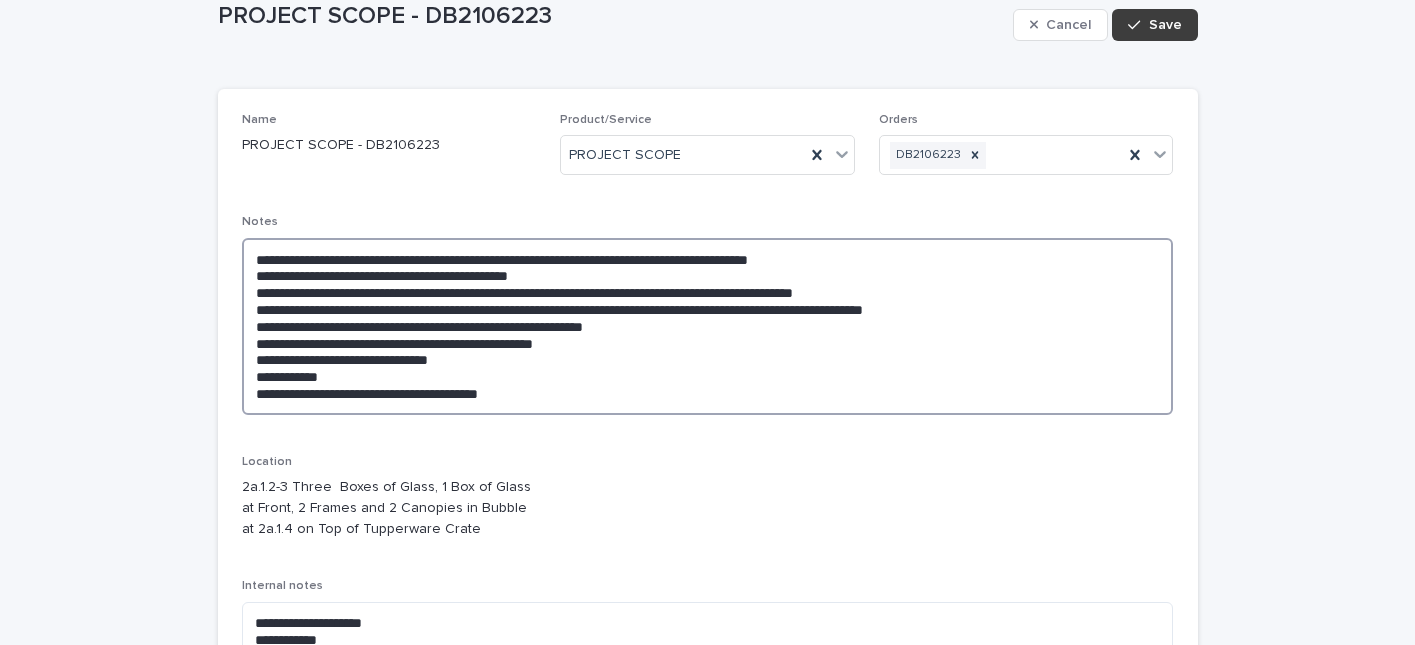 type on "**********" 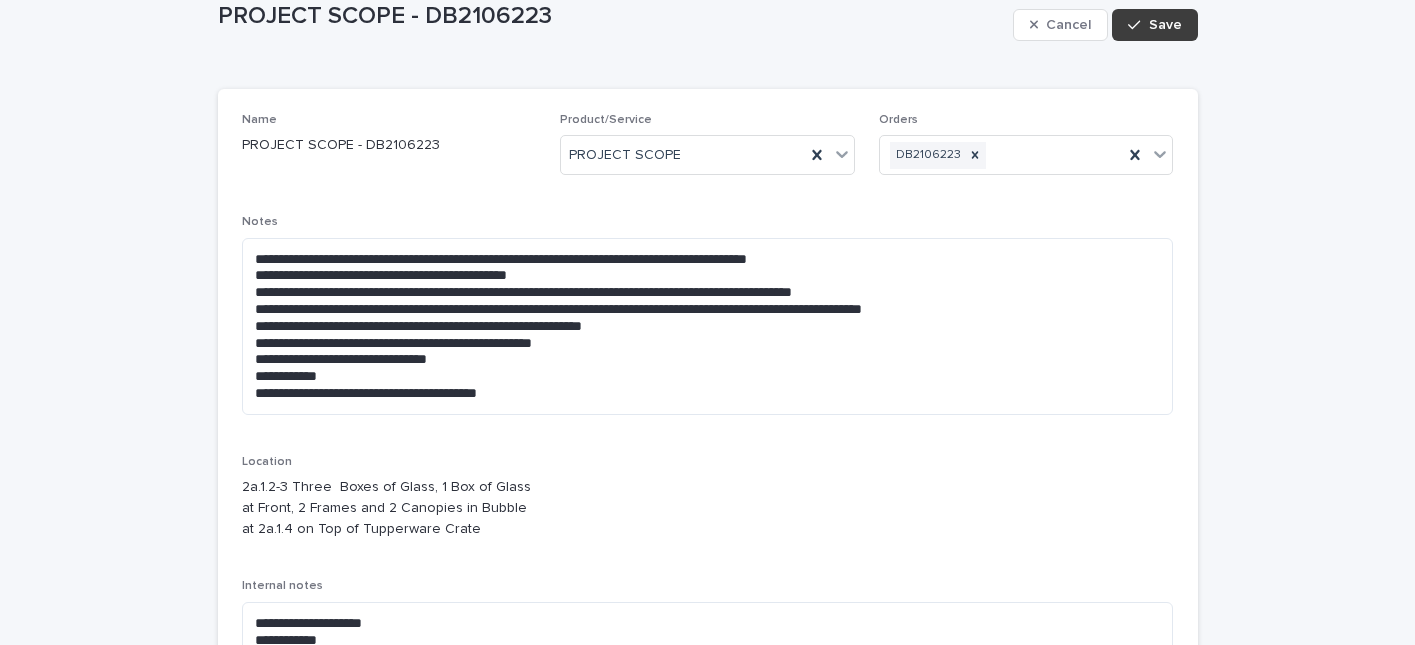 click on "Save" at bounding box center (1165, 25) 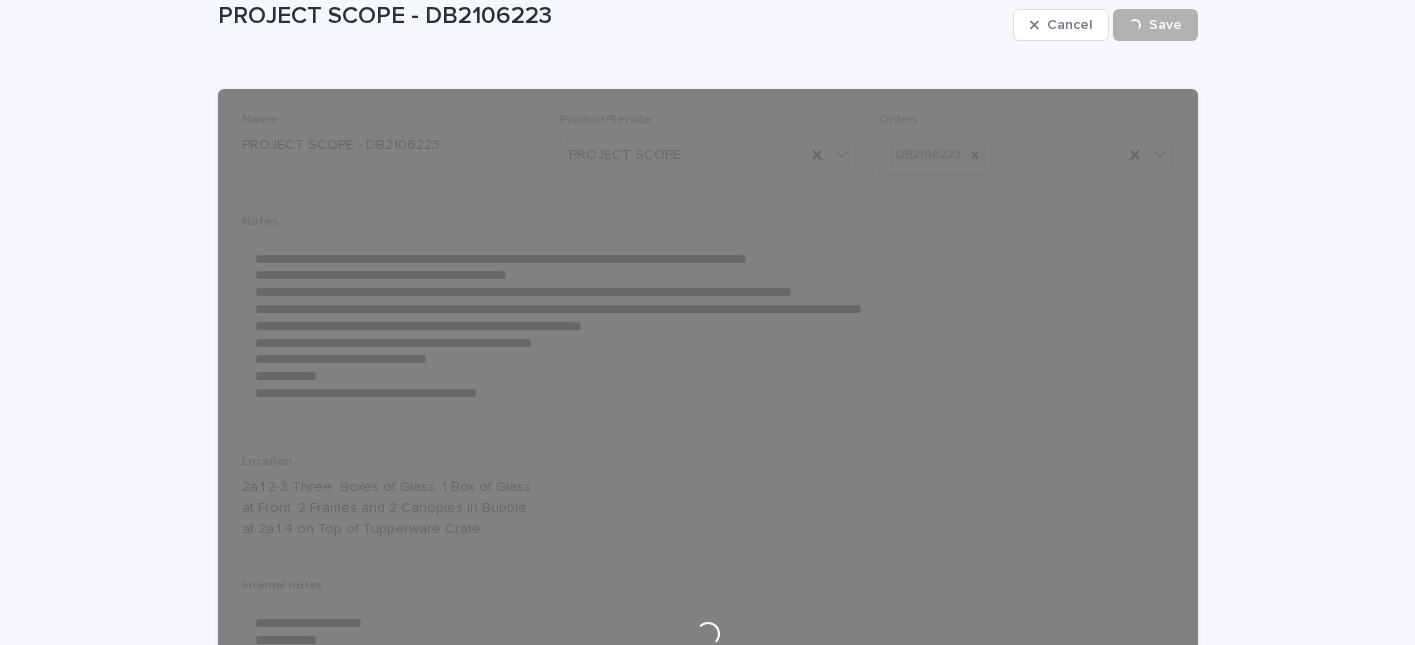 scroll, scrollTop: 113, scrollLeft: 0, axis: vertical 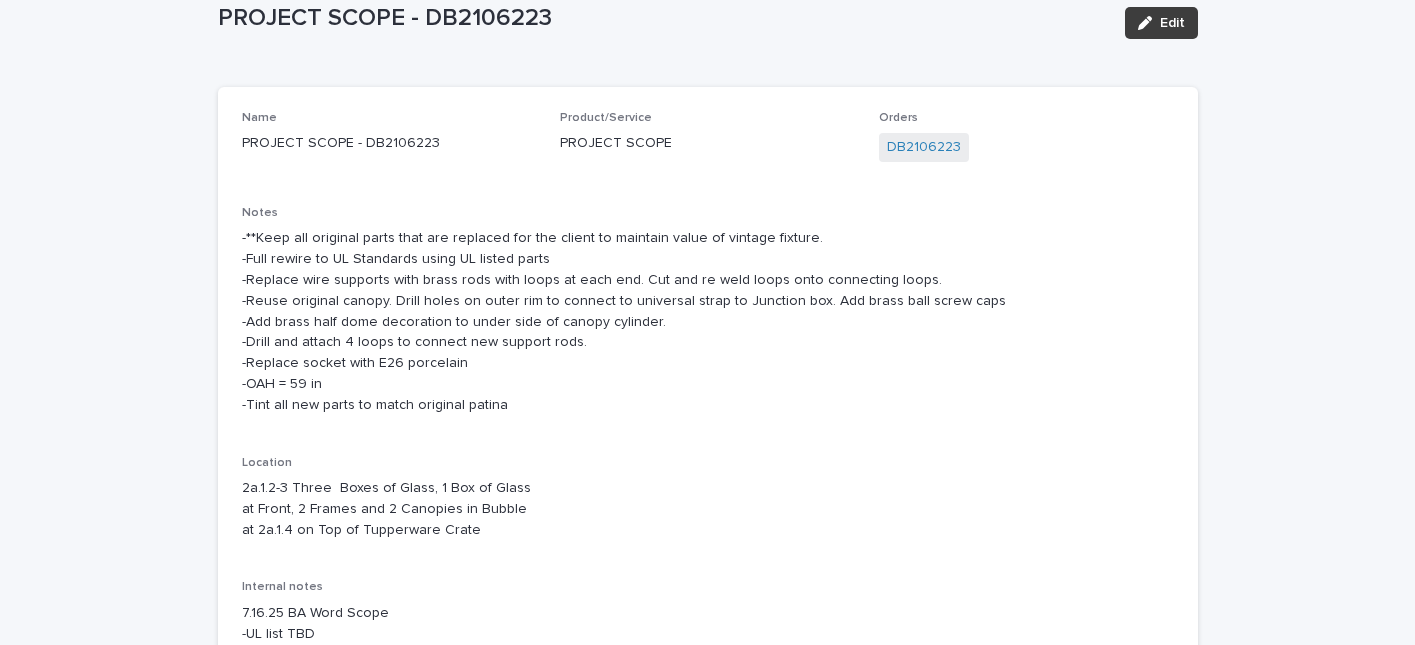 click 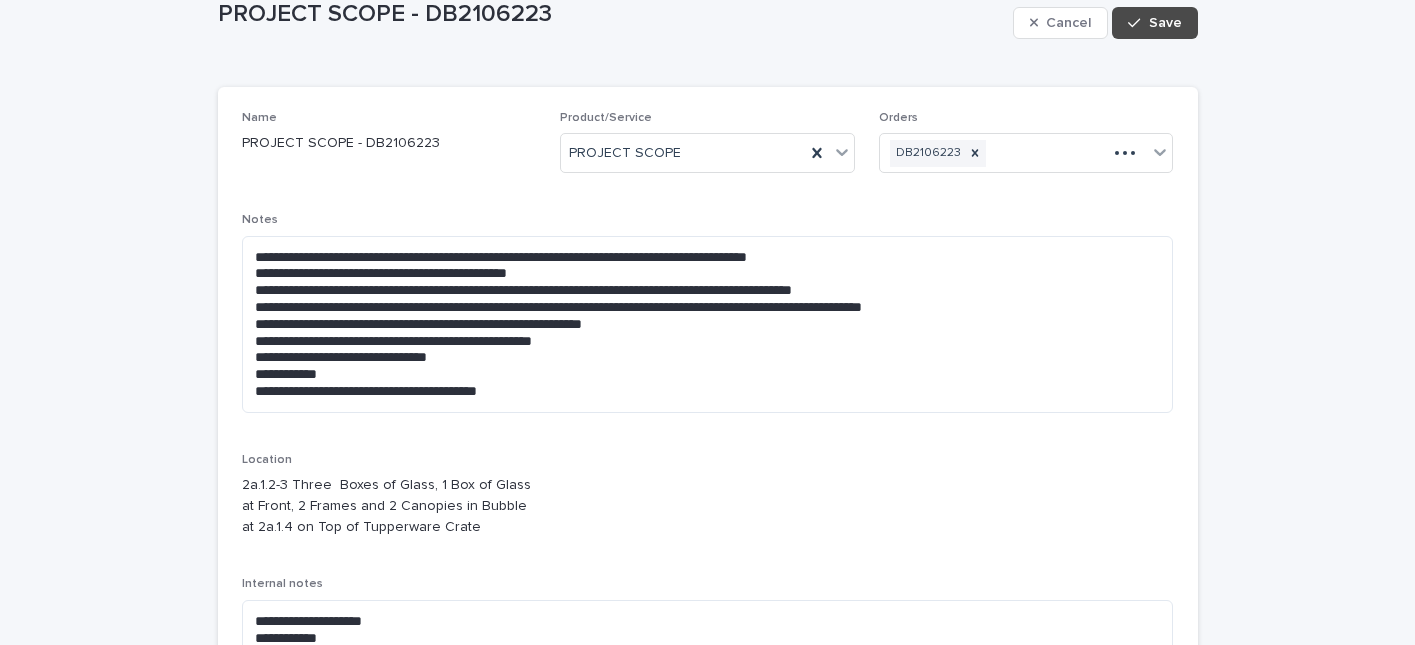 scroll, scrollTop: 14, scrollLeft: 0, axis: vertical 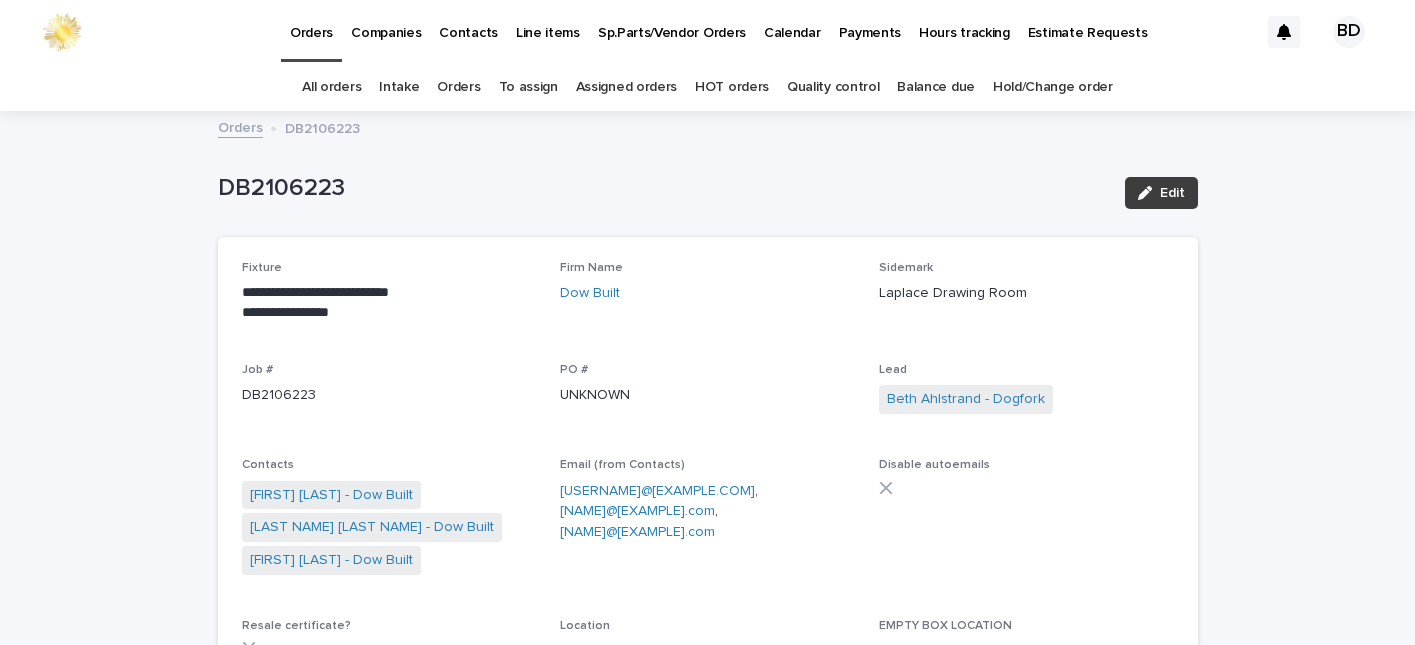 click on "Edit" at bounding box center (1172, 193) 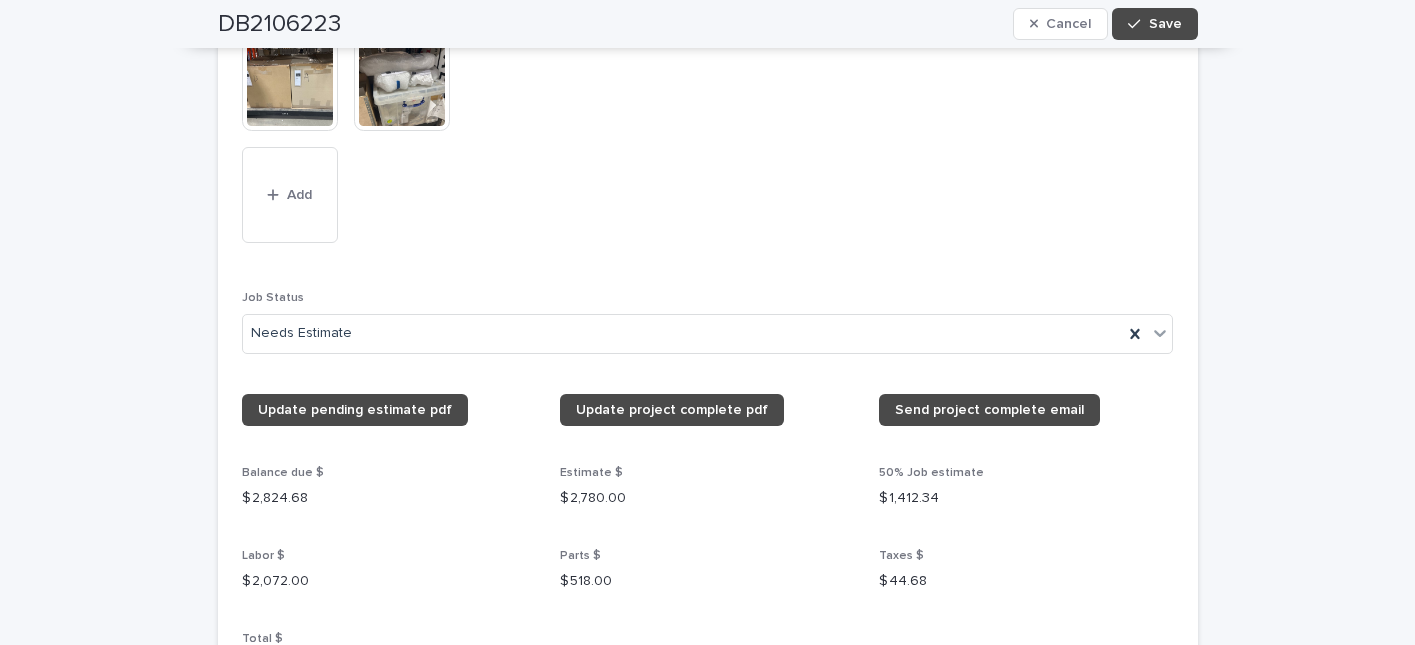 scroll, scrollTop: 2349, scrollLeft: 0, axis: vertical 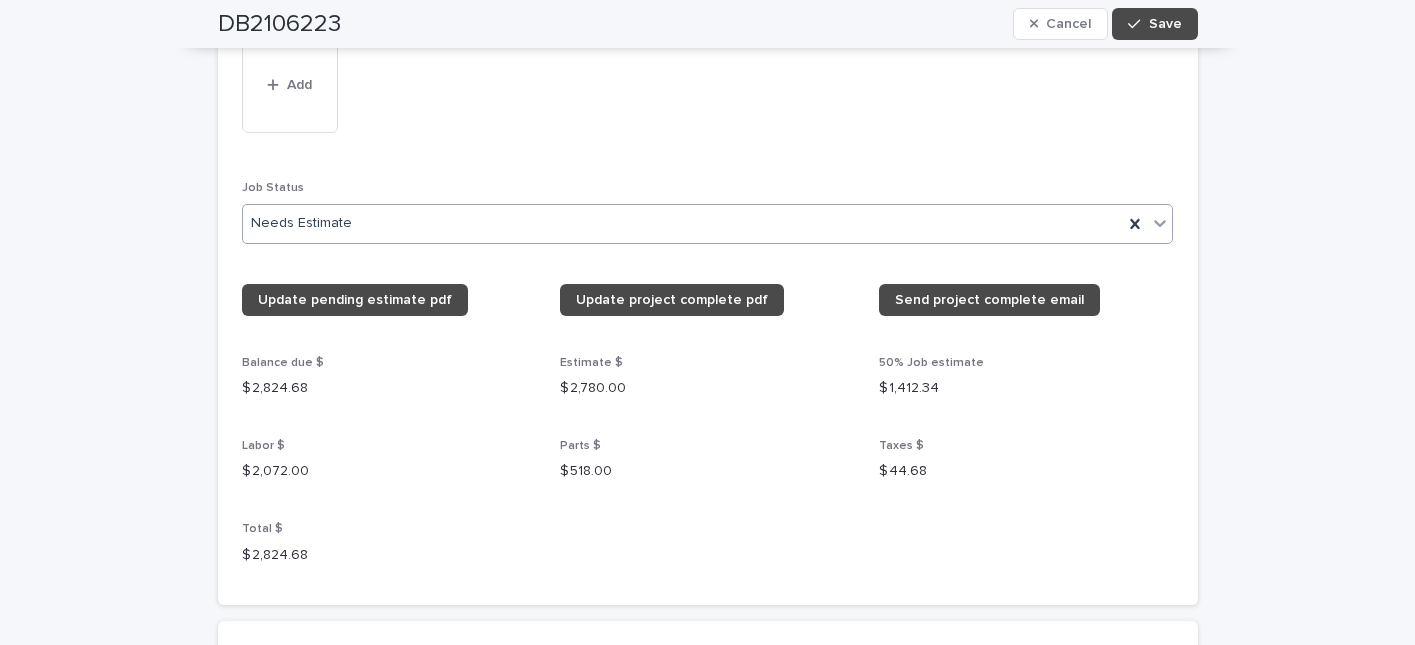 click 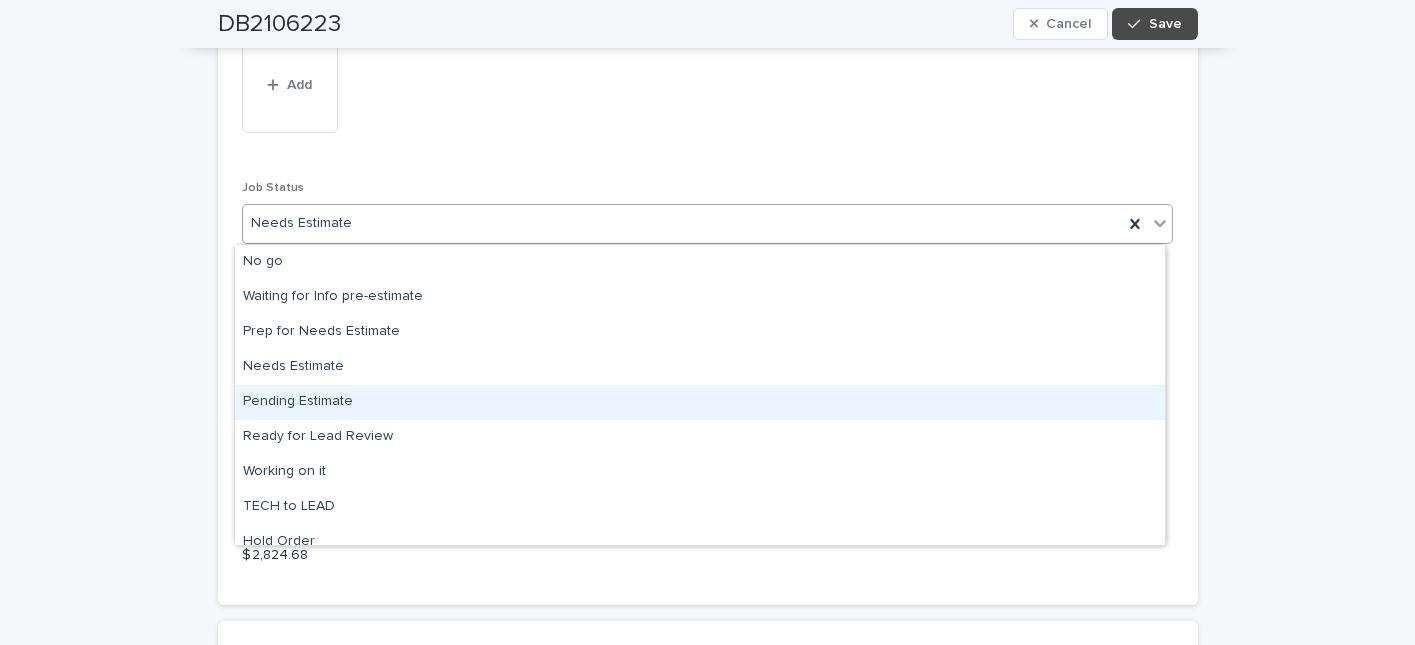 click on "Pending Estimate" at bounding box center (700, 402) 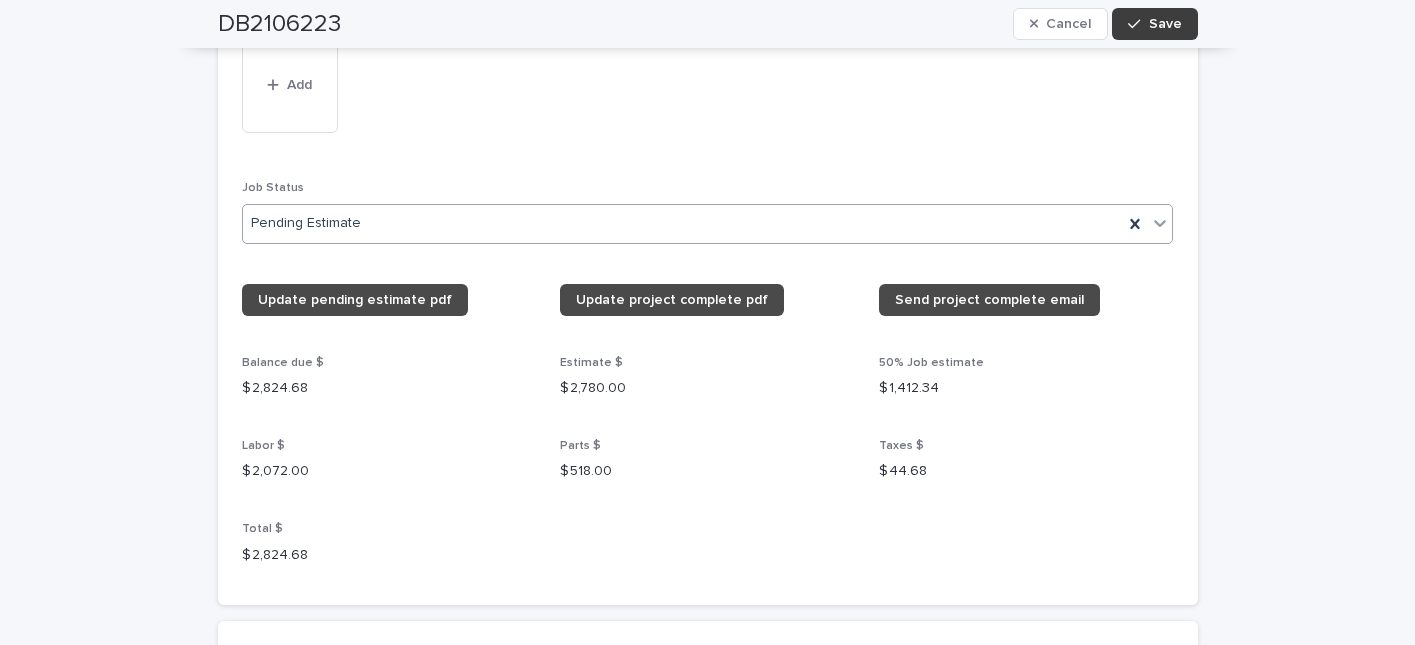click on "Save" at bounding box center [1165, 24] 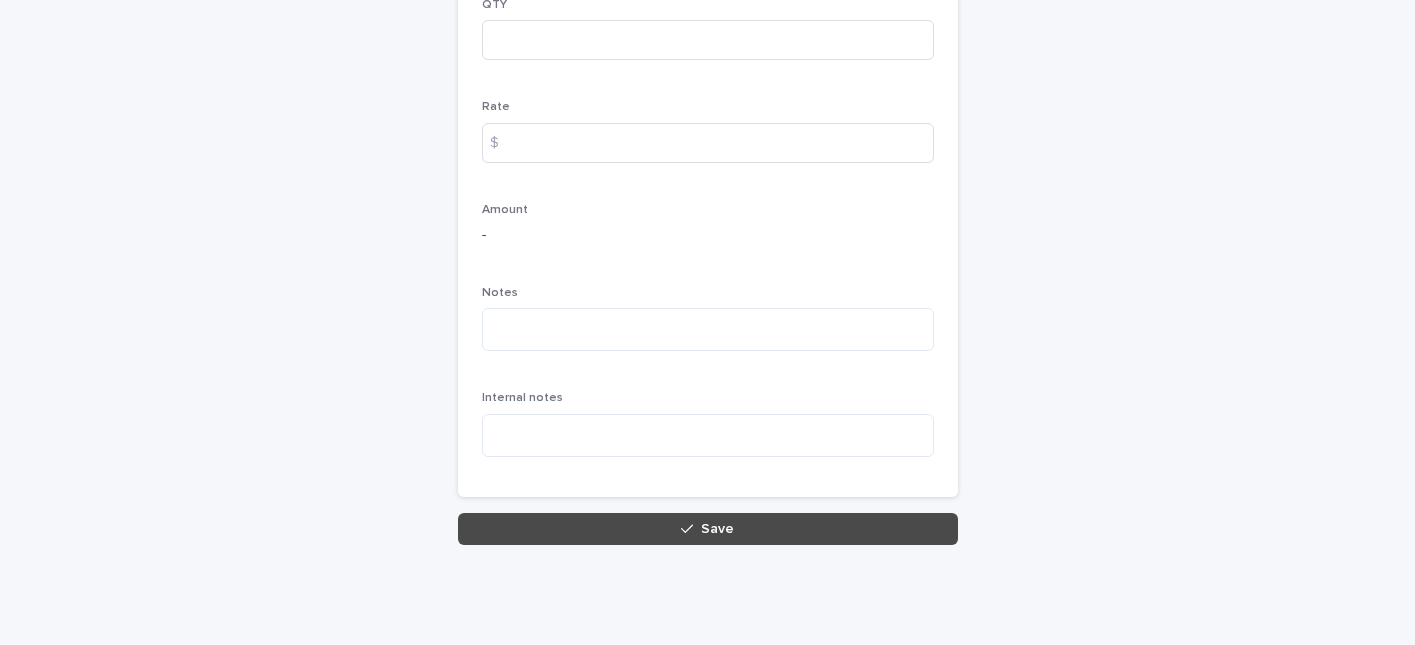 scroll, scrollTop: 487, scrollLeft: 0, axis: vertical 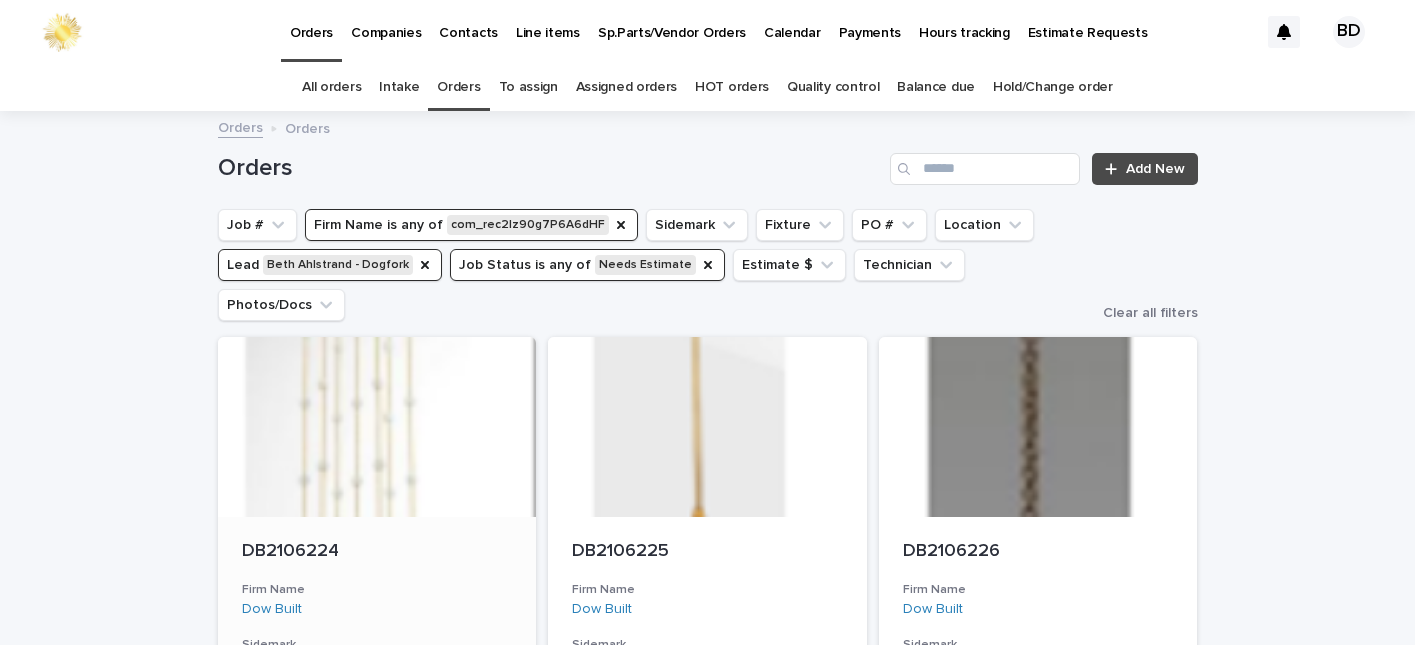 click on "DB2106224" at bounding box center [377, 552] 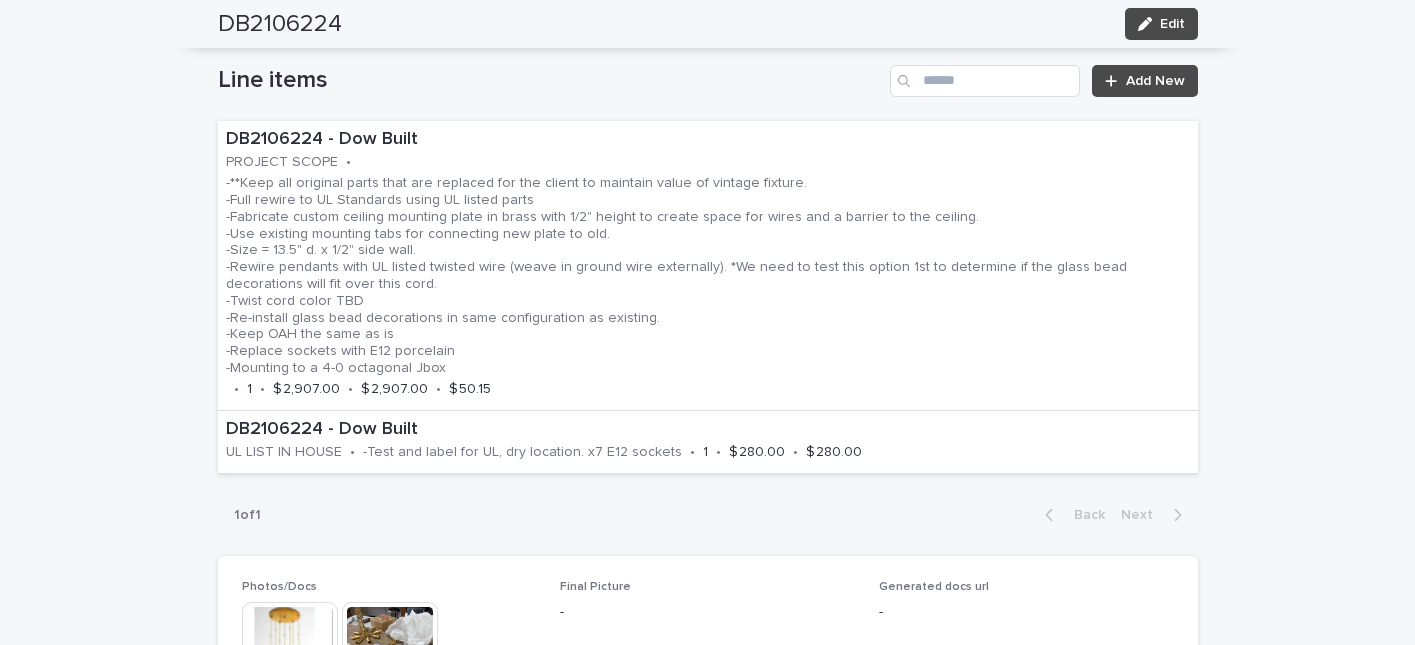 scroll, scrollTop: 1235, scrollLeft: 0, axis: vertical 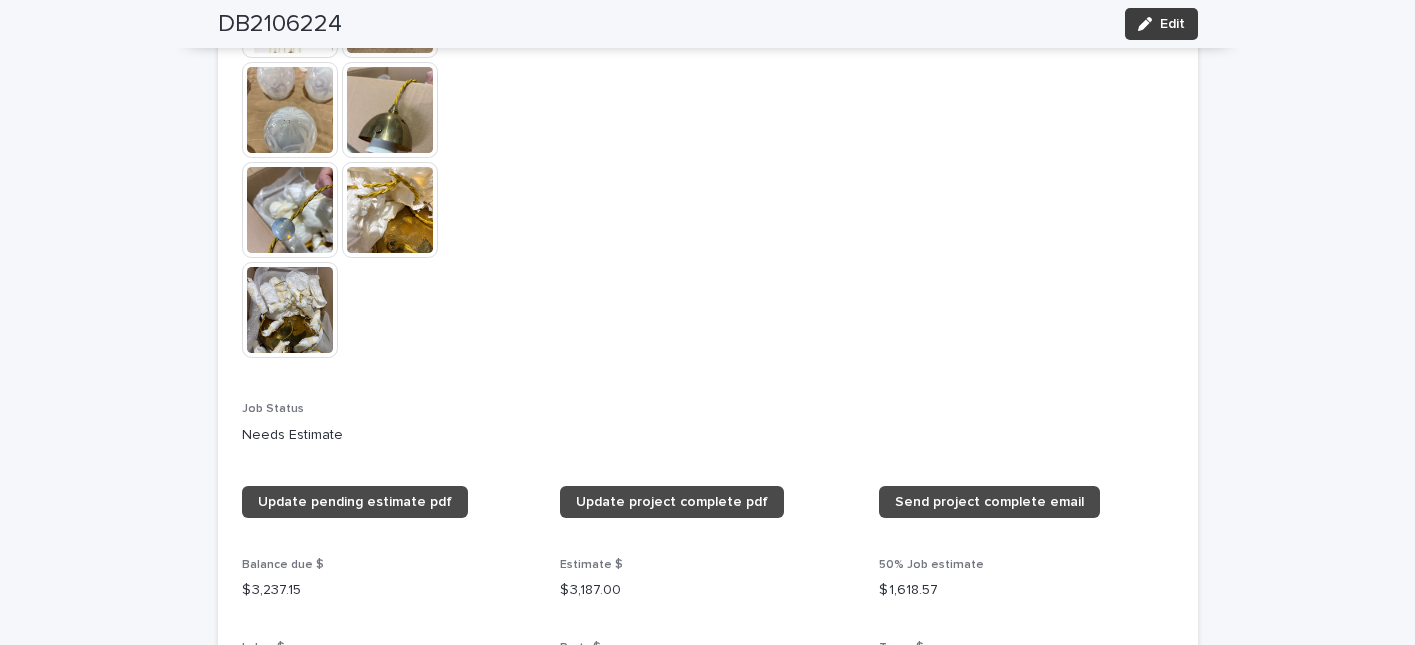 click on "Edit" at bounding box center [1161, 24] 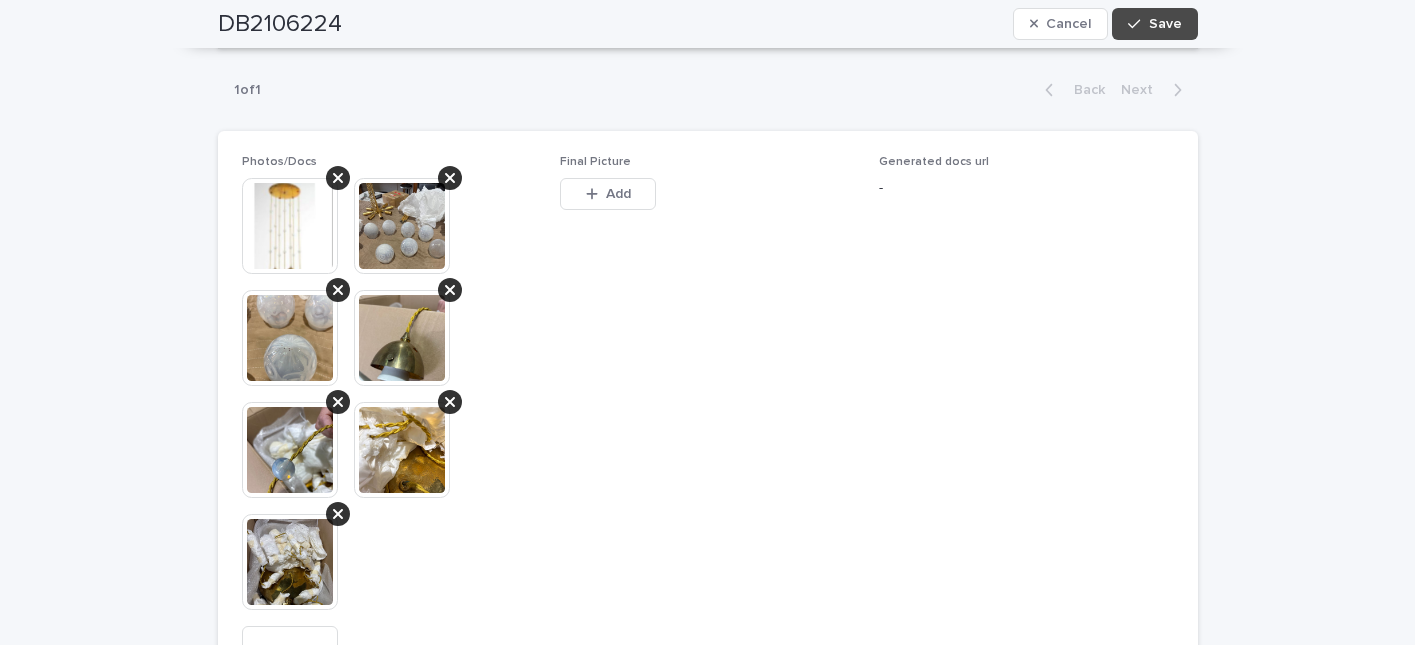 scroll, scrollTop: 2078, scrollLeft: 0, axis: vertical 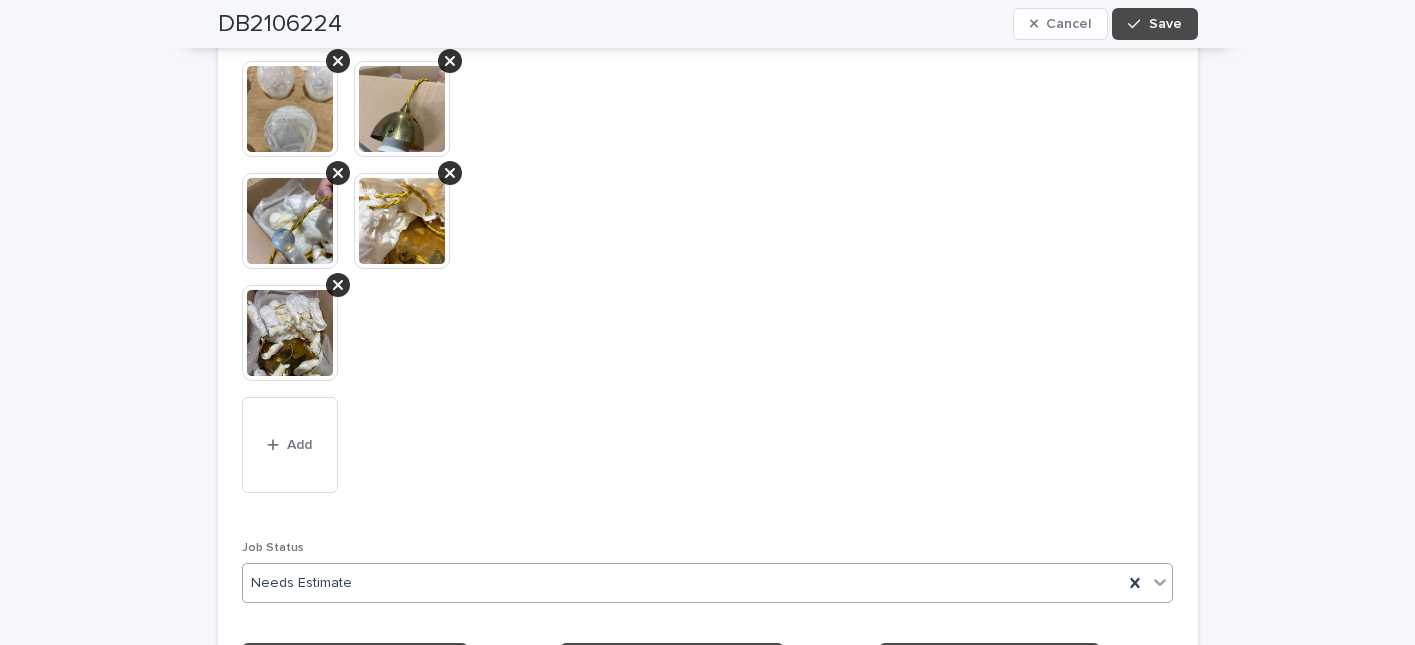 click 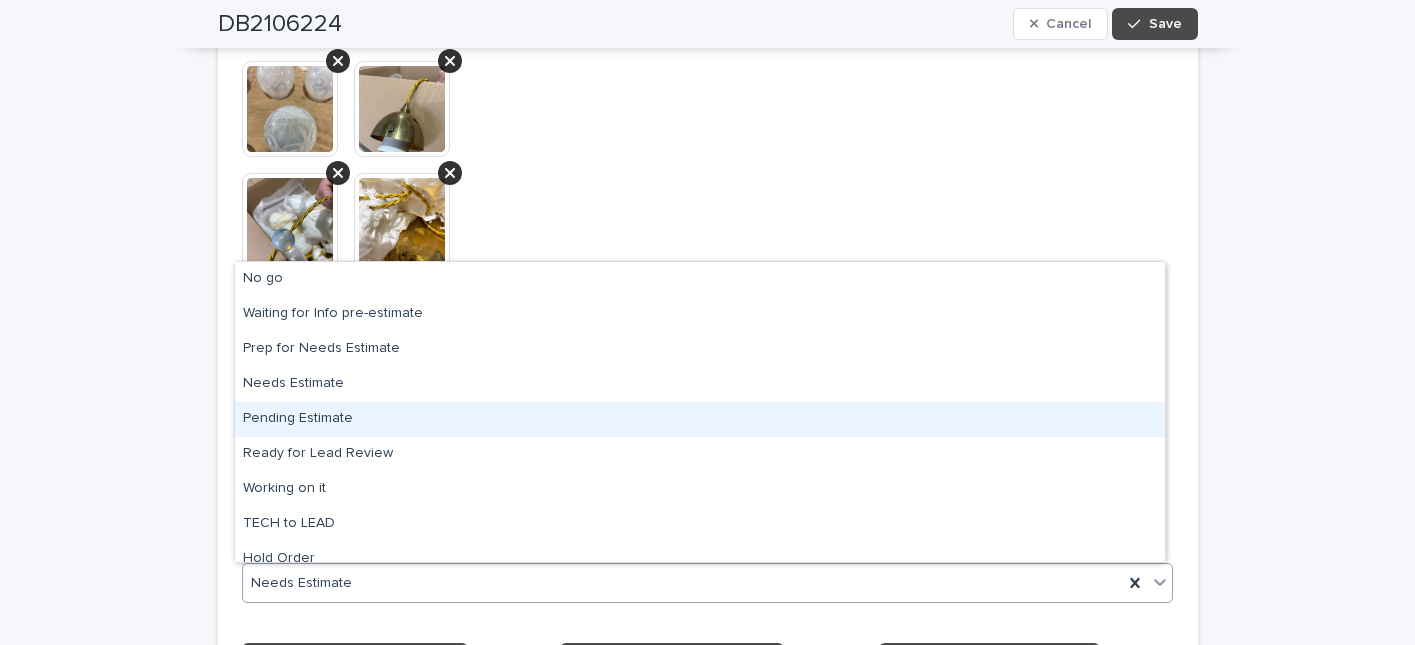 click on "Pending Estimate" at bounding box center [700, 419] 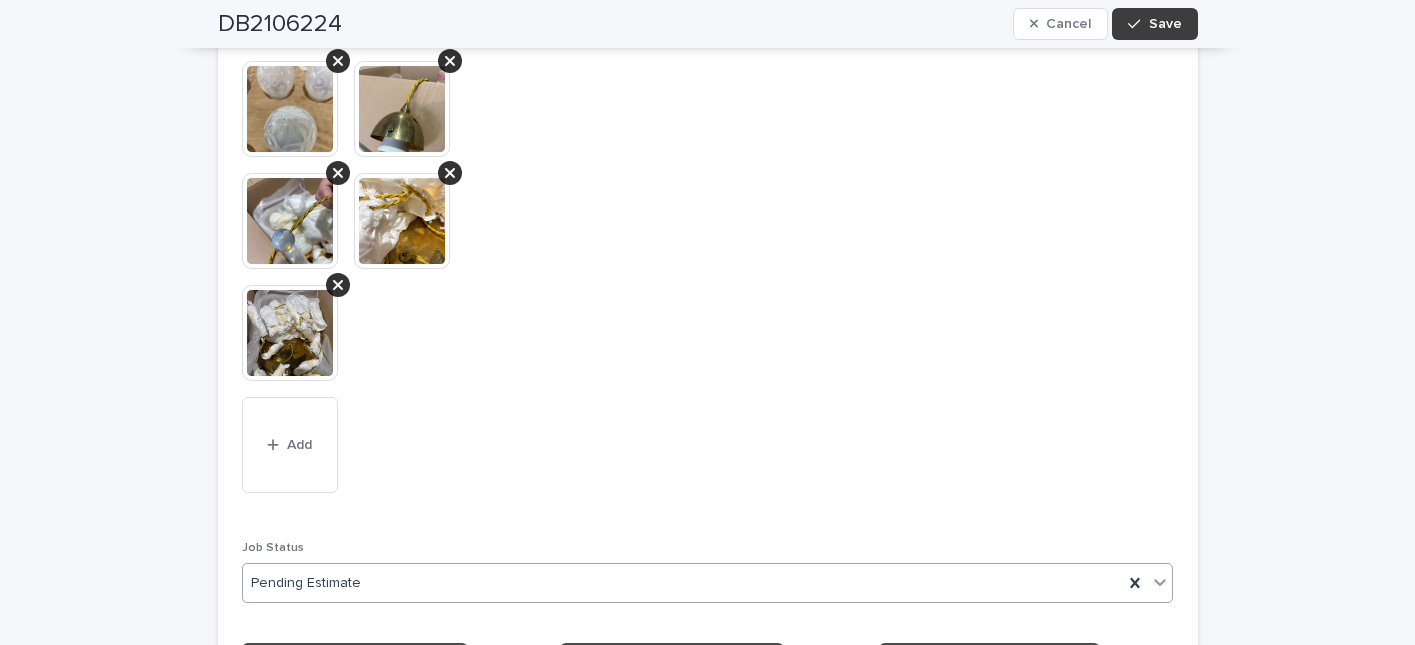 click on "Save" at bounding box center [1154, 24] 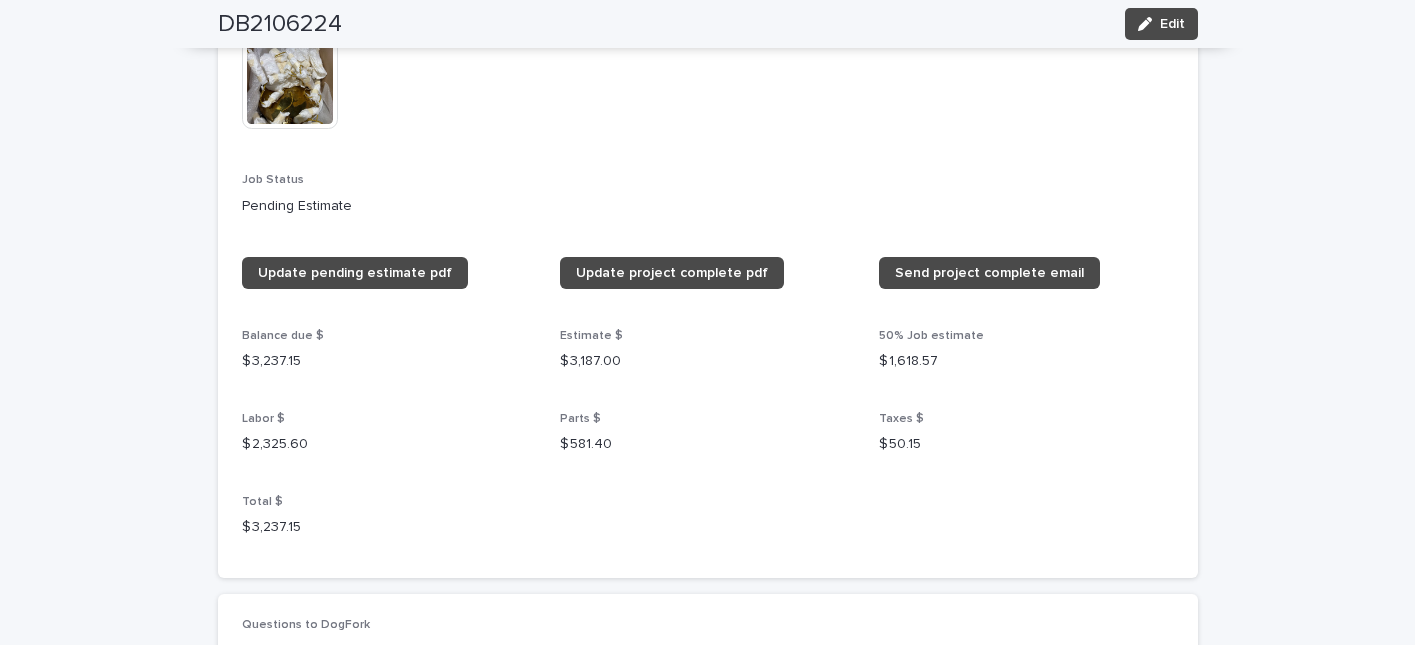 scroll, scrollTop: 1816, scrollLeft: 0, axis: vertical 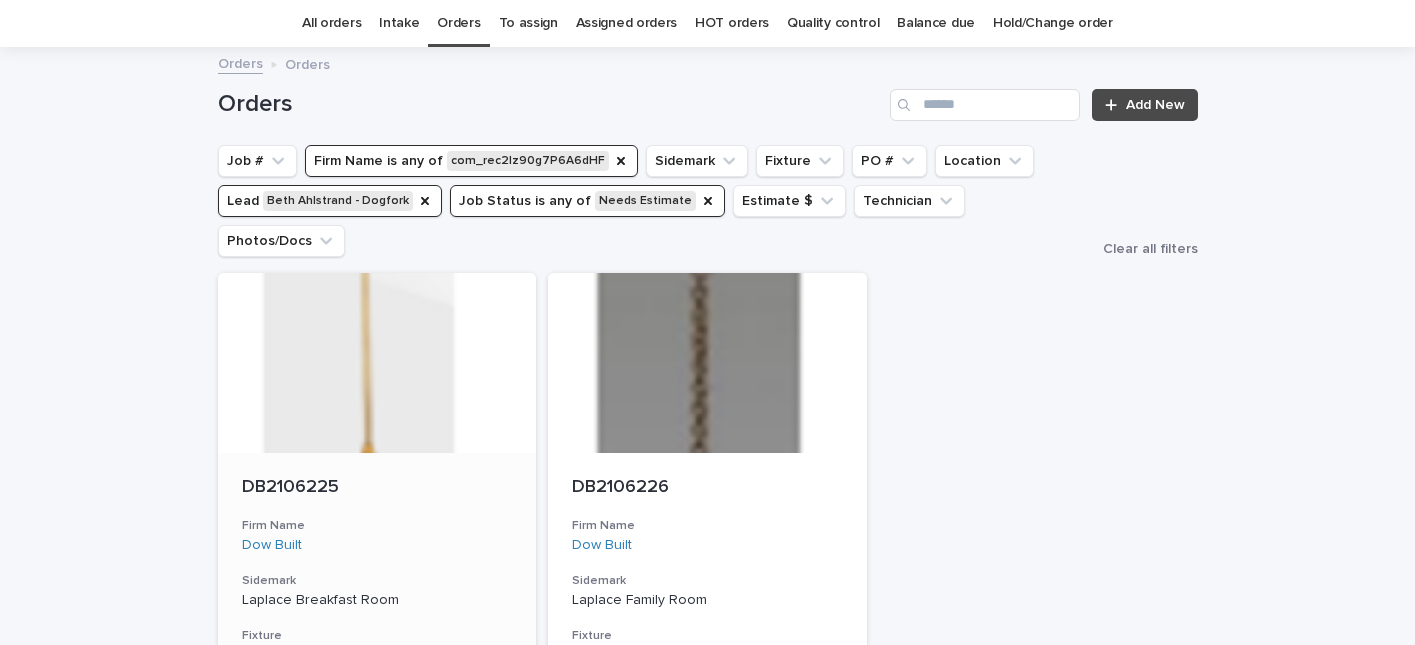 click on "DB2106225" at bounding box center (377, 488) 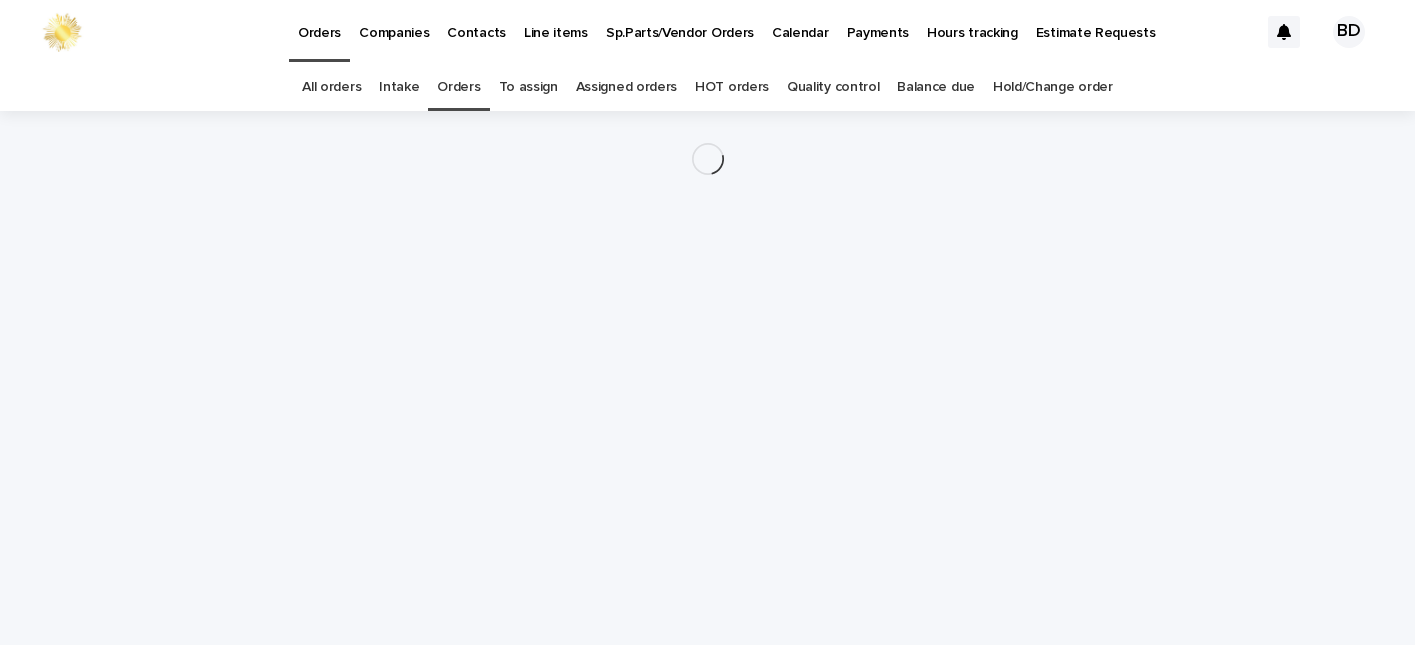 scroll, scrollTop: 0, scrollLeft: 0, axis: both 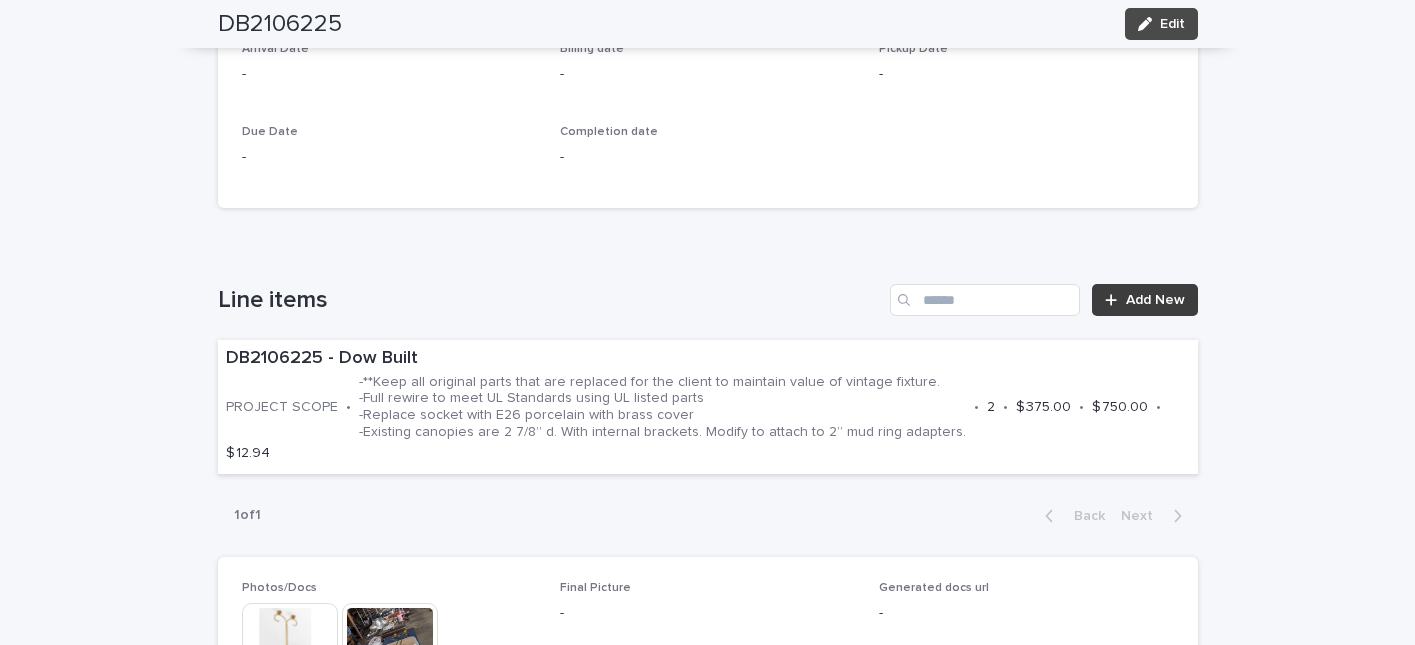 click on "Add New" at bounding box center [1155, 300] 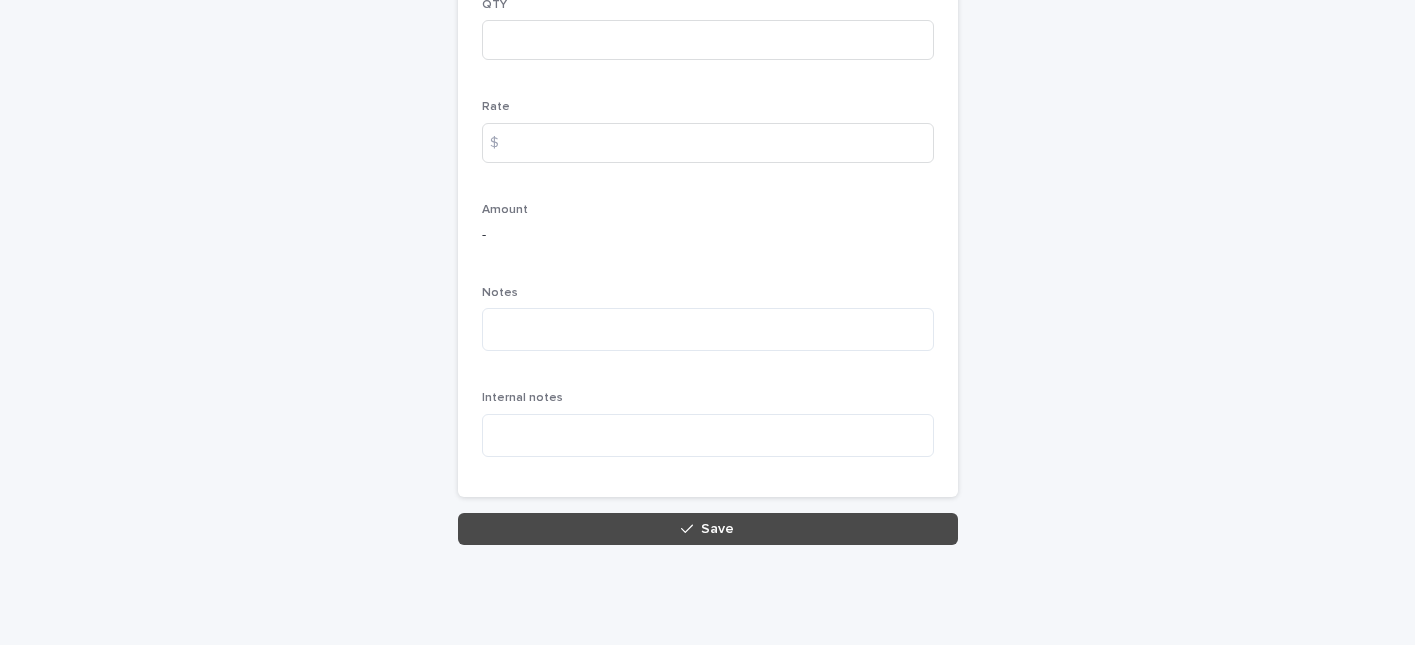 scroll, scrollTop: 487, scrollLeft: 0, axis: vertical 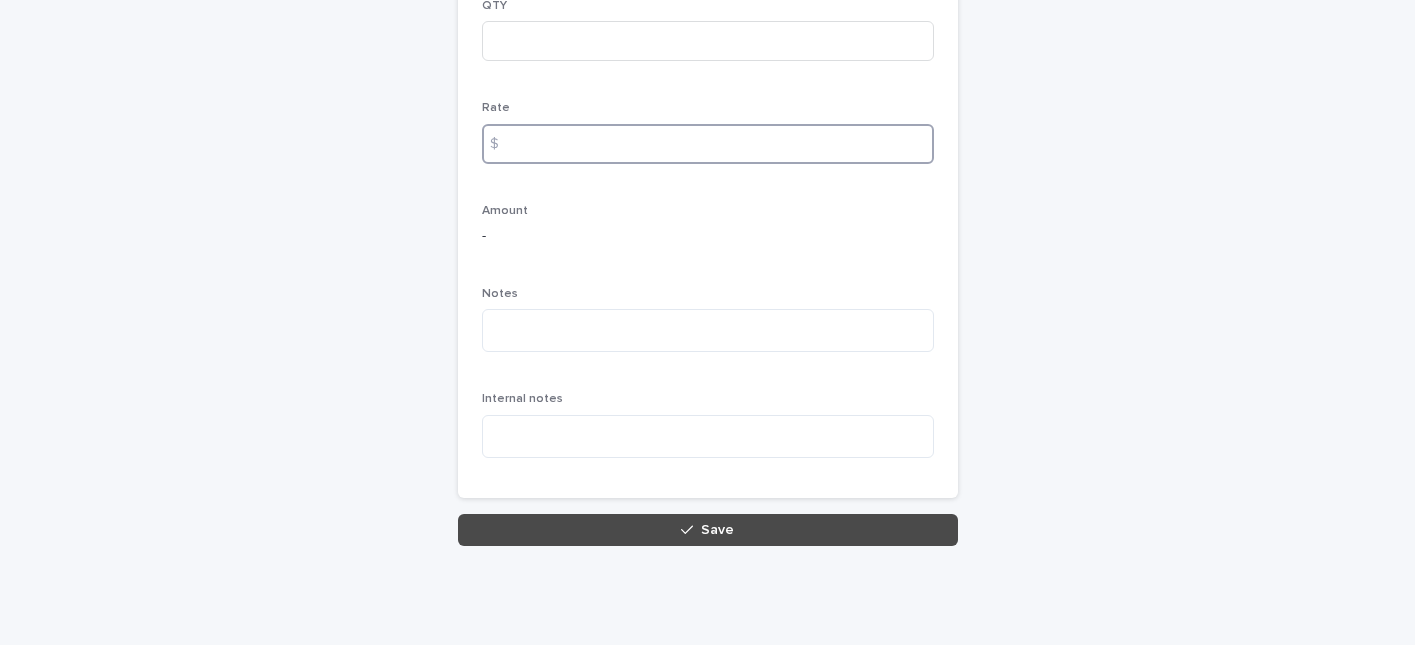 click at bounding box center (708, 144) 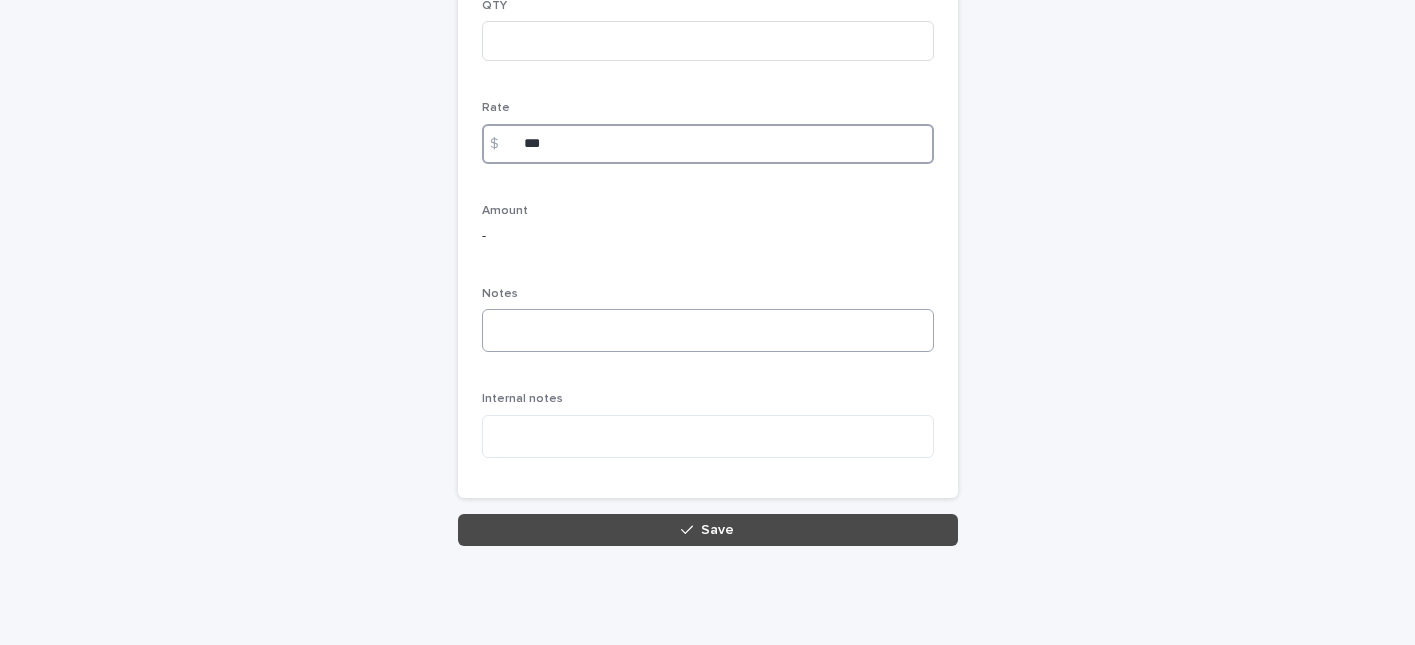 type on "***" 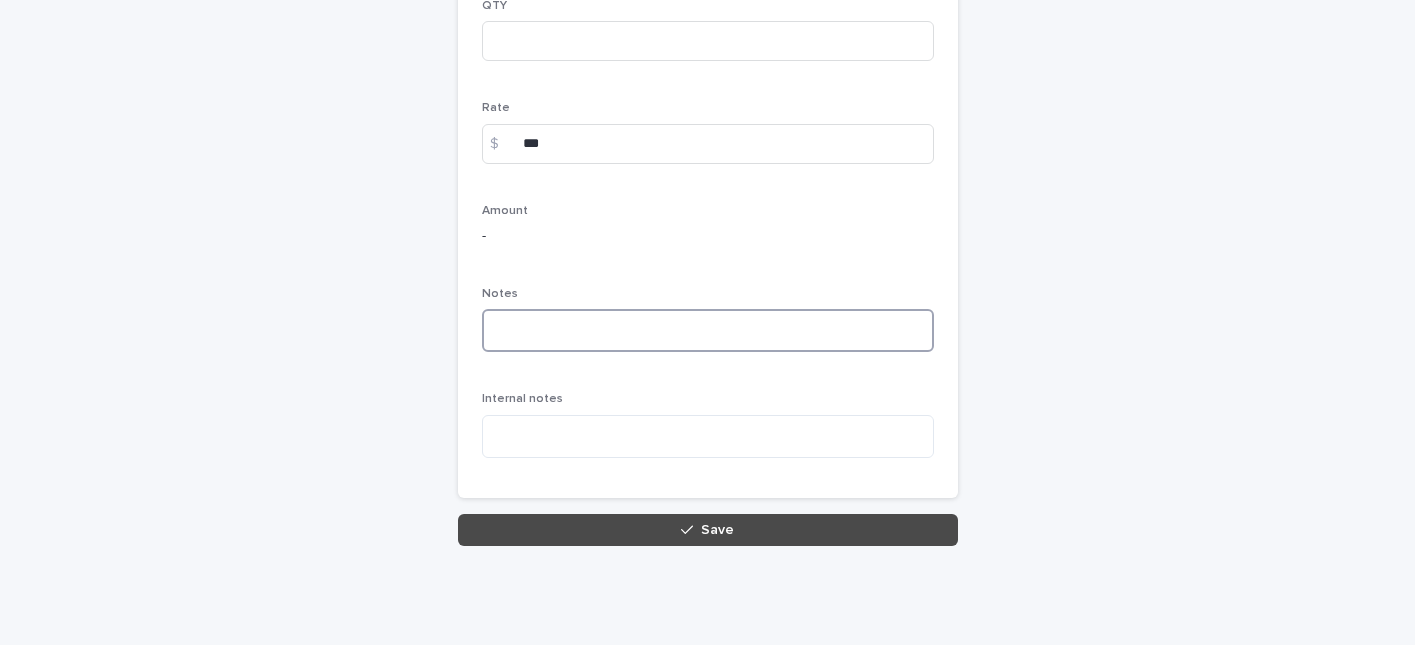 click at bounding box center (708, 330) 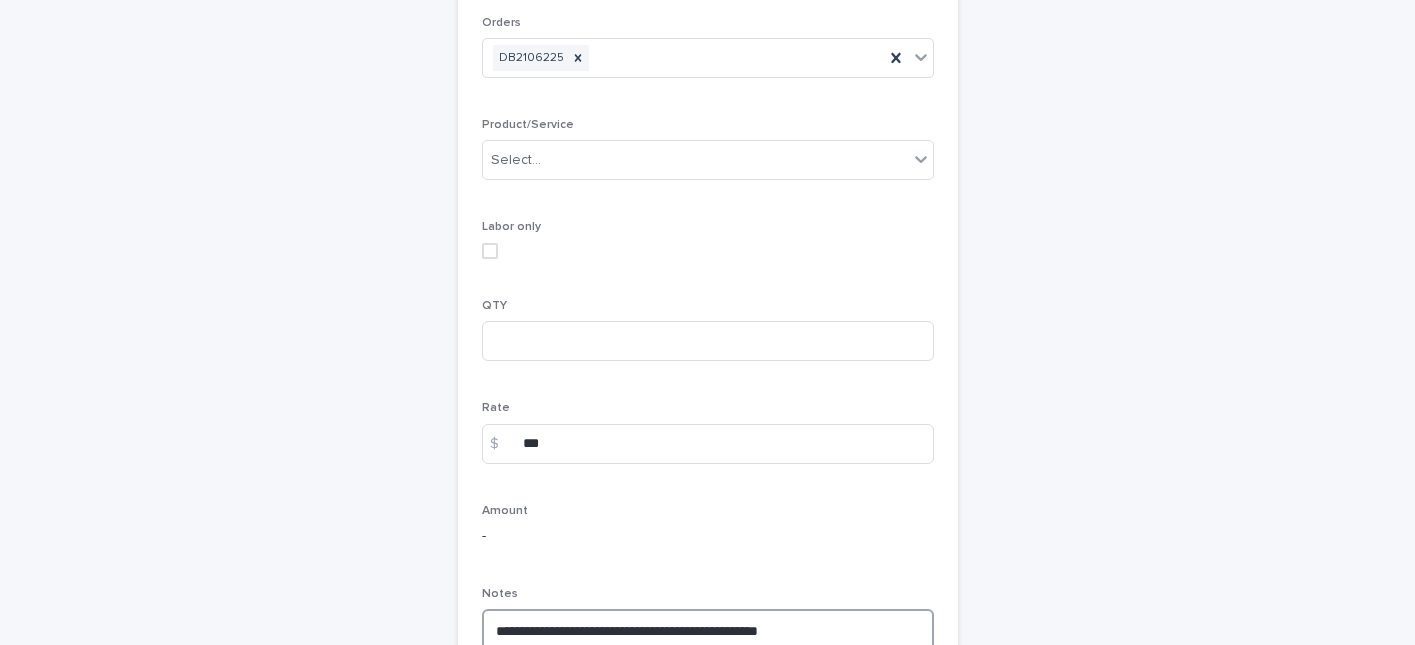 scroll, scrollTop: 185, scrollLeft: 0, axis: vertical 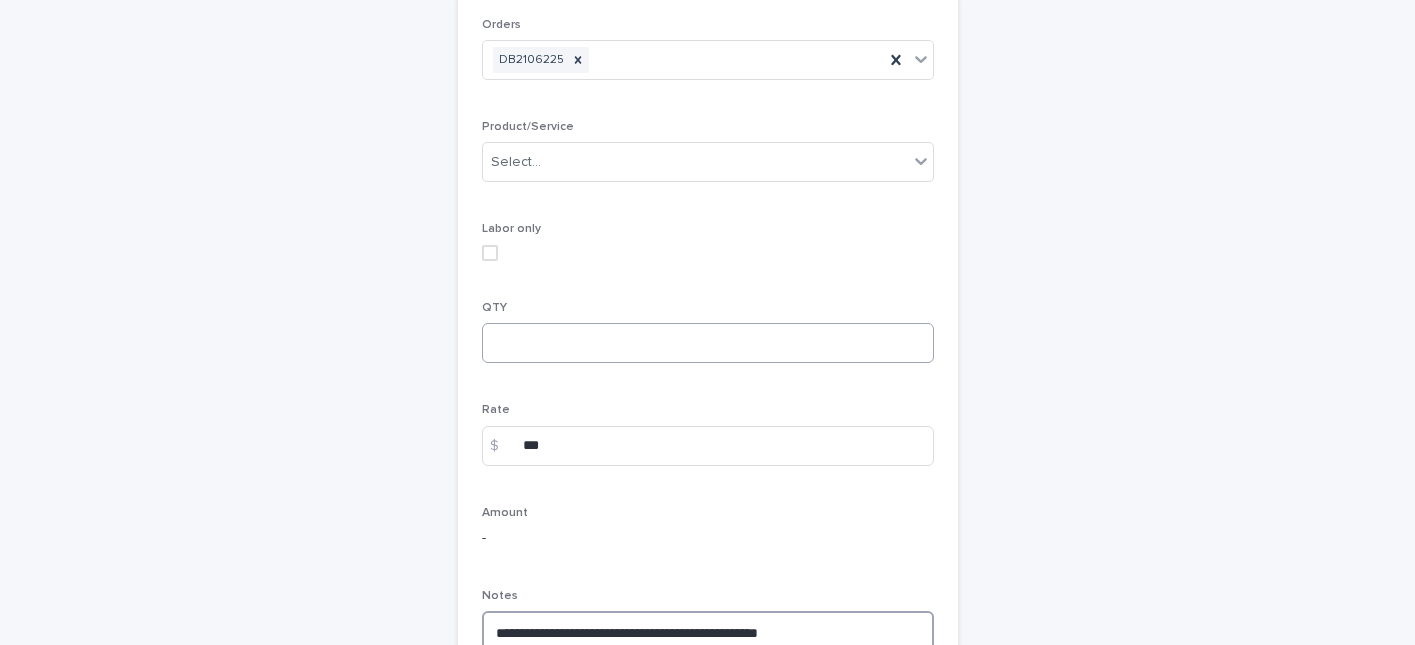 type on "**********" 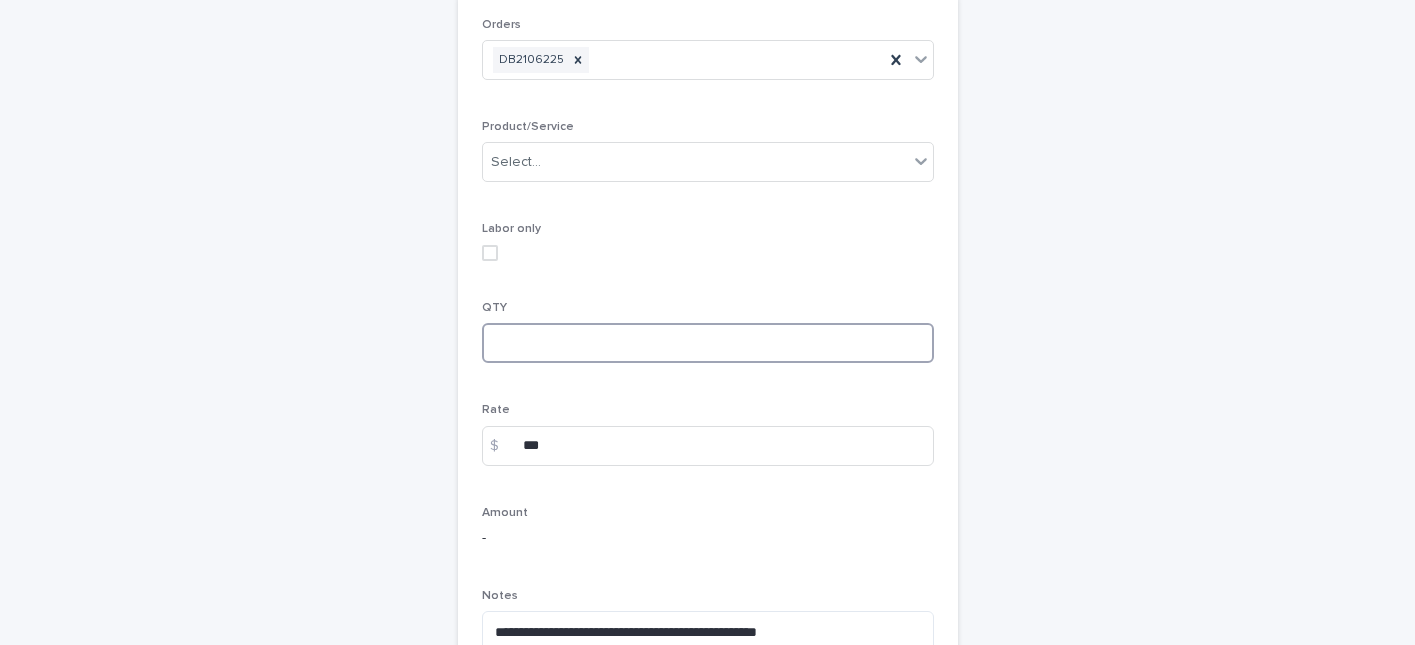 click at bounding box center (708, 343) 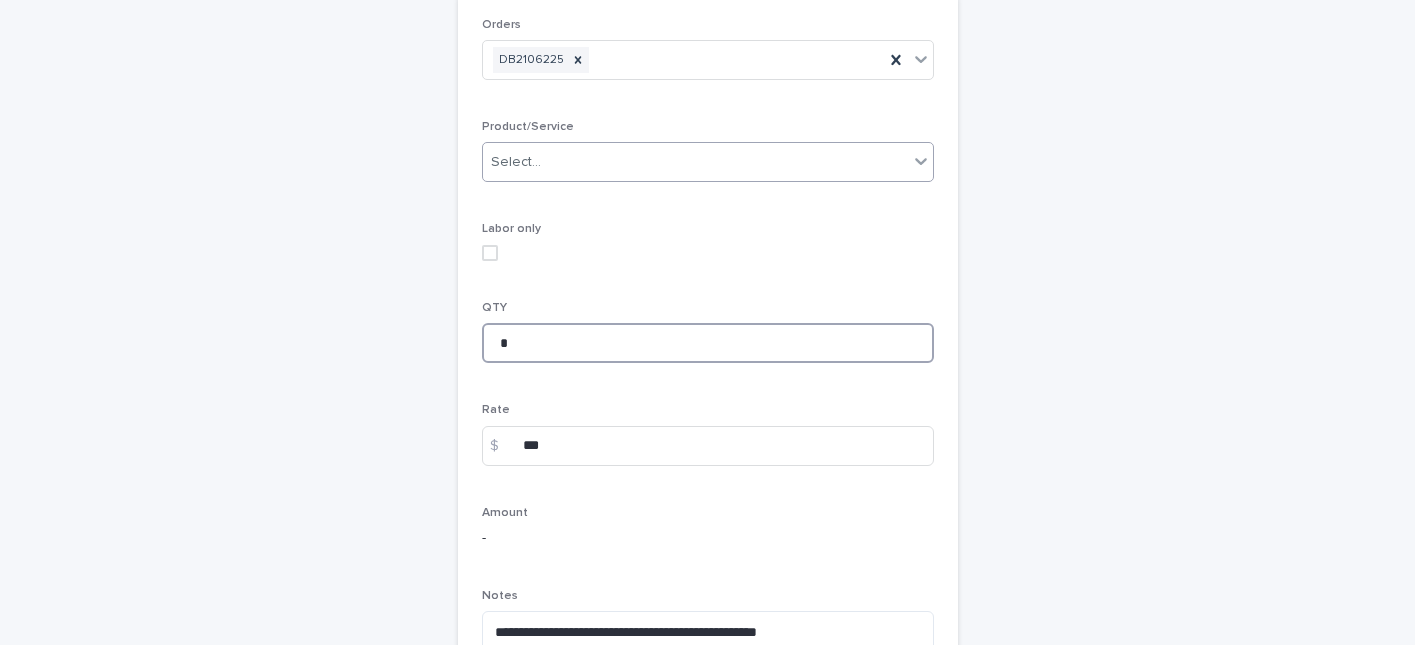 type on "*" 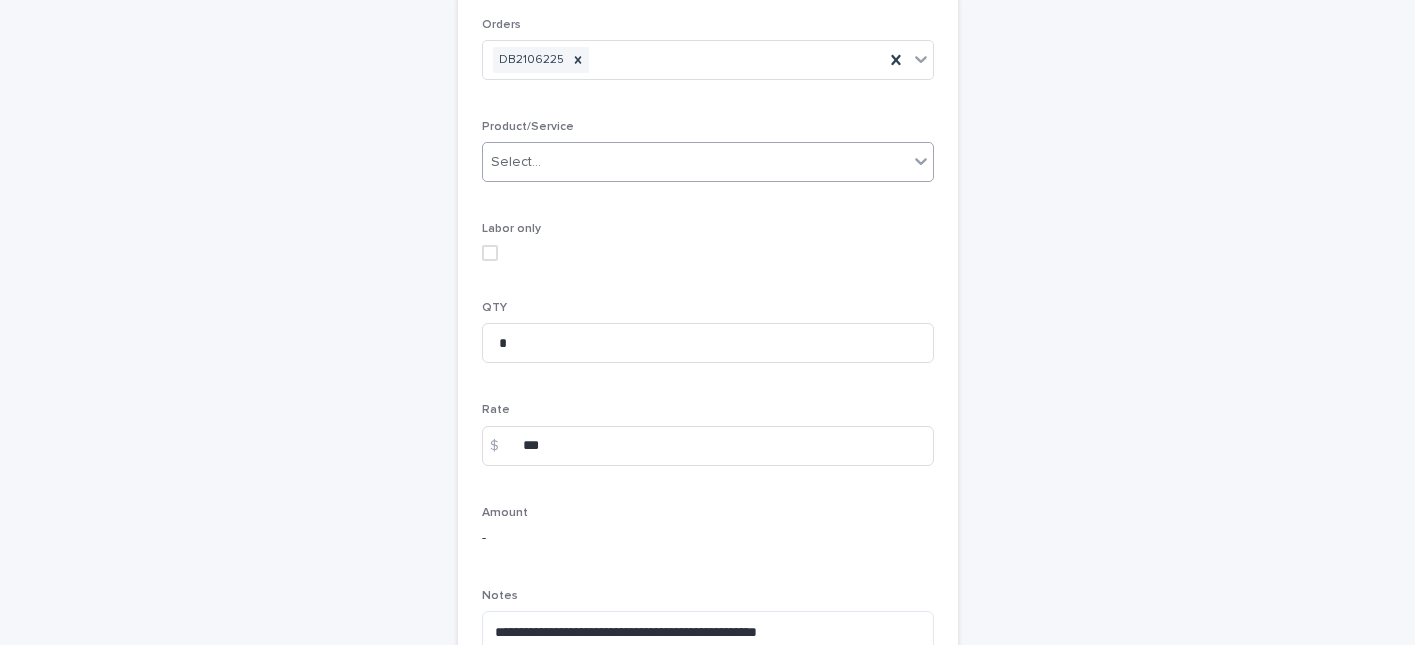 click 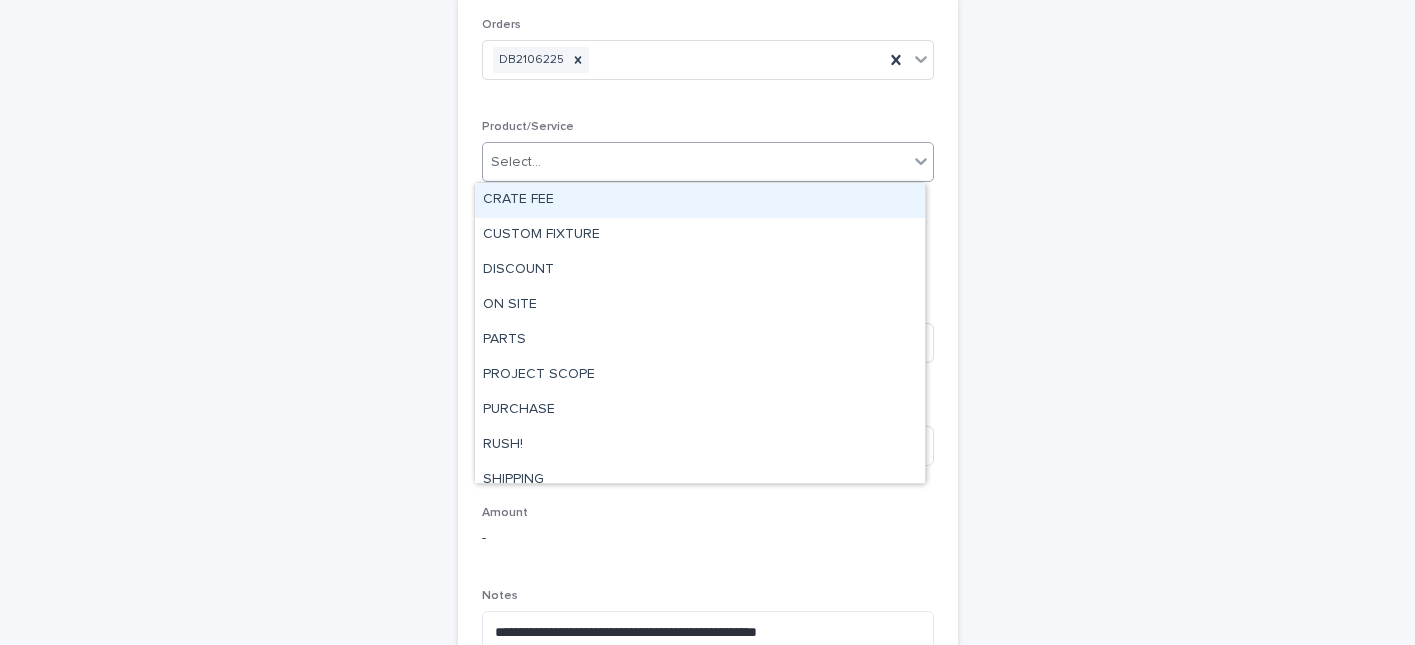 scroll, scrollTop: 85, scrollLeft: 0, axis: vertical 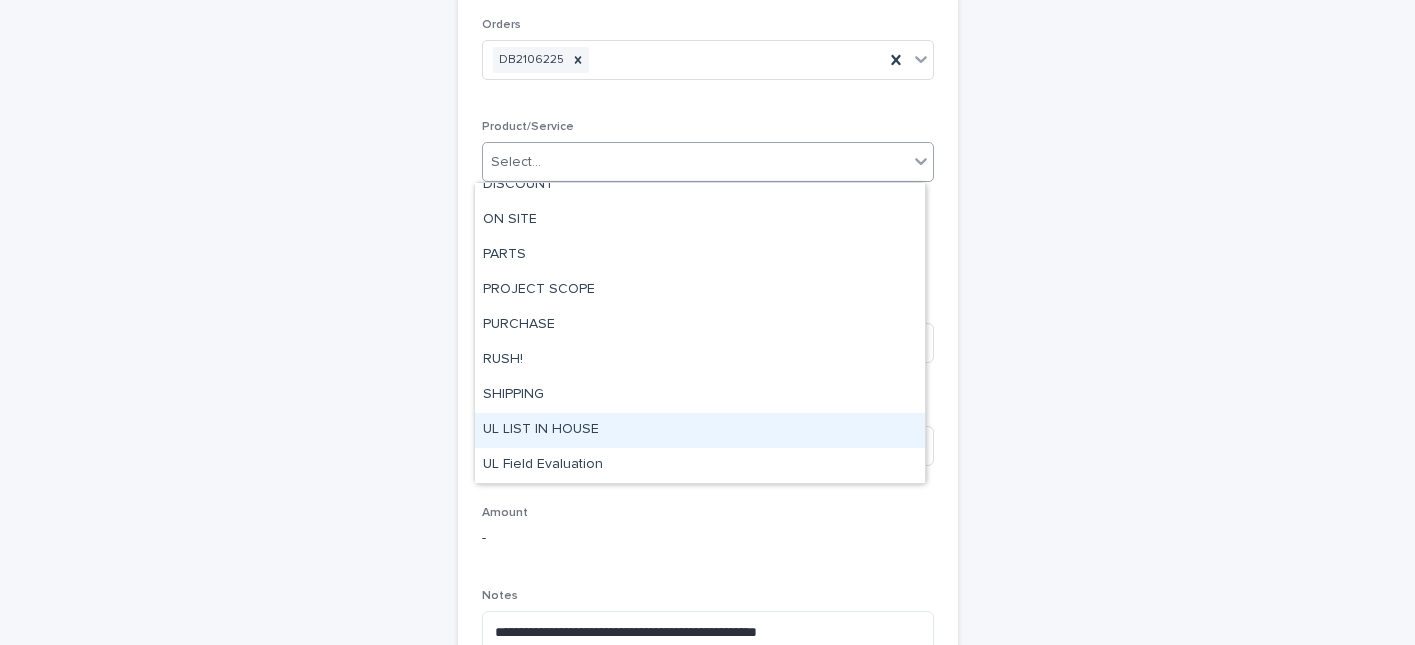 click on "UL LIST IN HOUSE" at bounding box center (700, 430) 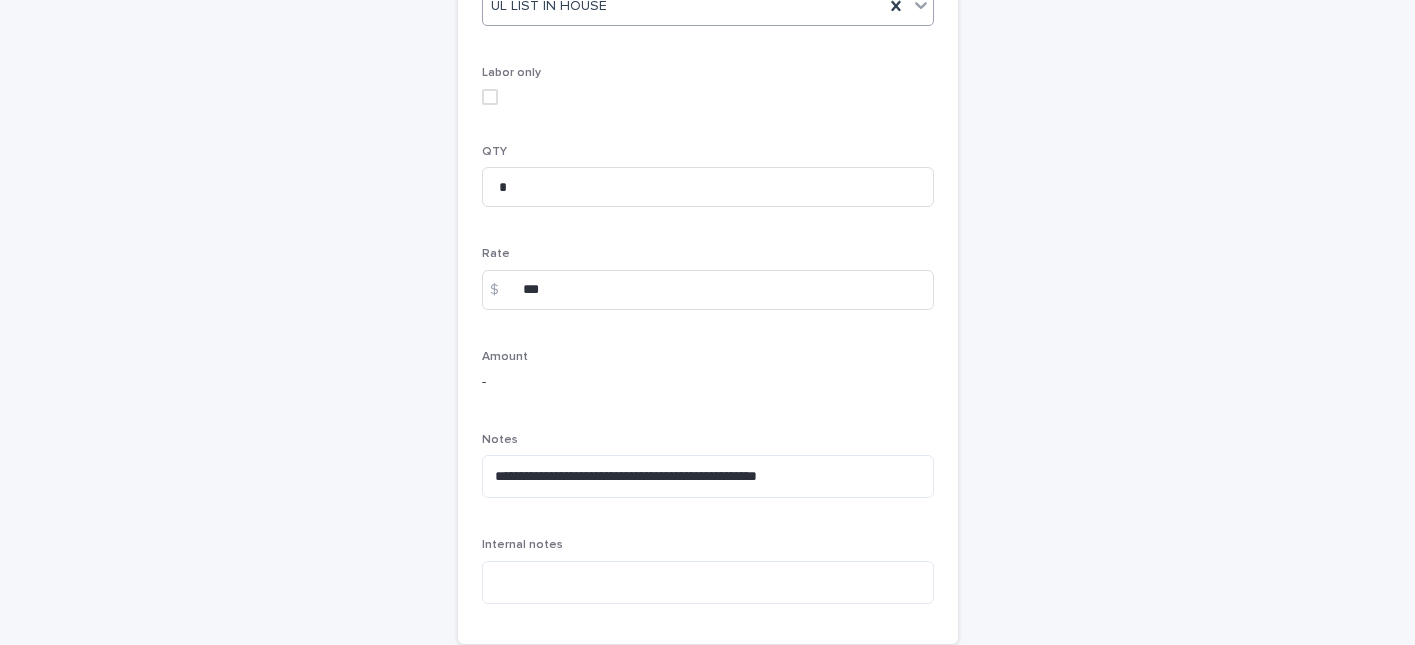 scroll, scrollTop: 488, scrollLeft: 0, axis: vertical 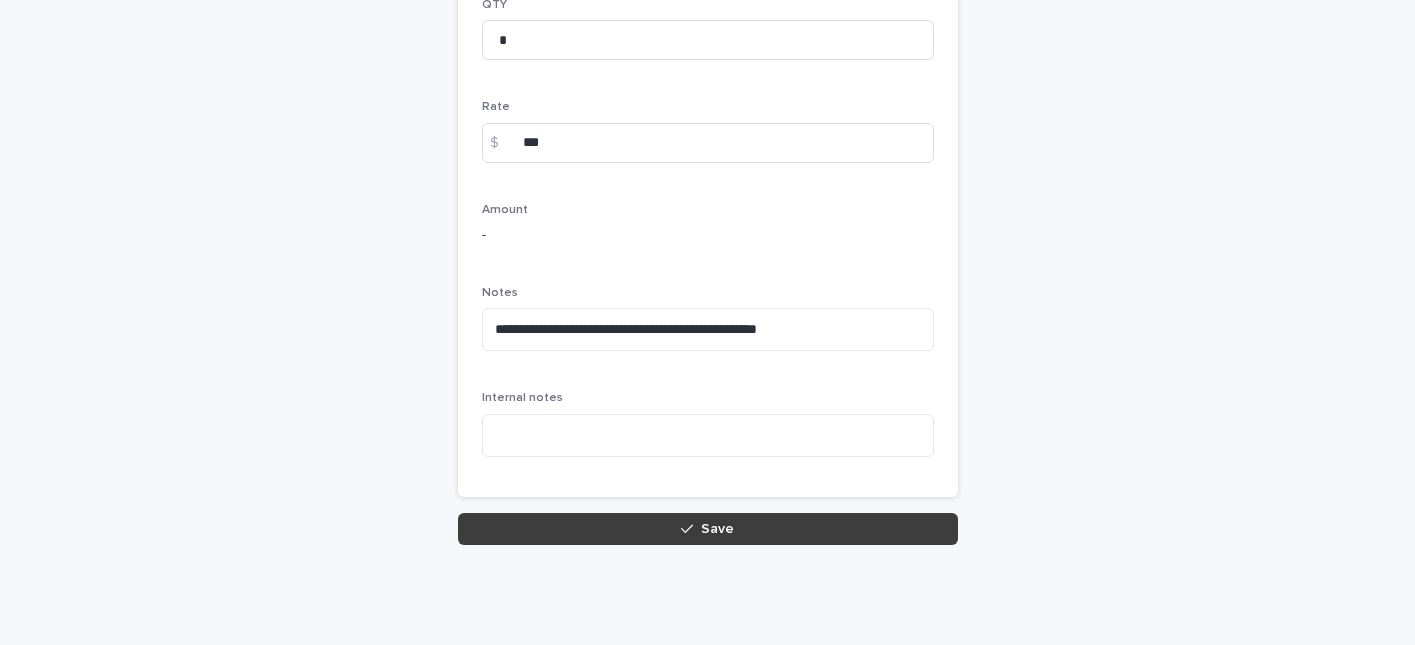 click on "Save" at bounding box center (708, 529) 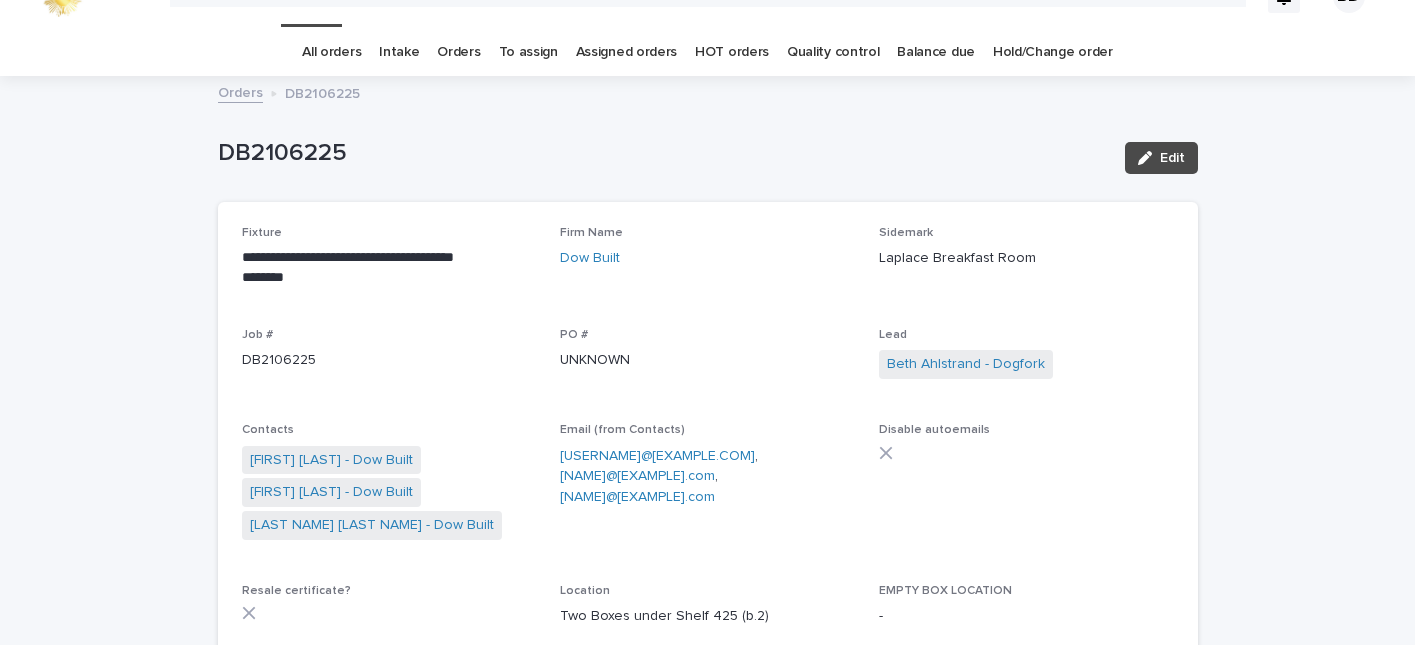 scroll, scrollTop: 0, scrollLeft: 0, axis: both 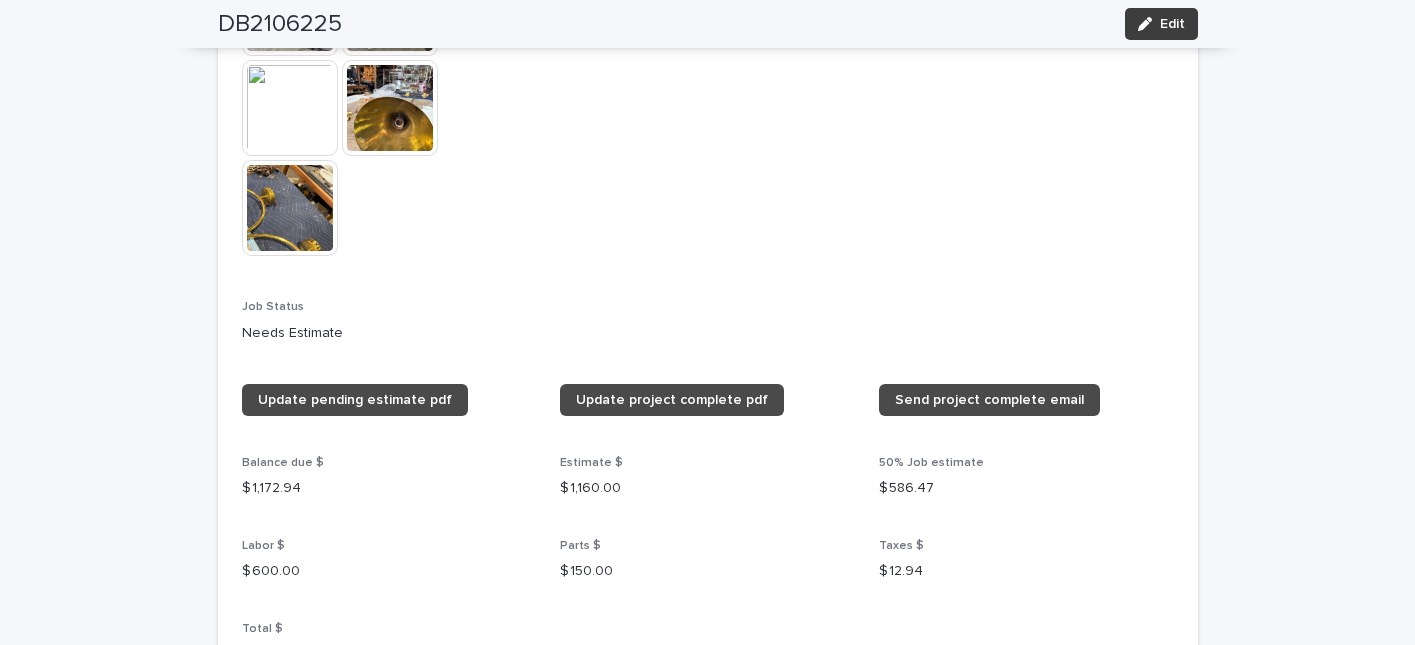 click on "Edit" at bounding box center (1161, 24) 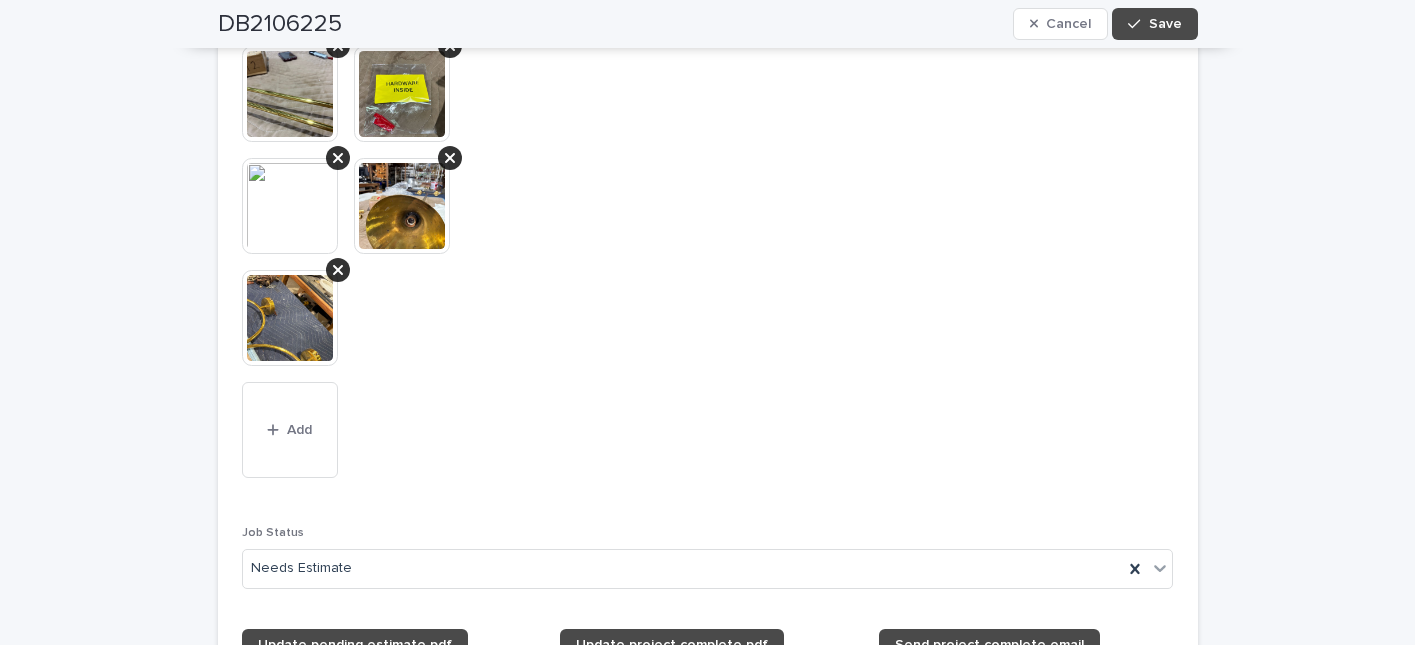 scroll, scrollTop: 2206, scrollLeft: 0, axis: vertical 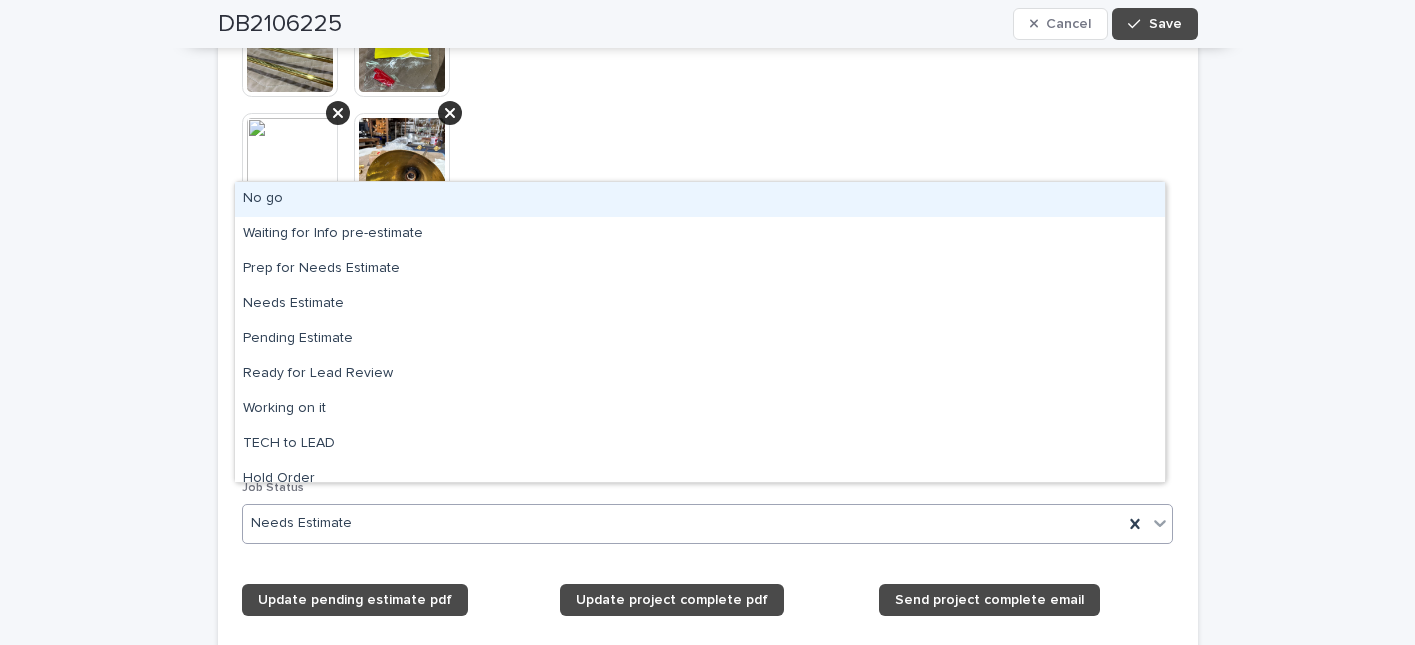drag, startPoint x: 1157, startPoint y: 500, endPoint x: 948, endPoint y: 534, distance: 211.7475 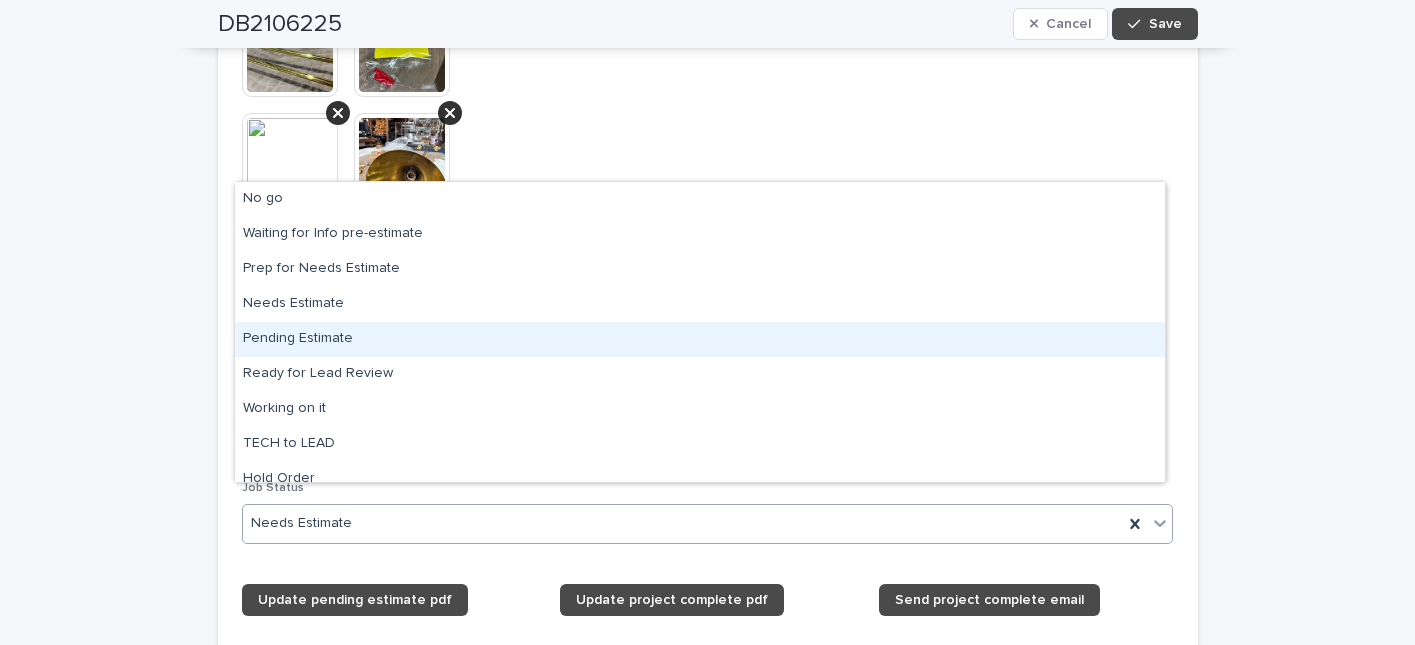 click on "Pending Estimate" at bounding box center (700, 339) 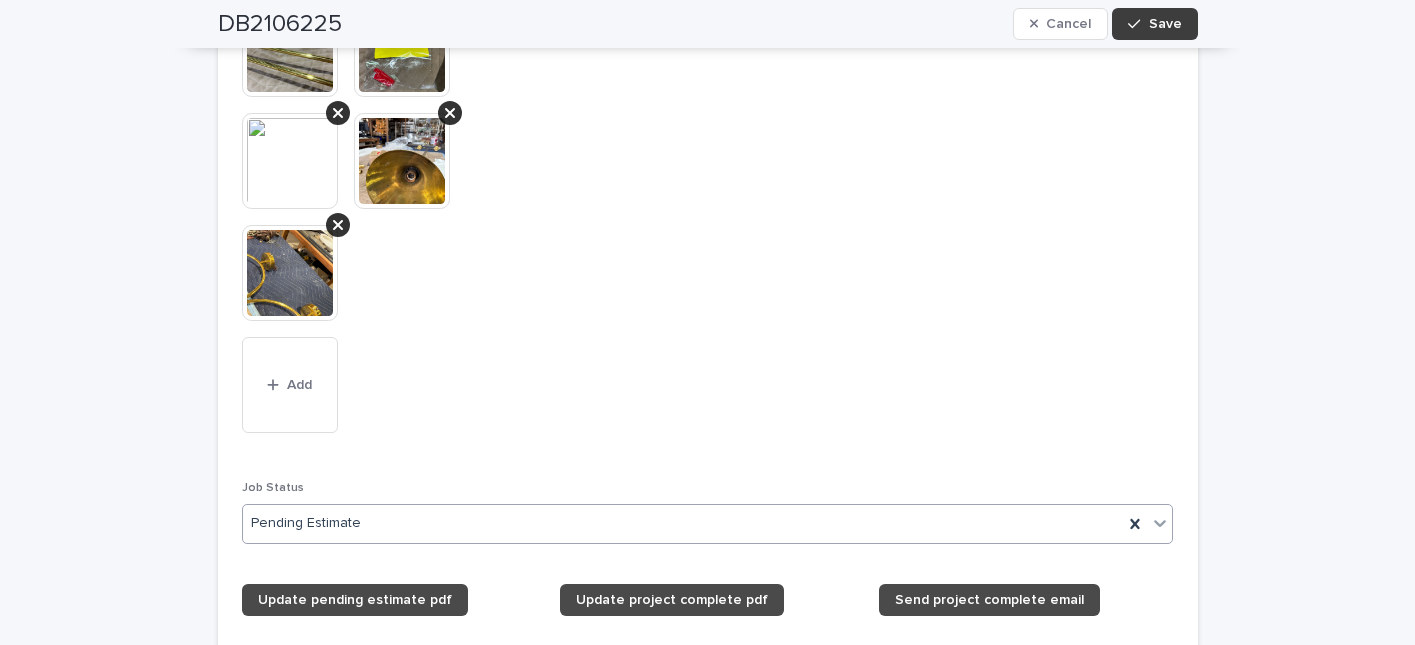 click on "Save" at bounding box center (1154, 24) 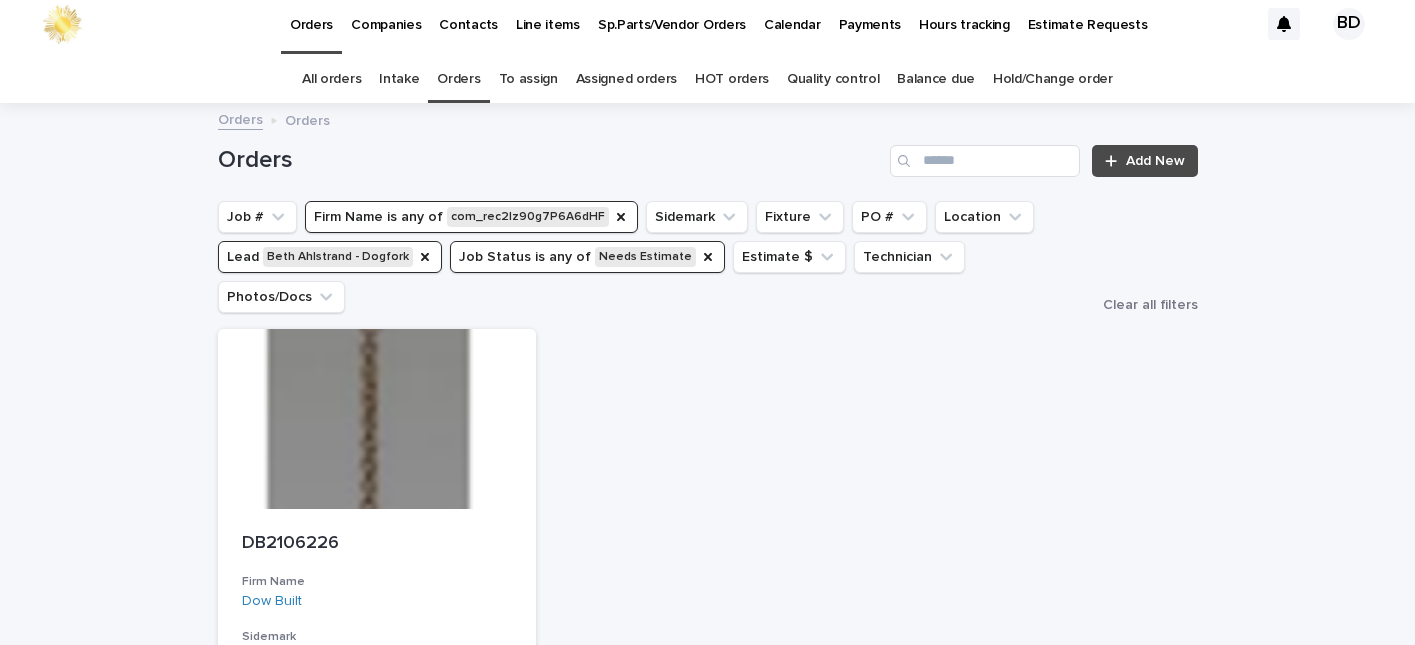scroll, scrollTop: 64, scrollLeft: 0, axis: vertical 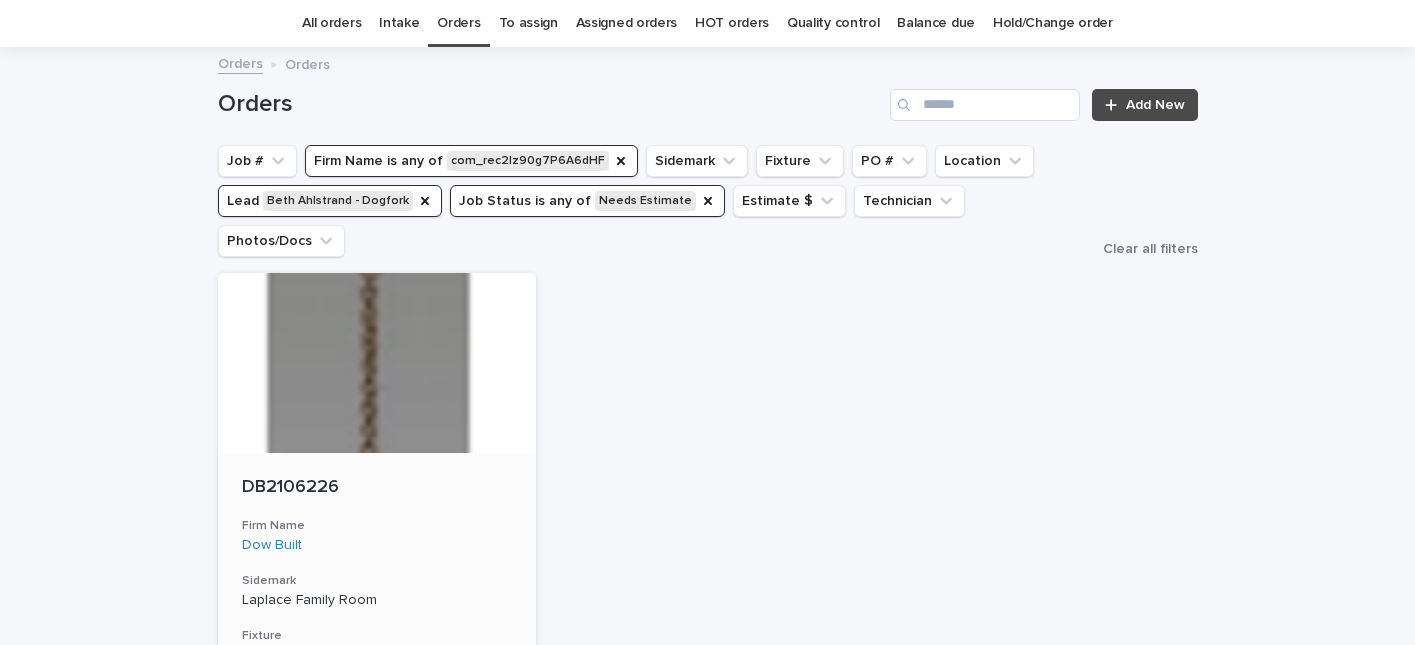 click on "DB2106226" at bounding box center [377, 488] 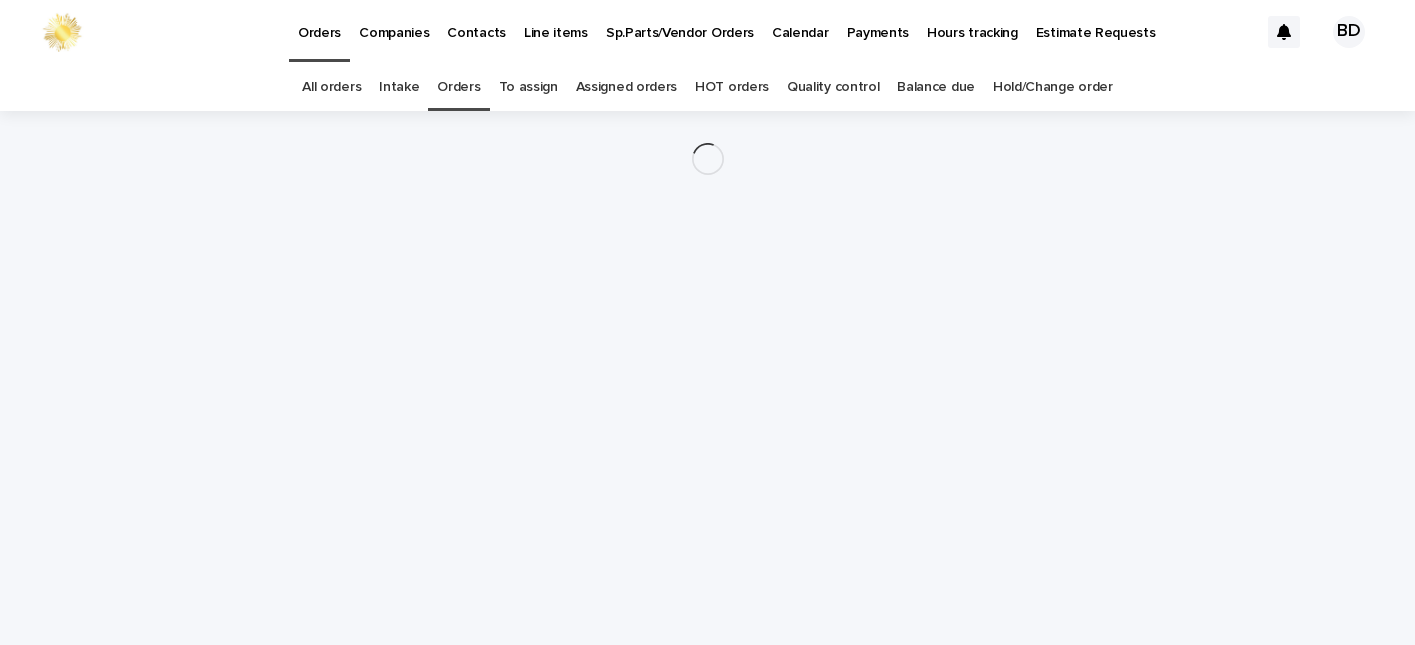 scroll, scrollTop: 0, scrollLeft: 0, axis: both 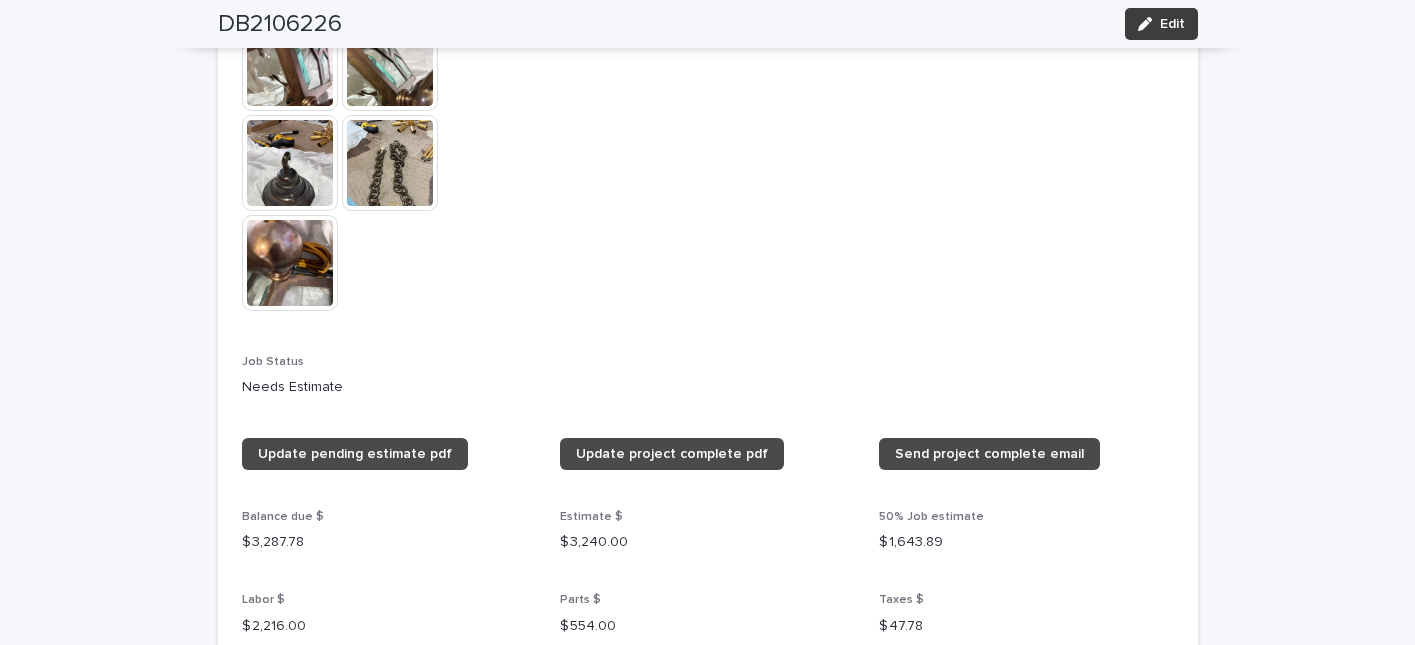 click on "Edit" at bounding box center [1172, 24] 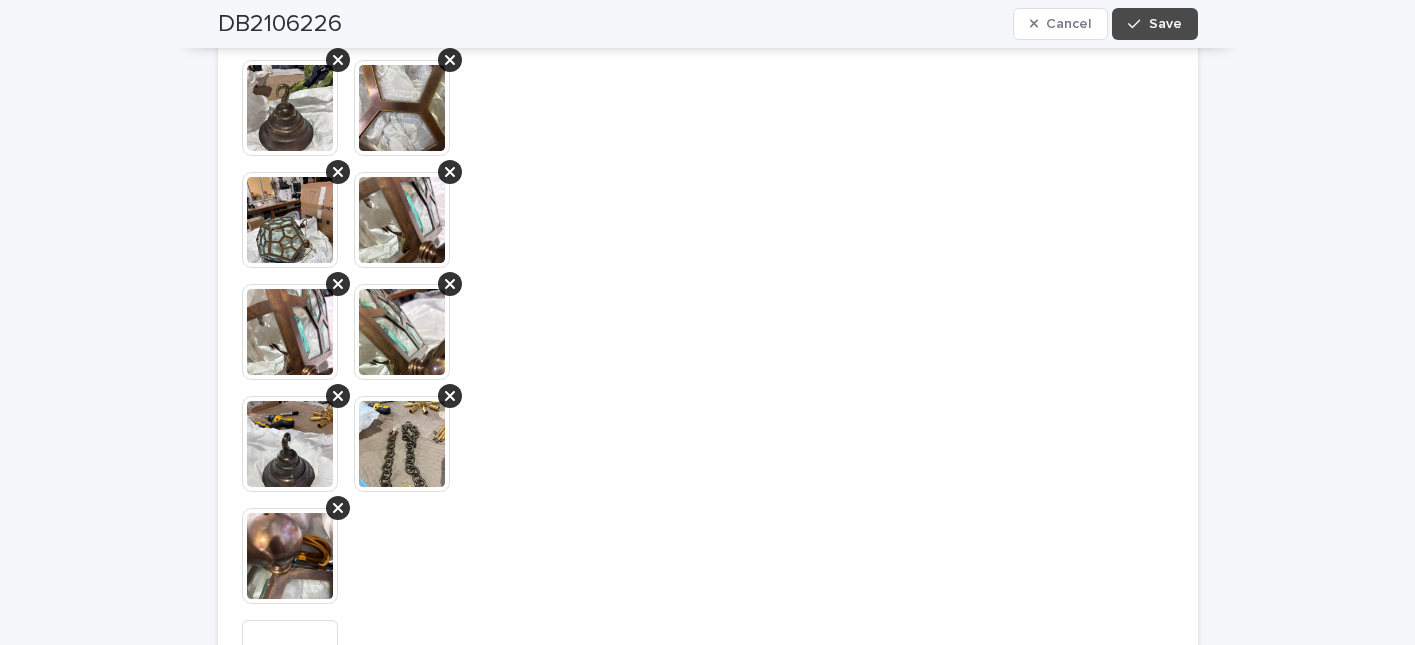 scroll, scrollTop: 2192, scrollLeft: 0, axis: vertical 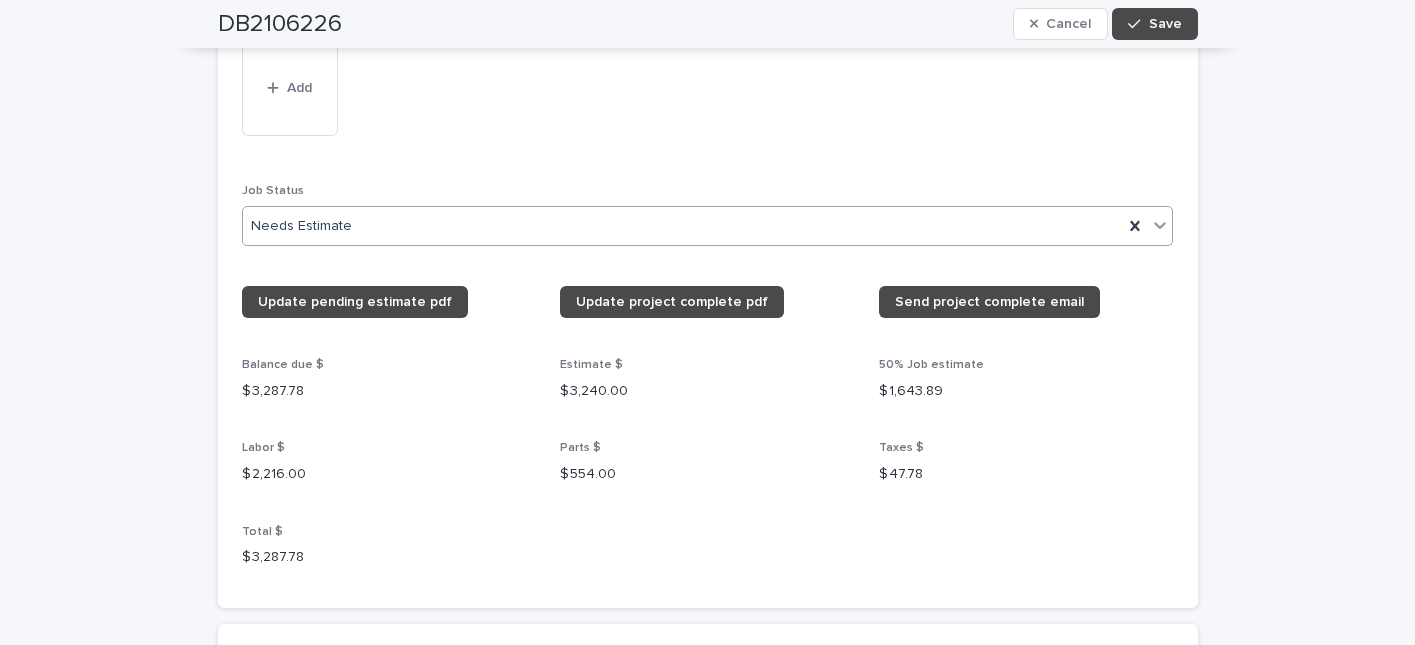 click 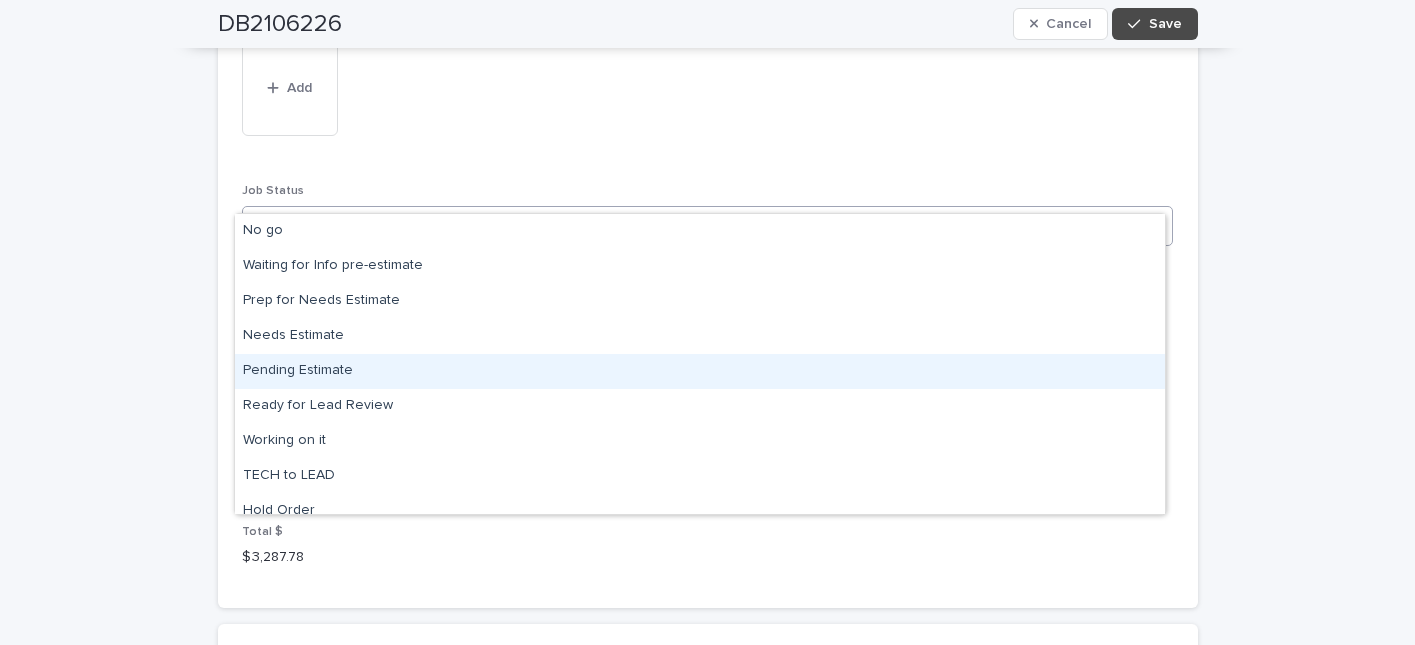 click on "Pending Estimate" at bounding box center [700, 371] 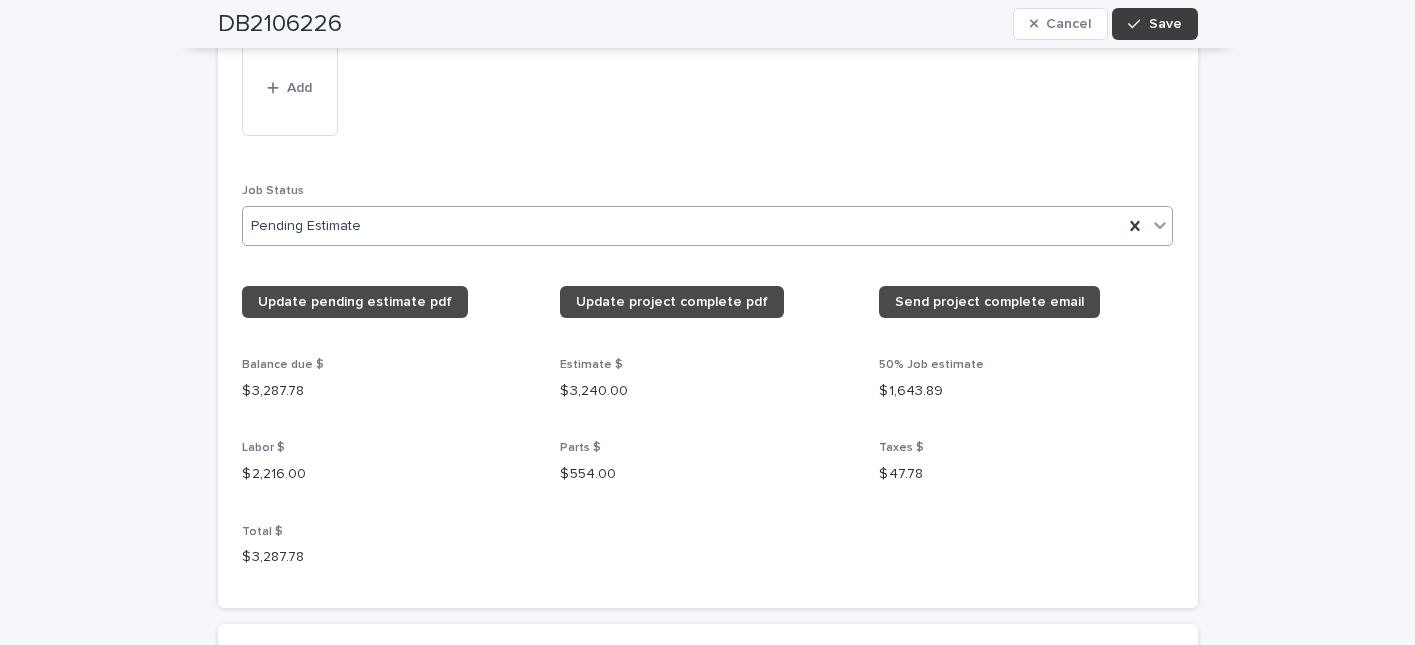 click on "Save" at bounding box center [1154, 24] 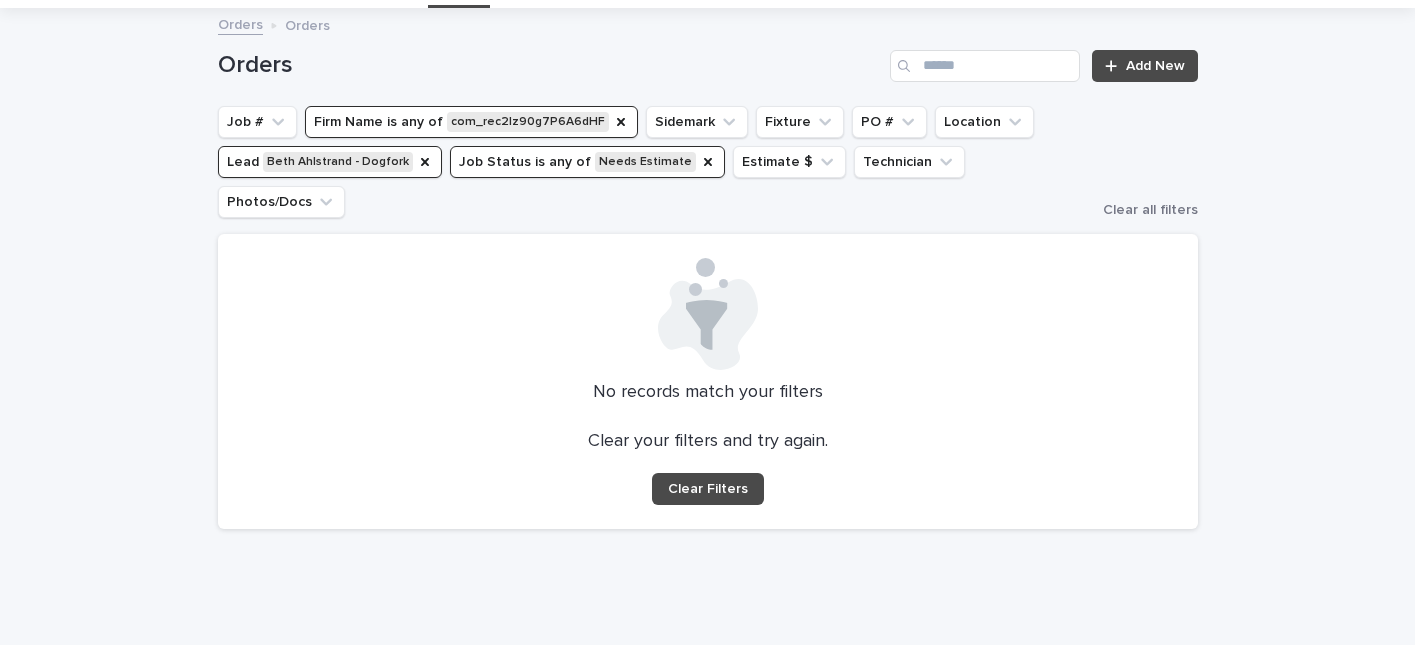 scroll, scrollTop: 63, scrollLeft: 0, axis: vertical 